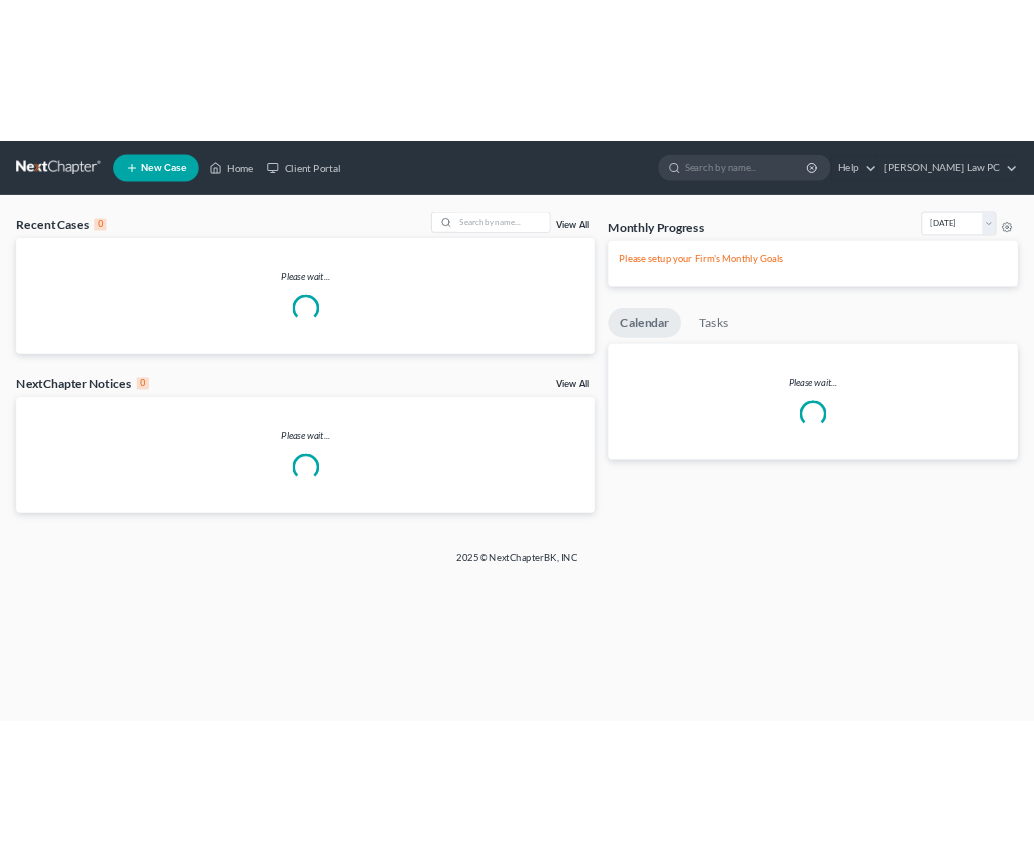 scroll, scrollTop: 0, scrollLeft: 0, axis: both 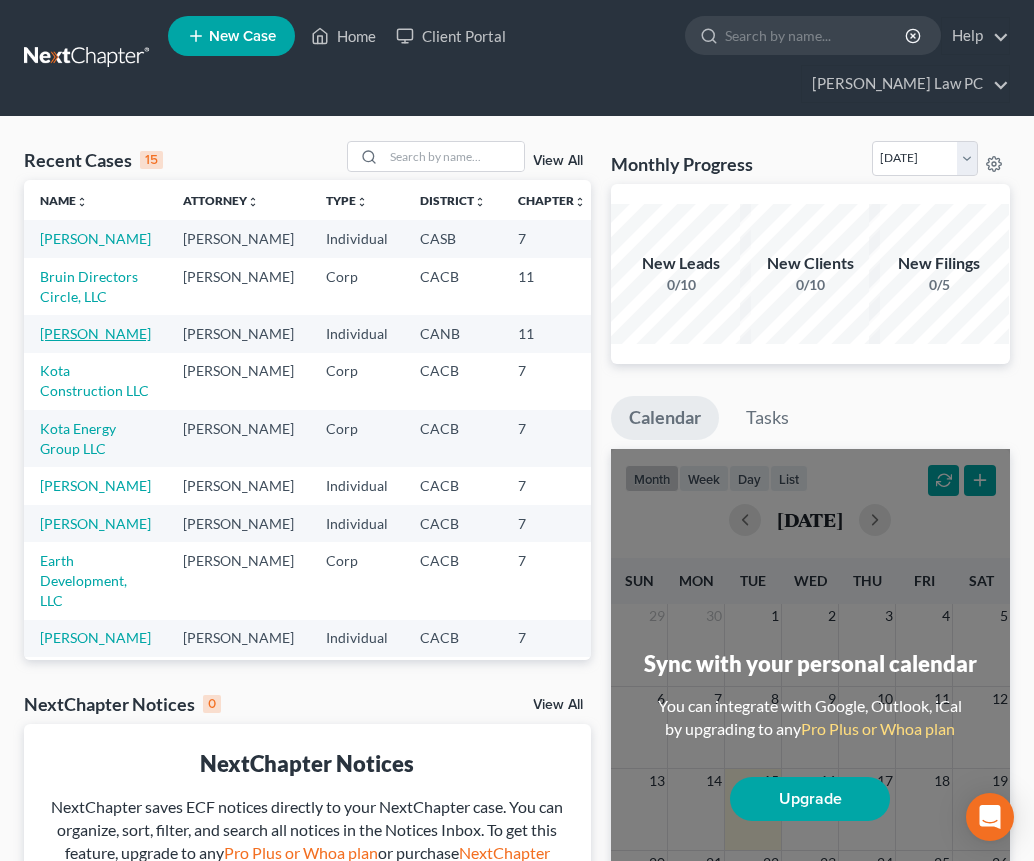 click on "[PERSON_NAME]" at bounding box center [95, 333] 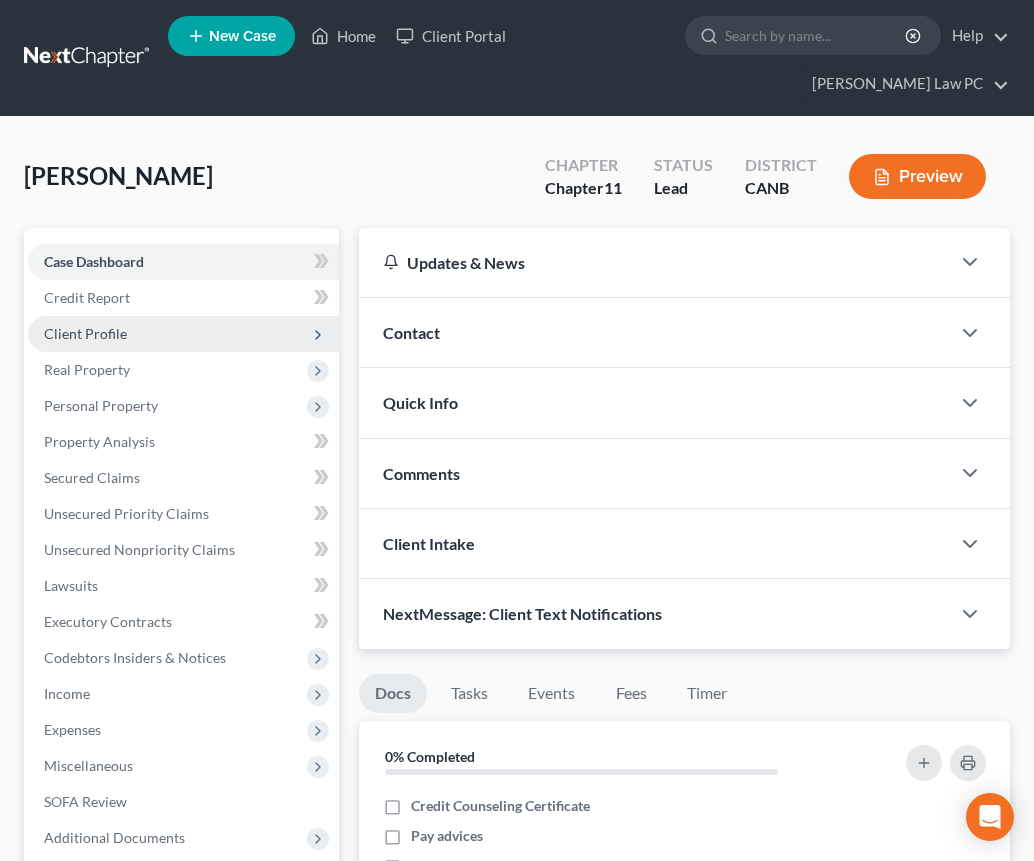 click on "Client Profile" at bounding box center [183, 334] 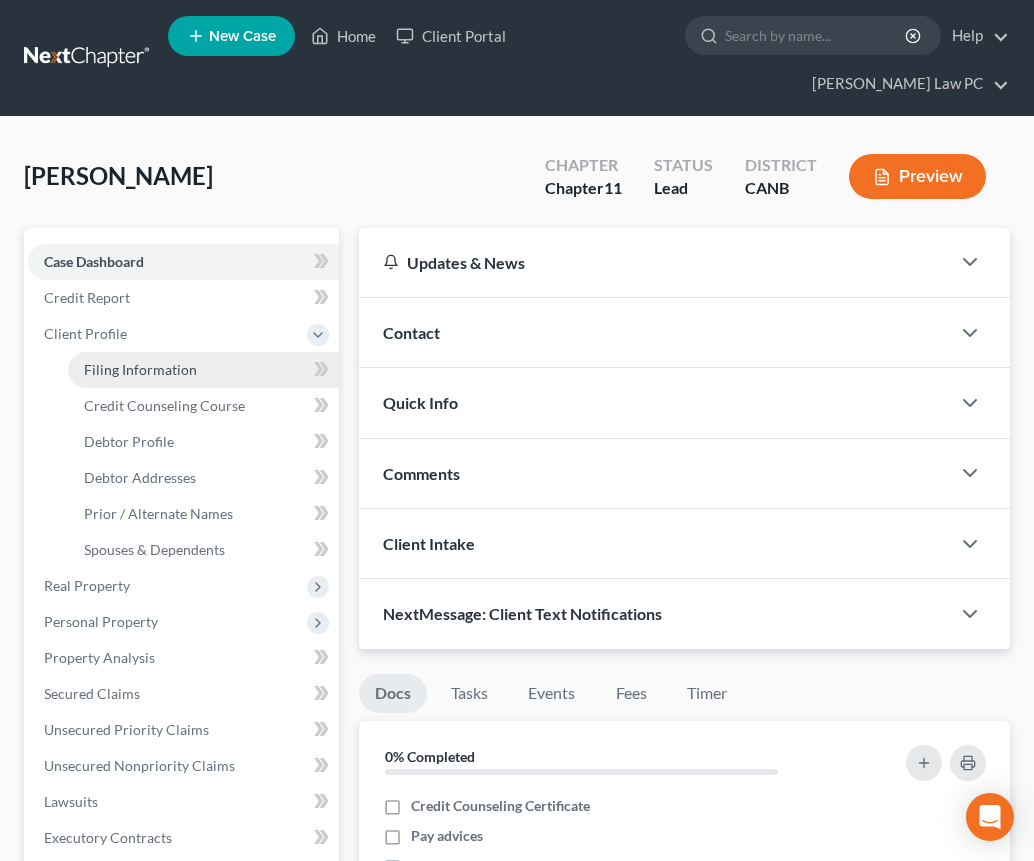 click on "Filing Information" at bounding box center (140, 369) 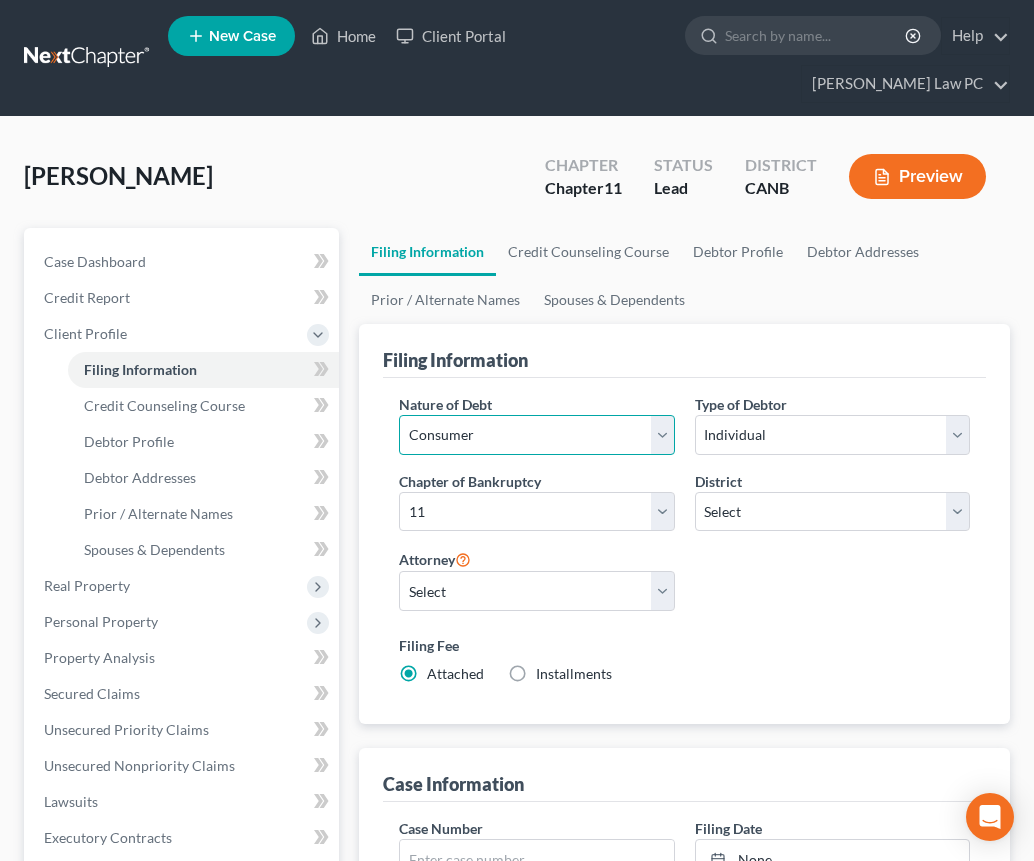 click on "Select Business Consumer Other" at bounding box center (536, 435) 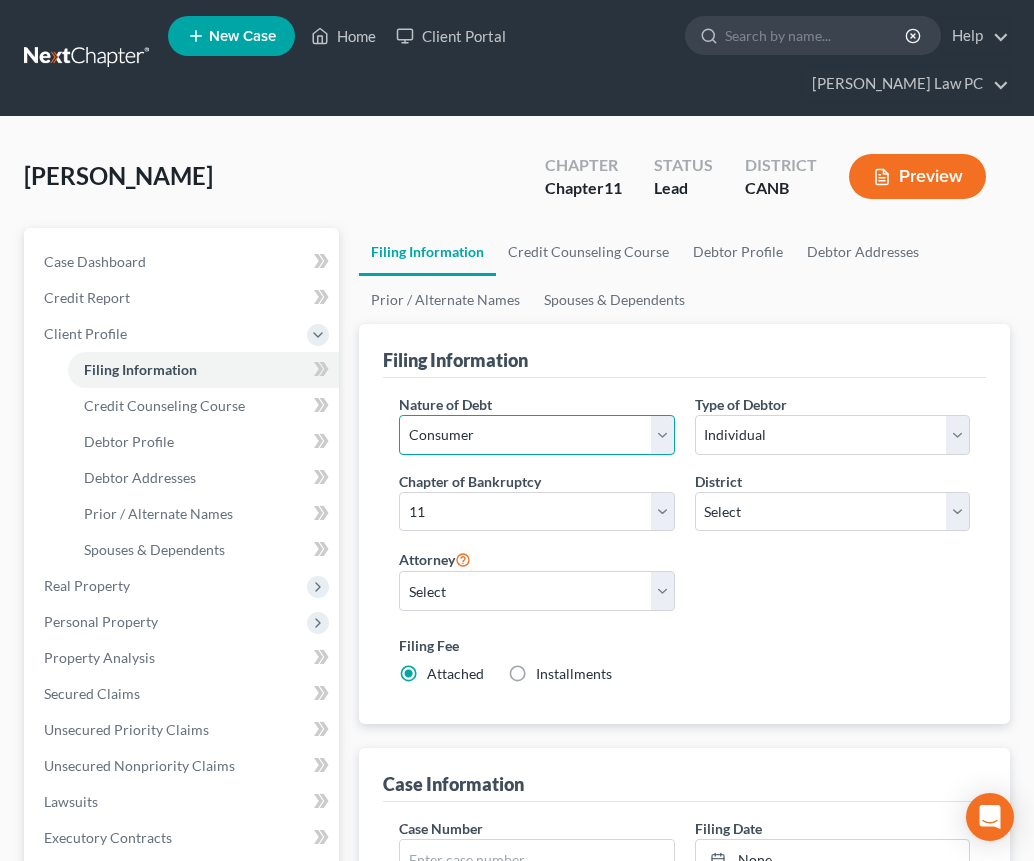 select on "0" 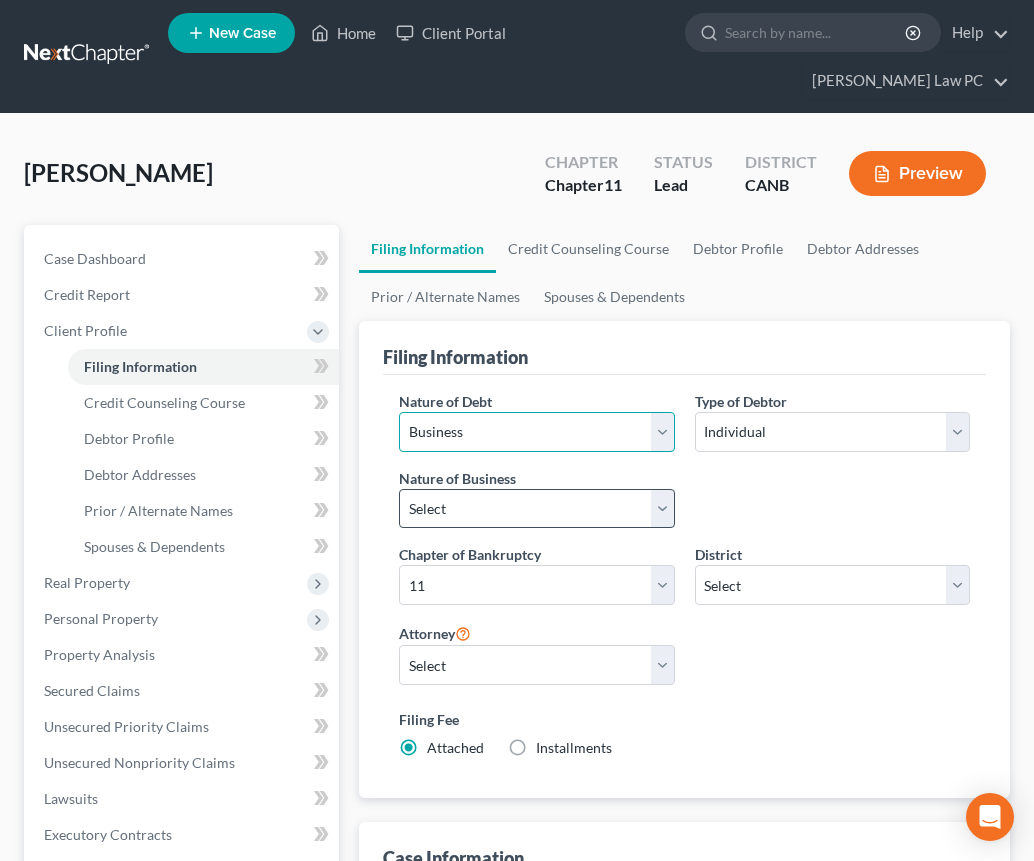 scroll, scrollTop: 4, scrollLeft: 0, axis: vertical 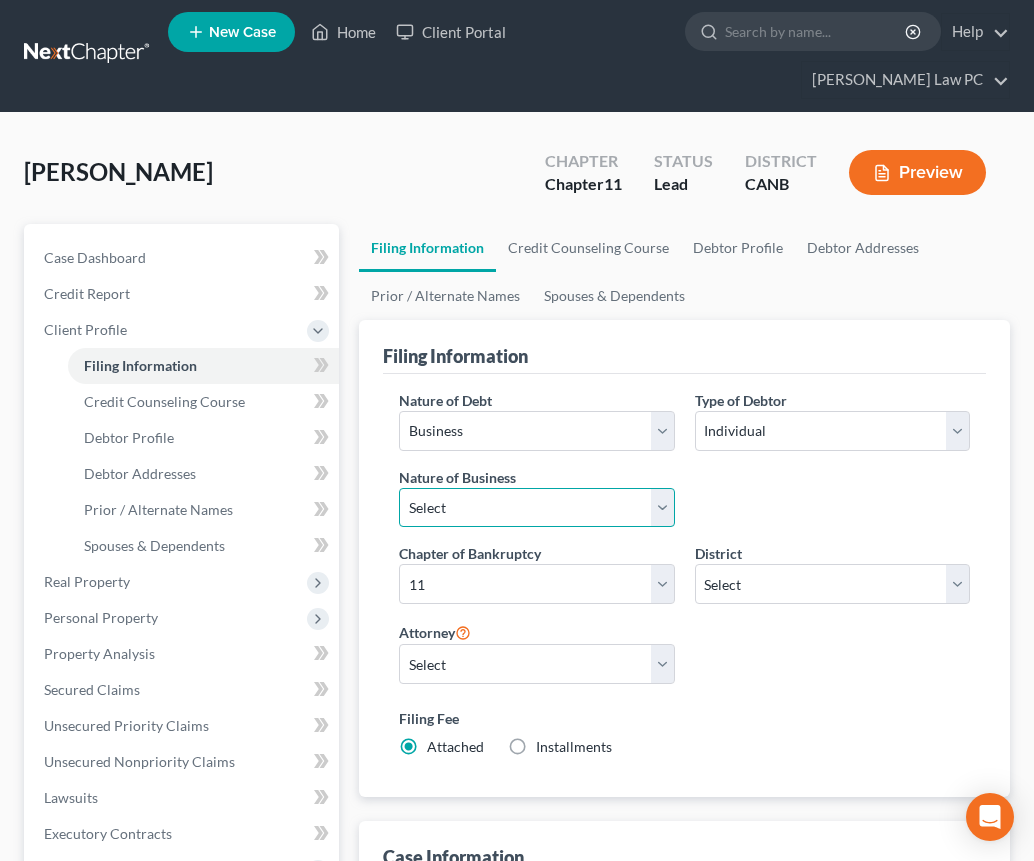 click on "Select Clearing Bank Commodity Broker Health Care Business Other Railroad Single Asset Real Estate As Defined In 11 USC § 101(51B) Stockbroker" at bounding box center (536, 508) 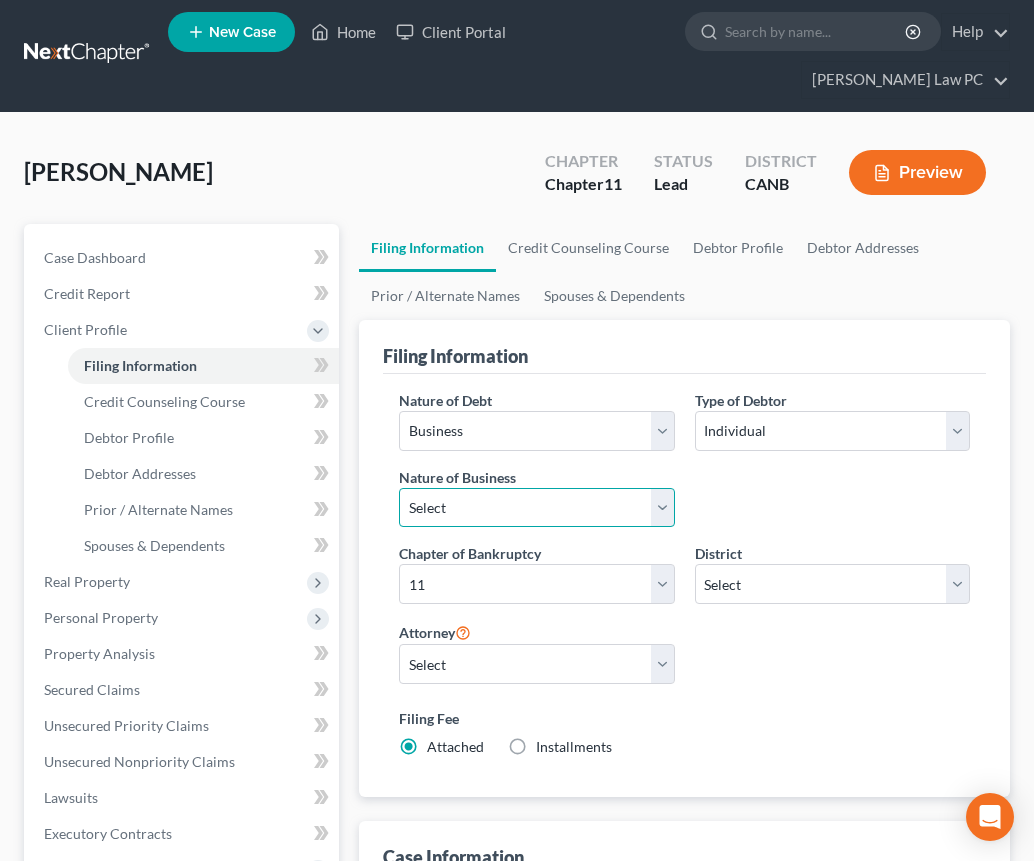 select on "3" 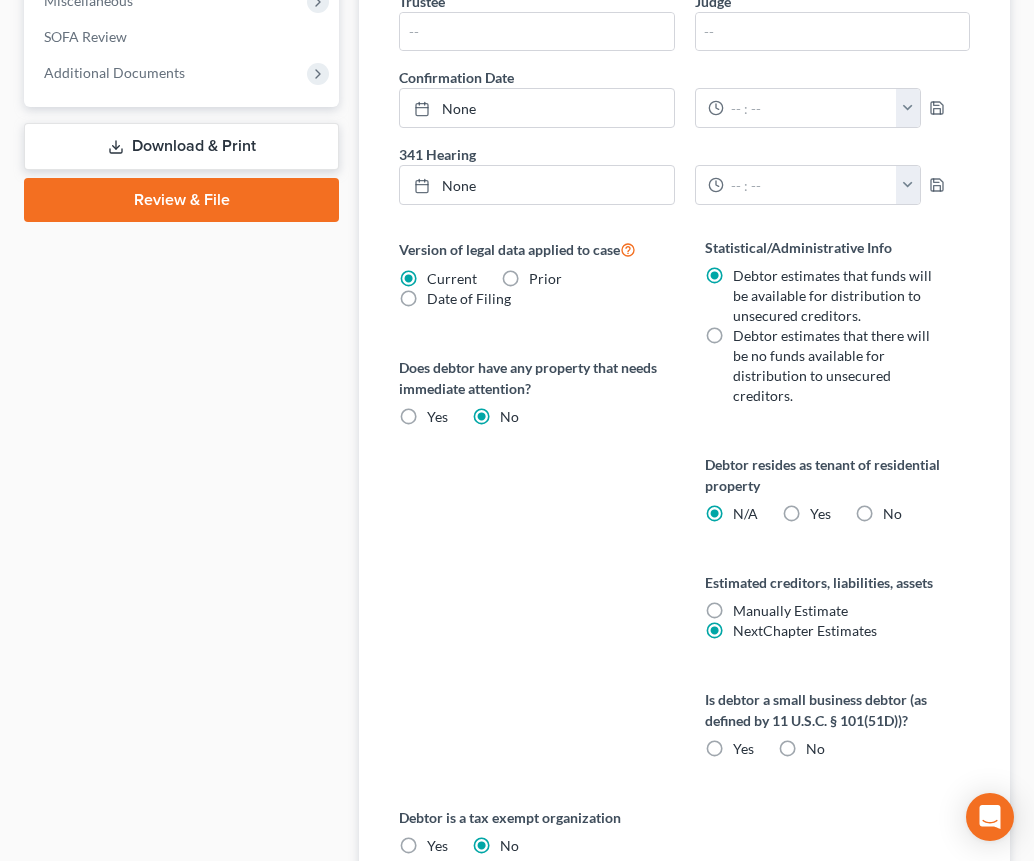 scroll, scrollTop: 982, scrollLeft: 0, axis: vertical 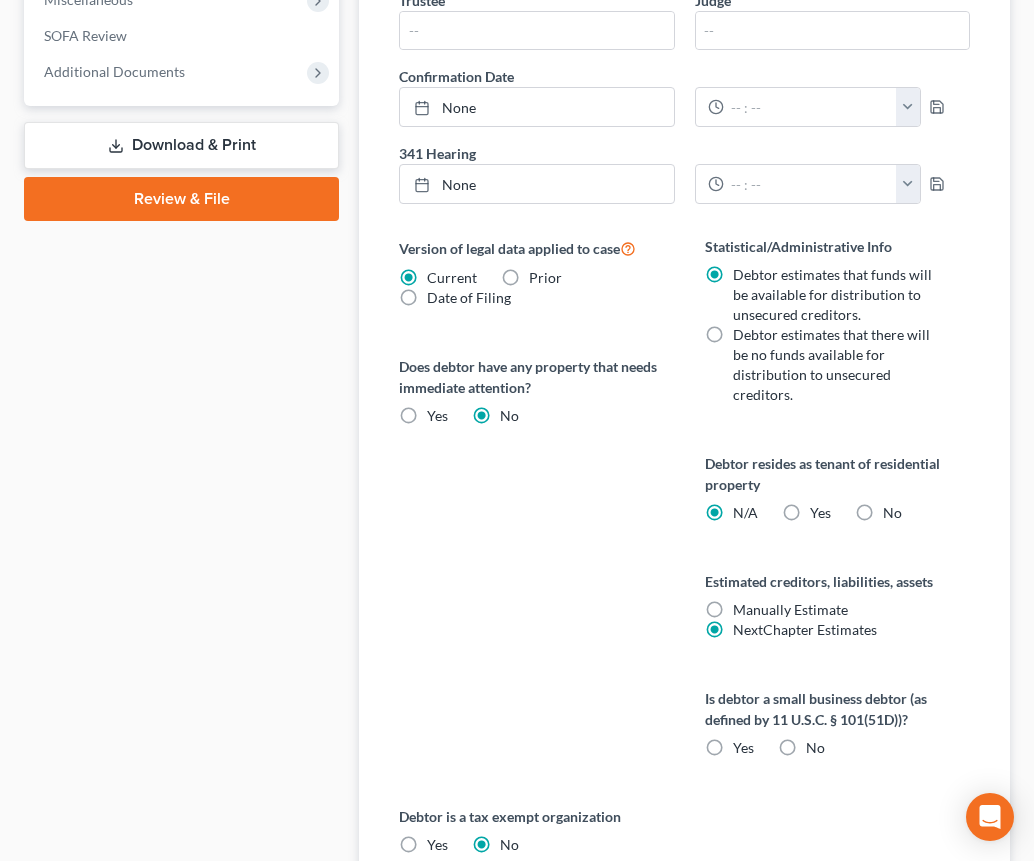 click on "No" at bounding box center [892, 513] 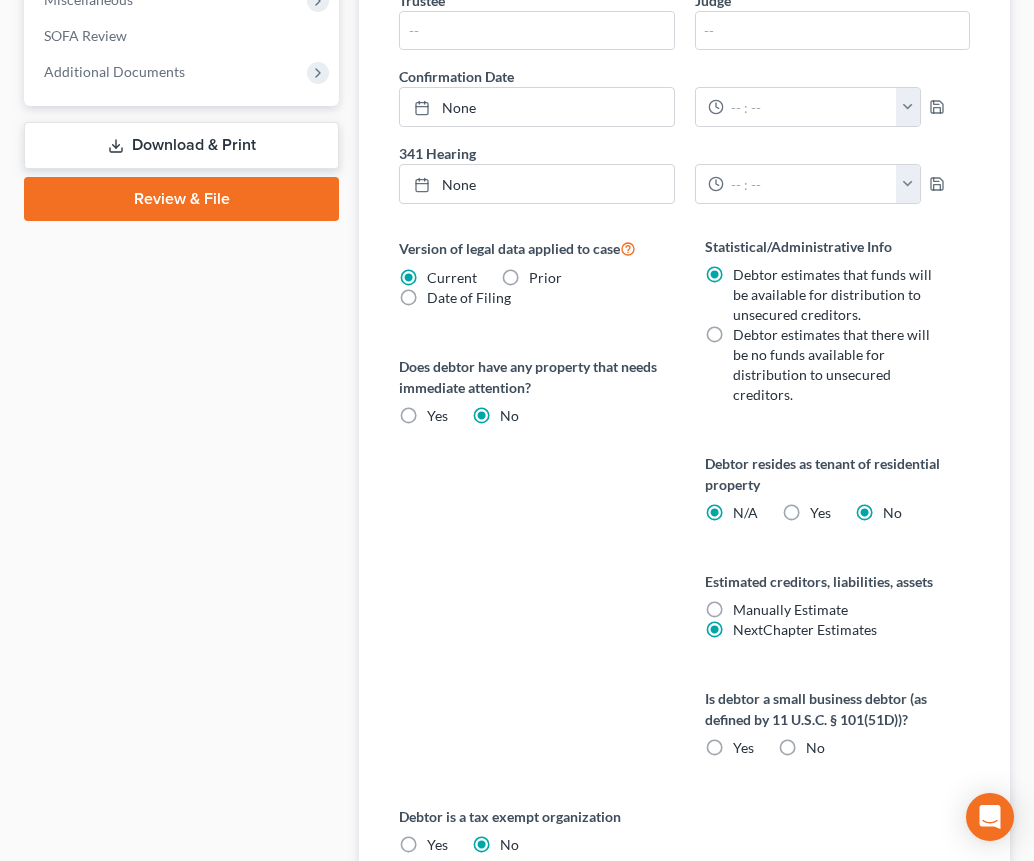 radio on "false" 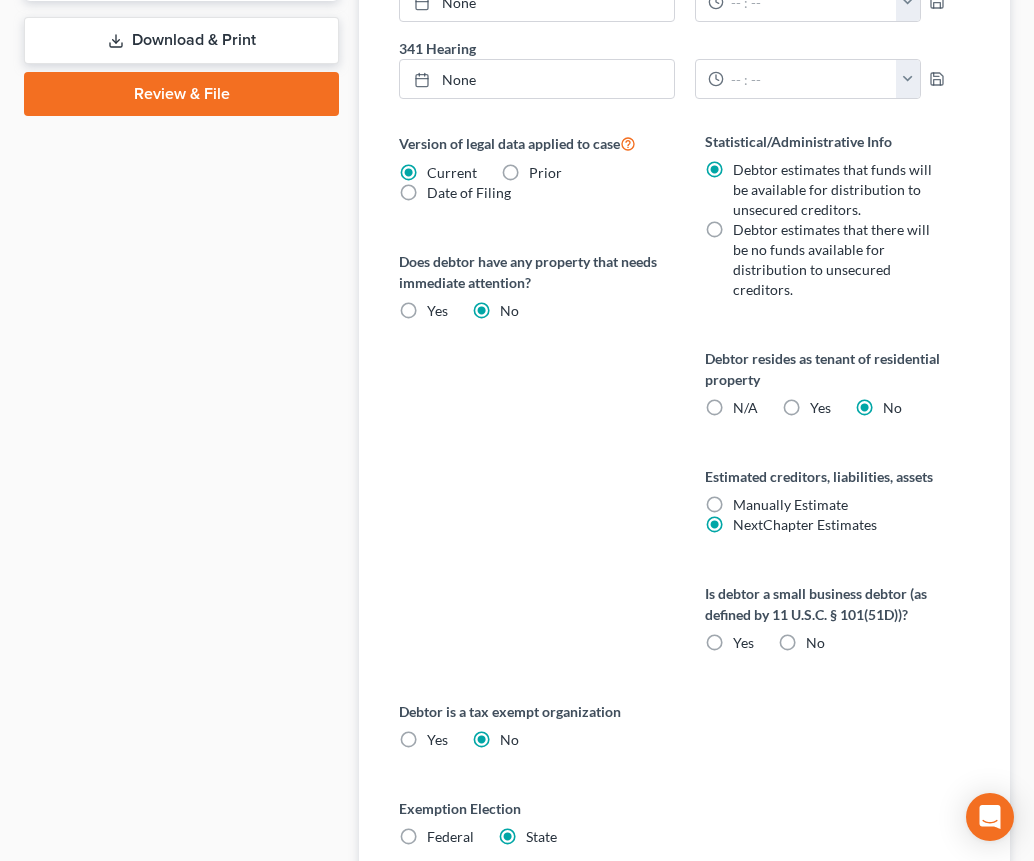 scroll, scrollTop: 1163, scrollLeft: 0, axis: vertical 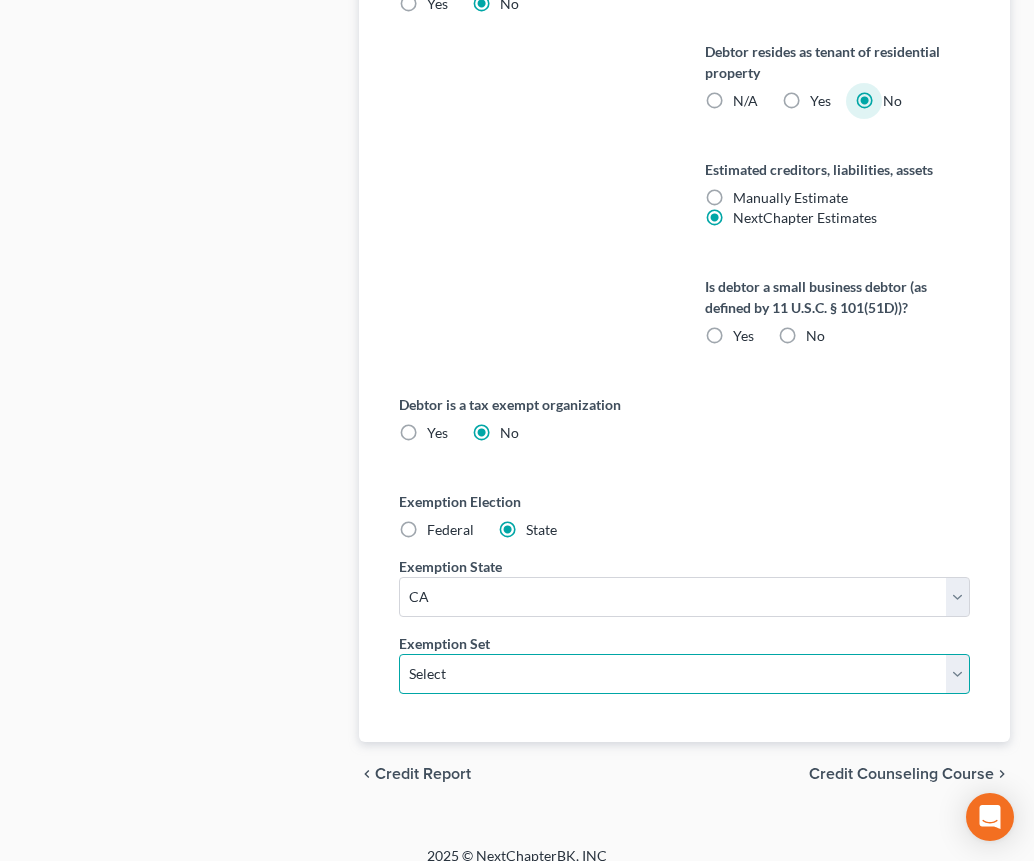 click on "Select 703 704" at bounding box center [684, 674] 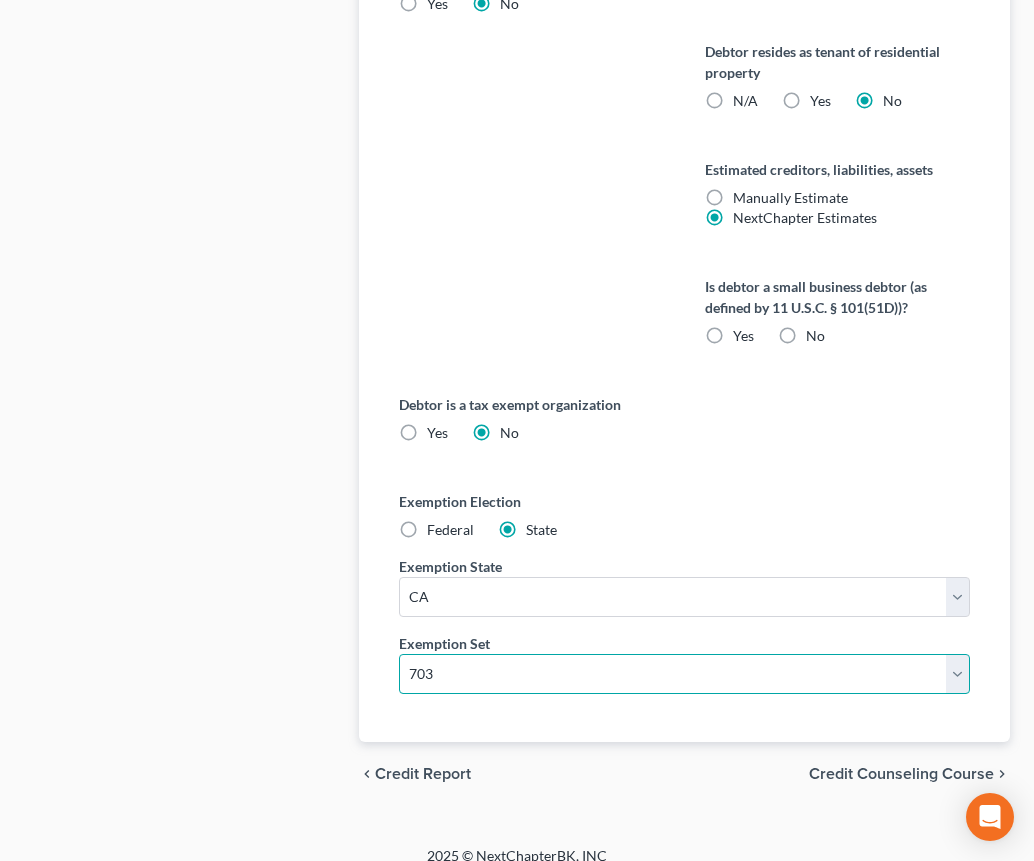 click on "Select 703 704" at bounding box center (684, 674) 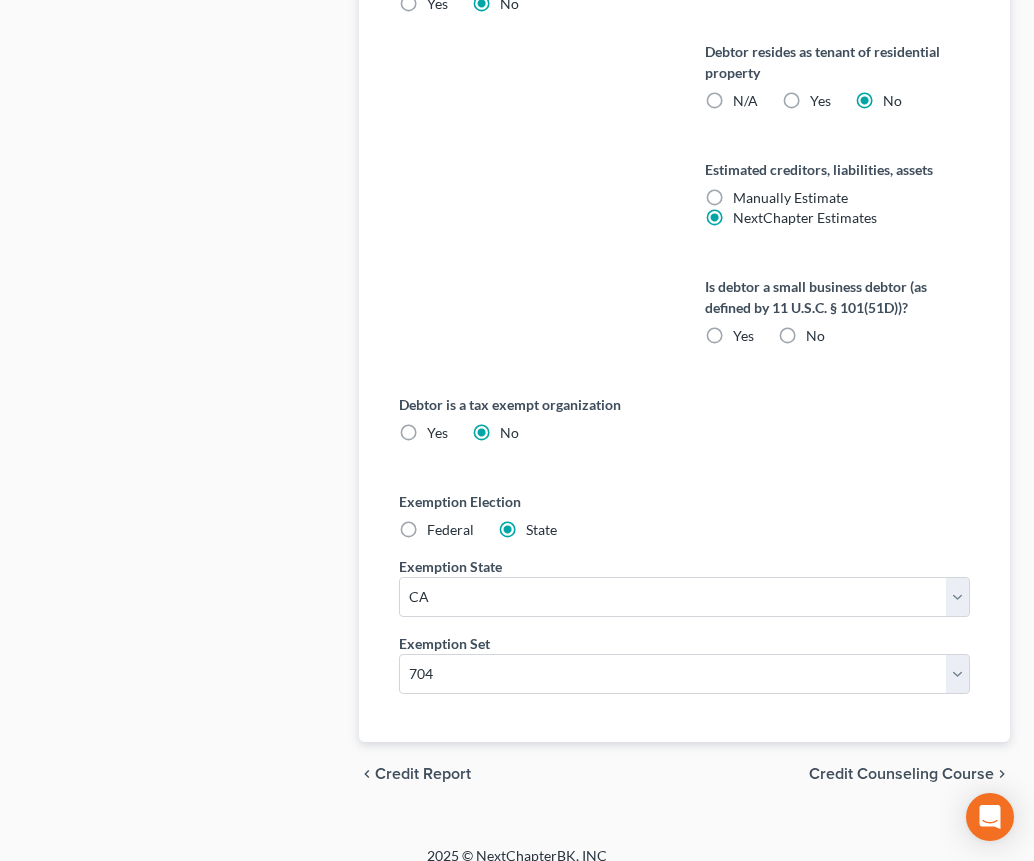 click on "Credit Counseling Course" at bounding box center (901, 774) 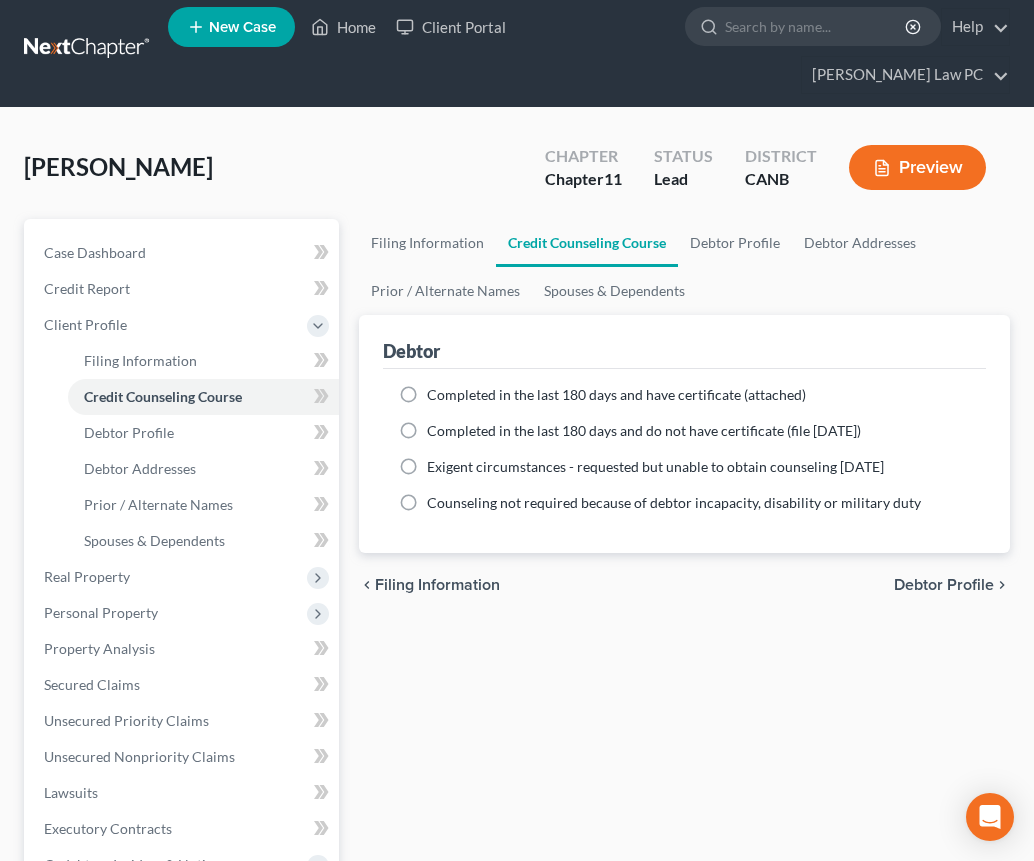 scroll, scrollTop: 0, scrollLeft: 0, axis: both 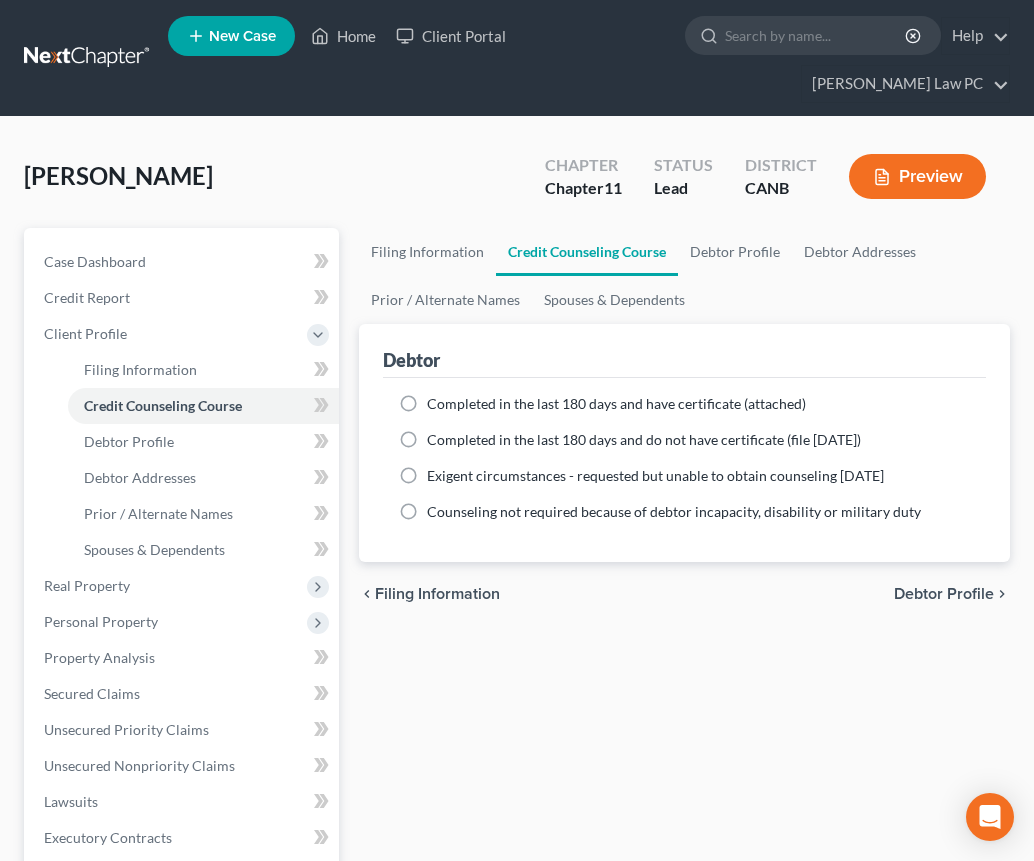 click on "Completed in the last 180 days and have certificate (attached)" at bounding box center (616, 404) 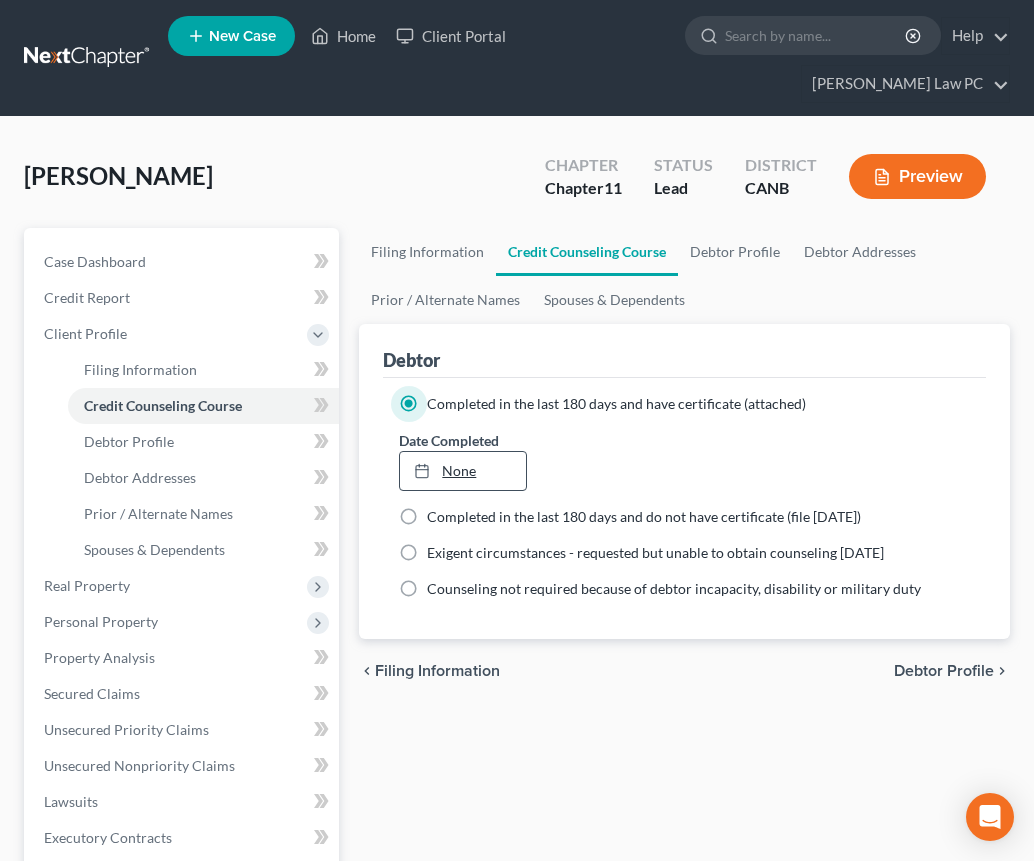 type on "[DATE]" 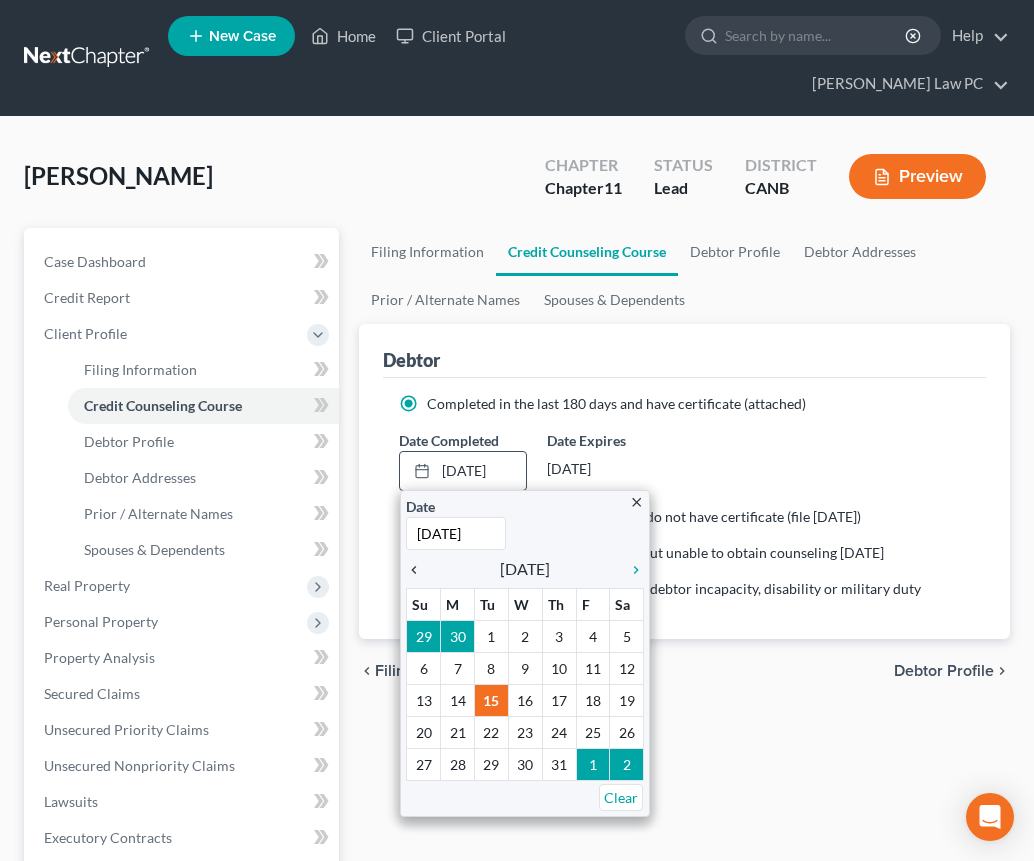 click on "chevron_left" at bounding box center (419, 570) 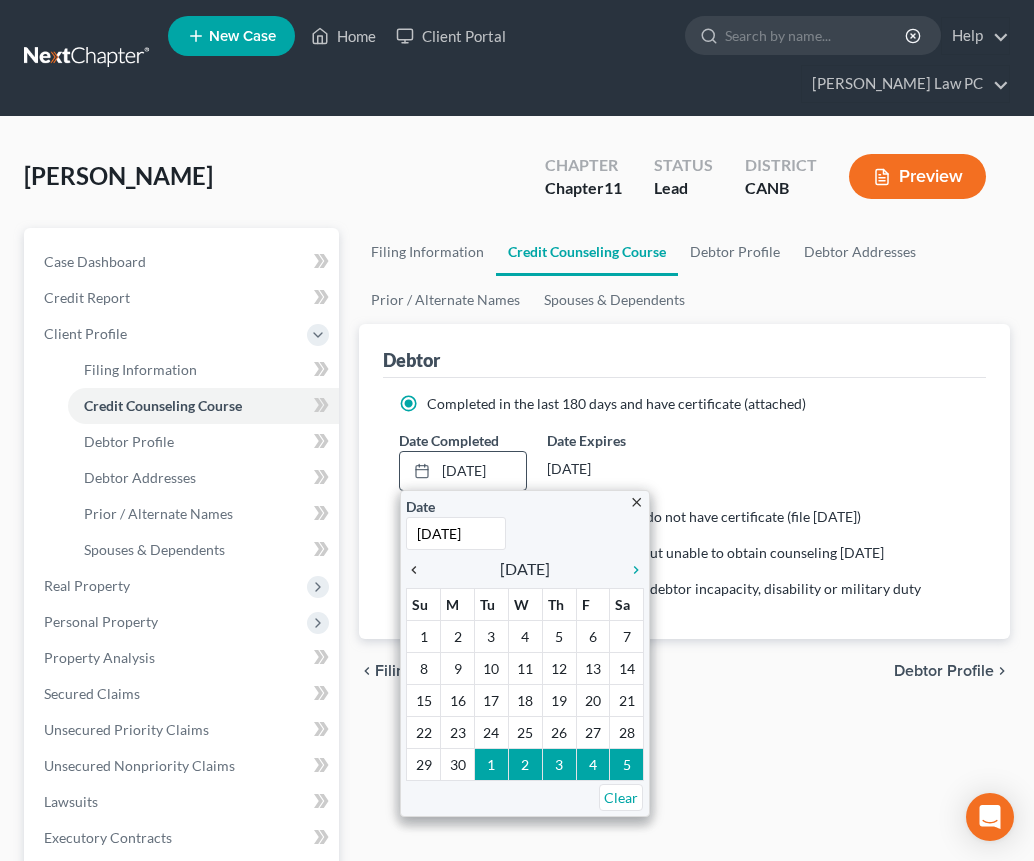 click on "chevron_left" at bounding box center (419, 570) 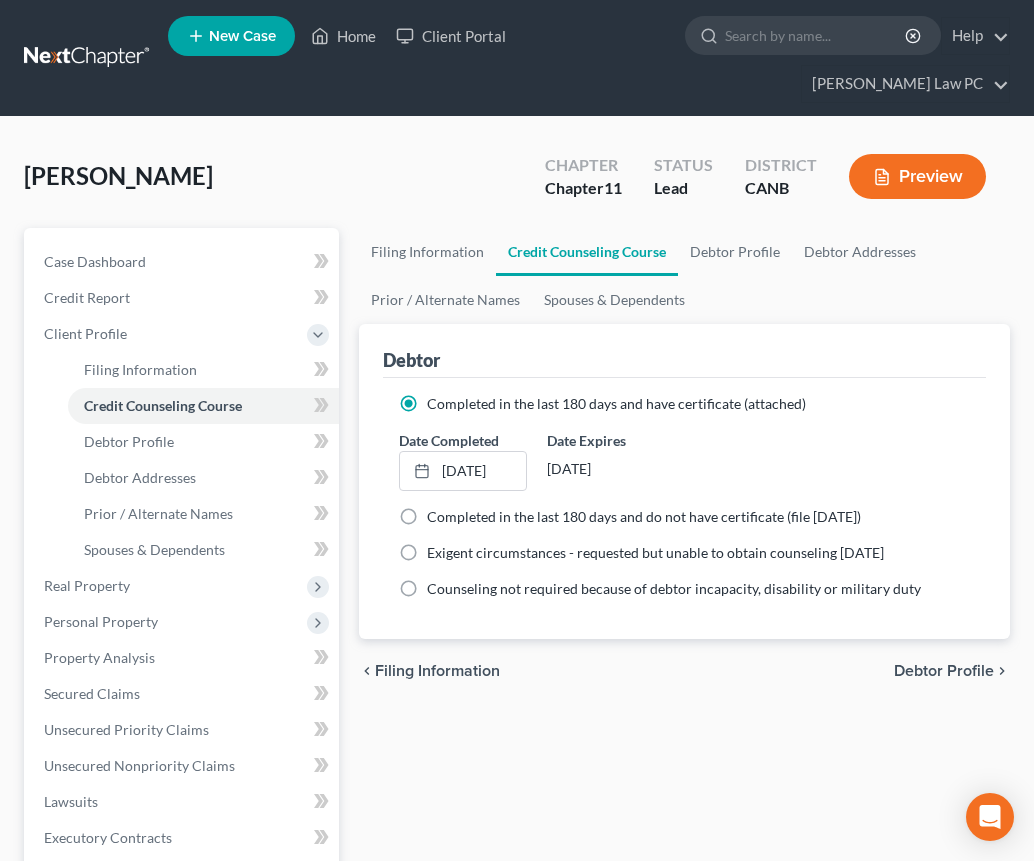 click on "Debtor Profile" at bounding box center [944, 671] 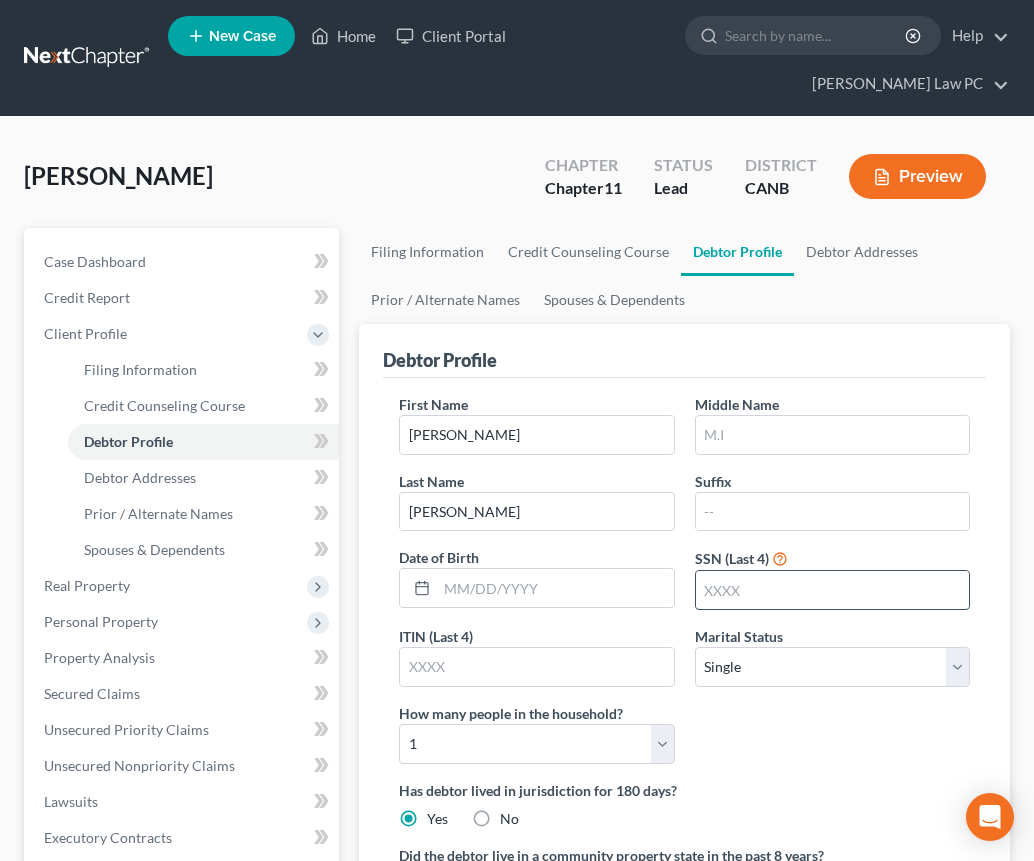click at bounding box center (832, 590) 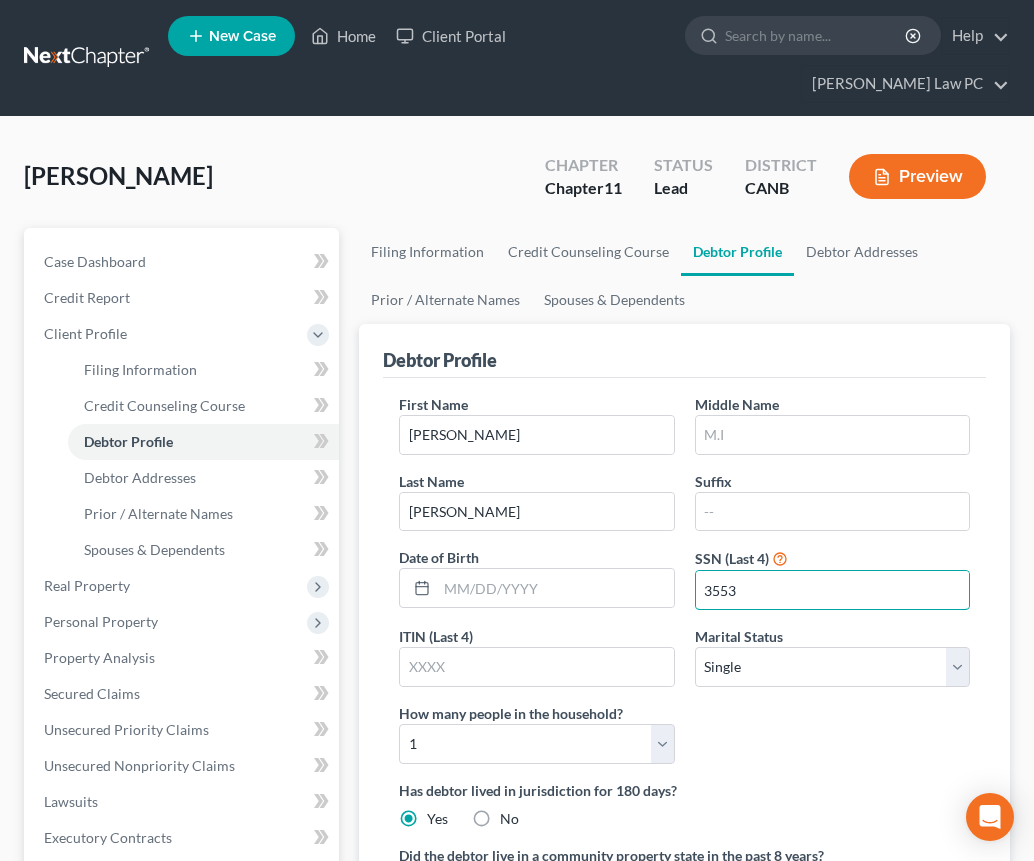 type on "3553" 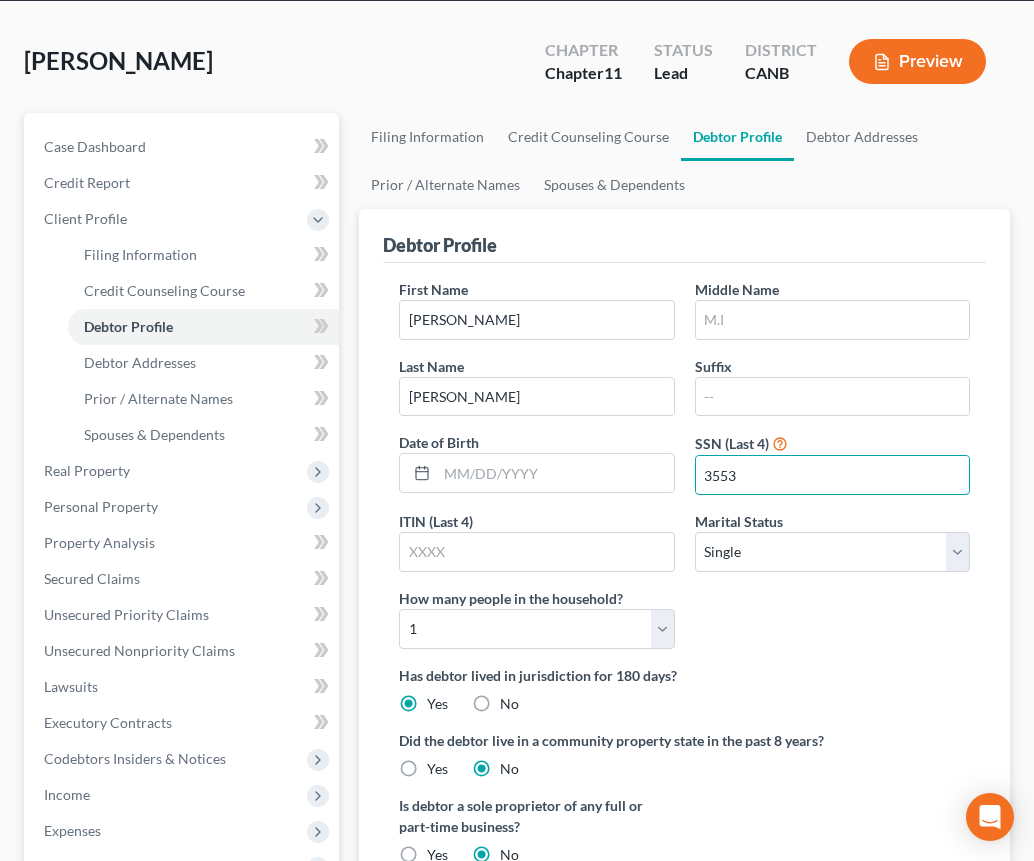 scroll, scrollTop: 142, scrollLeft: 0, axis: vertical 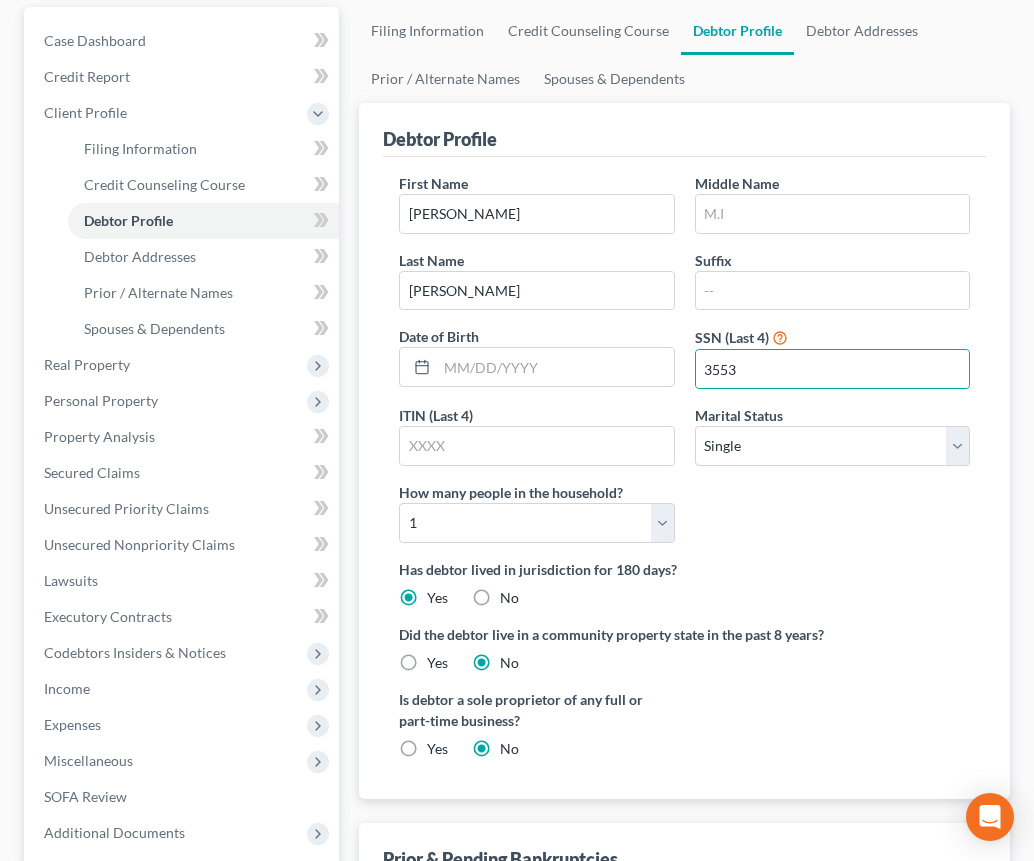 click on "Yes" at bounding box center (437, 663) 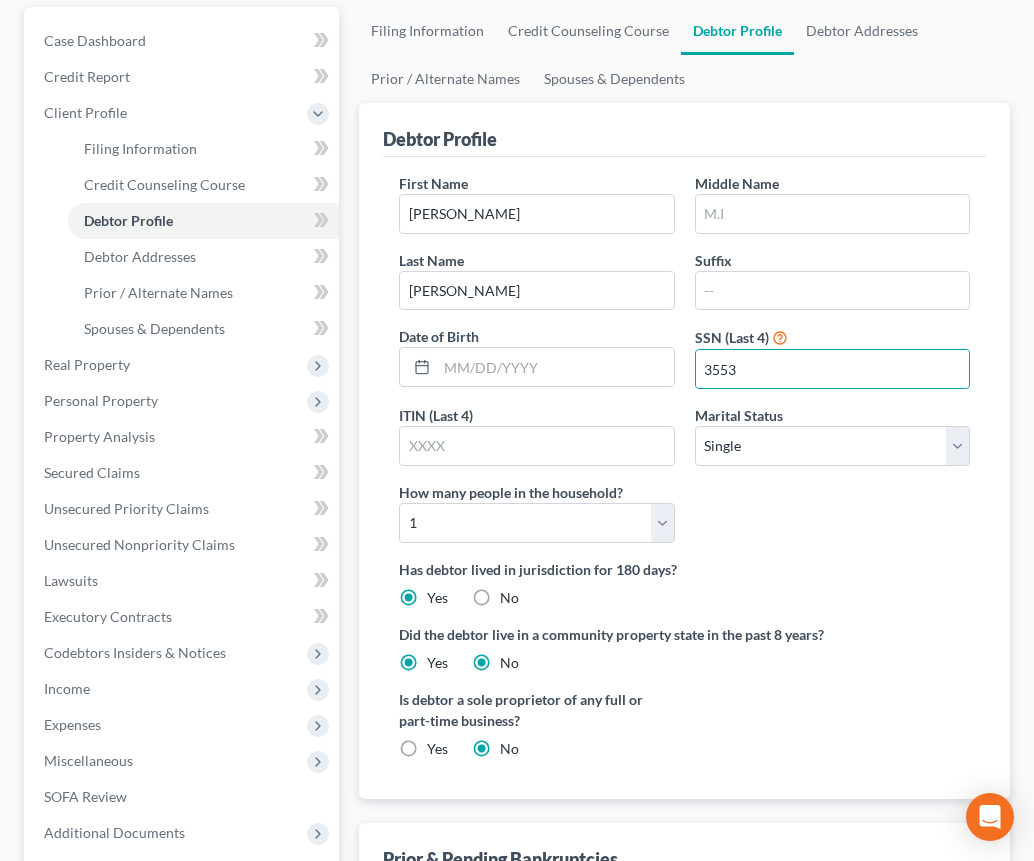 radio on "false" 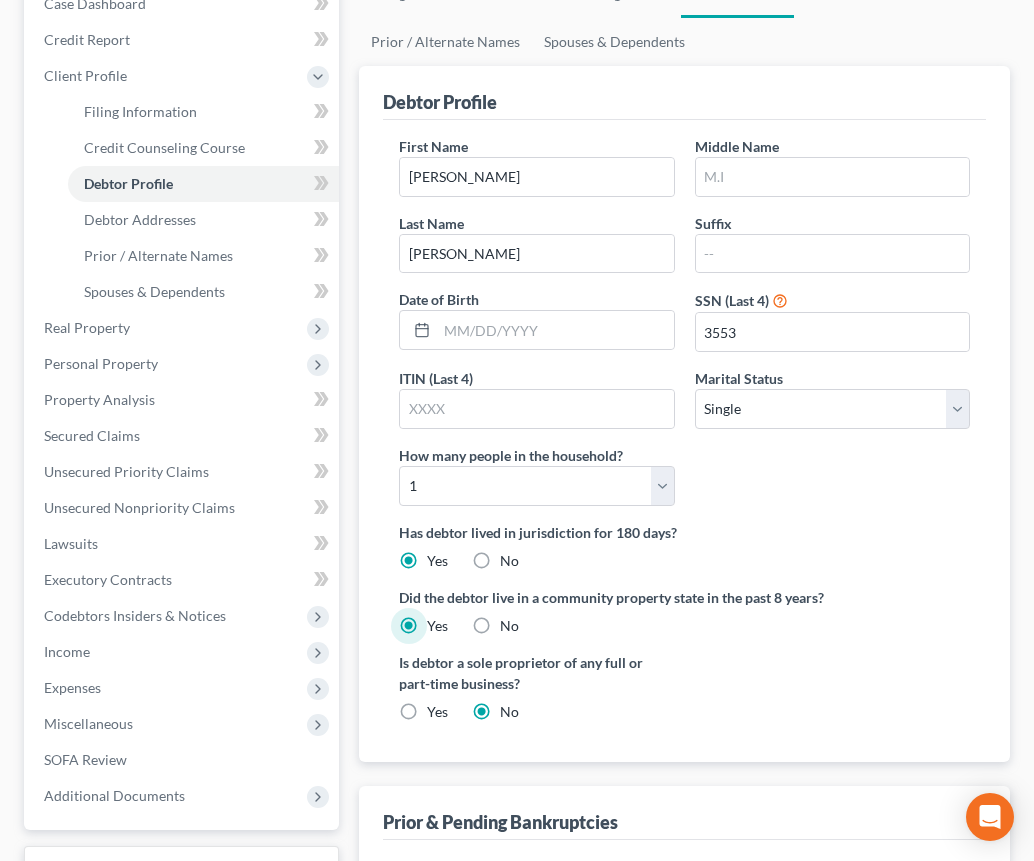 scroll, scrollTop: 262, scrollLeft: 0, axis: vertical 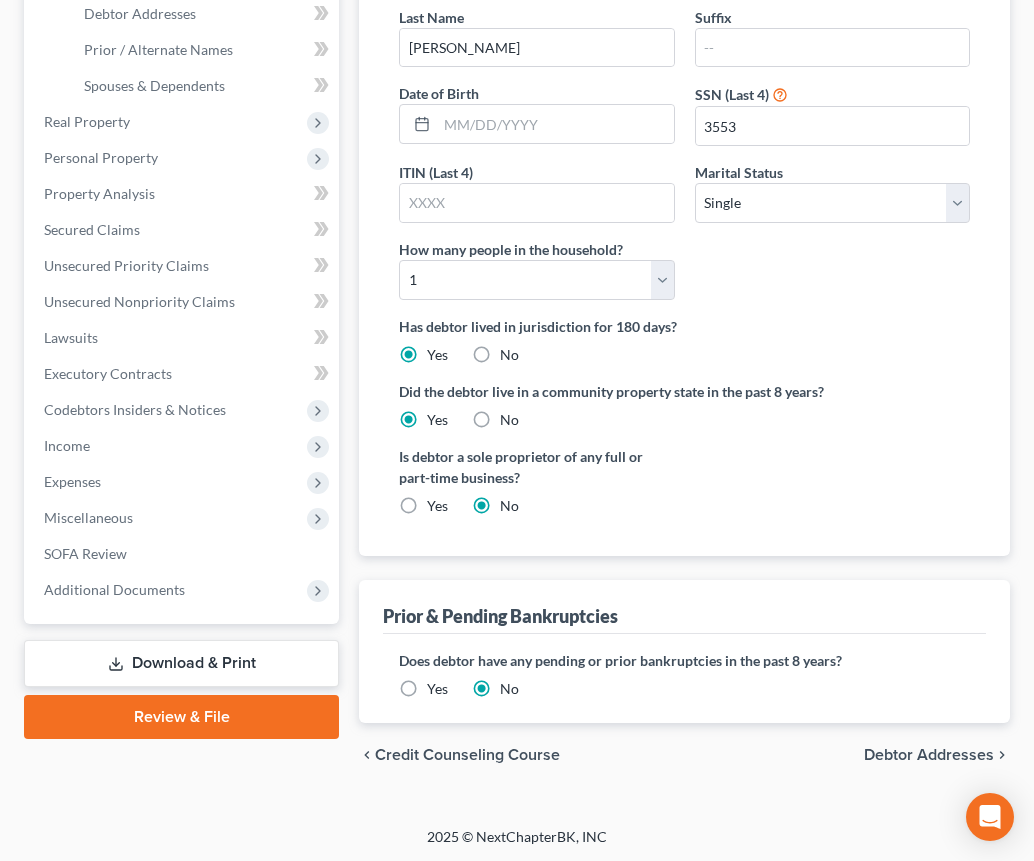 click on "Debtor Addresses" at bounding box center [929, 755] 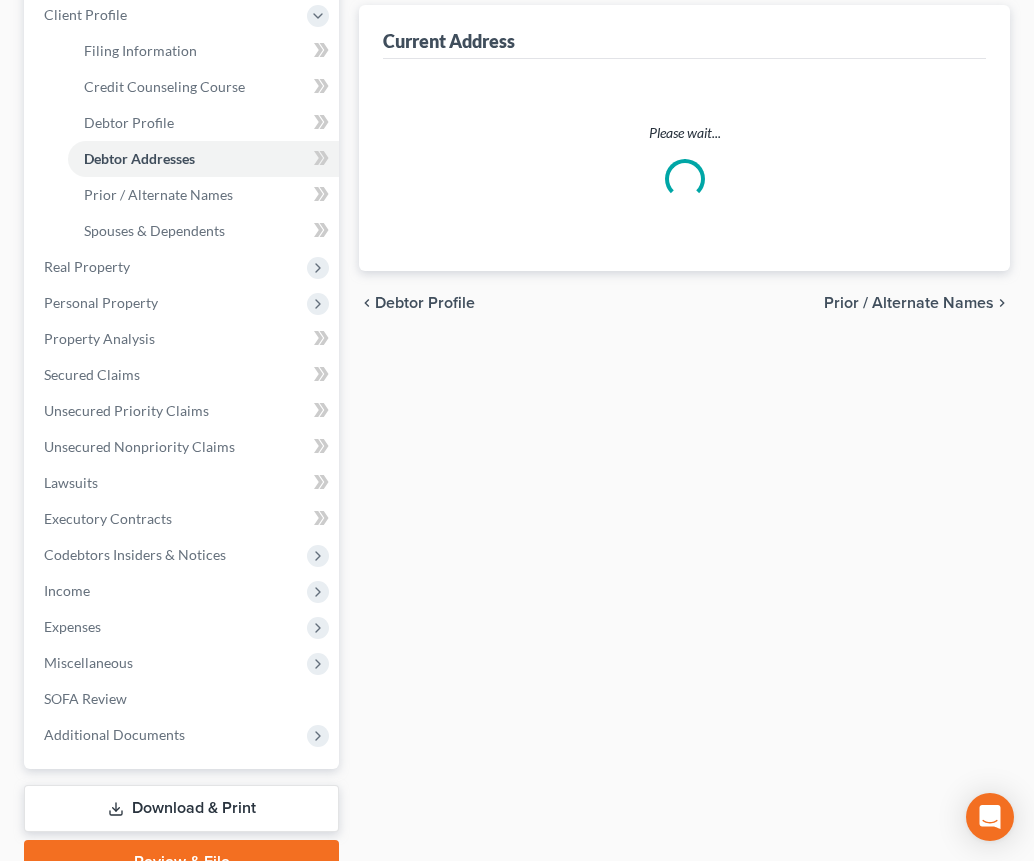 scroll, scrollTop: 17, scrollLeft: 0, axis: vertical 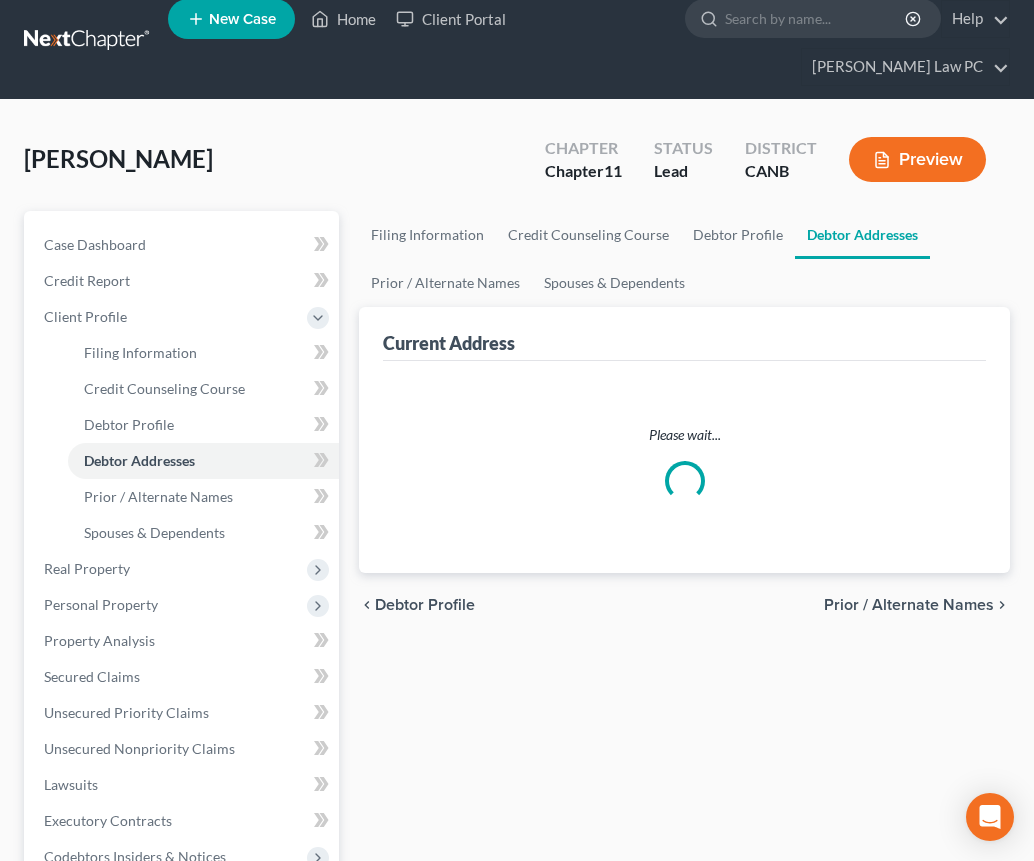 select on "0" 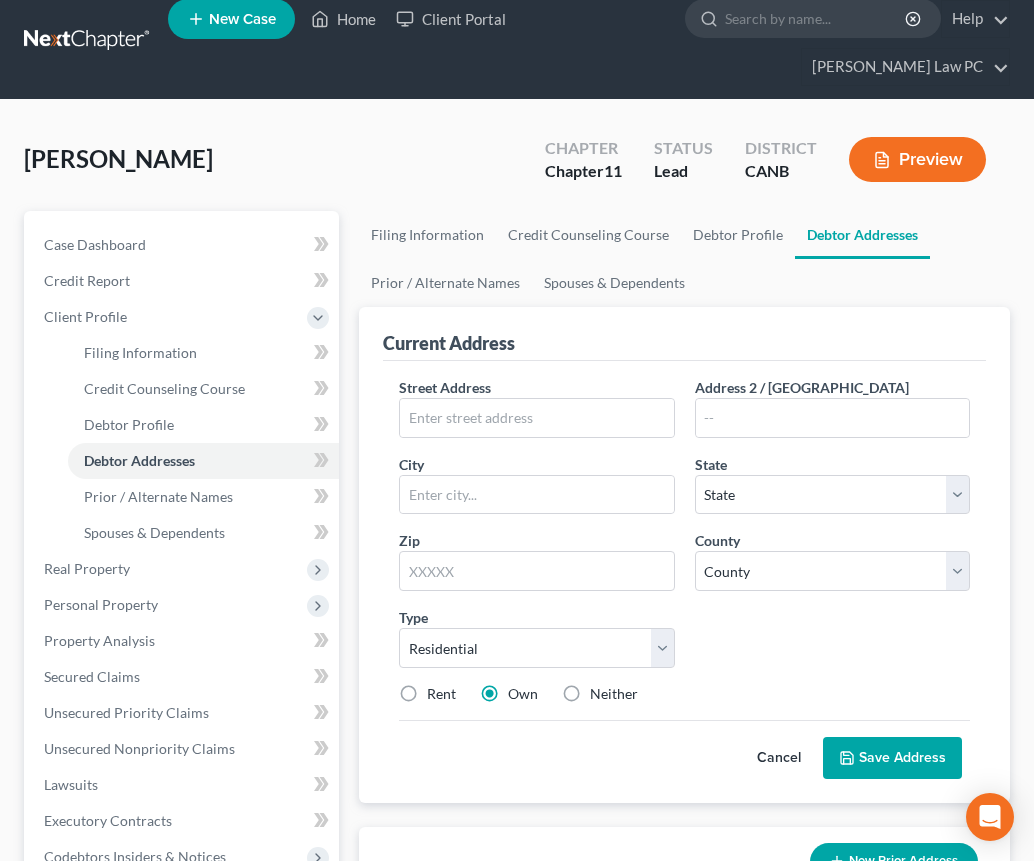 scroll, scrollTop: 0, scrollLeft: 0, axis: both 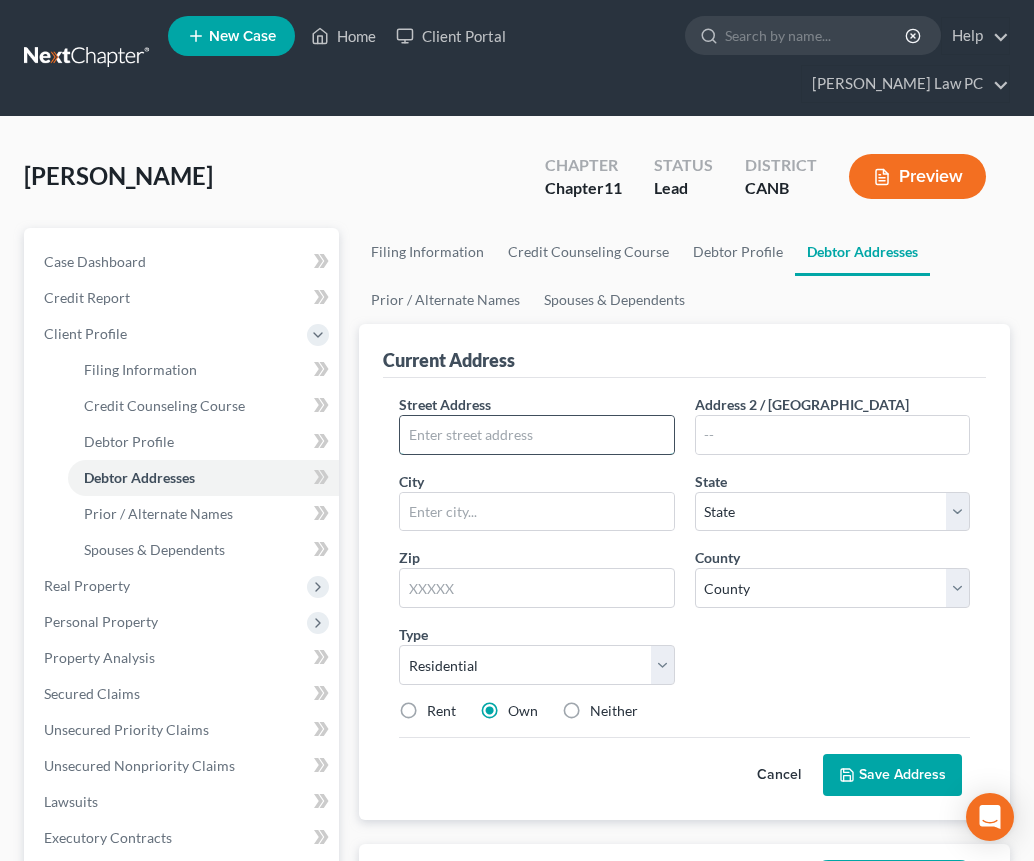 click at bounding box center (536, 435) 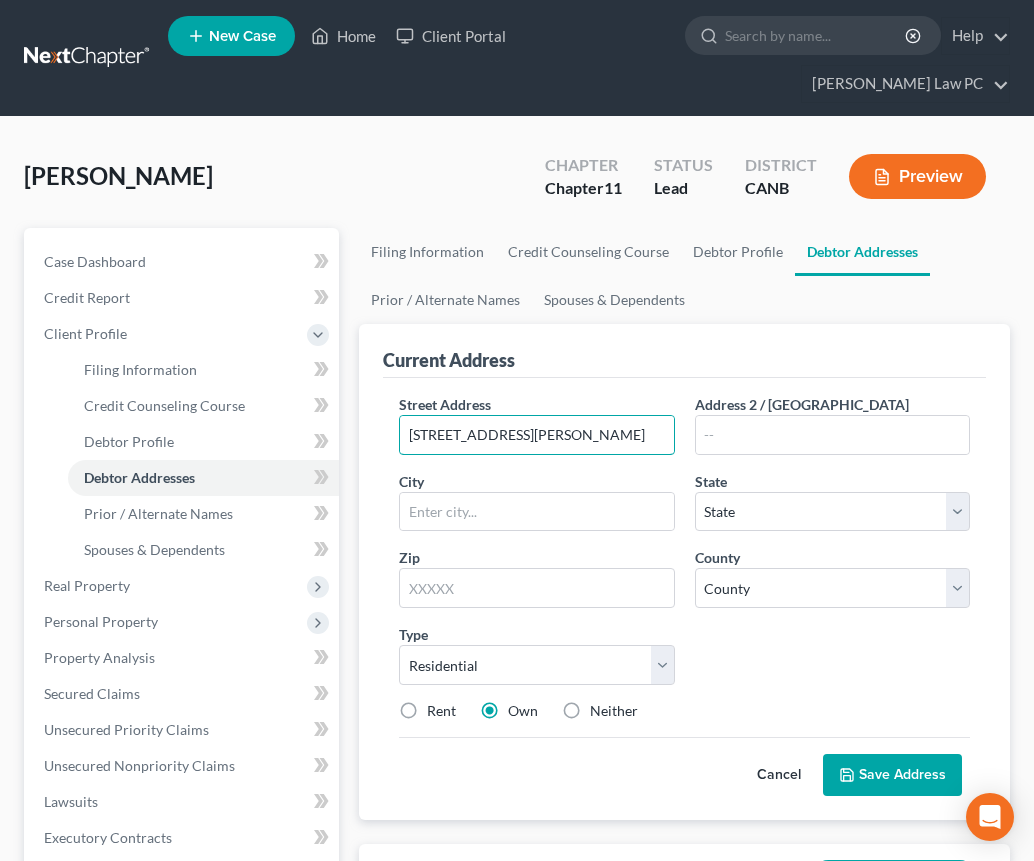 type on "[STREET_ADDRESS][PERSON_NAME]" 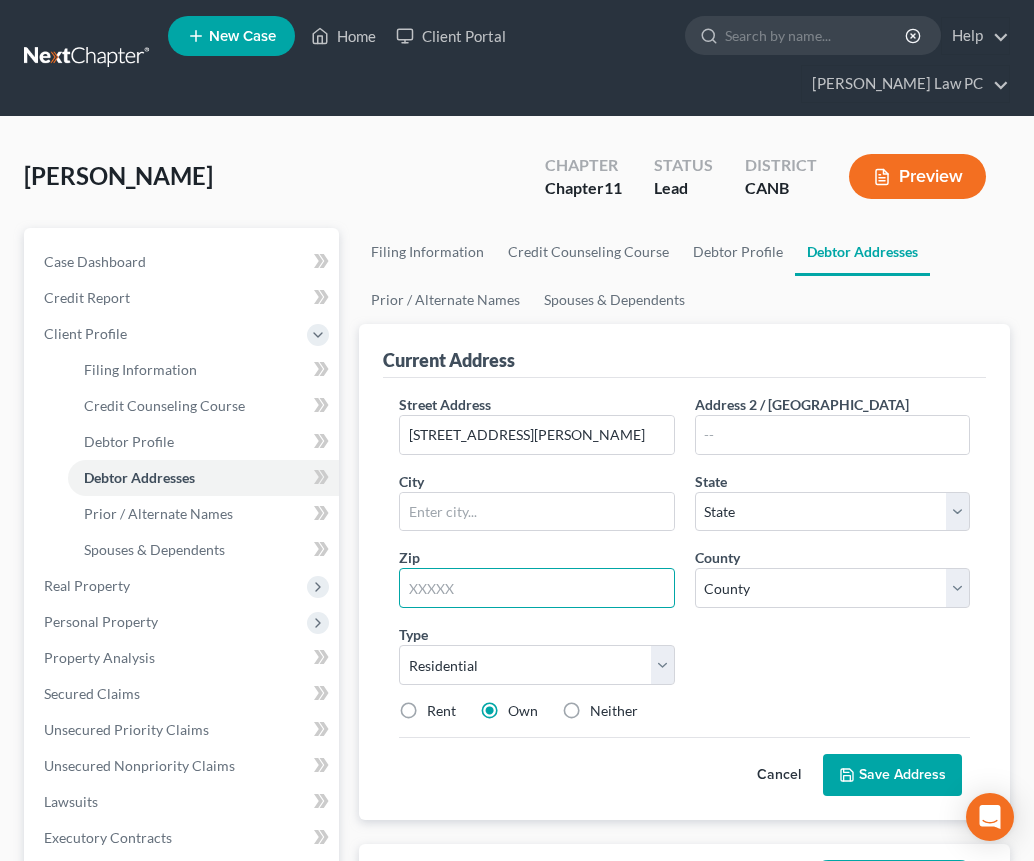 click at bounding box center (536, 588) 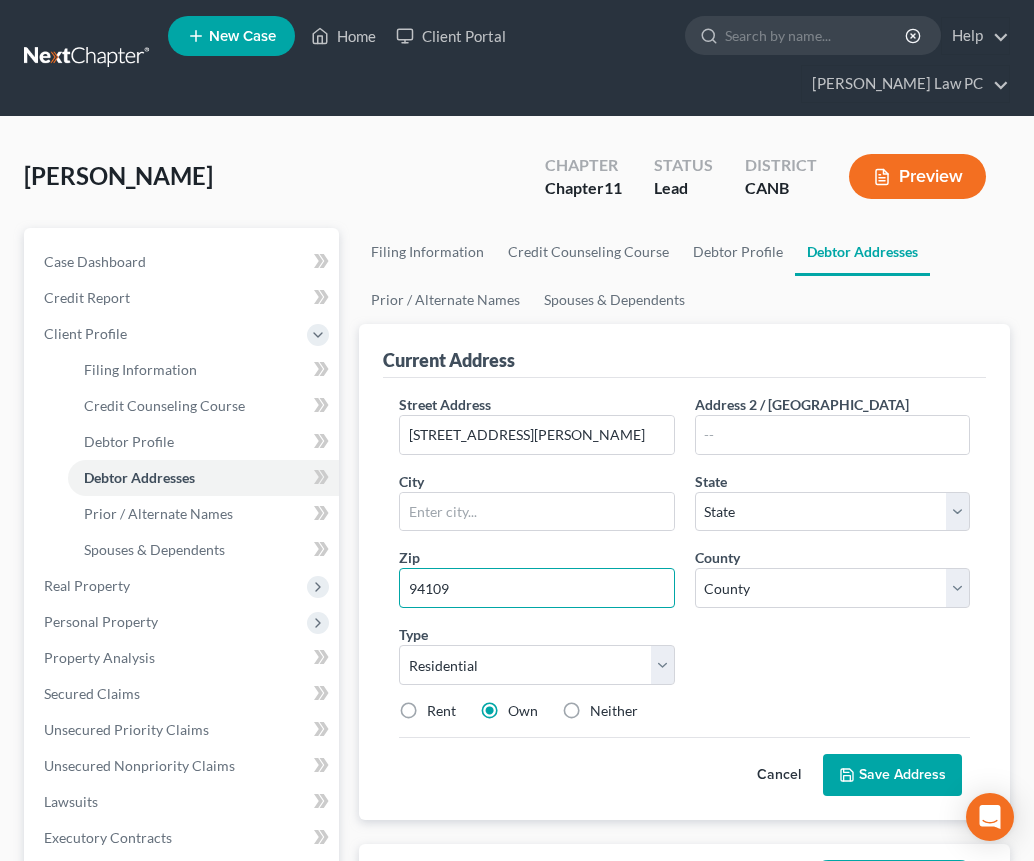 type on "94109" 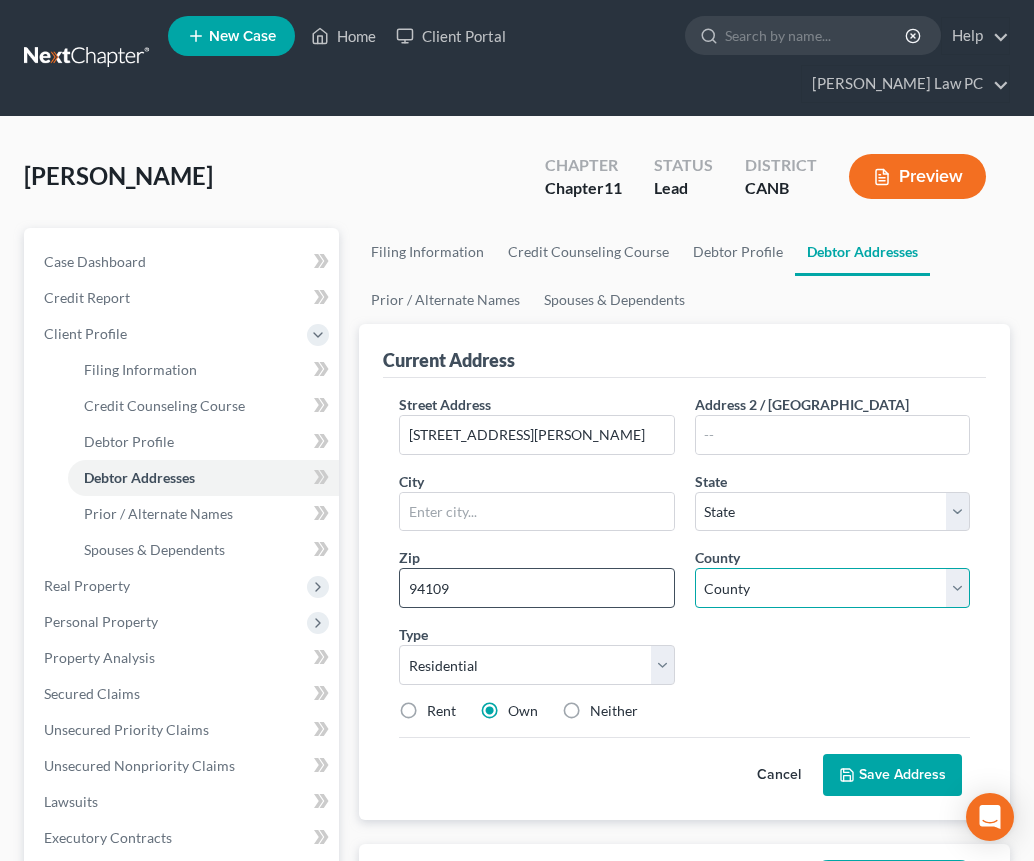 type on "[GEOGRAPHIC_DATA]" 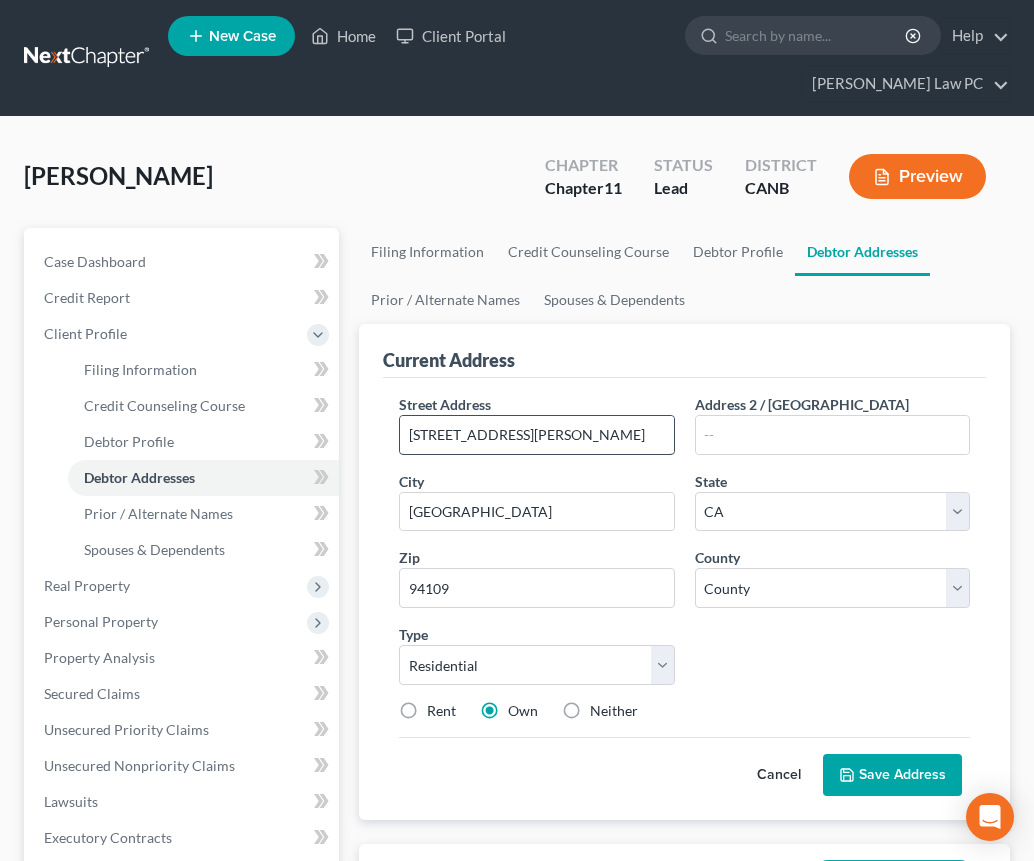 drag, startPoint x: 517, startPoint y: 433, endPoint x: 402, endPoint y: 434, distance: 115.00435 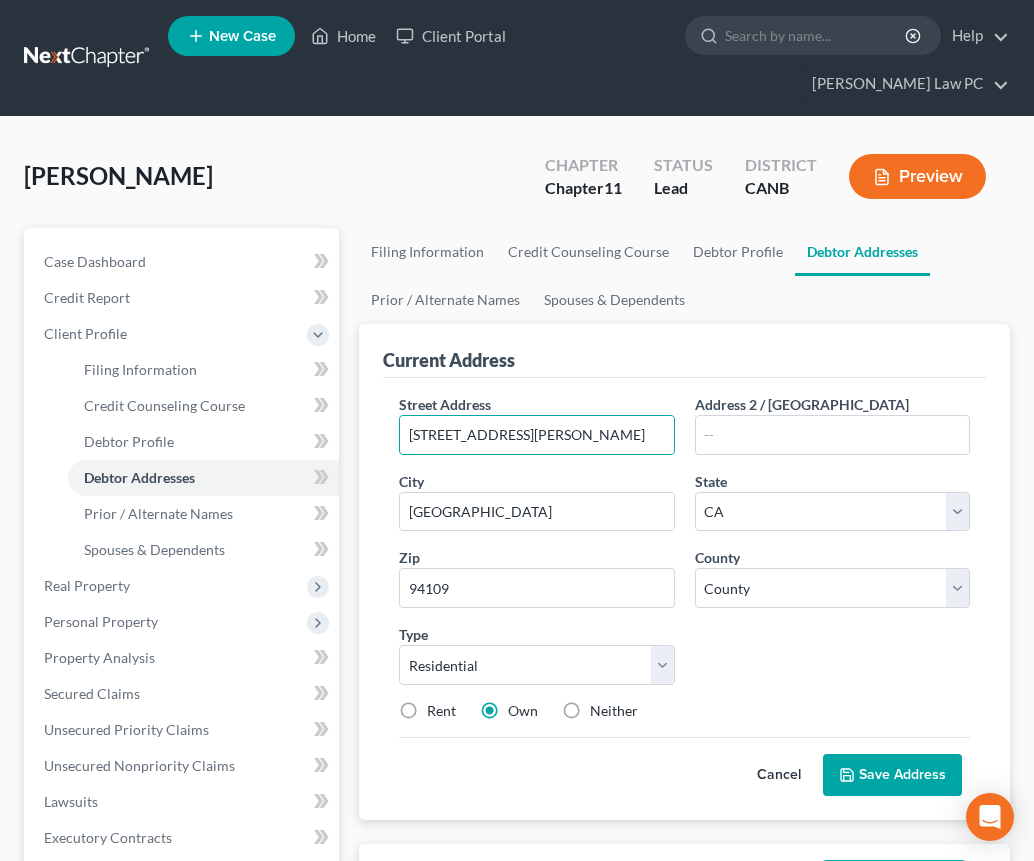 click on "Rent" at bounding box center (441, 711) 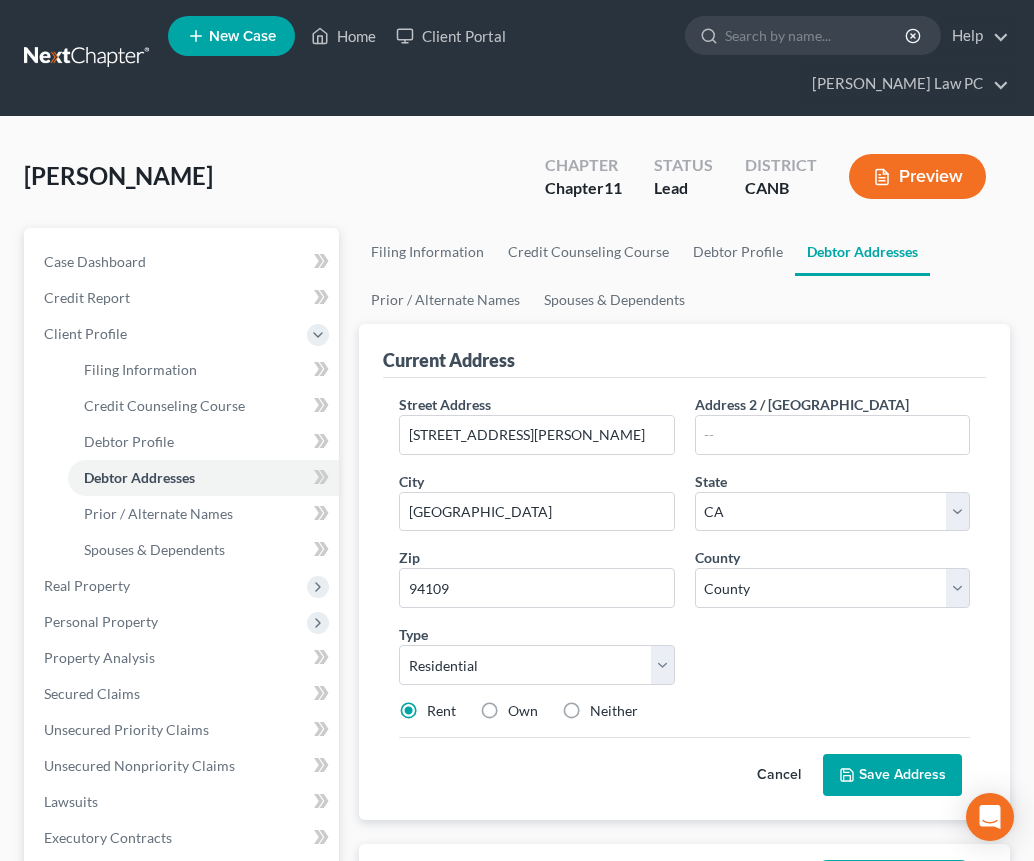 click on "Save Address" at bounding box center (892, 775) 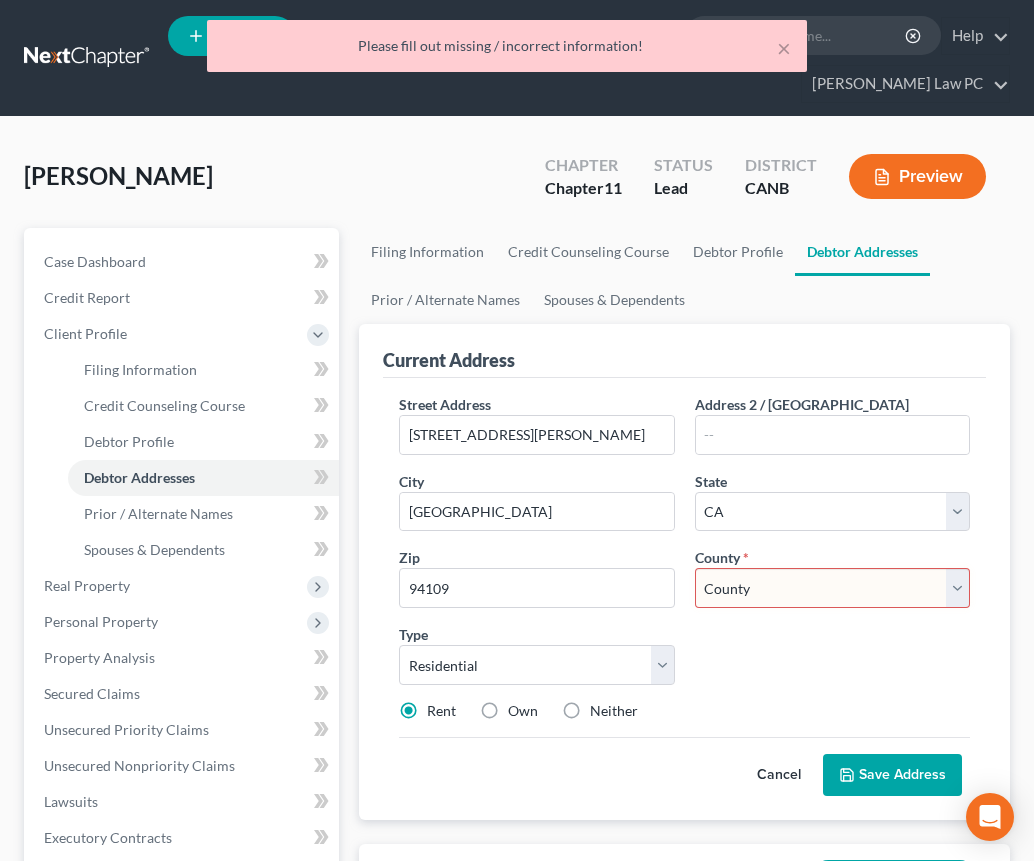 click on "County [GEOGRAPHIC_DATA] [GEOGRAPHIC_DATA] [GEOGRAPHIC_DATA] [GEOGRAPHIC_DATA] [GEOGRAPHIC_DATA] [GEOGRAPHIC_DATA] [GEOGRAPHIC_DATA] [GEOGRAPHIC_DATA] [GEOGRAPHIC_DATA] [GEOGRAPHIC_DATA] [GEOGRAPHIC_DATA] [GEOGRAPHIC_DATA] [GEOGRAPHIC_DATA] [GEOGRAPHIC_DATA] [GEOGRAPHIC_DATA] [GEOGRAPHIC_DATA] [GEOGRAPHIC_DATA] [GEOGRAPHIC_DATA] [GEOGRAPHIC_DATA] [GEOGRAPHIC_DATA] [GEOGRAPHIC_DATA] [GEOGRAPHIC_DATA] [GEOGRAPHIC_DATA] [GEOGRAPHIC_DATA] [GEOGRAPHIC_DATA] [GEOGRAPHIC_DATA] [GEOGRAPHIC_DATA] [GEOGRAPHIC_DATA] [US_STATE][GEOGRAPHIC_DATA] [GEOGRAPHIC_DATA] [GEOGRAPHIC_DATA] [GEOGRAPHIC_DATA] [GEOGRAPHIC_DATA] [GEOGRAPHIC_DATA] [GEOGRAPHIC_DATA] [GEOGRAPHIC_DATA] [GEOGRAPHIC_DATA] [GEOGRAPHIC_DATA] [GEOGRAPHIC_DATA] [GEOGRAPHIC_DATA][PERSON_NAME] [GEOGRAPHIC_DATA] [GEOGRAPHIC_DATA] [GEOGRAPHIC_DATA] [GEOGRAPHIC_DATA] [GEOGRAPHIC_DATA] [GEOGRAPHIC_DATA] [GEOGRAPHIC_DATA] [GEOGRAPHIC_DATA] [GEOGRAPHIC_DATA] [GEOGRAPHIC_DATA] [GEOGRAPHIC_DATA] [GEOGRAPHIC_DATA] [GEOGRAPHIC_DATA] [GEOGRAPHIC_DATA] [GEOGRAPHIC_DATA] [GEOGRAPHIC_DATA] [GEOGRAPHIC_DATA] [GEOGRAPHIC_DATA]" at bounding box center (832, 588) 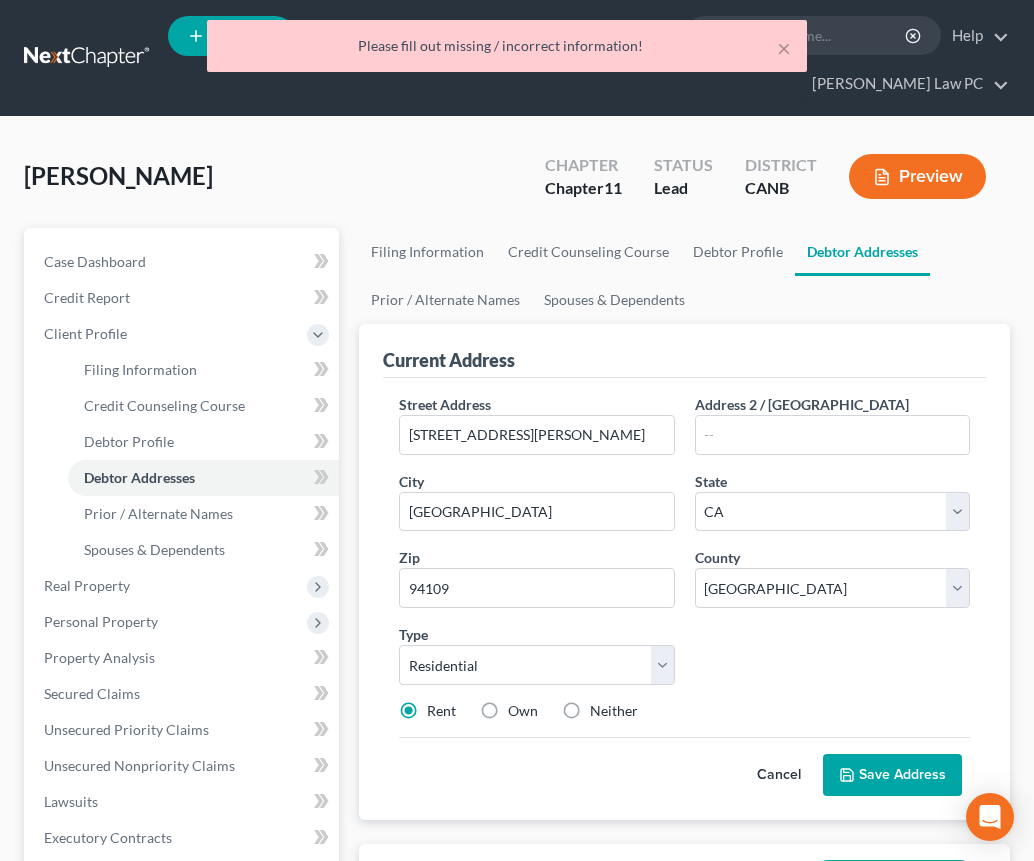 click on "Cancel Save Address" at bounding box center (684, 766) 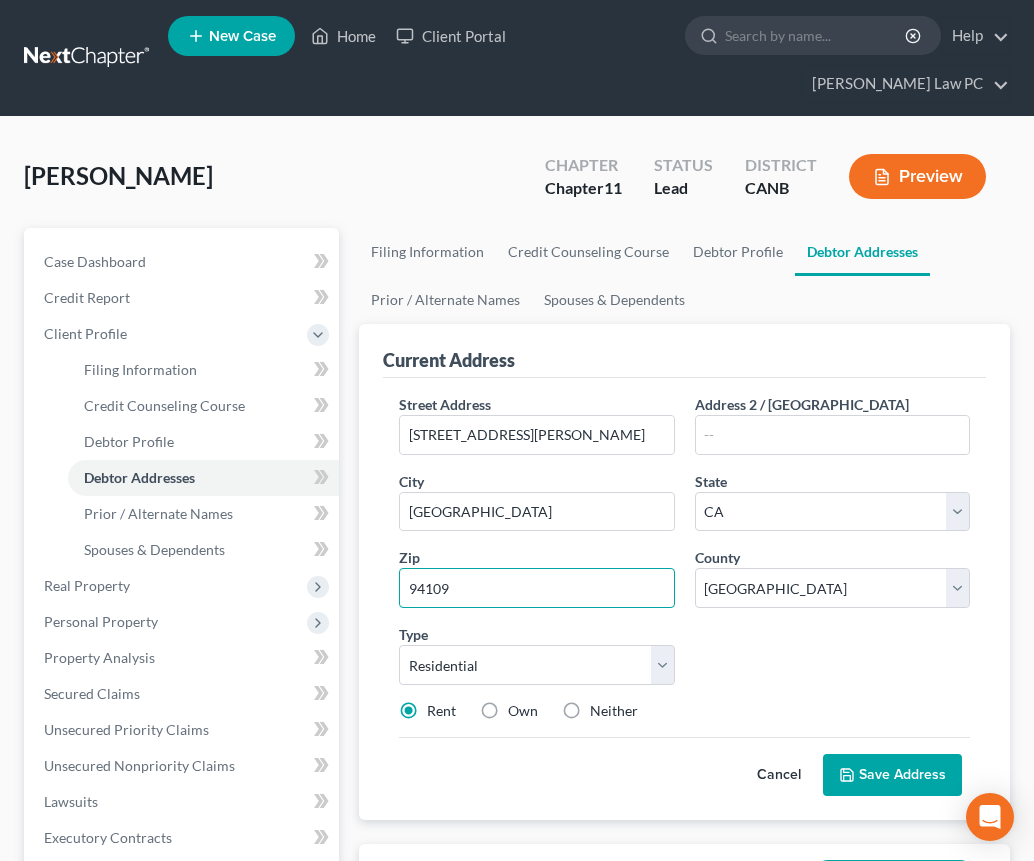 click on "94109" at bounding box center [536, 588] 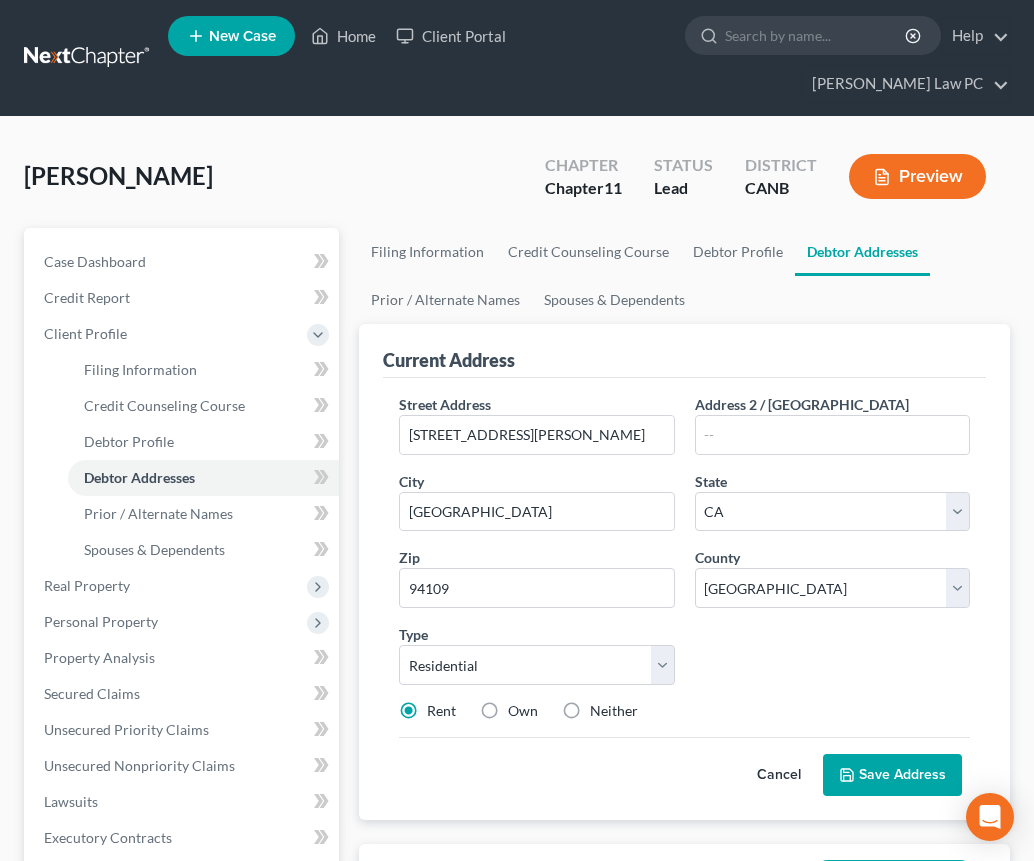 click on "Save Address" at bounding box center (892, 775) 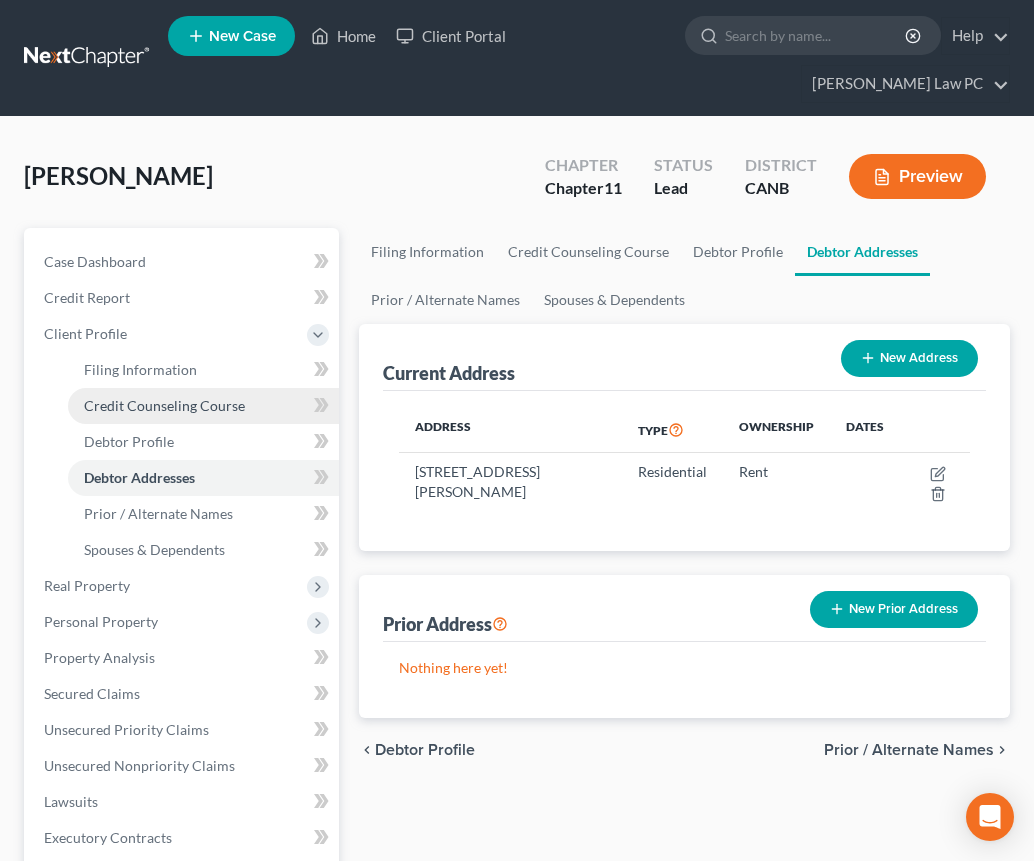 click on "Credit Counseling Course" at bounding box center (203, 406) 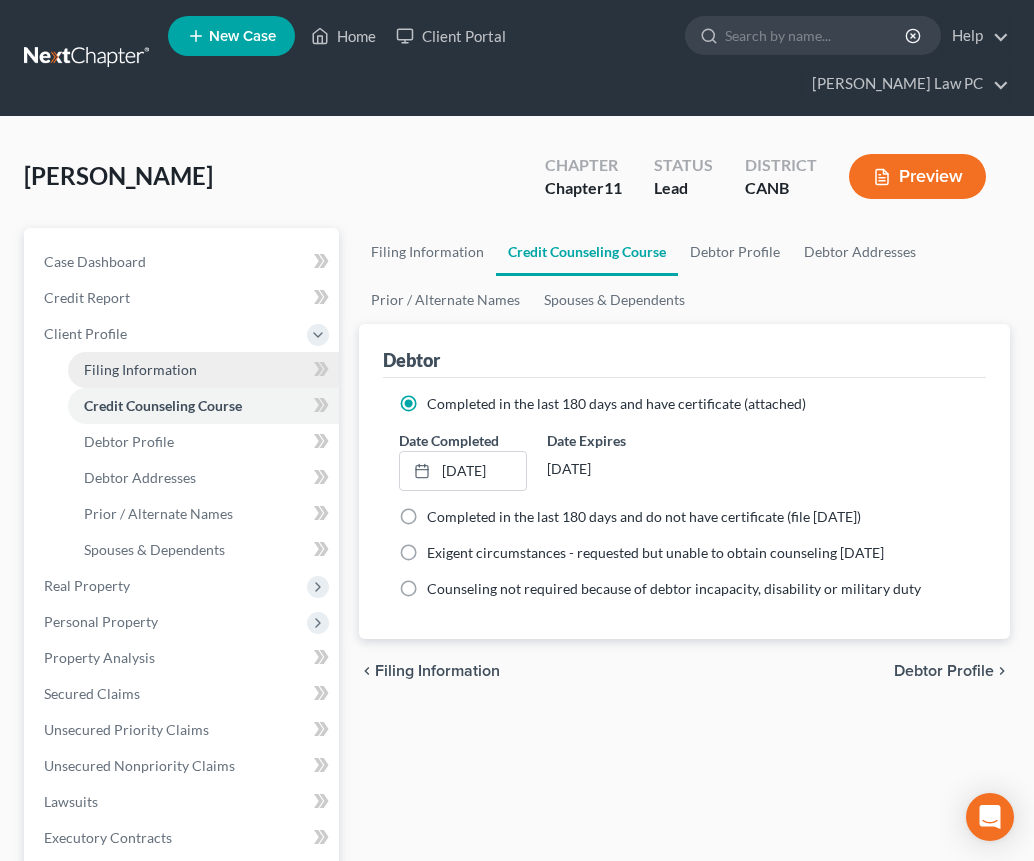 click on "Filing Information" at bounding box center [140, 369] 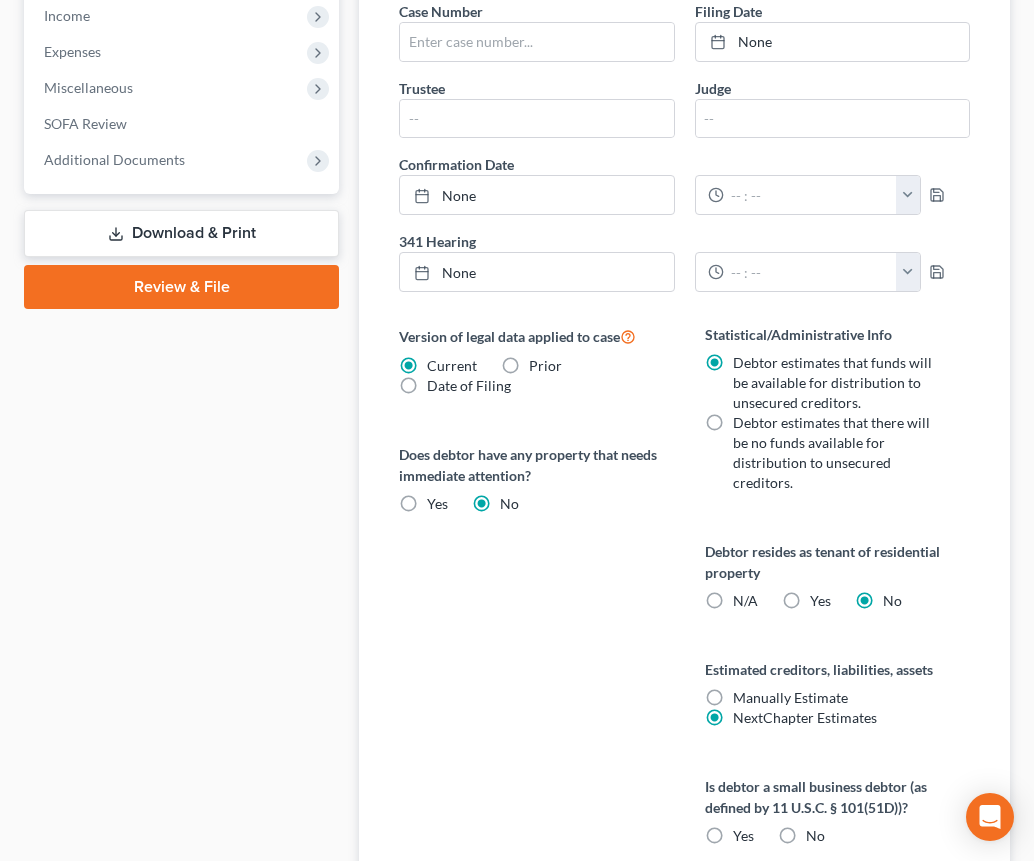scroll, scrollTop: 895, scrollLeft: 0, axis: vertical 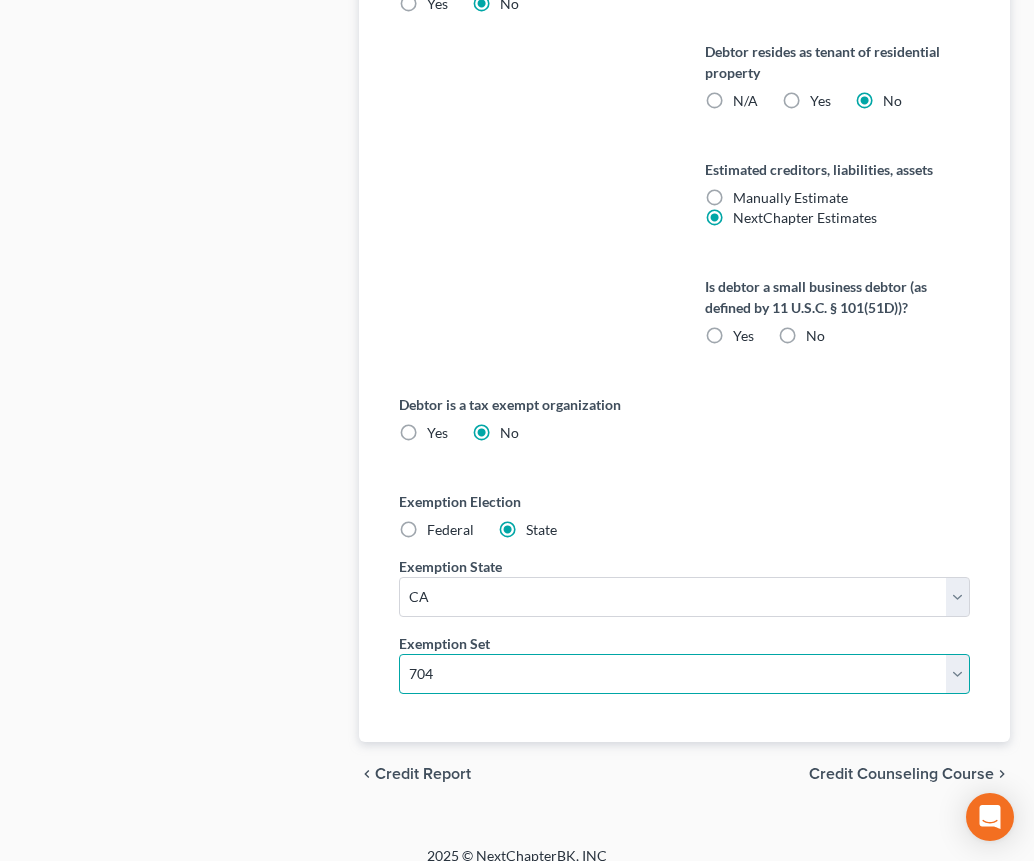 click on "Select 703 704" at bounding box center (684, 674) 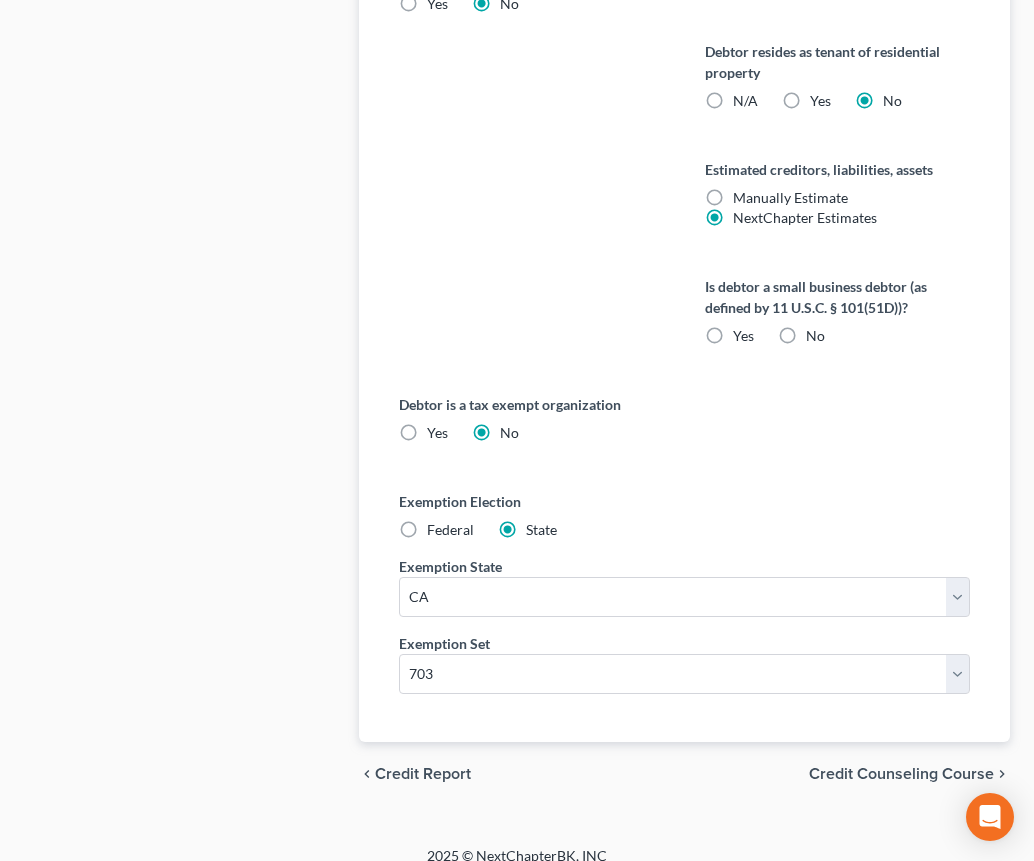 click on "Credit Counseling Course" at bounding box center [901, 774] 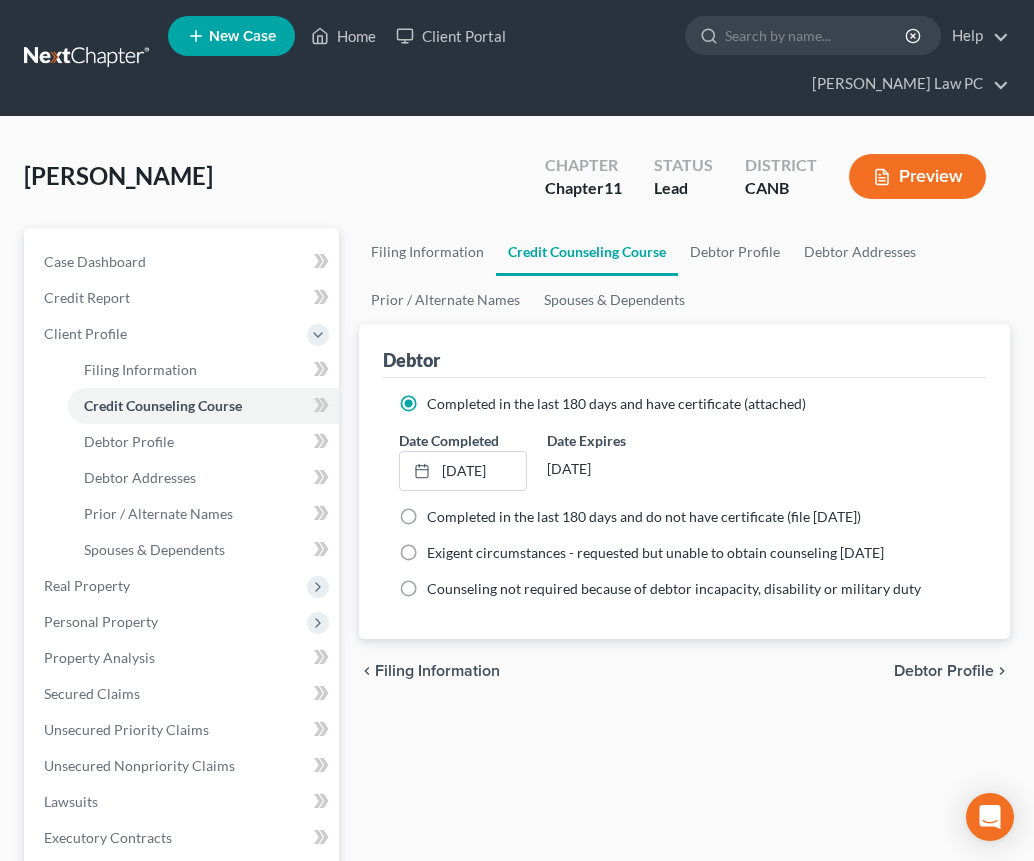 scroll, scrollTop: 0, scrollLeft: 0, axis: both 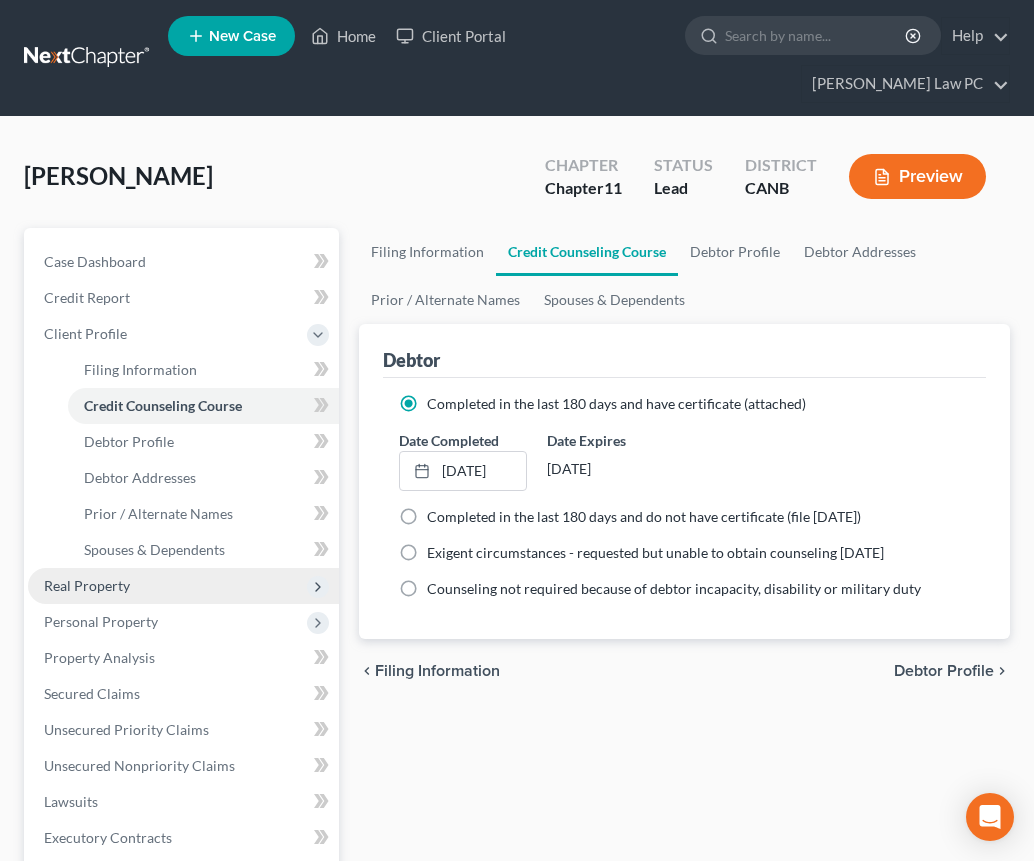 click on "Real Property" at bounding box center (183, 586) 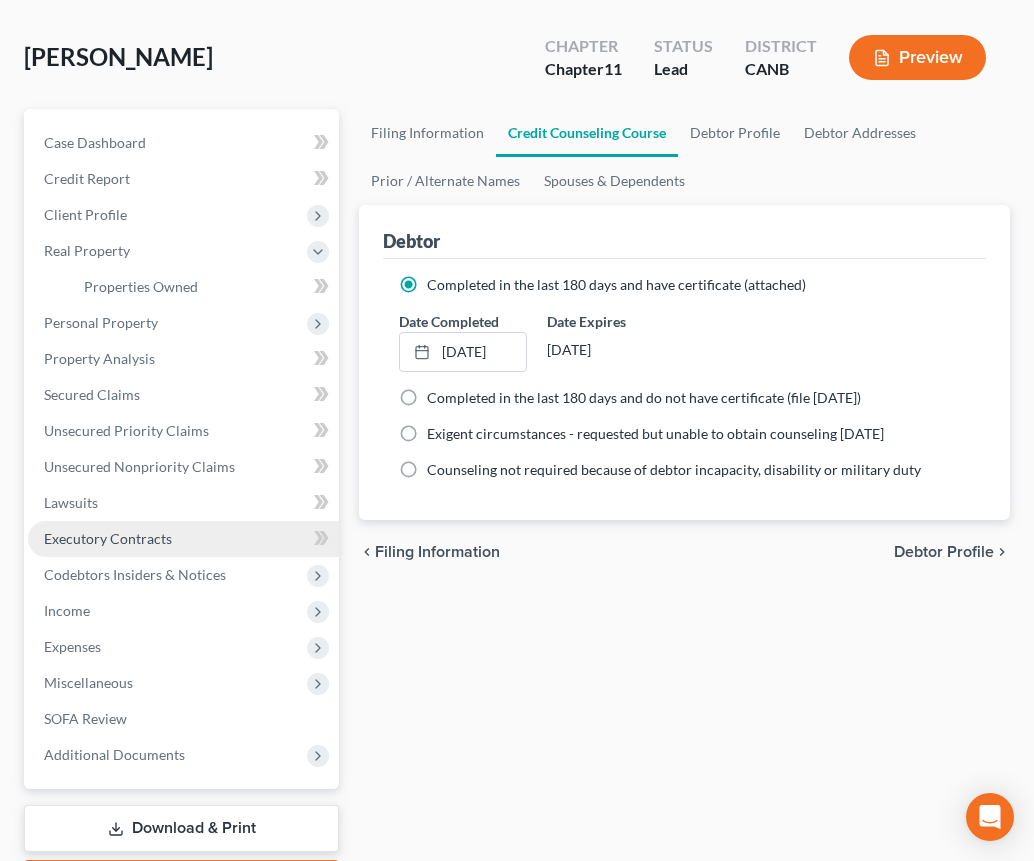 scroll, scrollTop: 122, scrollLeft: 0, axis: vertical 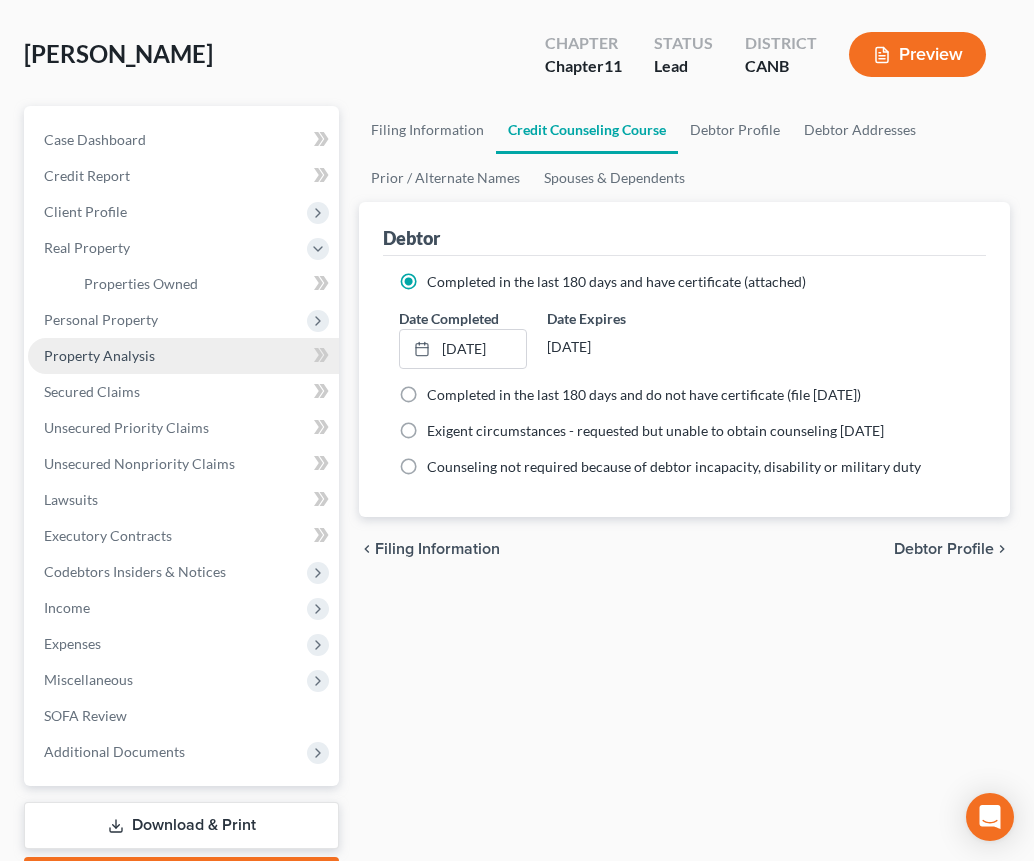 click on "Property Analysis" at bounding box center (99, 355) 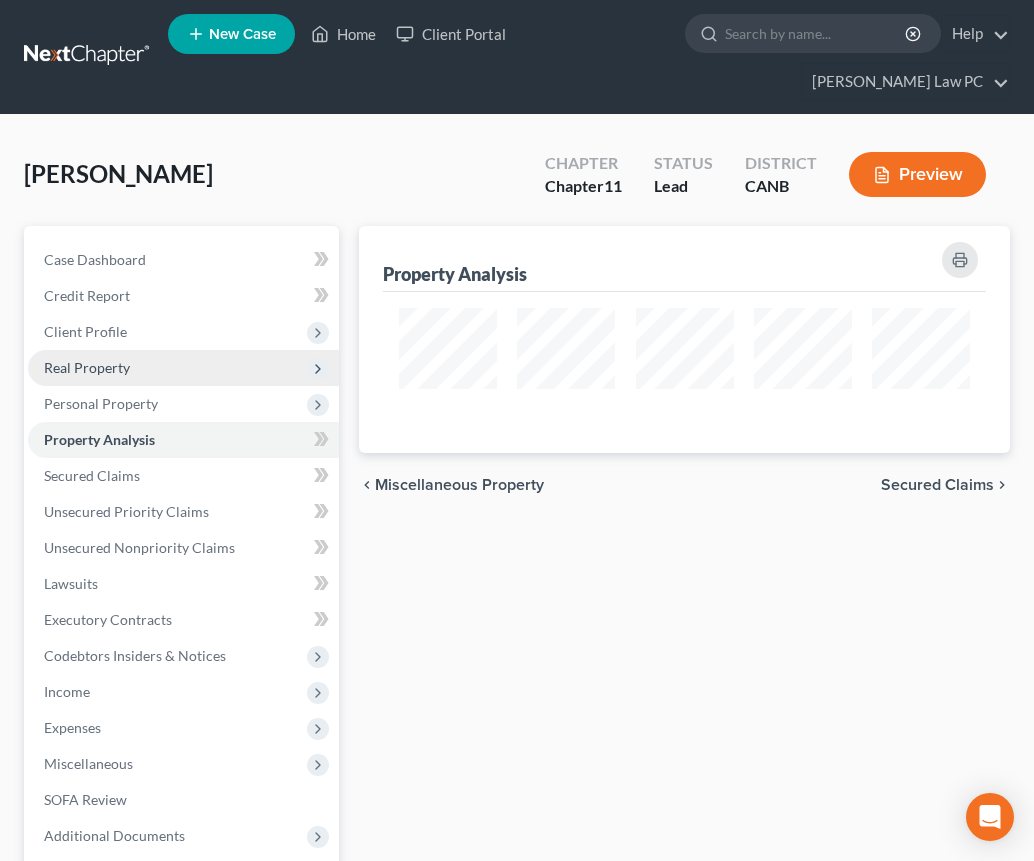 scroll, scrollTop: 0, scrollLeft: 0, axis: both 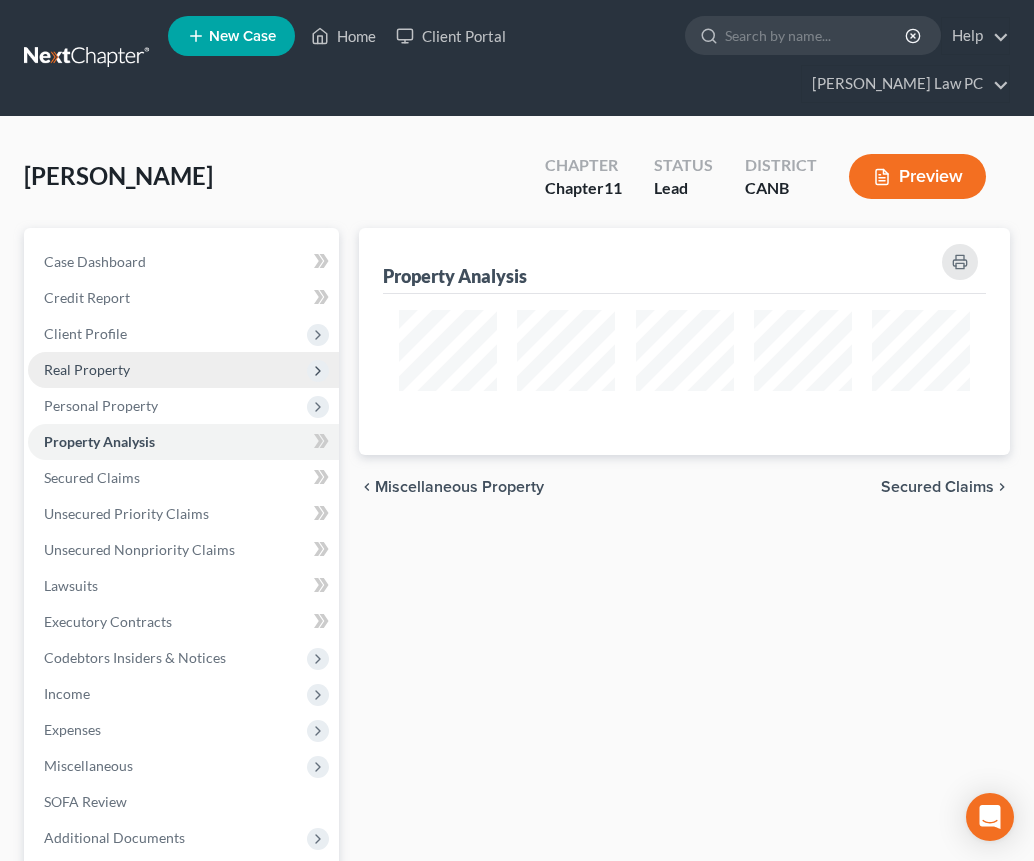 click on "Real Property" at bounding box center (87, 369) 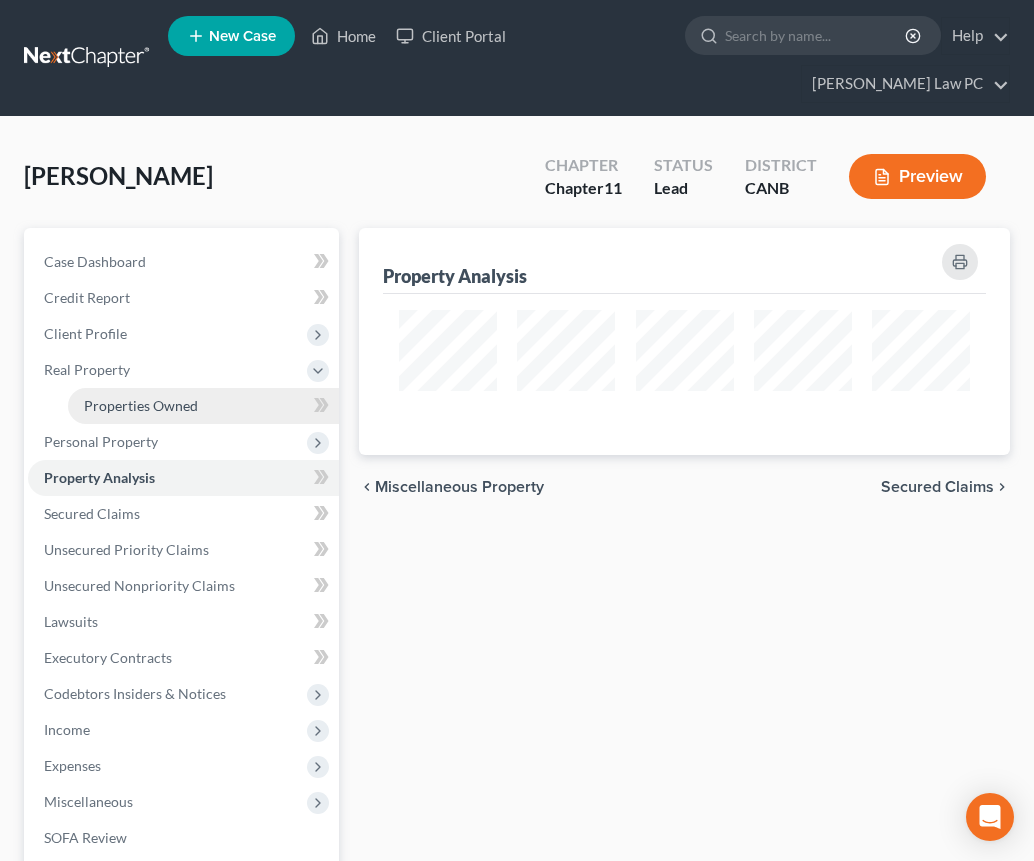 click on "Properties Owned" at bounding box center (141, 405) 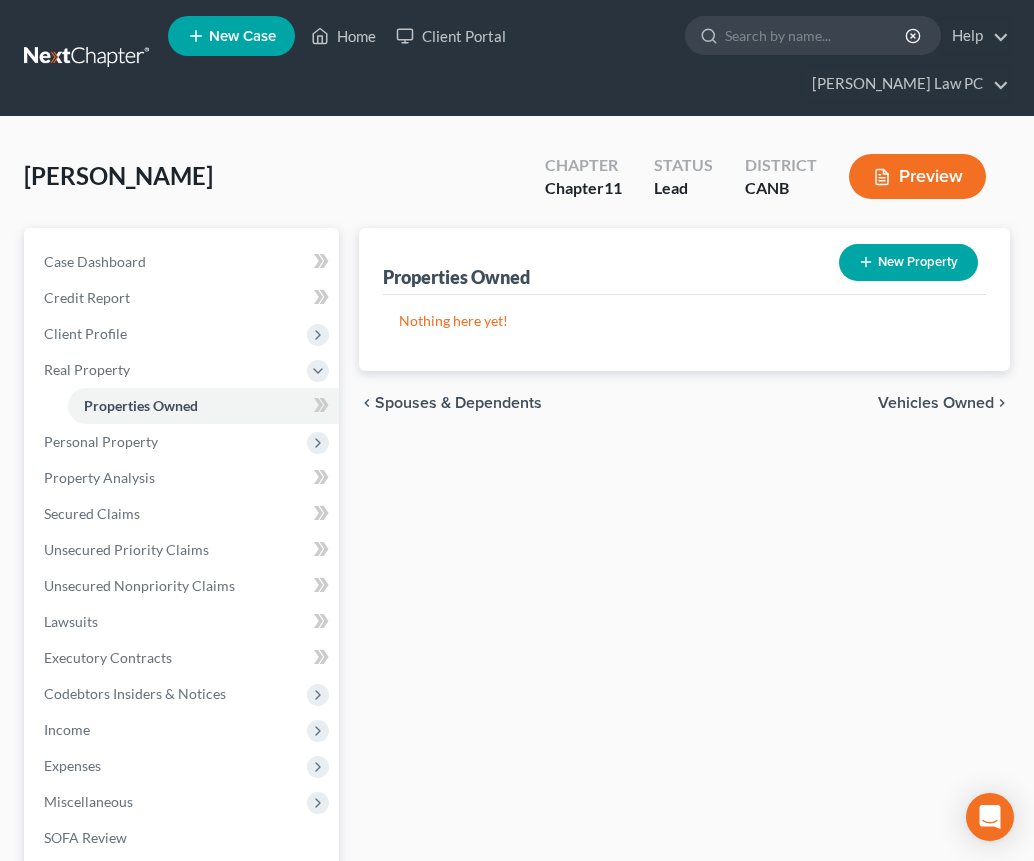 click on "New Property" at bounding box center (908, 262) 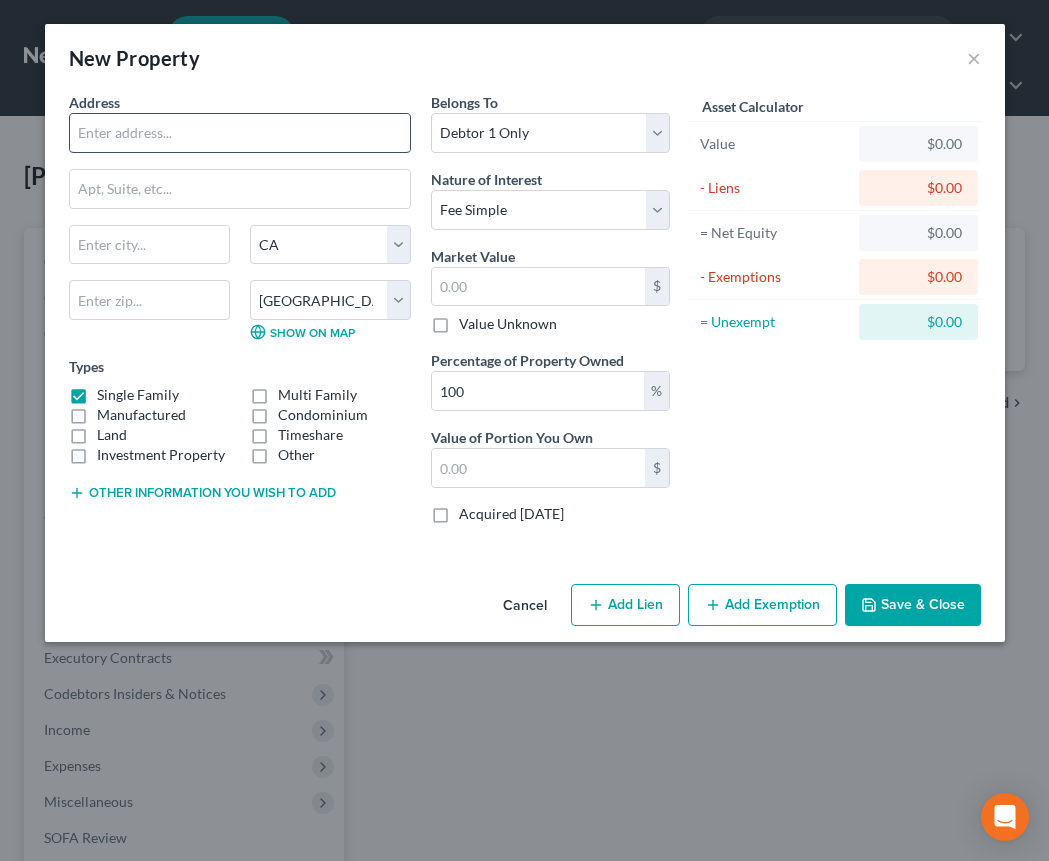 click at bounding box center (240, 133) 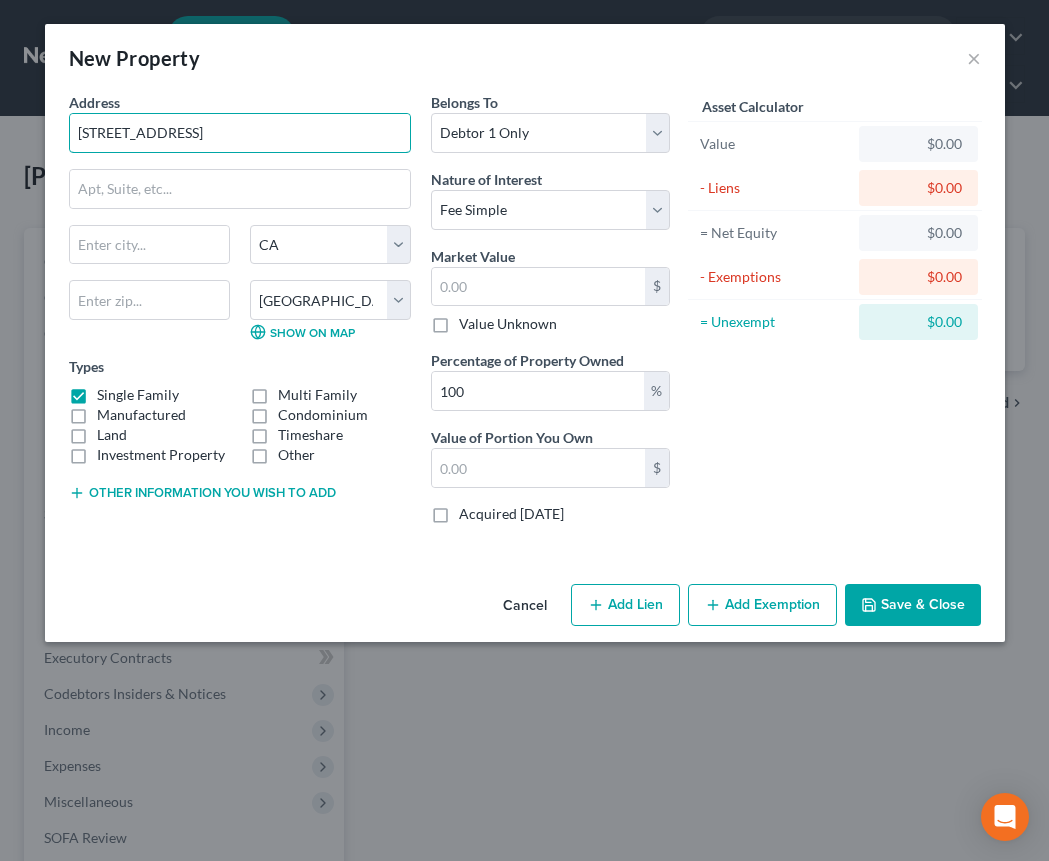 type on "[STREET_ADDRESS]" 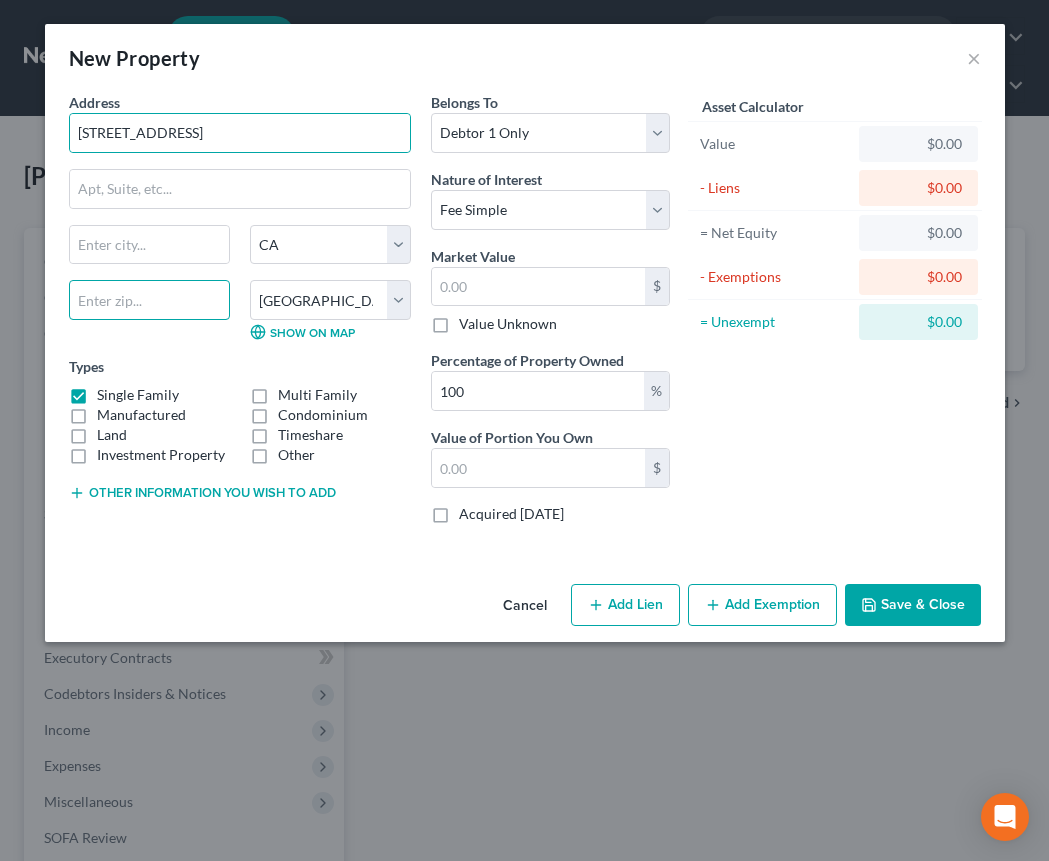 click at bounding box center [149, 300] 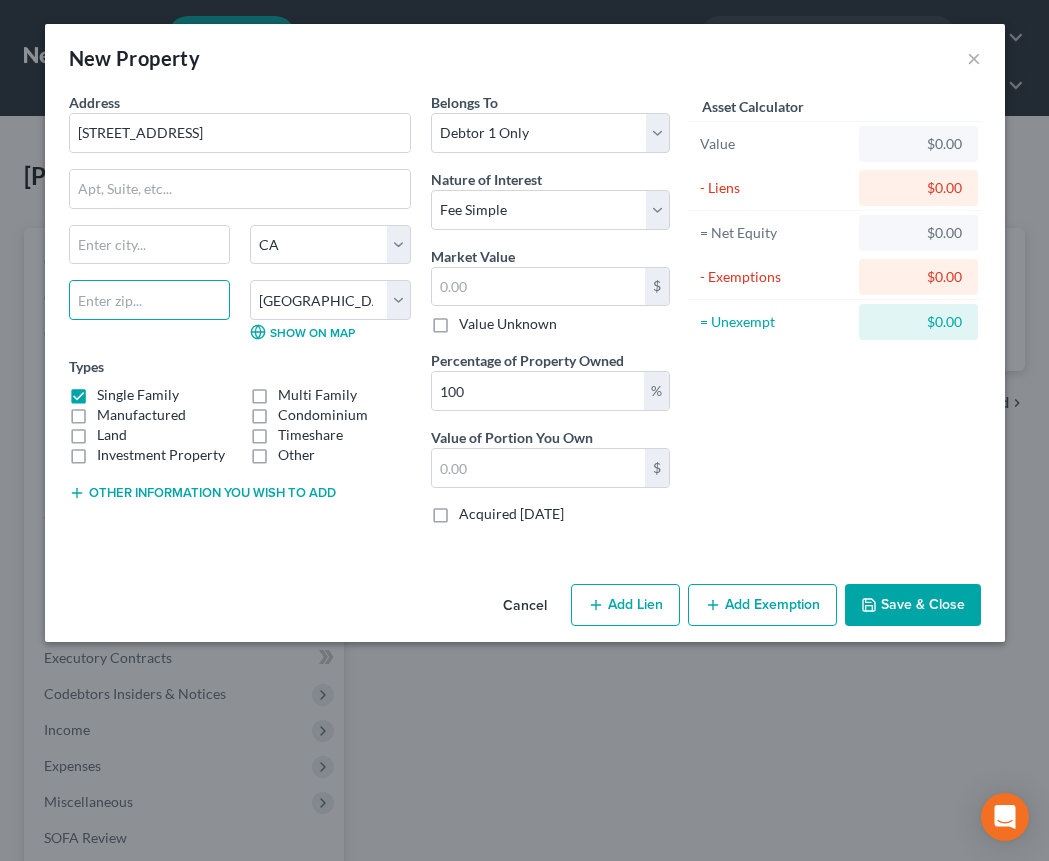 paste on "94110" 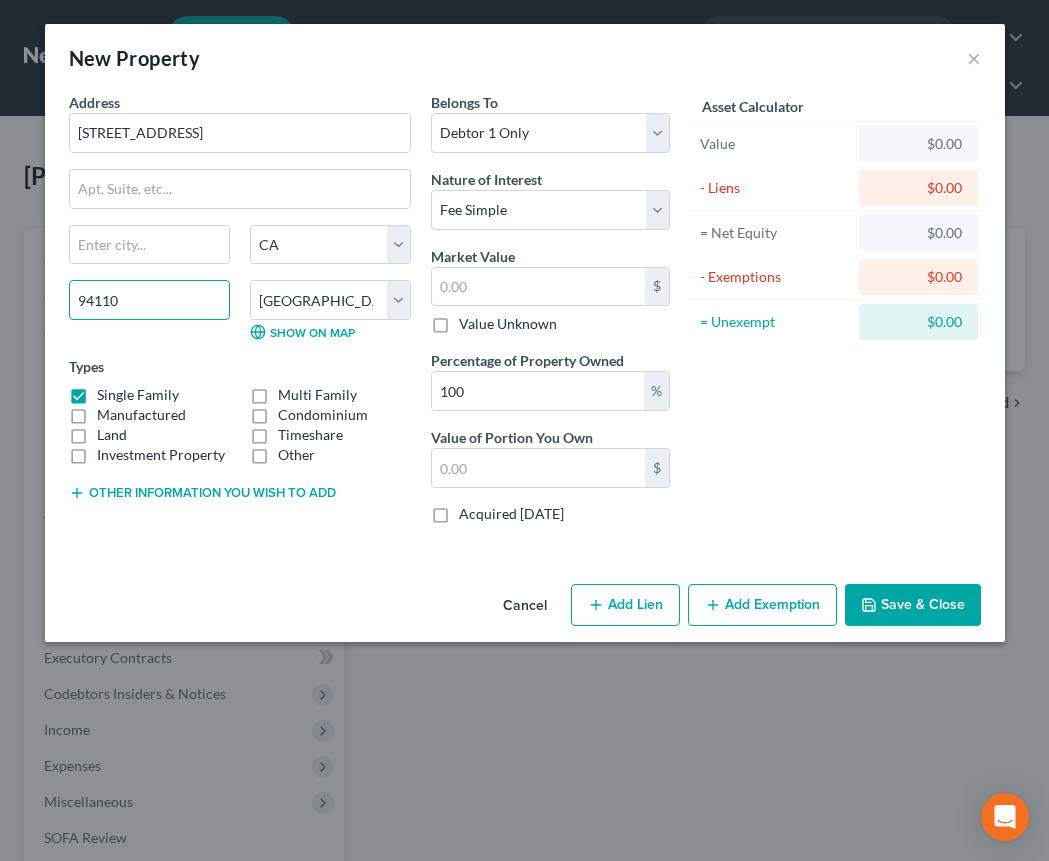 type on "94110" 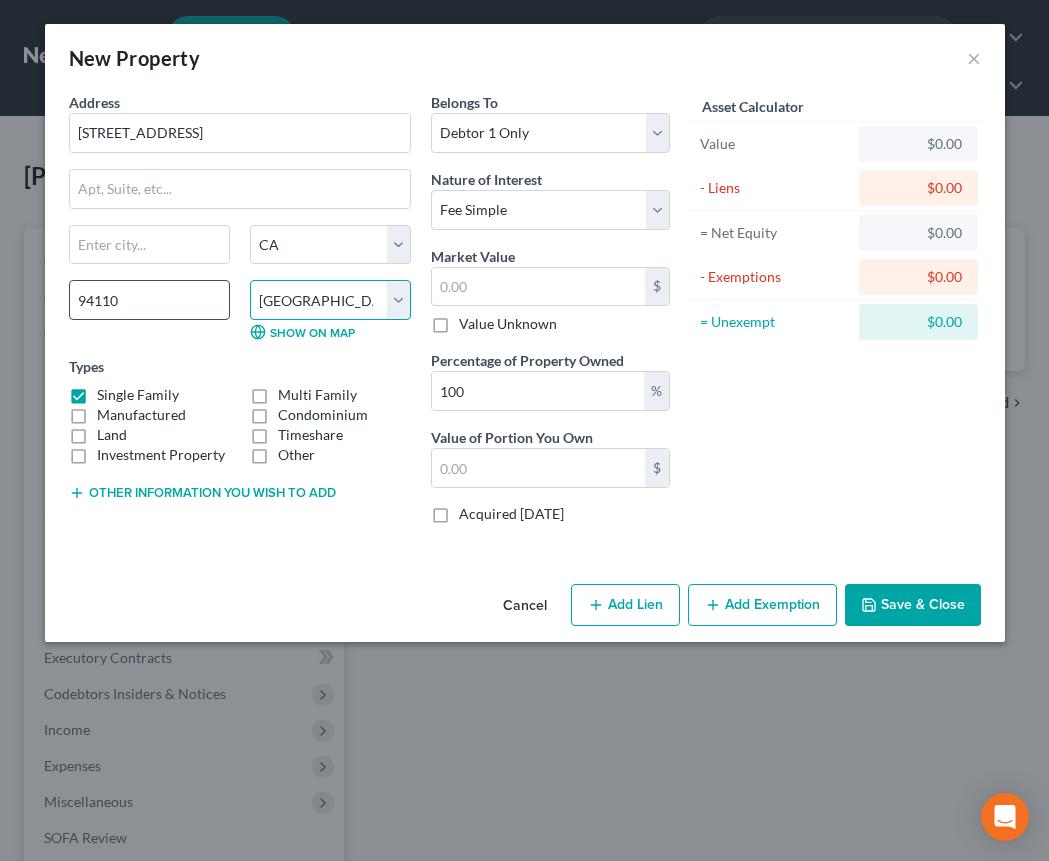 type on "[GEOGRAPHIC_DATA]" 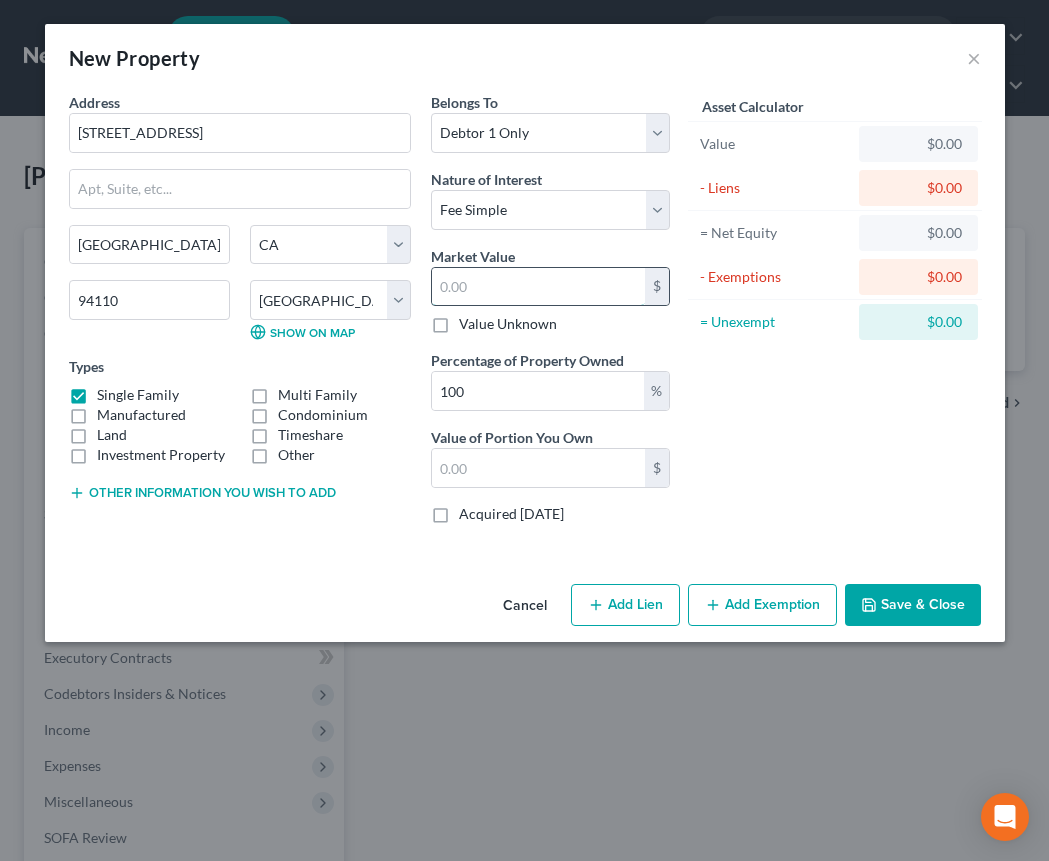 click at bounding box center (538, 287) 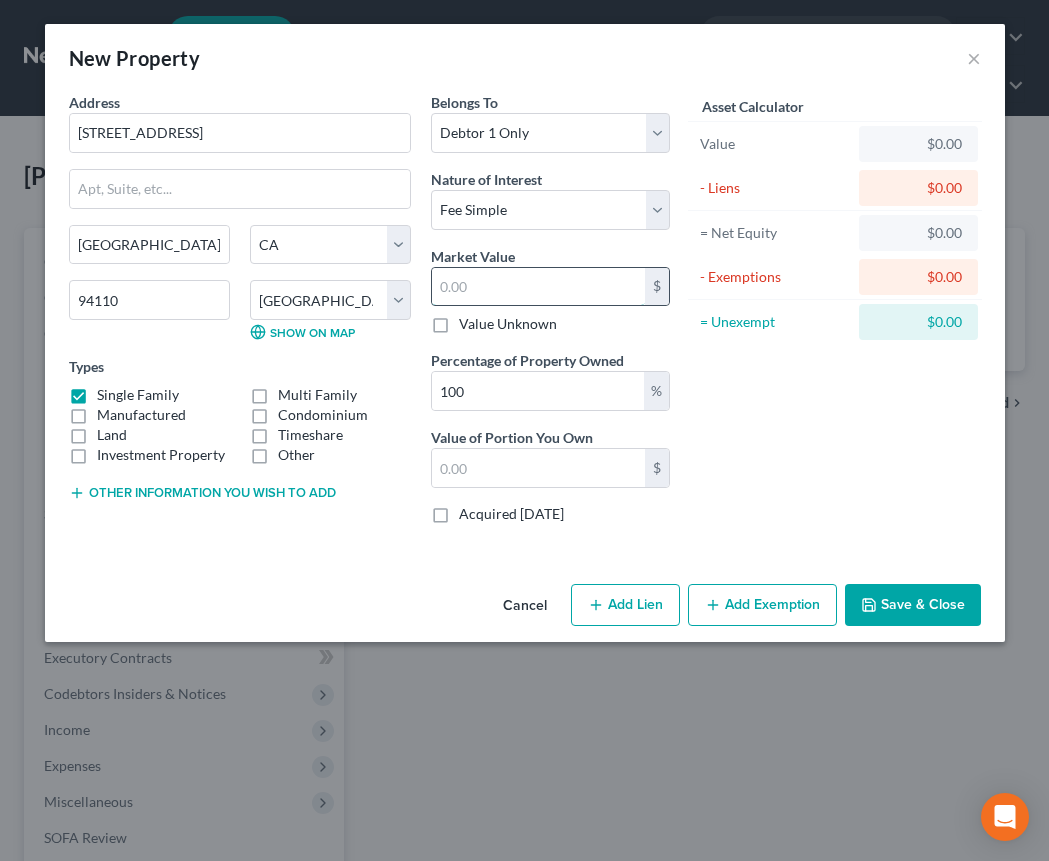type on "2" 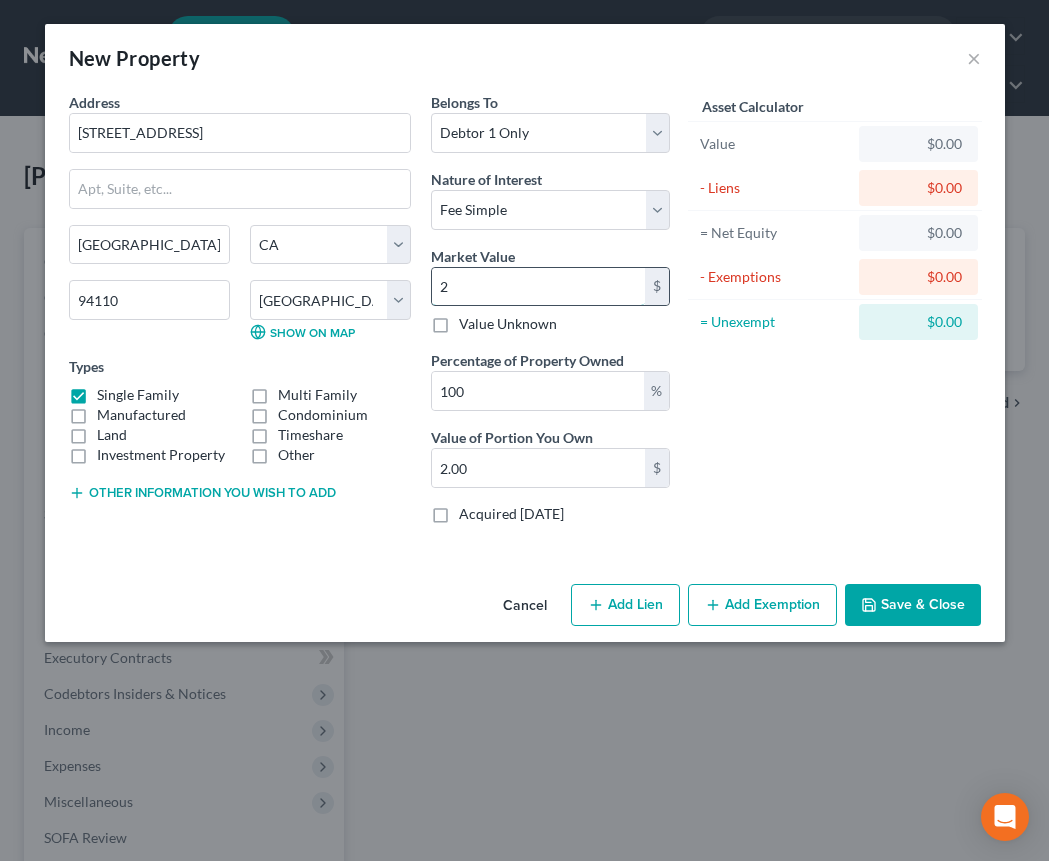 type on "20" 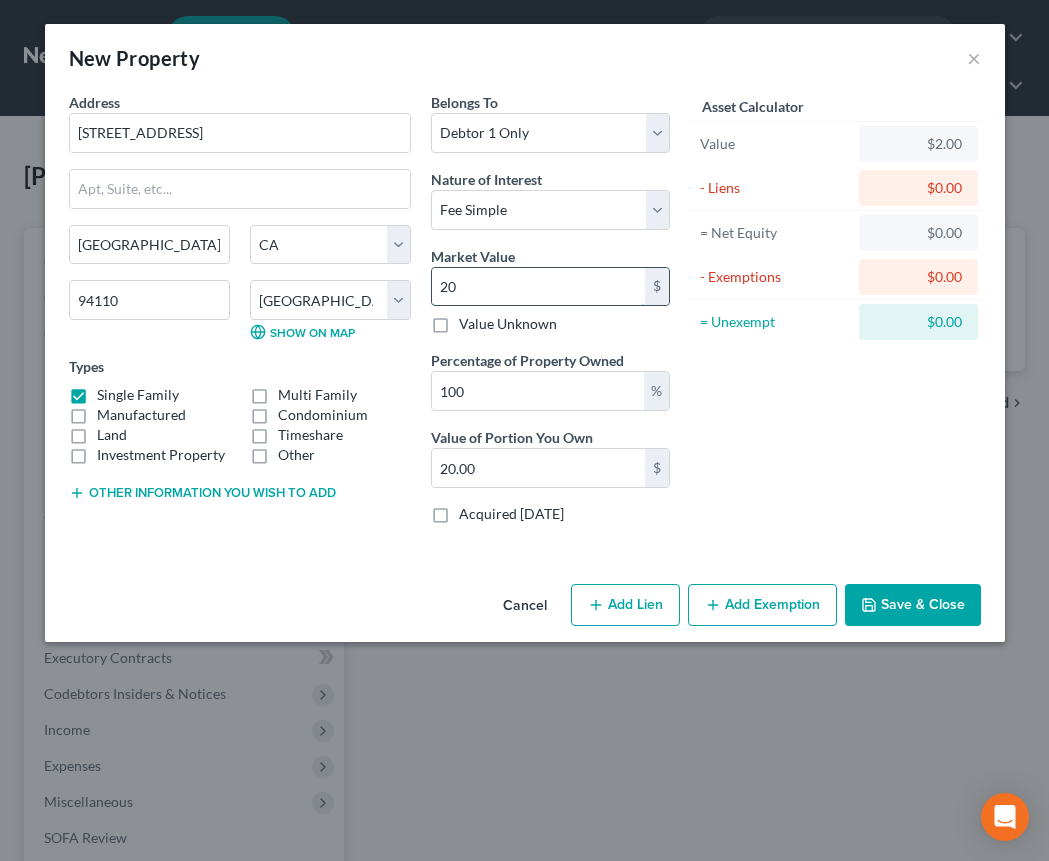 type on "200" 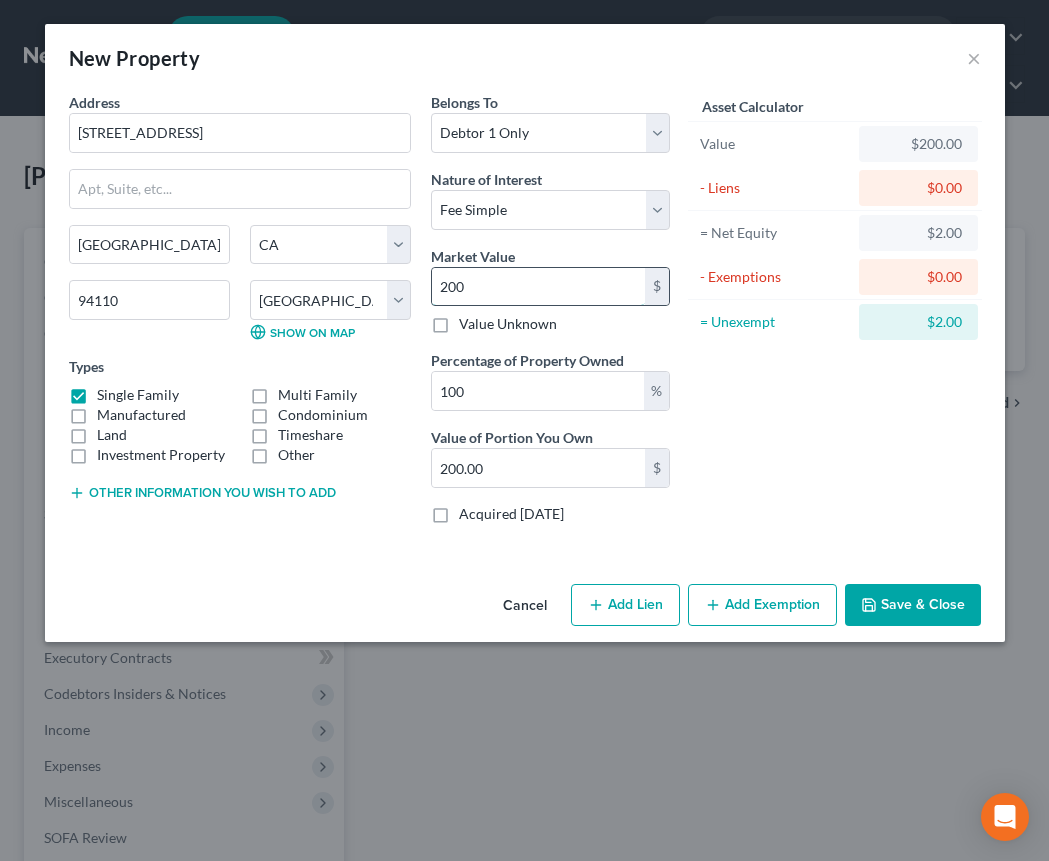 type on "2000" 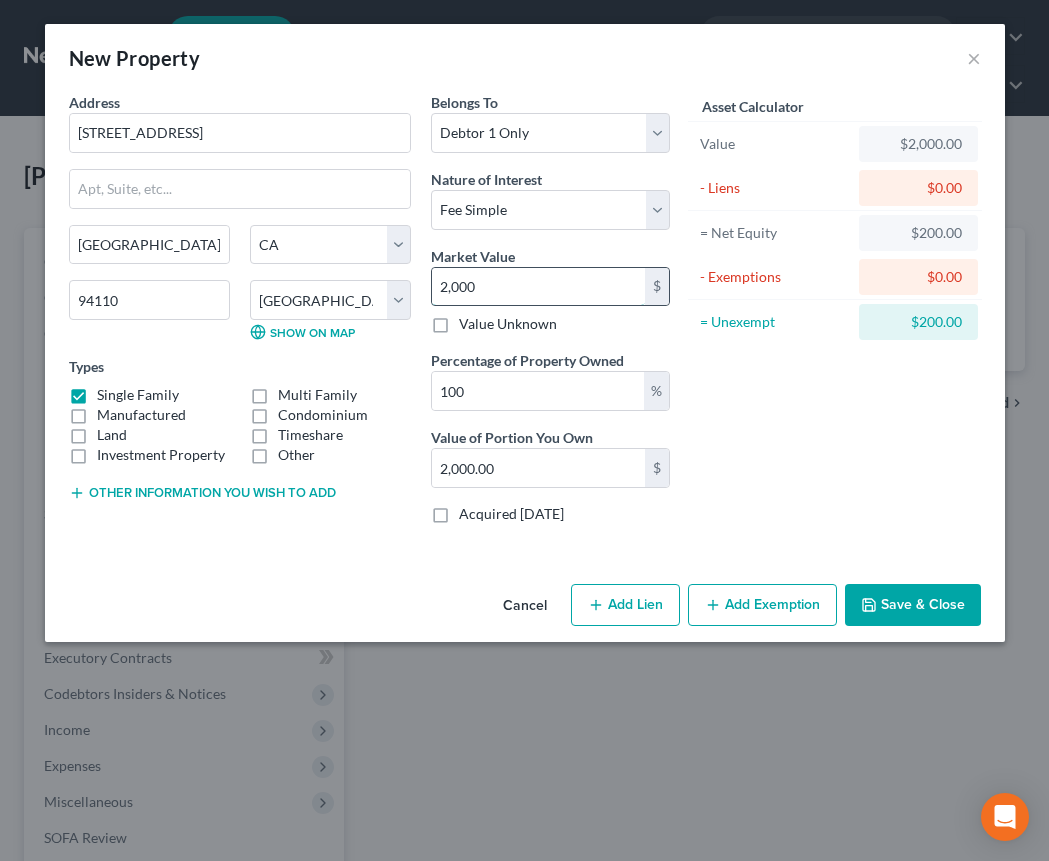 type on "2,0000" 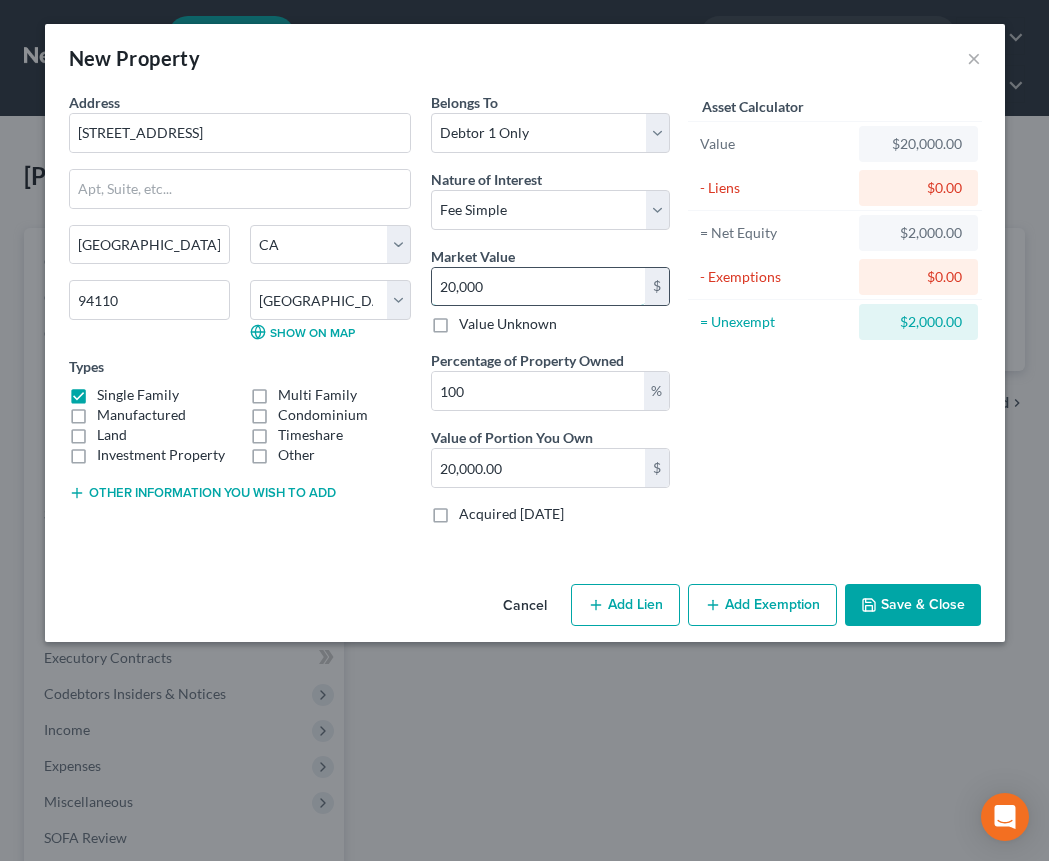 type on "20,0000" 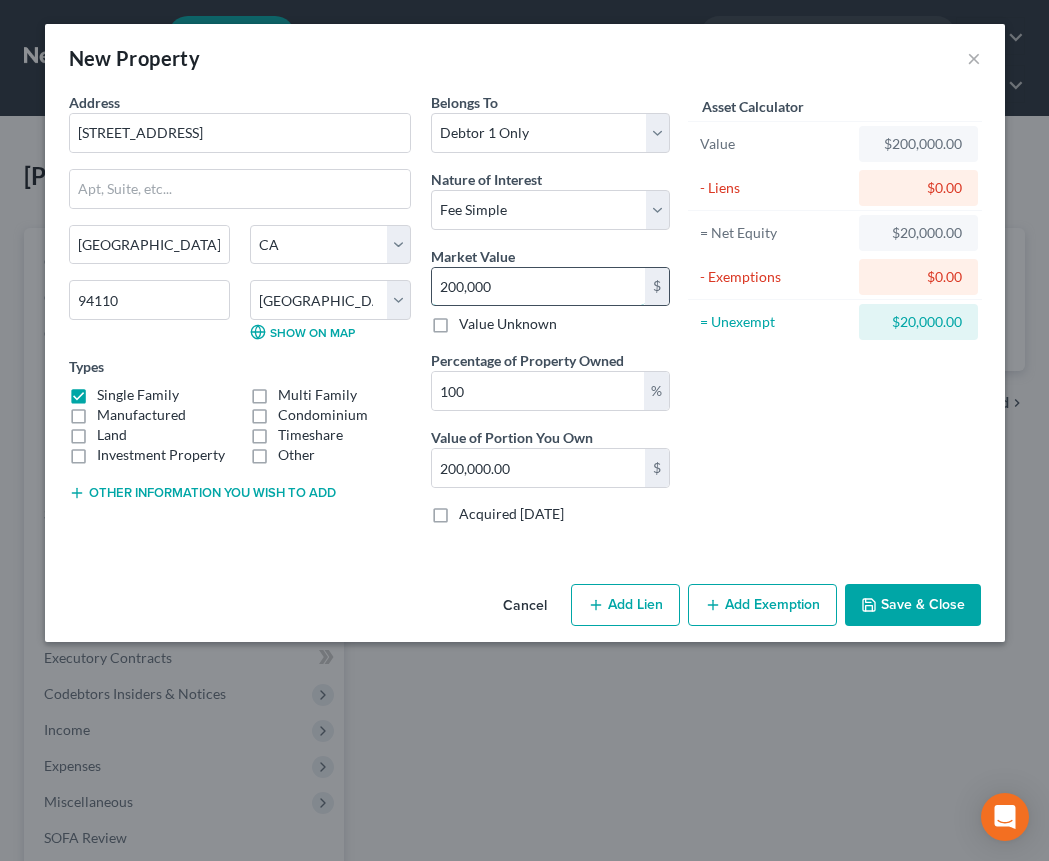 type on "200,0000" 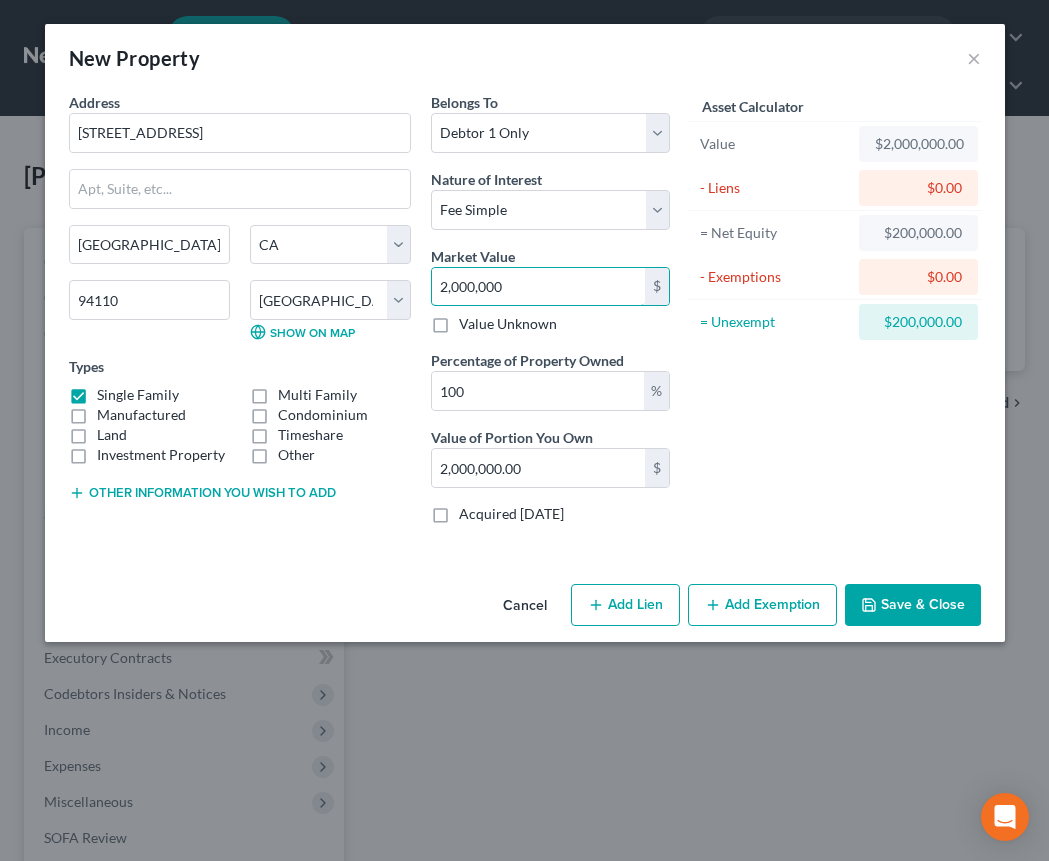 type on "2,000,000" 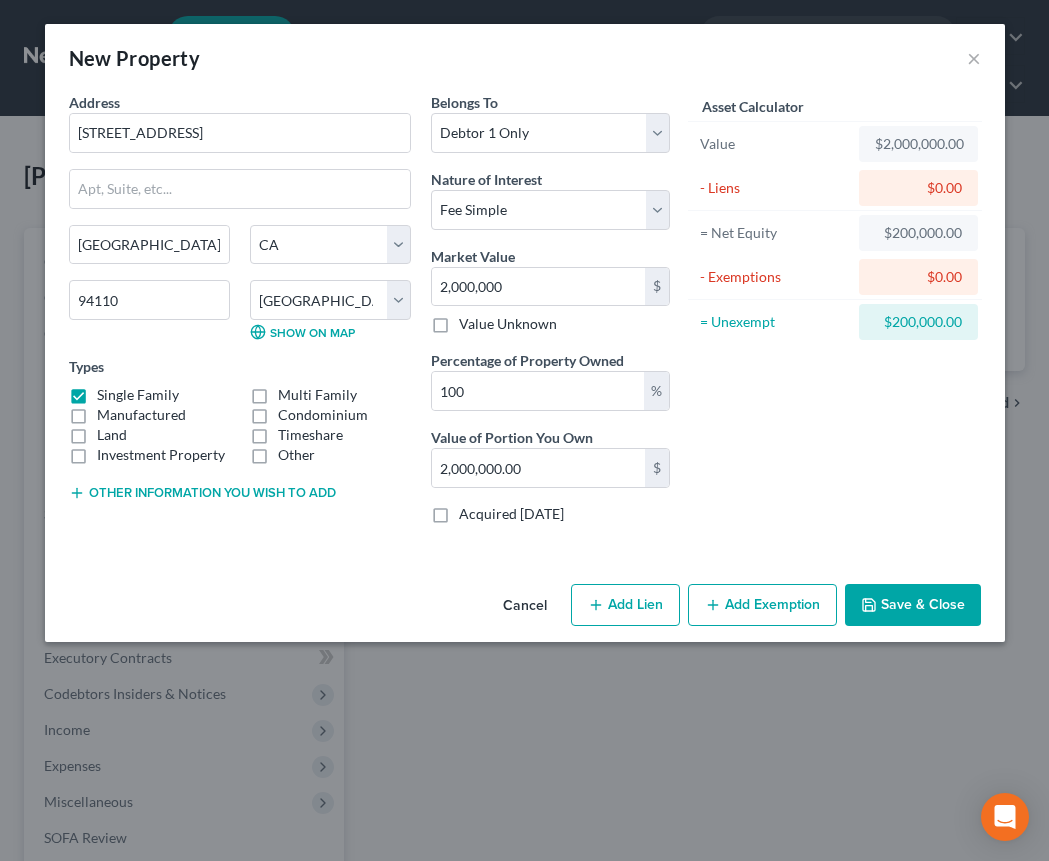 click on "Other" at bounding box center [296, 455] 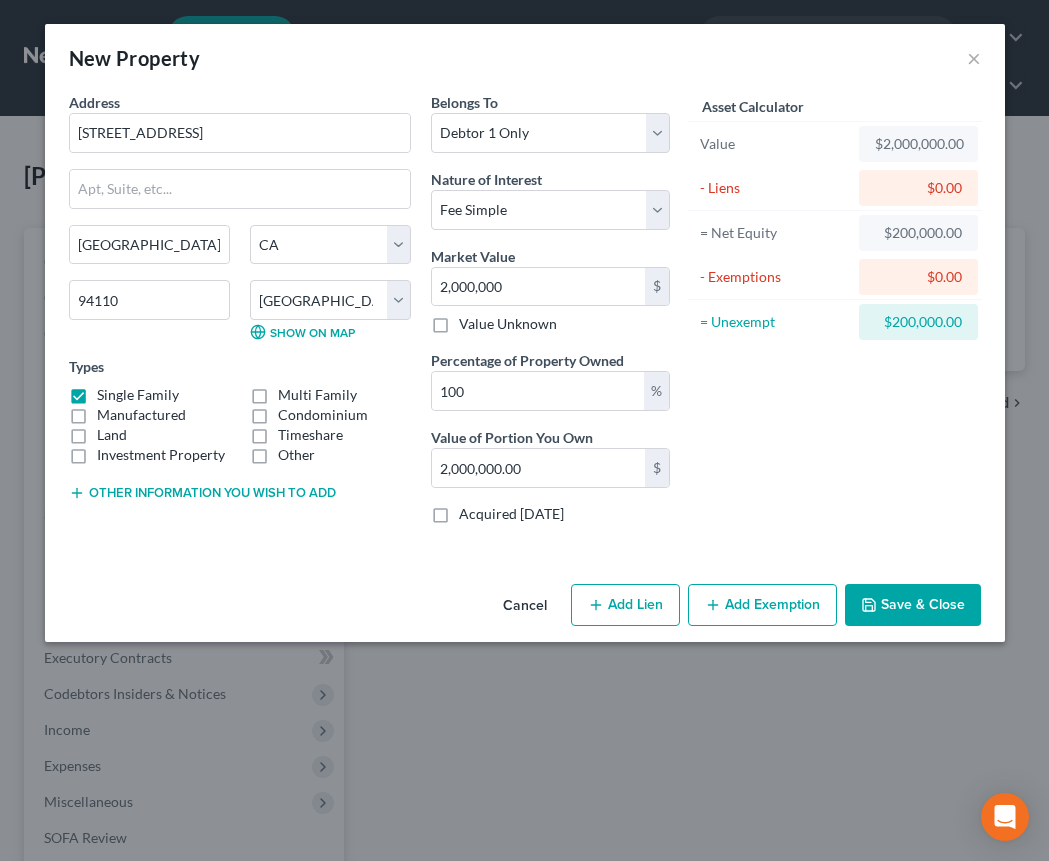 click on "Other" at bounding box center (292, 451) 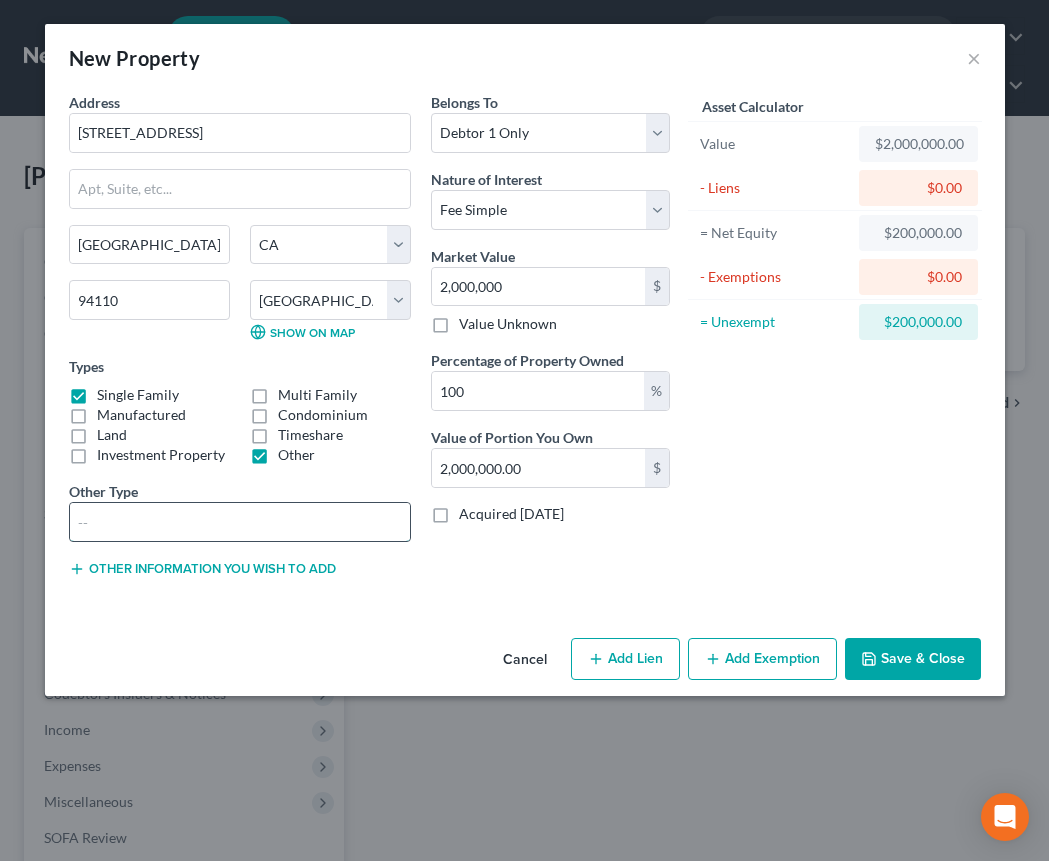 click at bounding box center (240, 522) 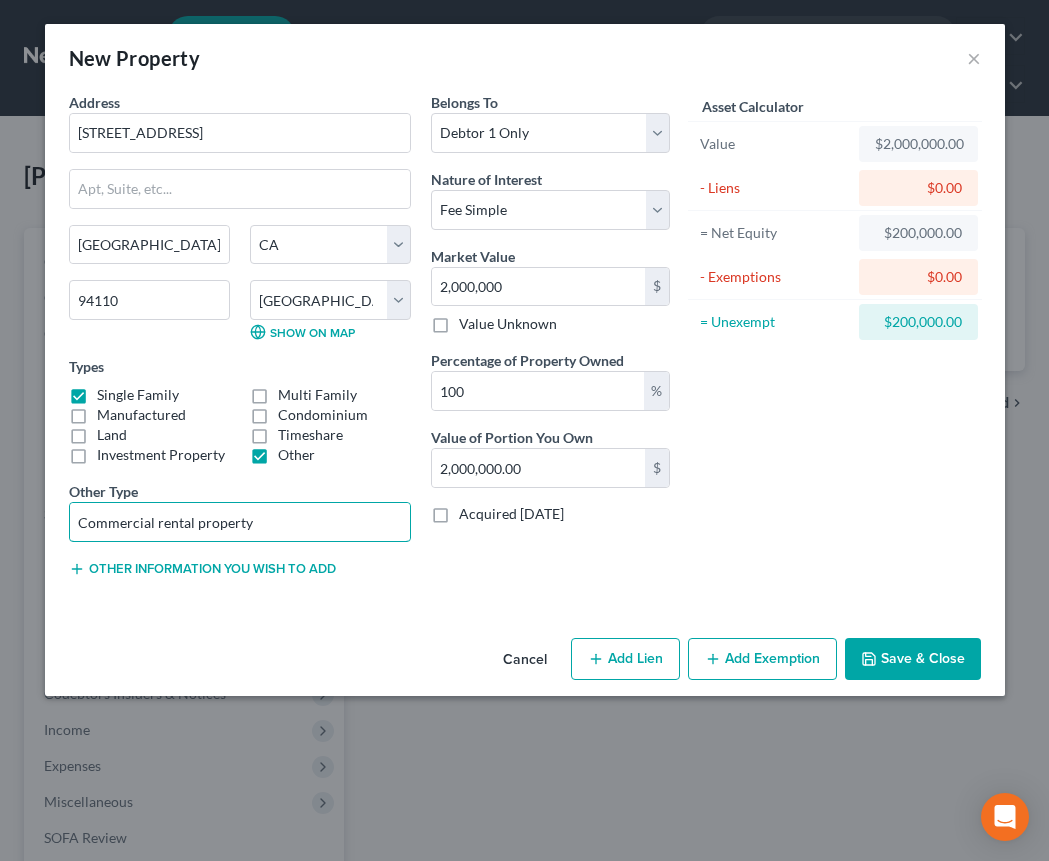 type on "Commercial rental property" 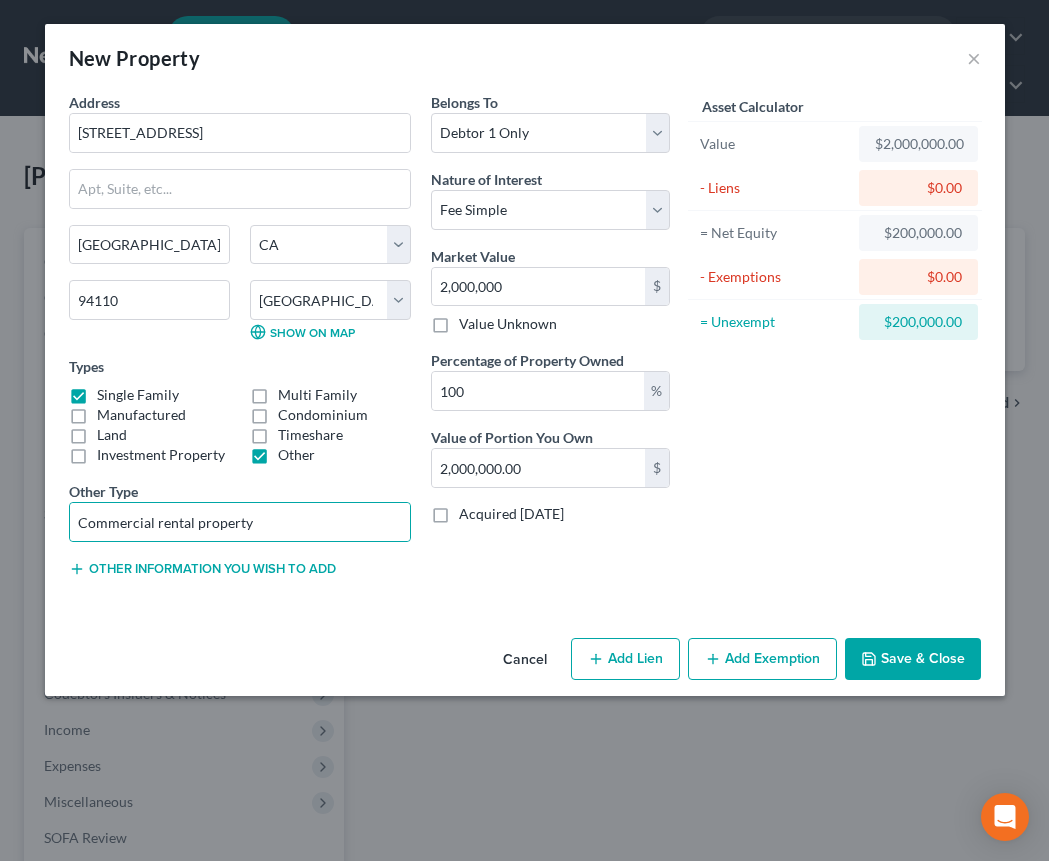click on "Save & Close" at bounding box center (913, 659) 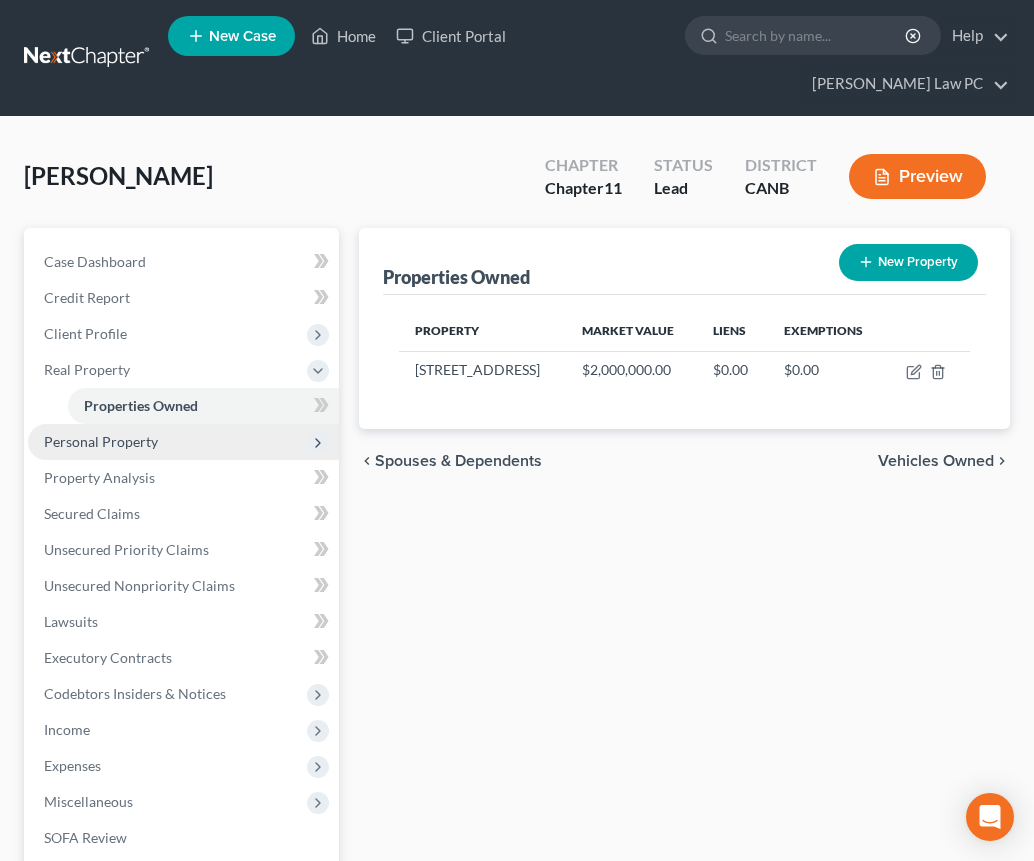click on "Personal Property" at bounding box center [101, 441] 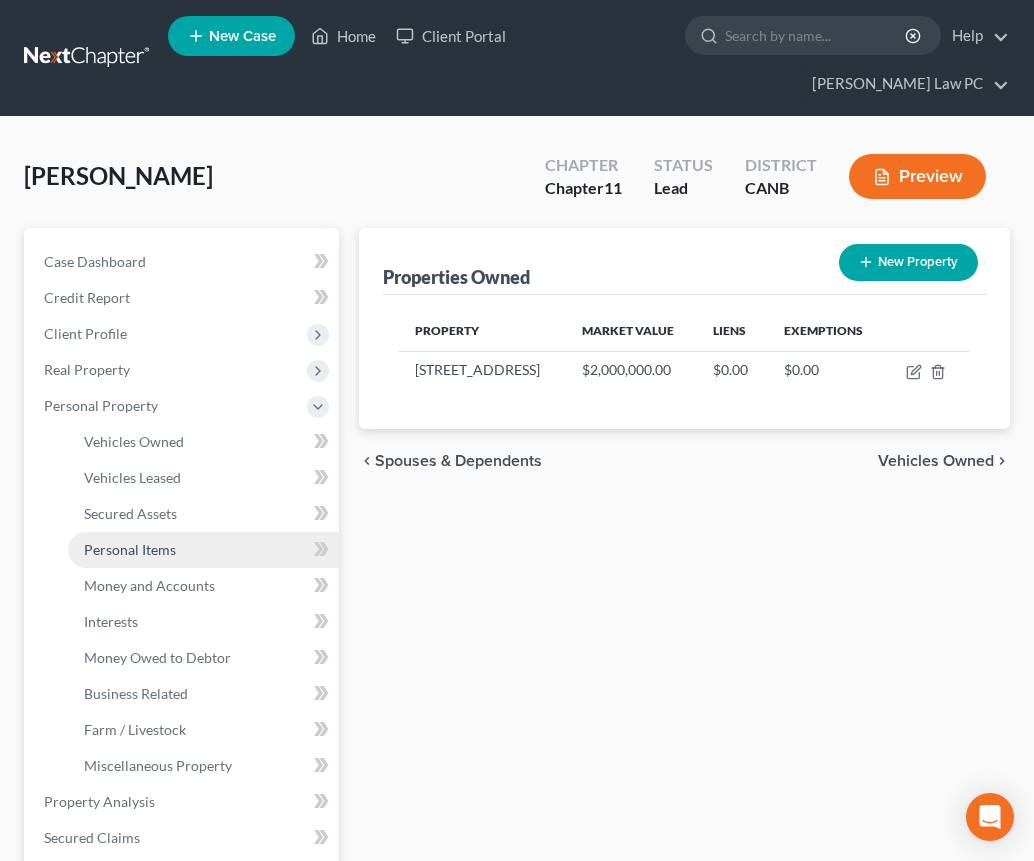 click on "Personal Items" at bounding box center [130, 549] 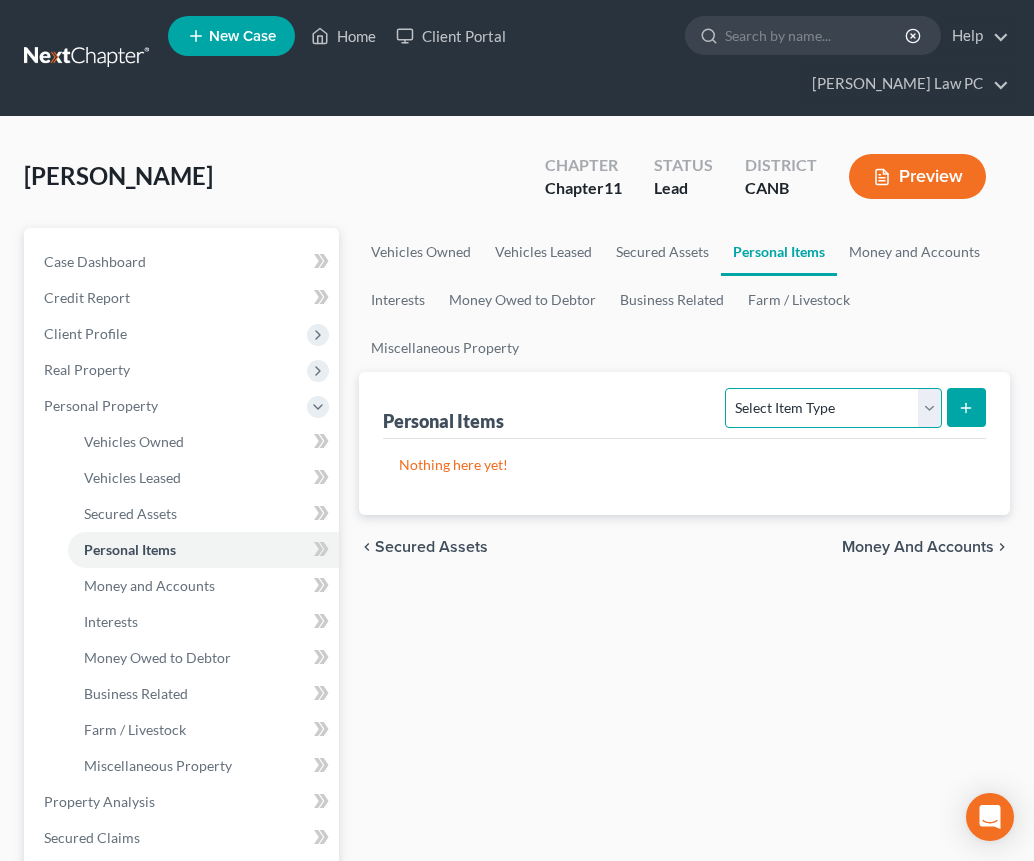 click on "Select Item Type Clothing Collectibles Of Value Electronics Firearms Household Goods Jewelry Other Pet(s) Sports & Hobby Equipment" at bounding box center [833, 408] 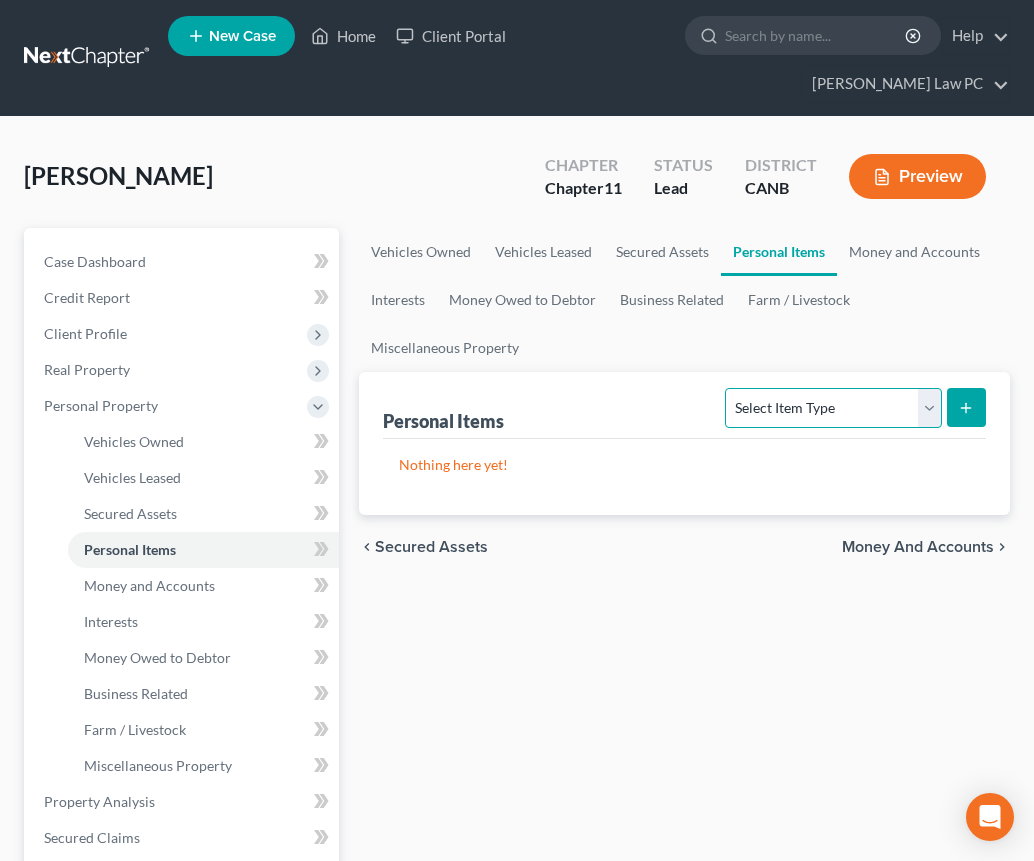select on "household_goods" 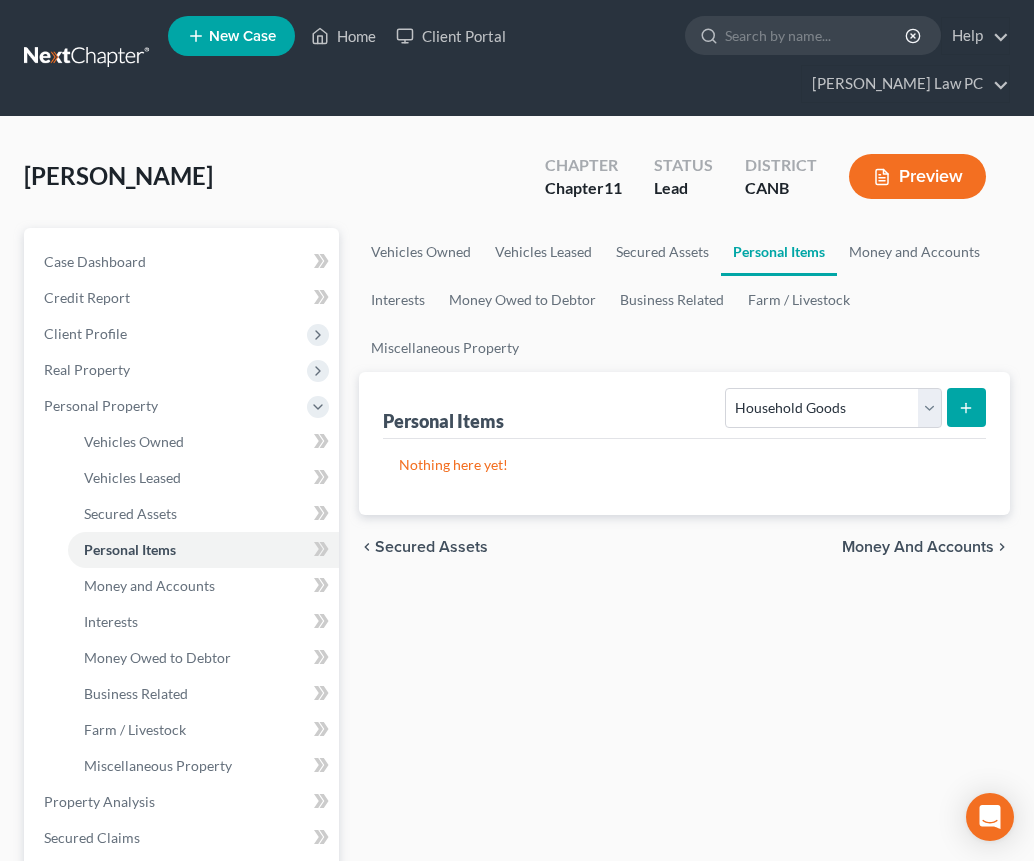 click at bounding box center [966, 407] 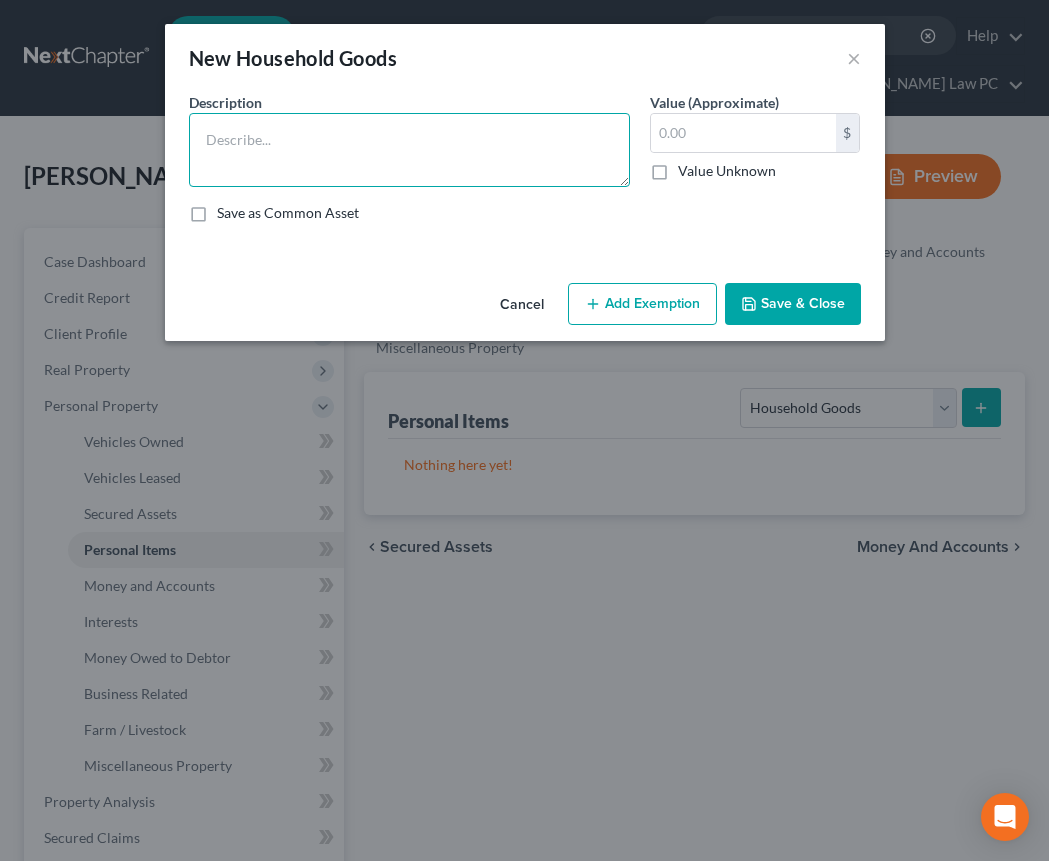 click at bounding box center [409, 150] 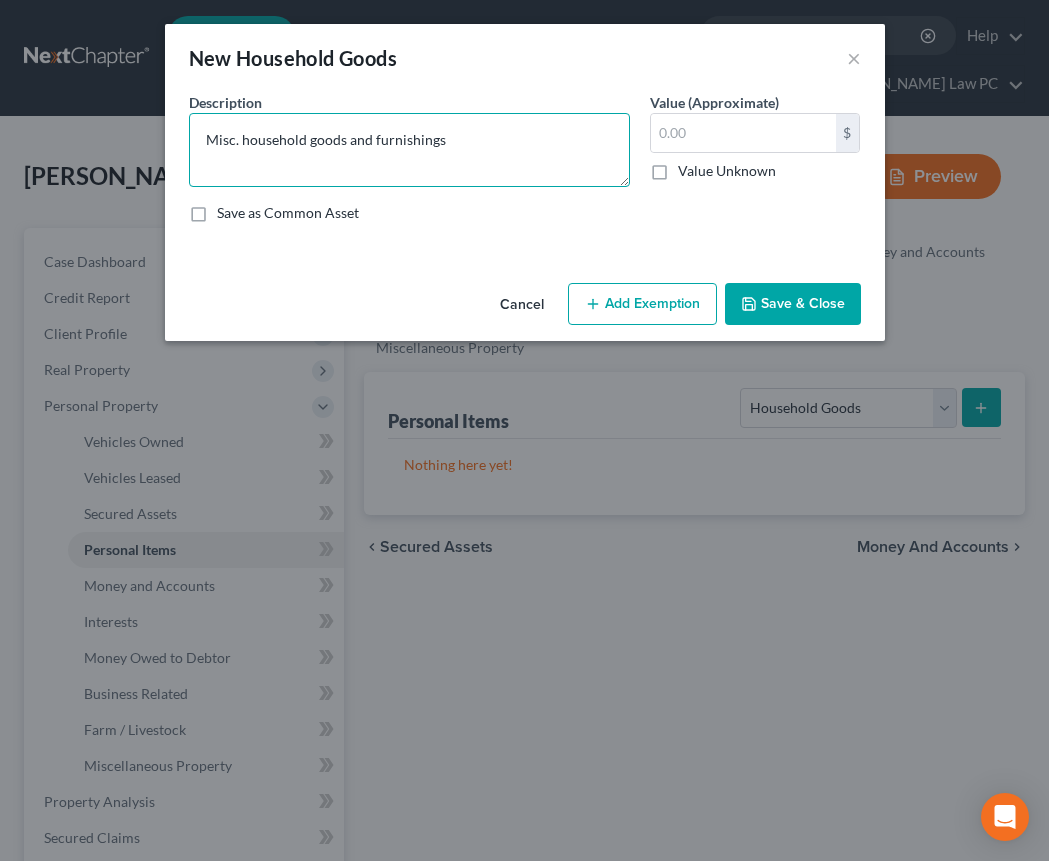 type on "Misc. household goods and furnishings" 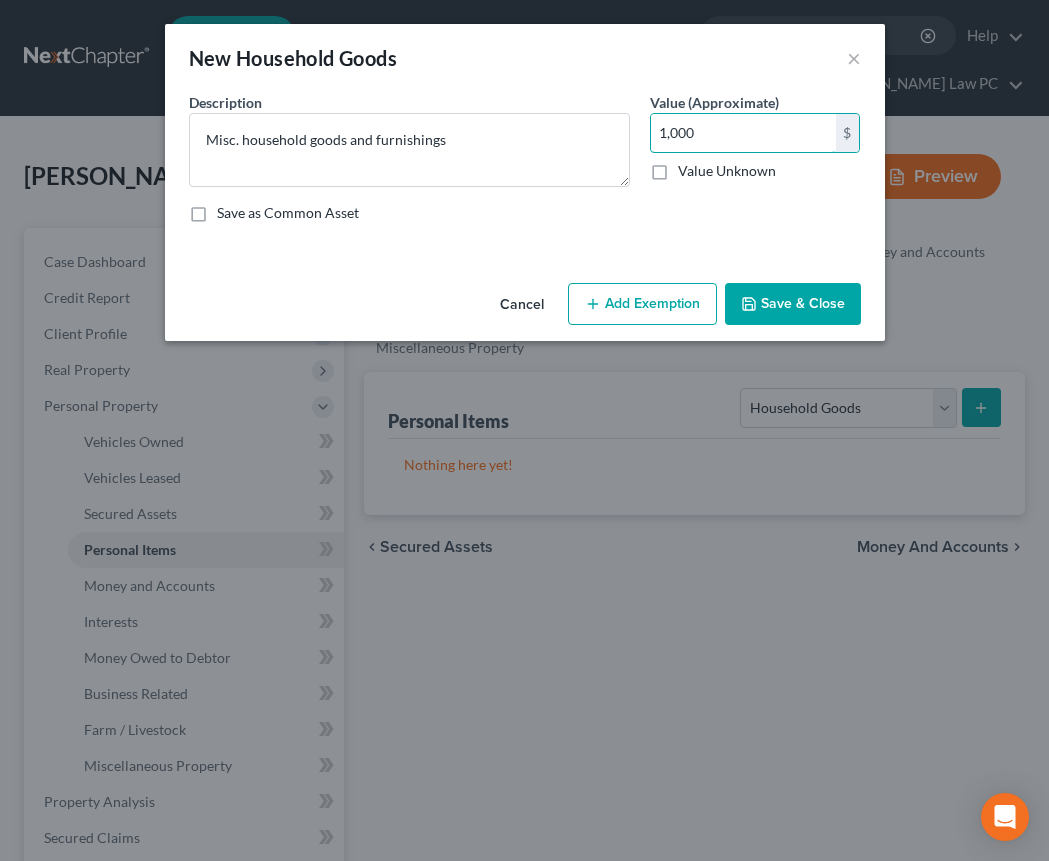 type on "1,000" 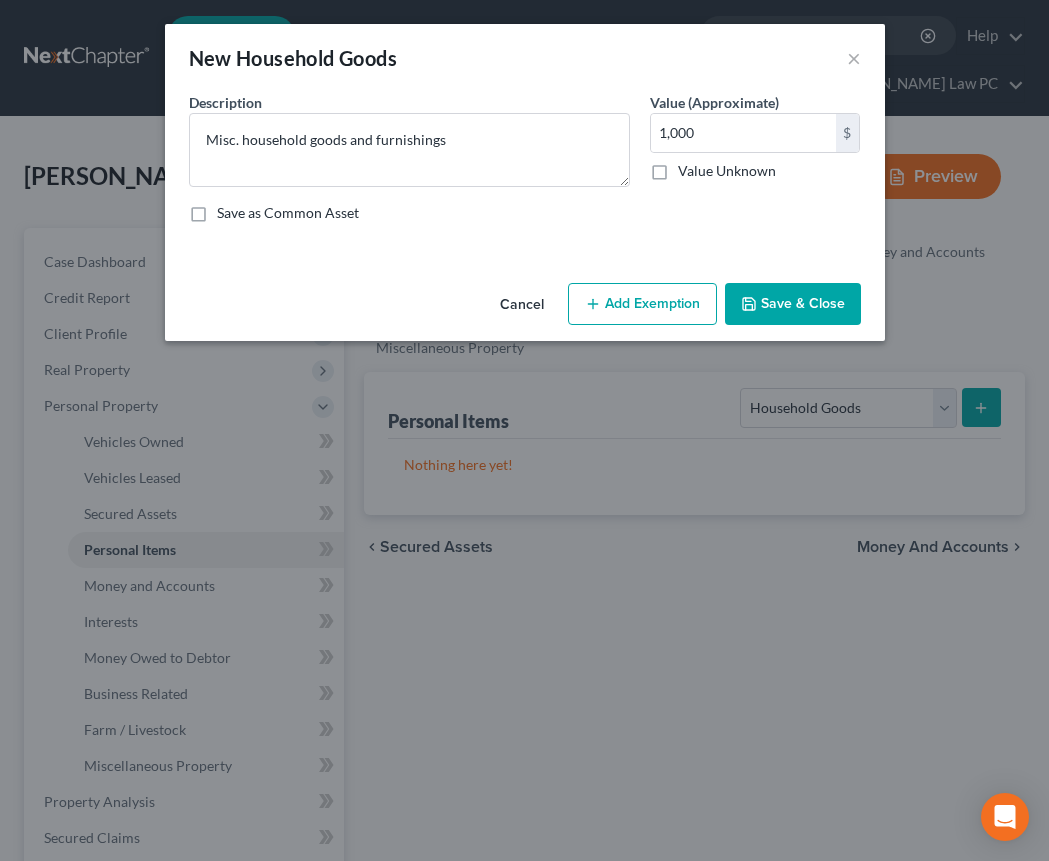 click on "Add Exemption" at bounding box center (642, 304) 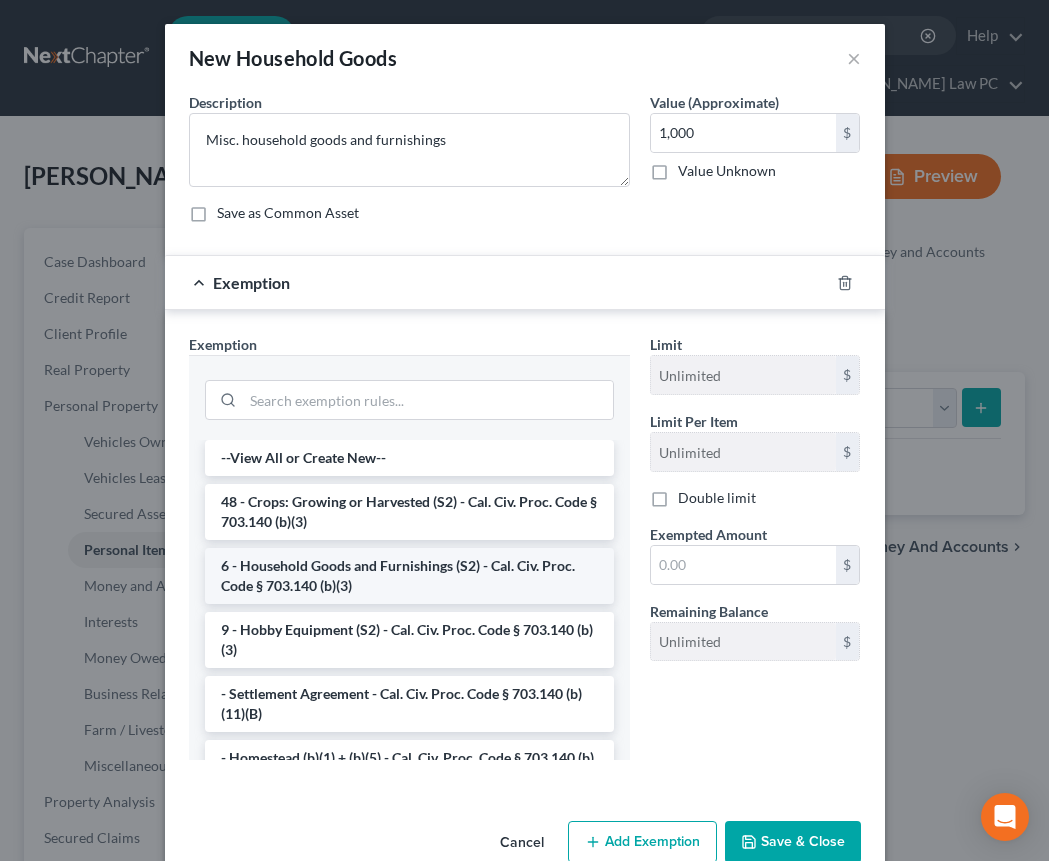 click on "6 - Household Goods and Furnishings (S2) - Cal. Civ. Proc. Code § 703.140 (b)(3)" at bounding box center (409, 576) 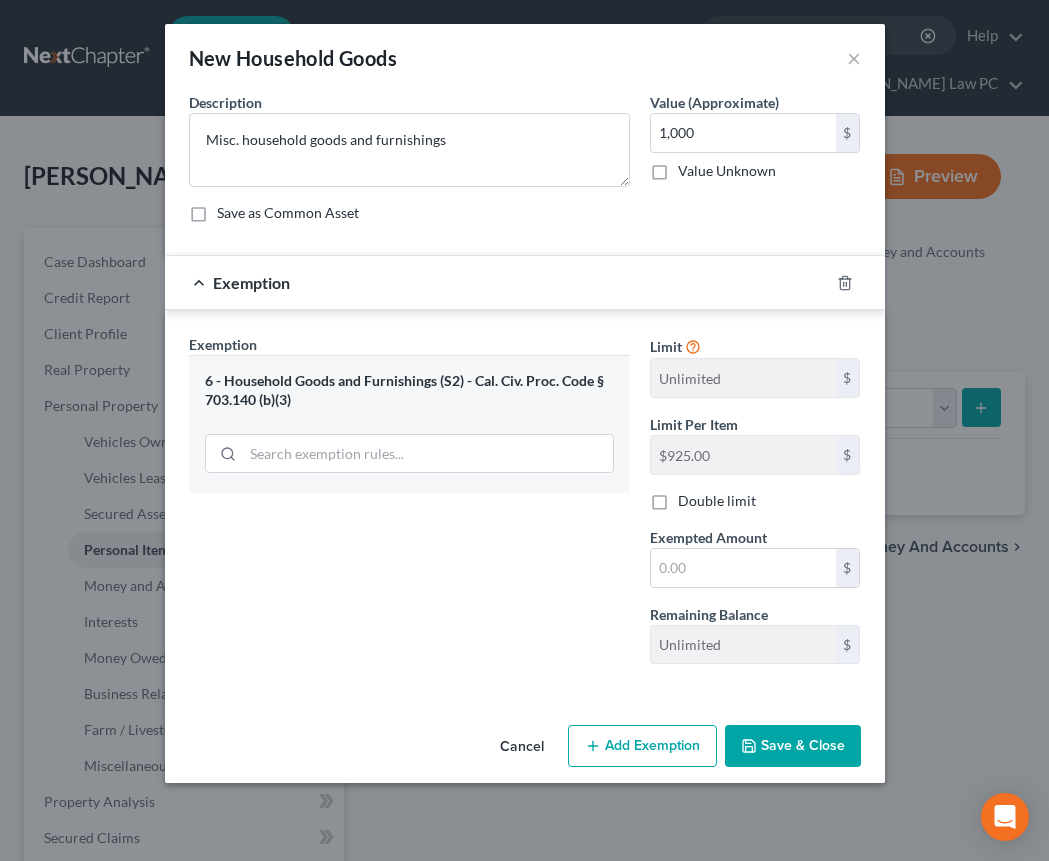 click on "Add Exemption" at bounding box center [642, 746] 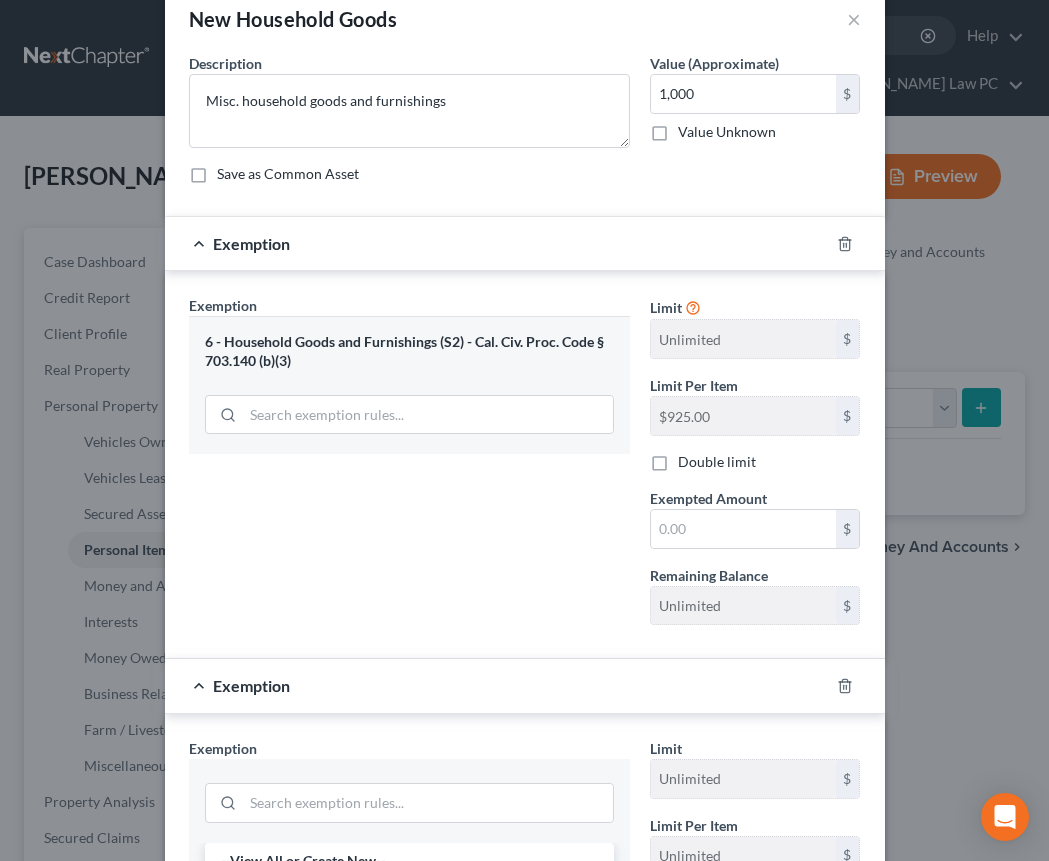 scroll, scrollTop: 269, scrollLeft: 0, axis: vertical 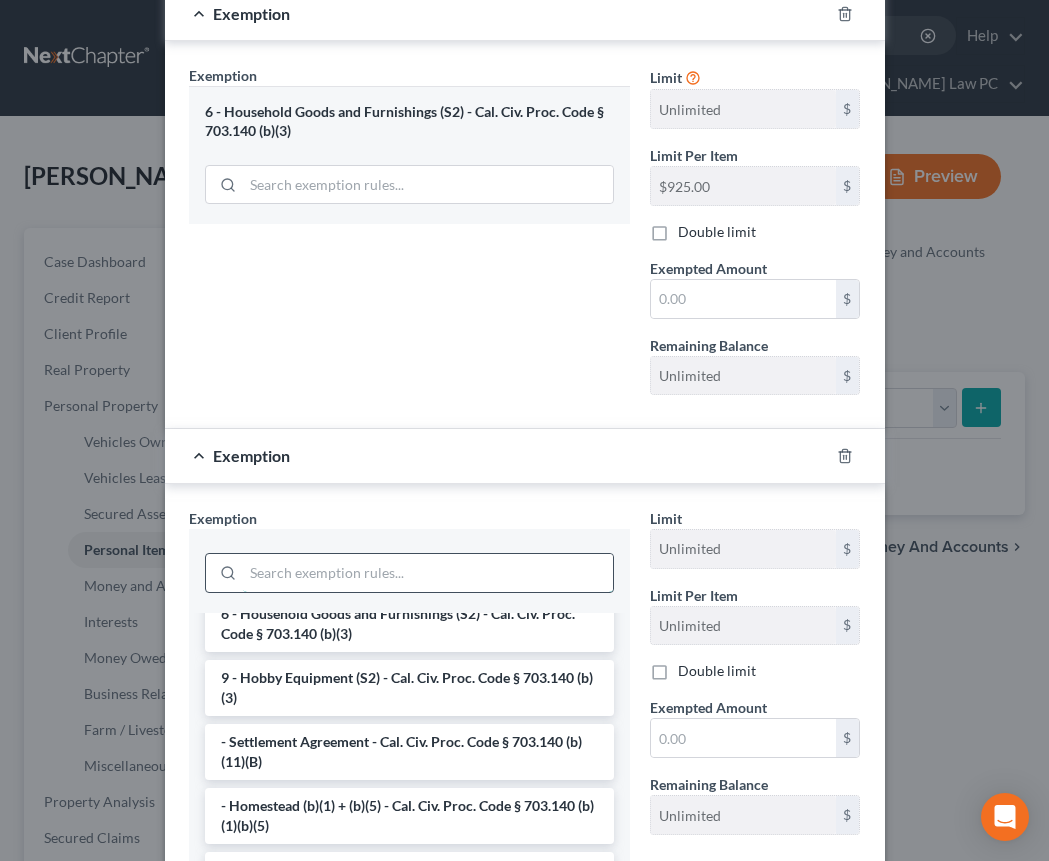 click at bounding box center (428, 573) 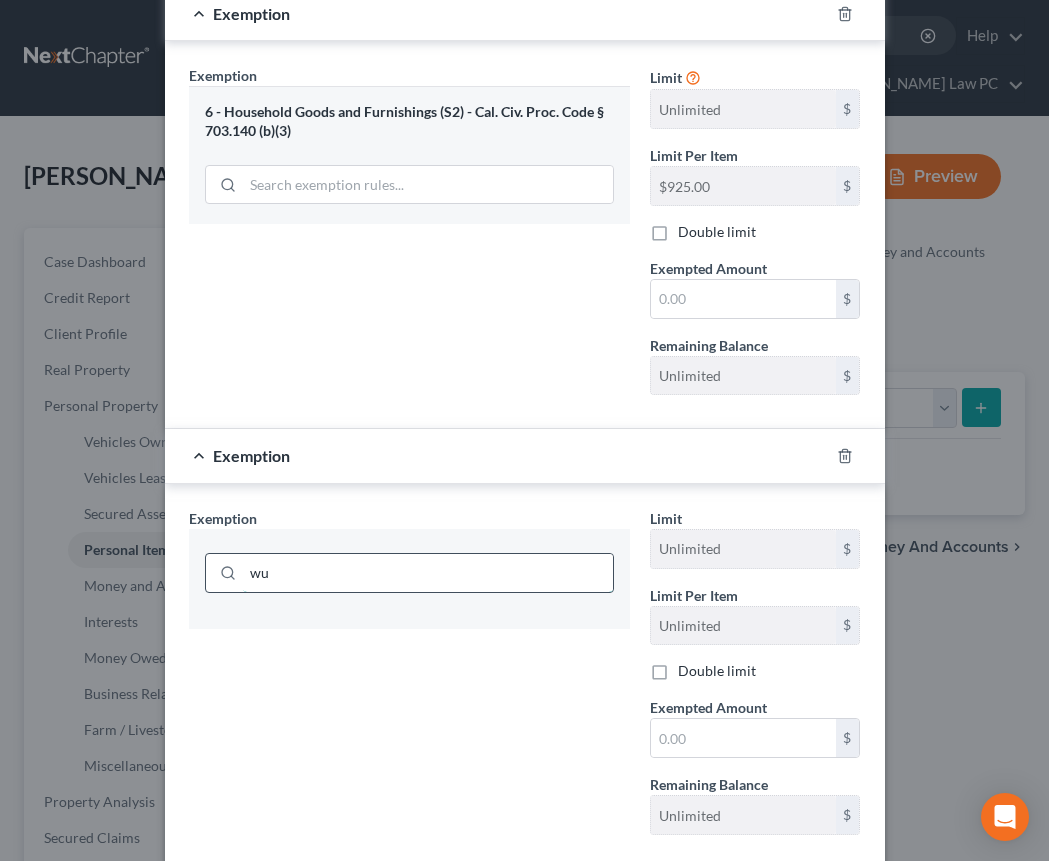 scroll, scrollTop: 0, scrollLeft: 0, axis: both 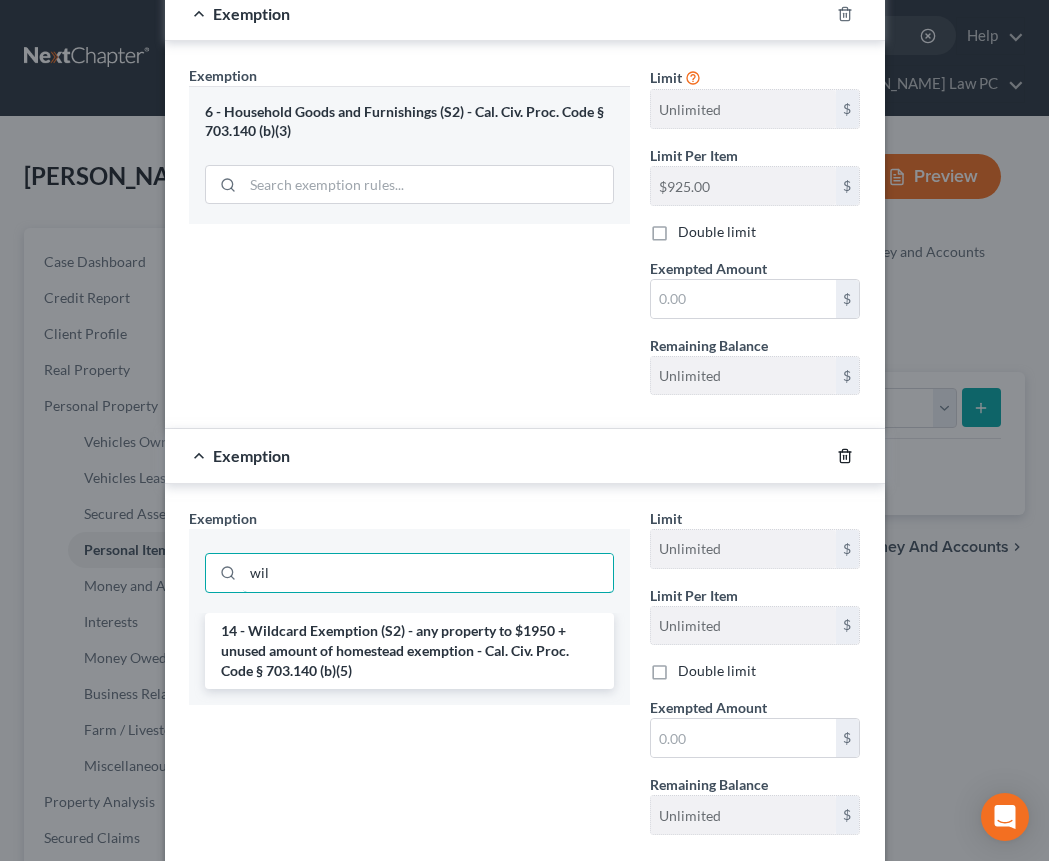 type on "wil" 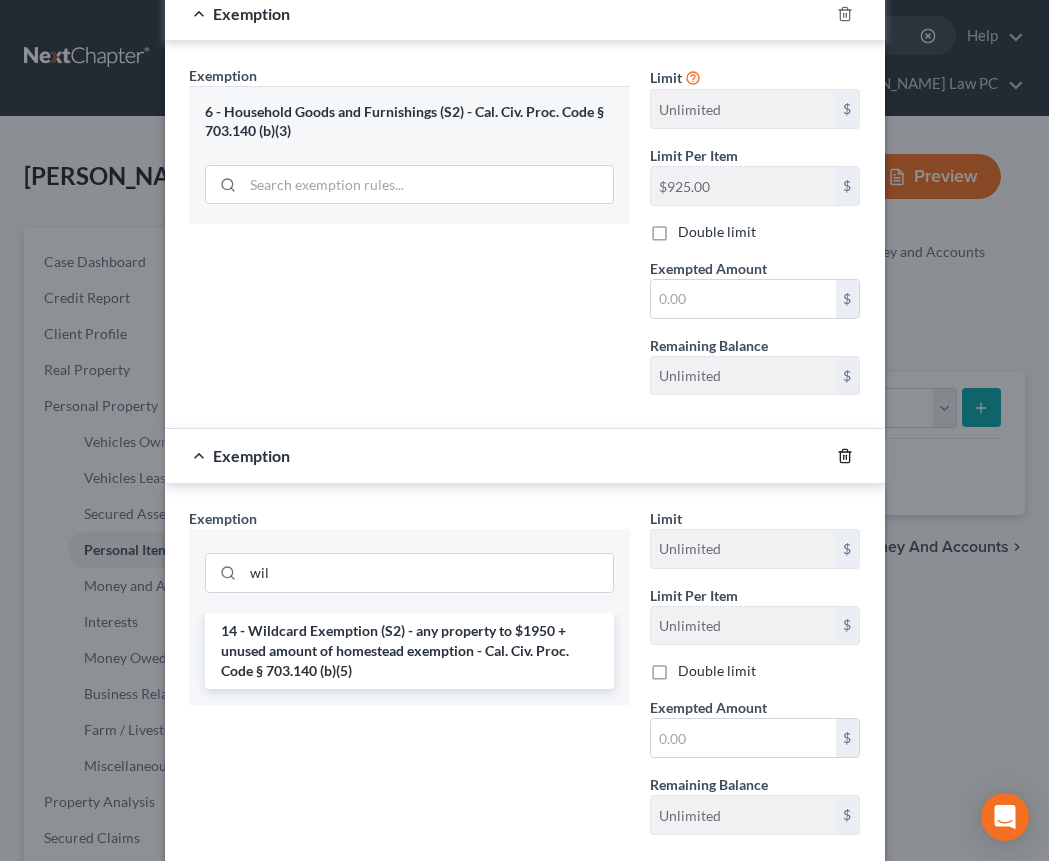 click 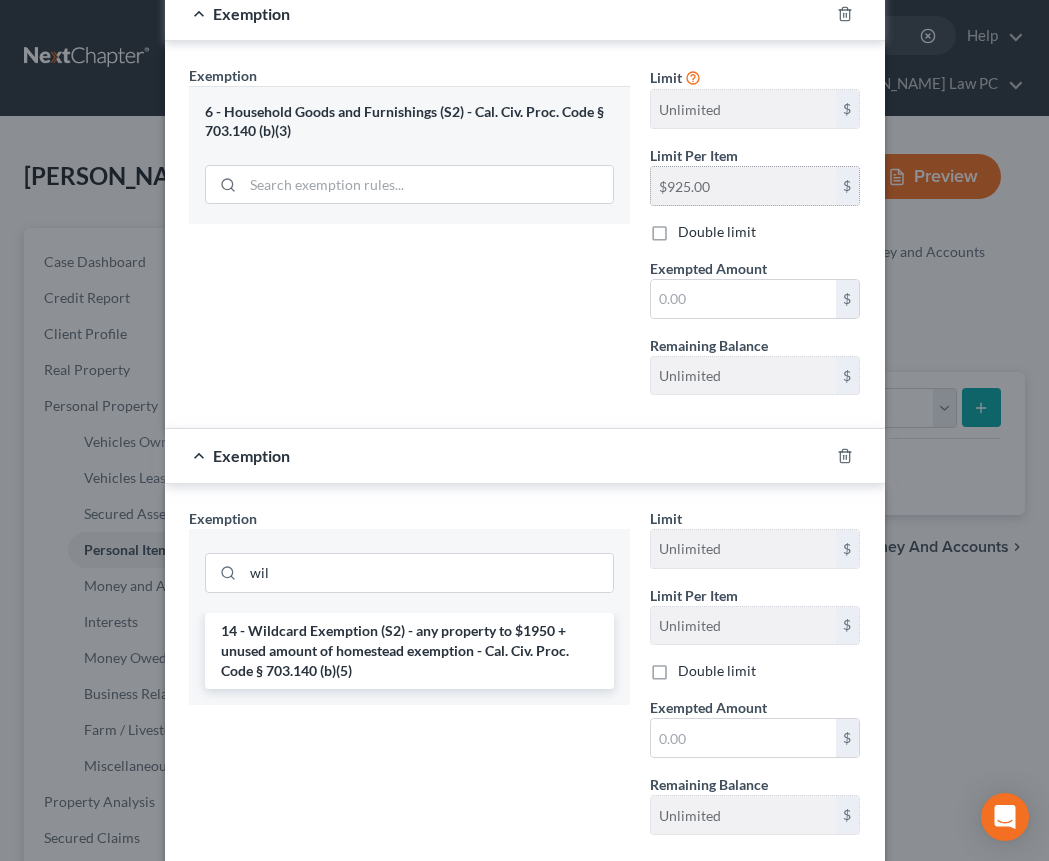 scroll, scrollTop: 0, scrollLeft: 0, axis: both 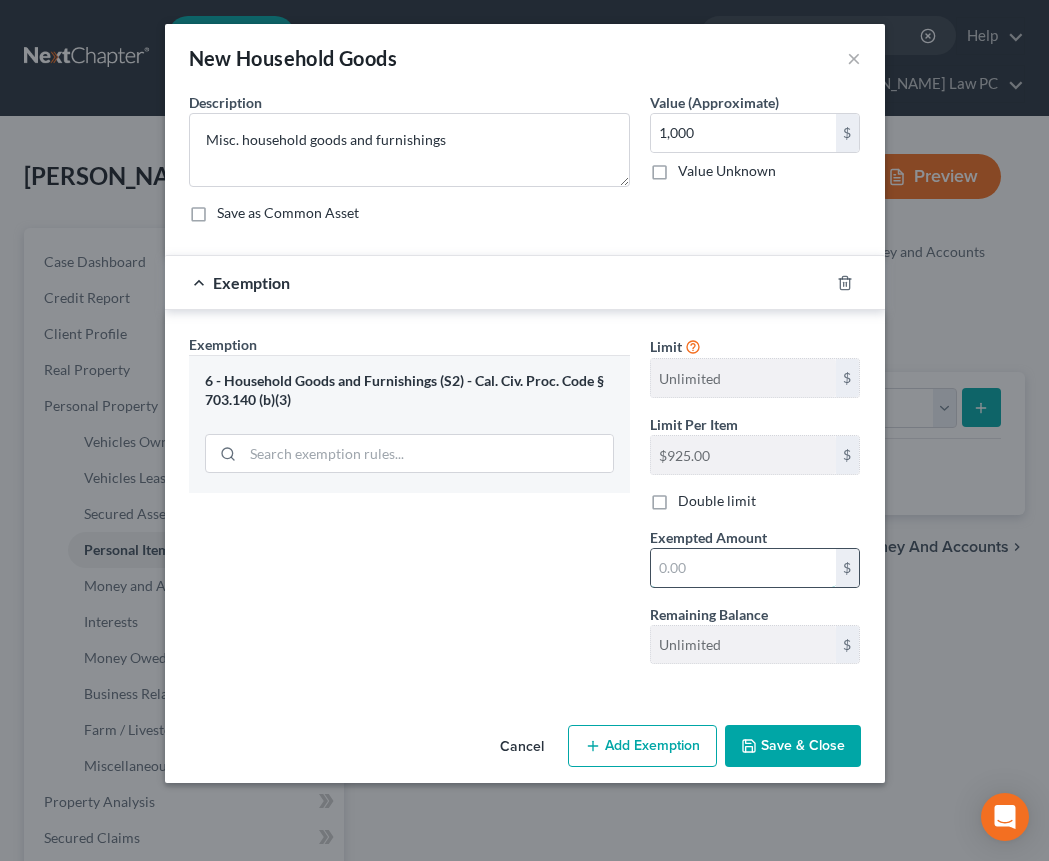 click at bounding box center [743, 568] 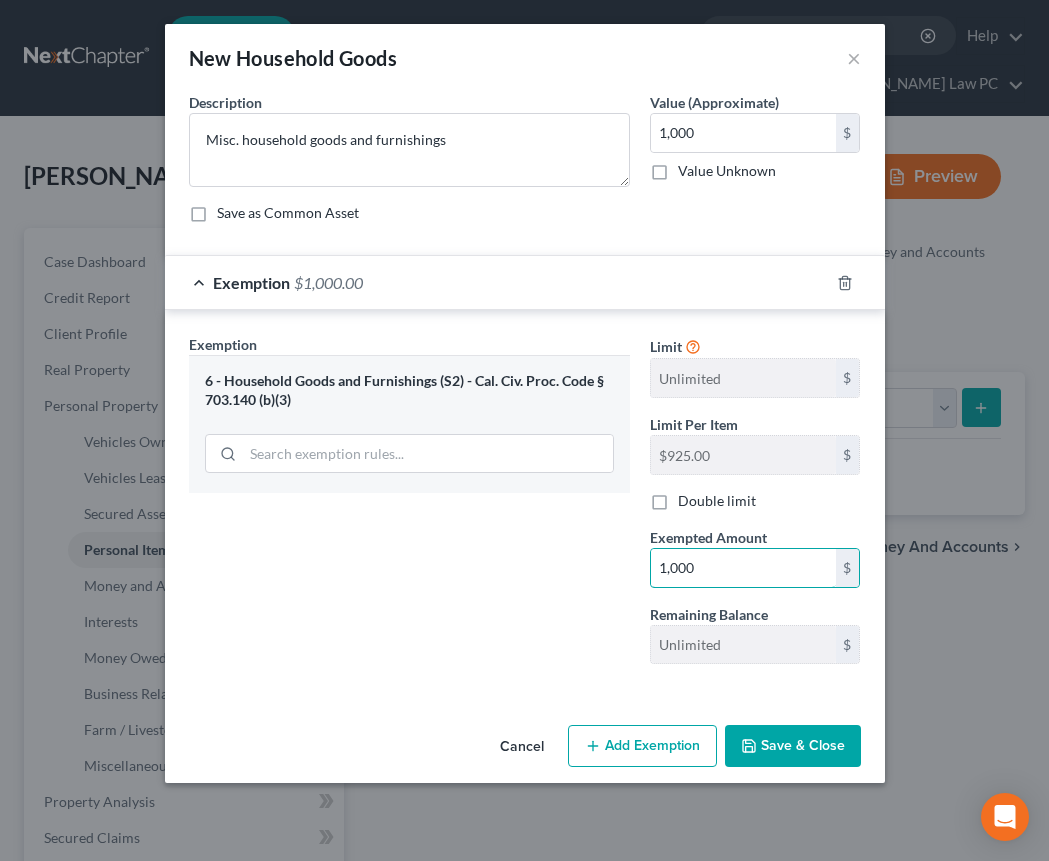 type on "1,000" 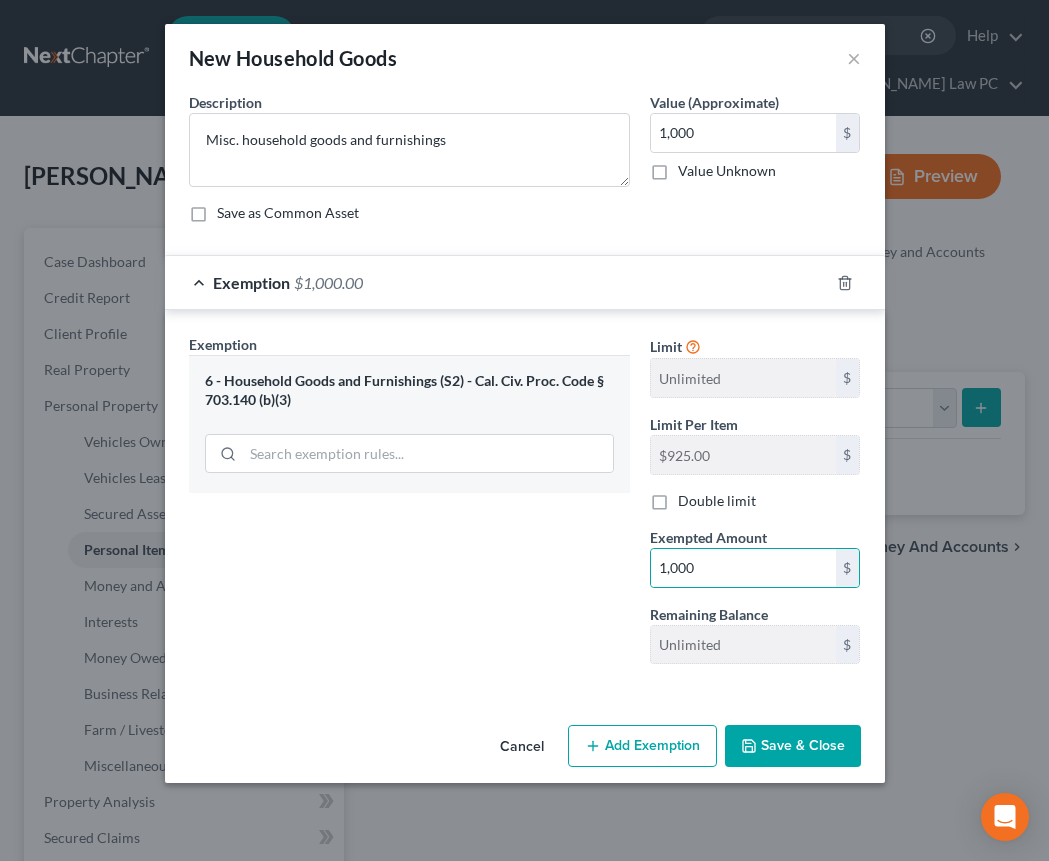 click on "Save & Close" at bounding box center (793, 746) 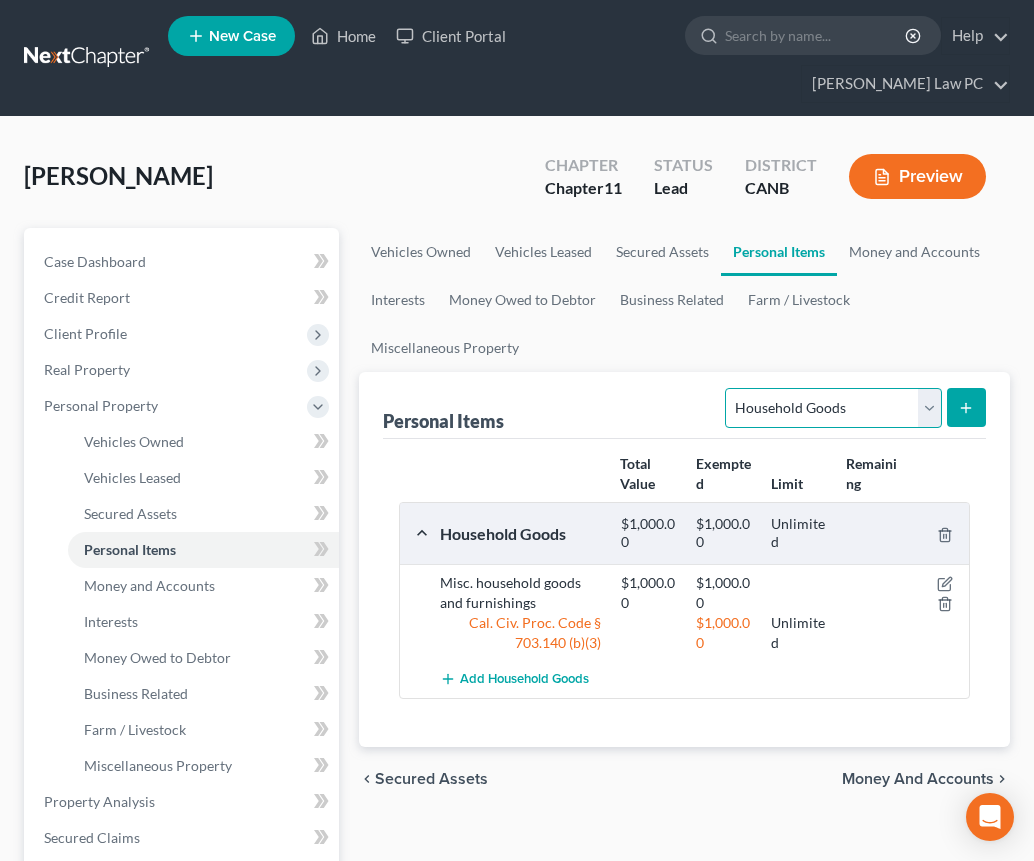 click on "Select Item Type Clothing Collectibles Of Value Electronics Firearms Household Goods Jewelry Other Pet(s) Sports & Hobby Equipment" at bounding box center (833, 408) 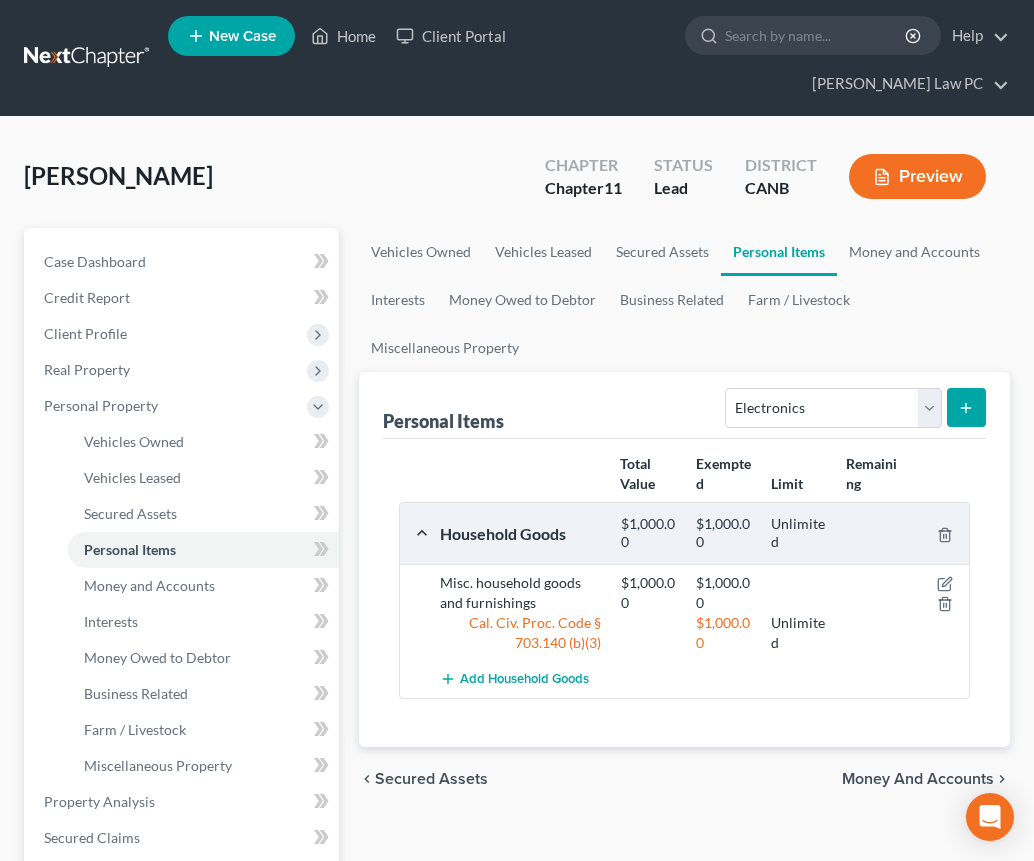 click 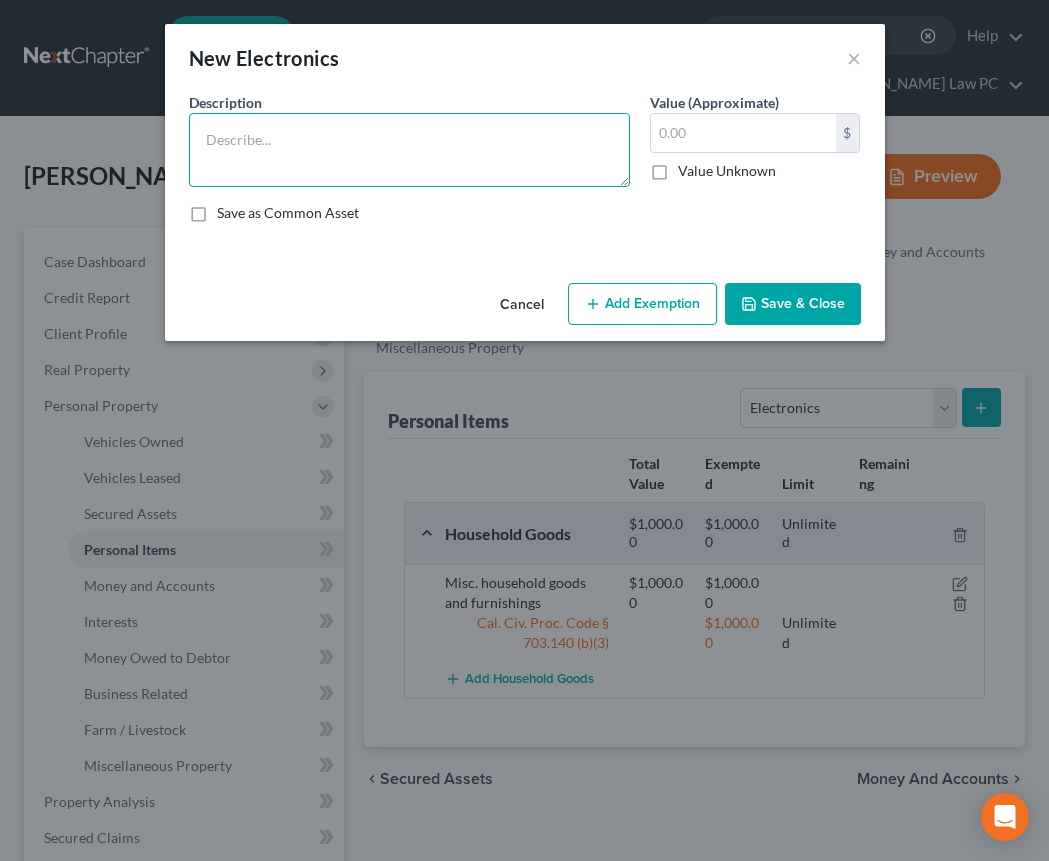 click at bounding box center (409, 150) 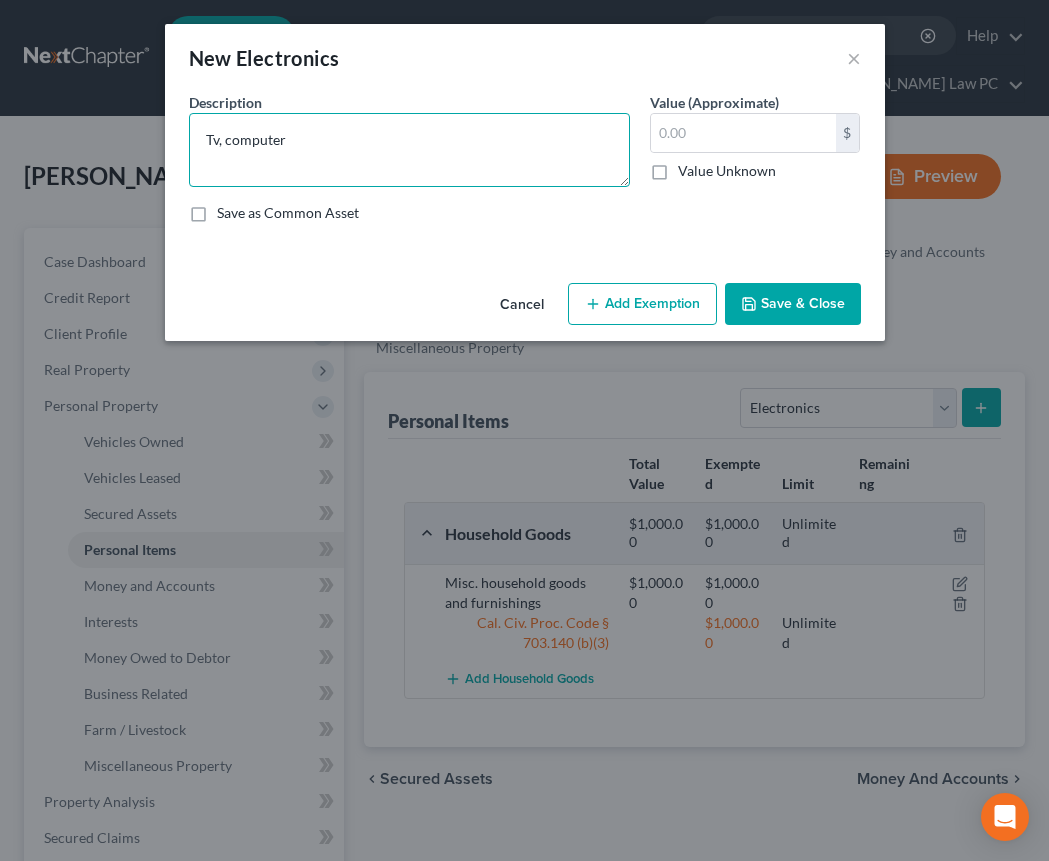 type on "Tv, computer" 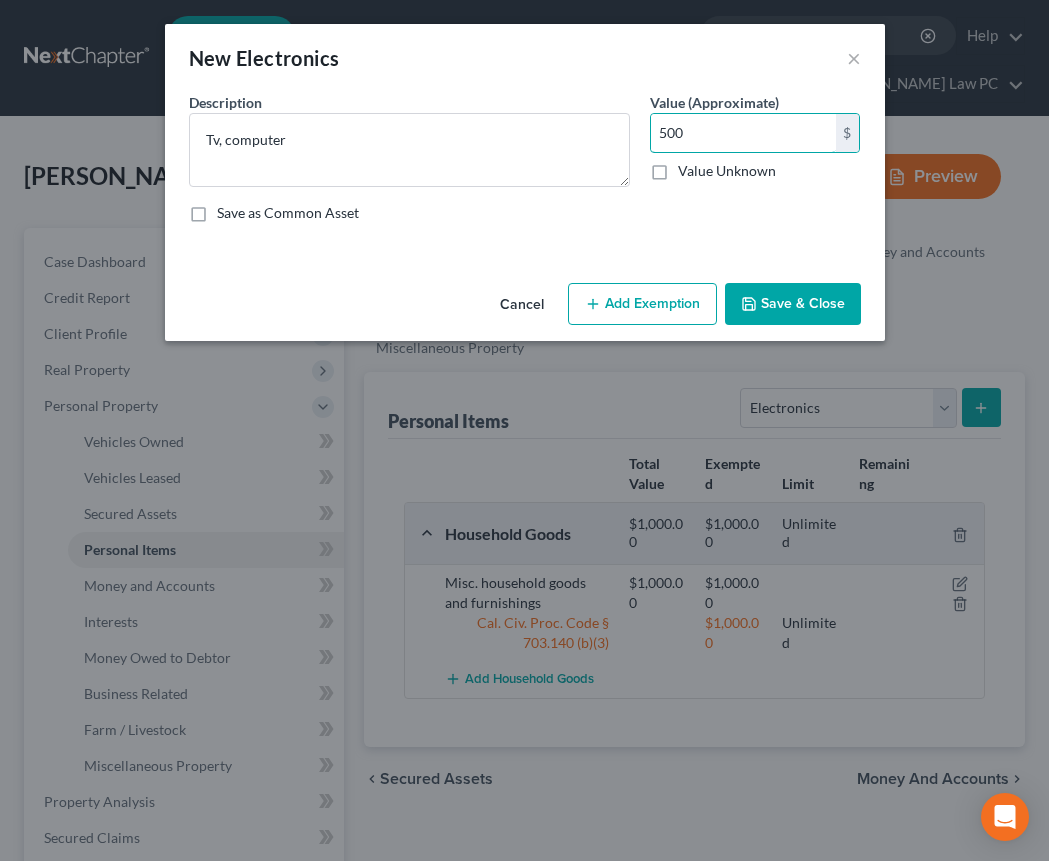 type on "500" 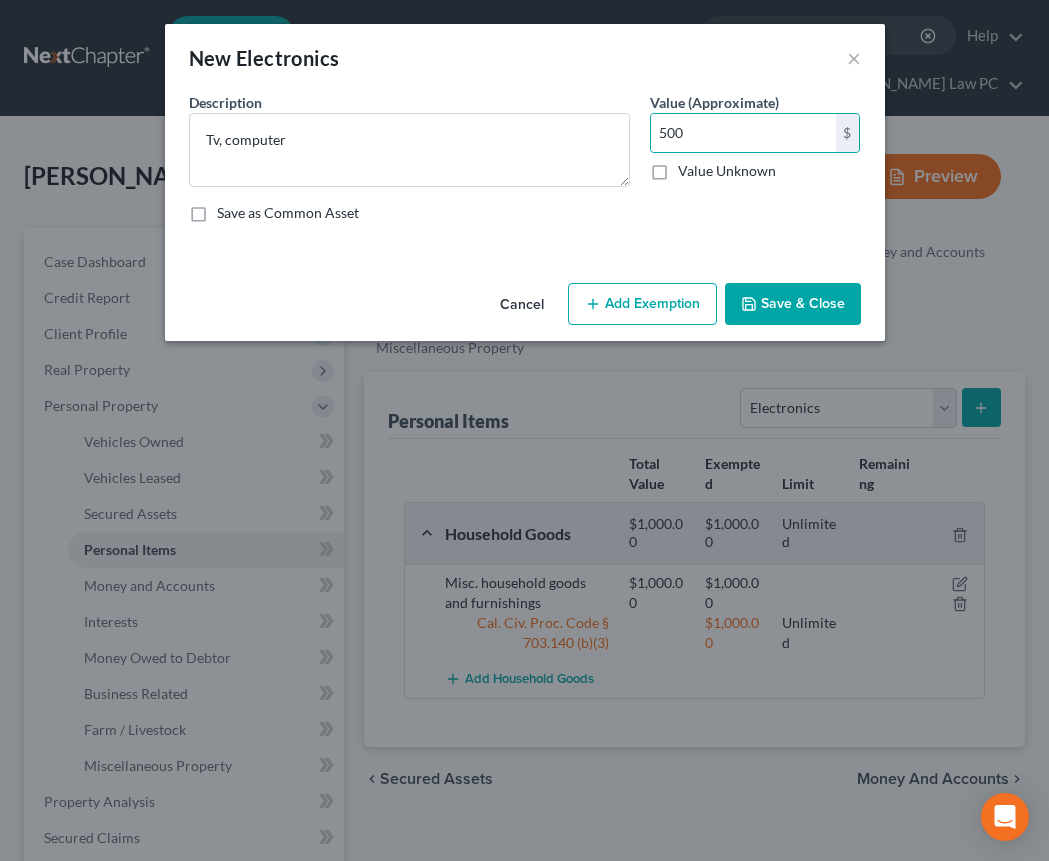 click 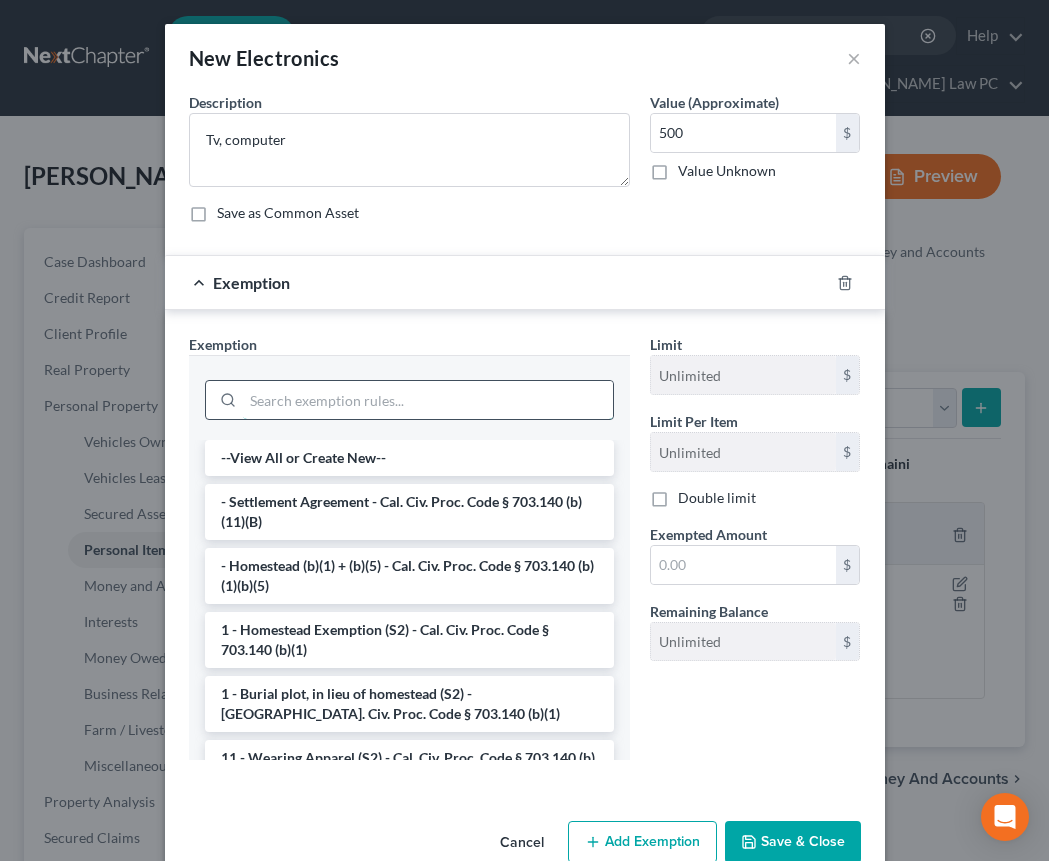 click at bounding box center [428, 400] 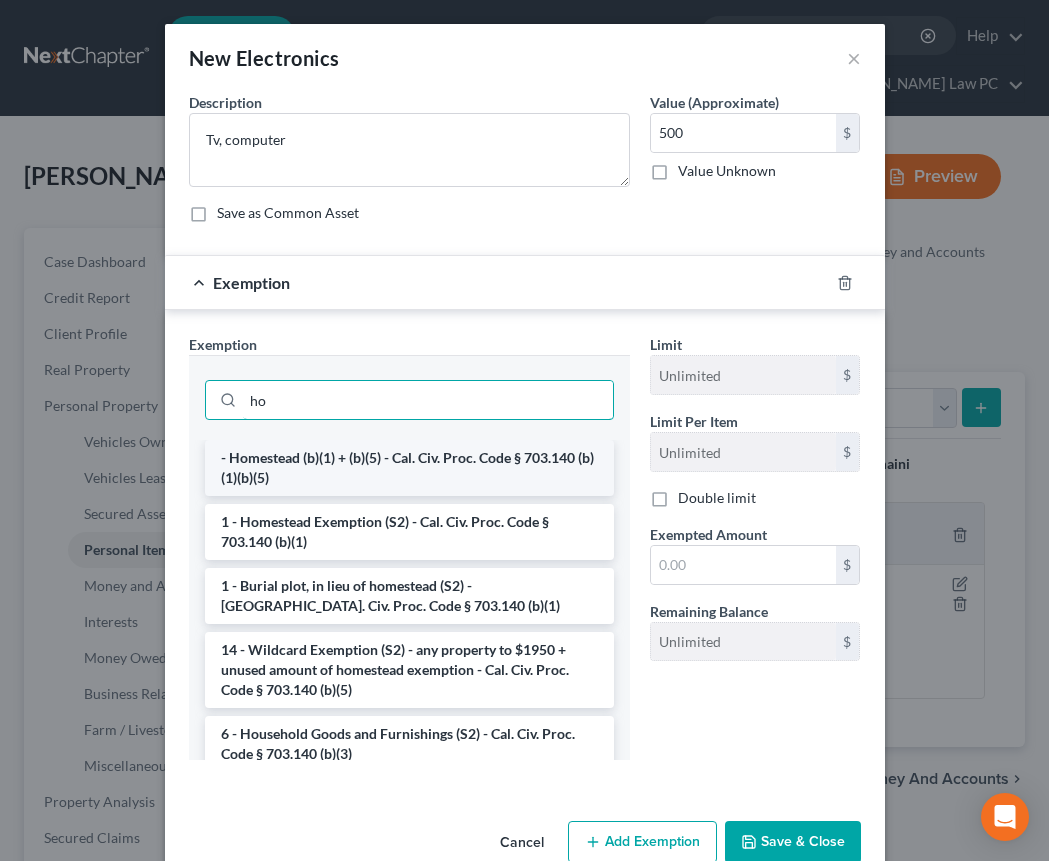 type on "h" 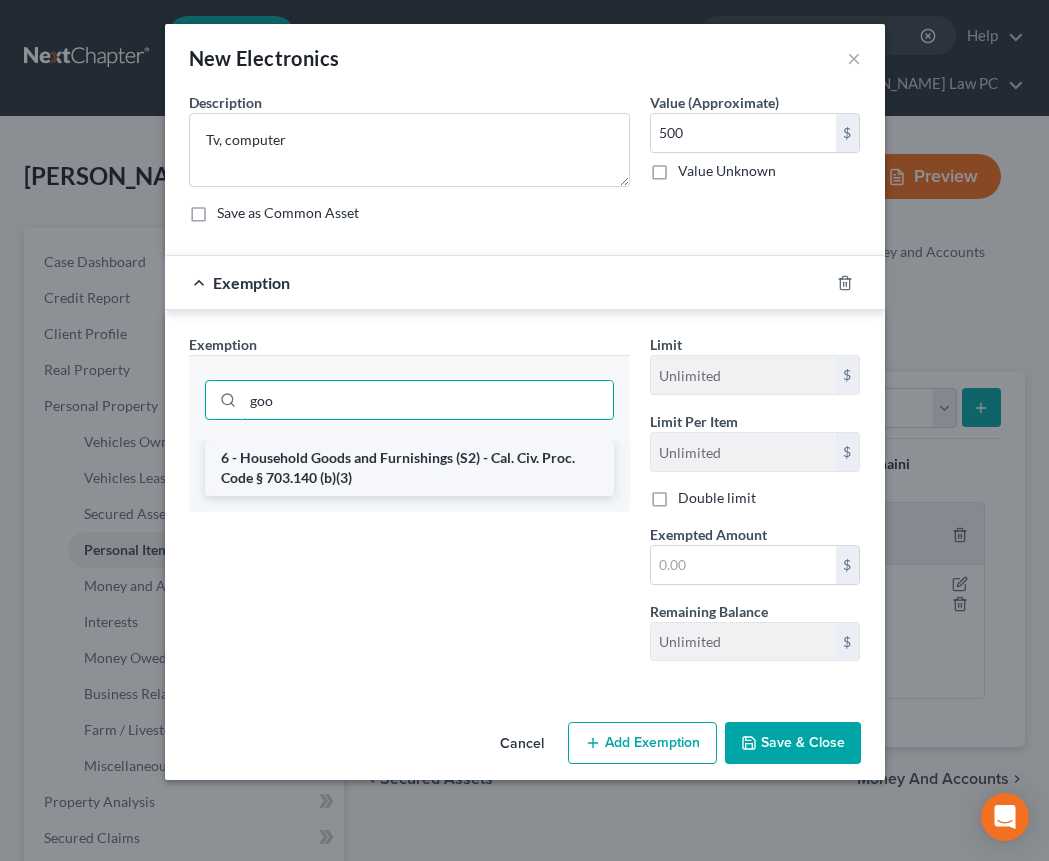type on "goo" 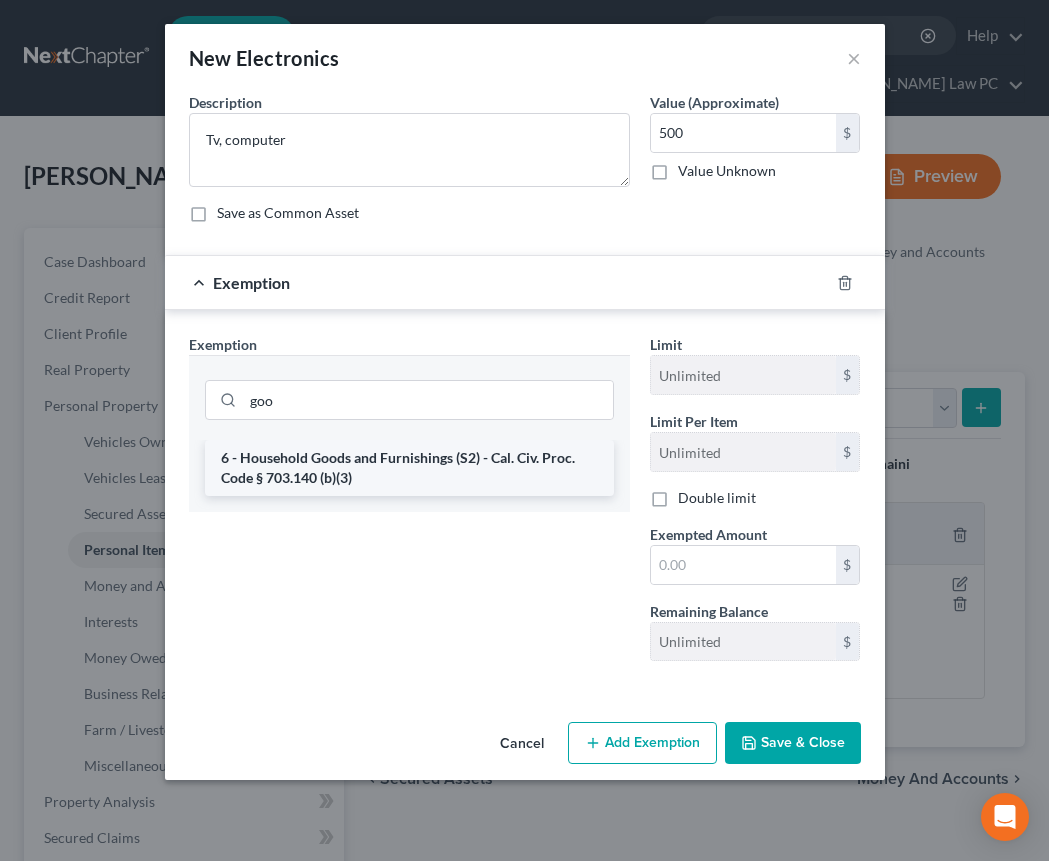 click on "6 - Household Goods and Furnishings (S2) - Cal. Civ. Proc. Code § 703.140 (b)(3)" at bounding box center [409, 468] 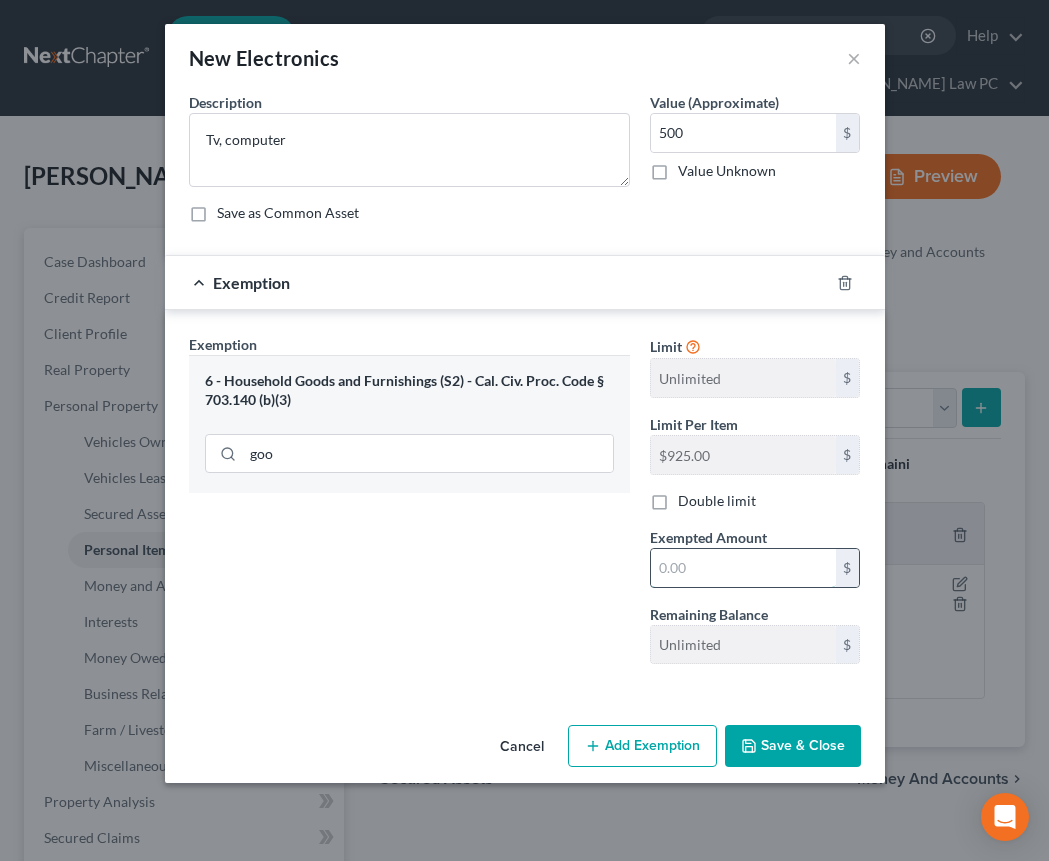 click at bounding box center (743, 568) 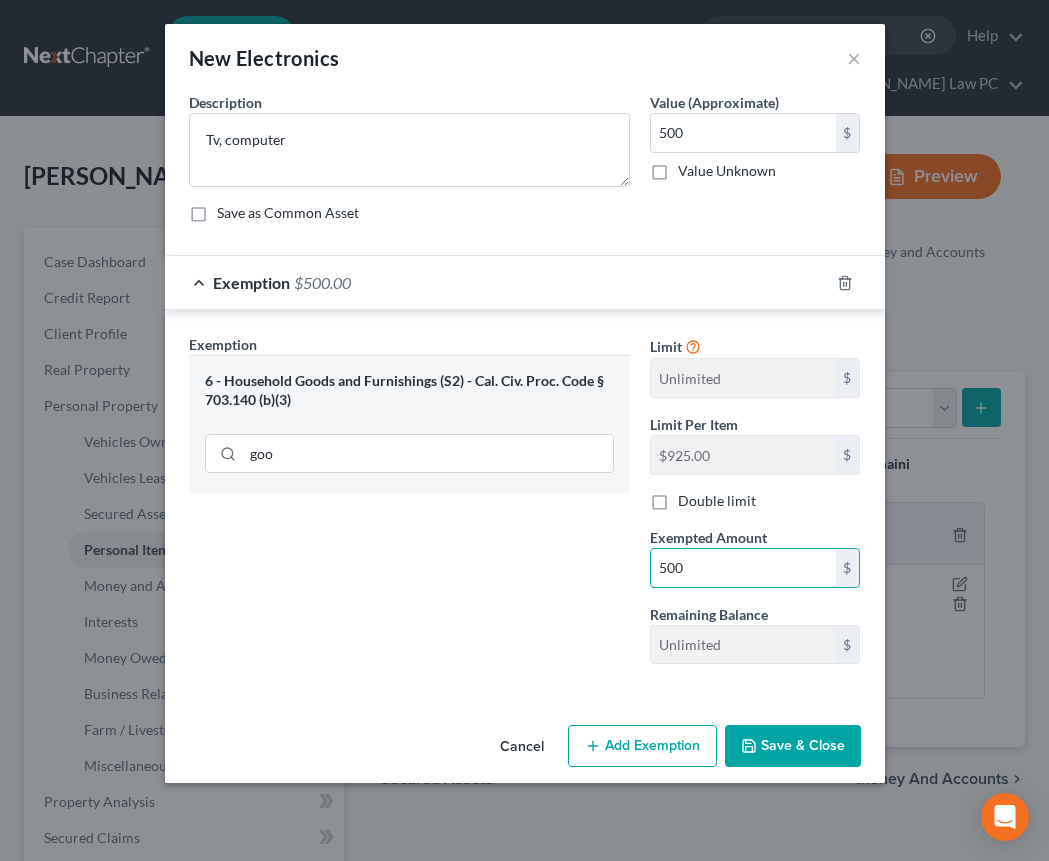 type on "500" 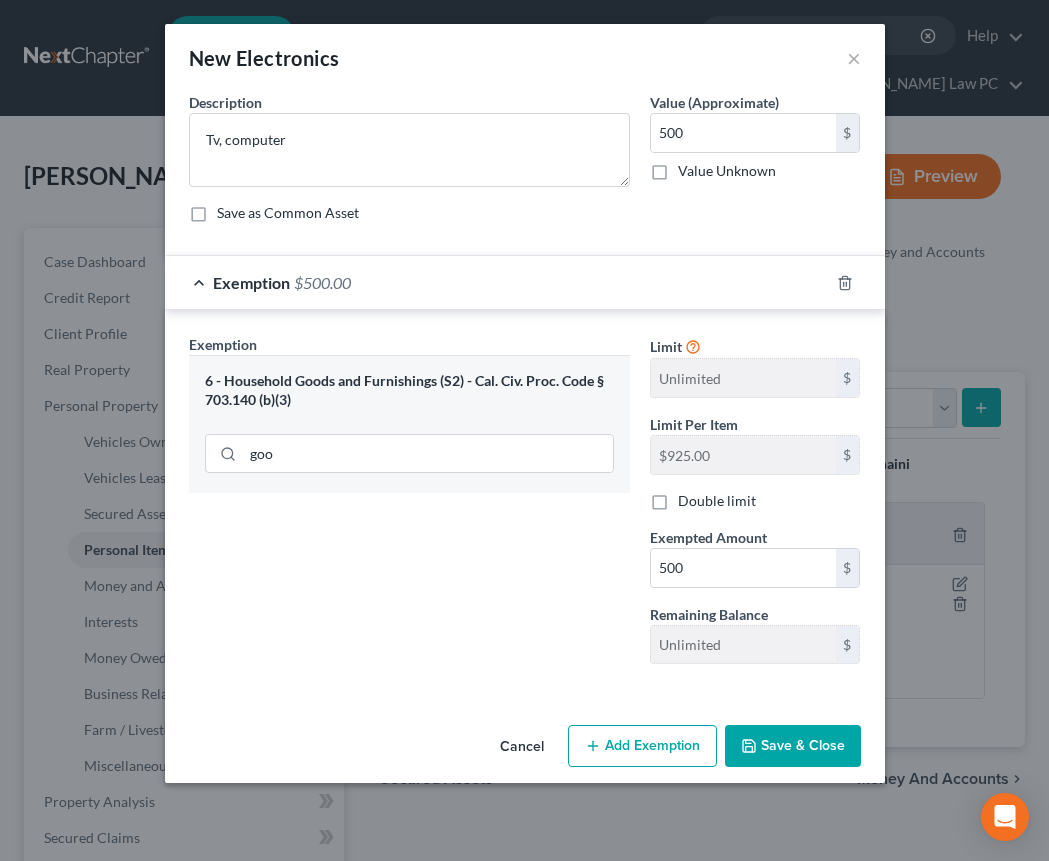 click on "Save & Close" at bounding box center (793, 746) 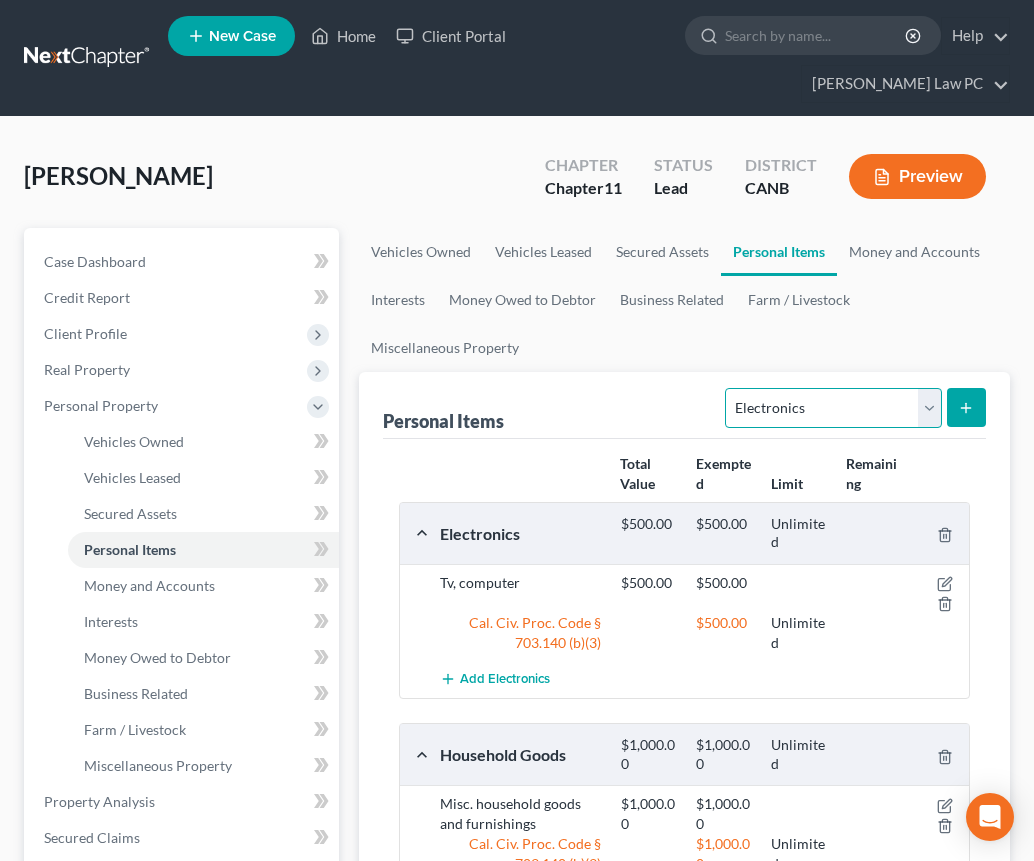 click on "Select Item Type Clothing Collectibles Of Value Electronics Firearms Household Goods Jewelry Other Pet(s) Sports & Hobby Equipment" at bounding box center (833, 408) 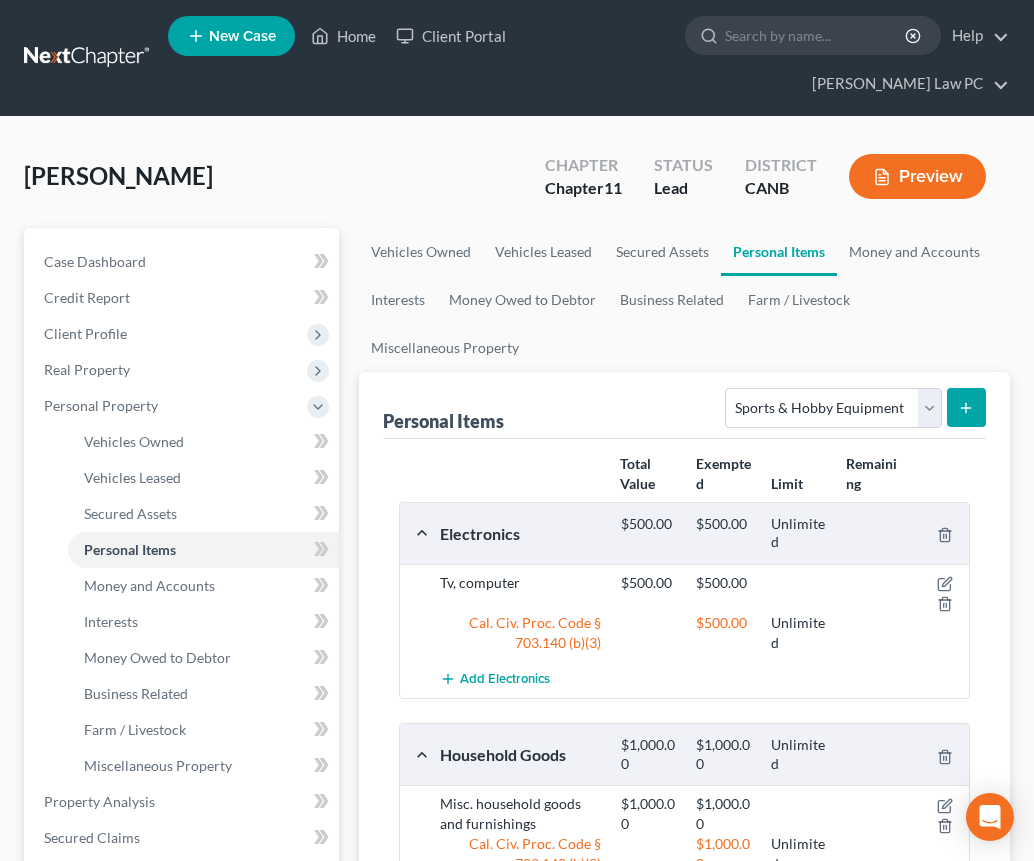 click at bounding box center [966, 407] 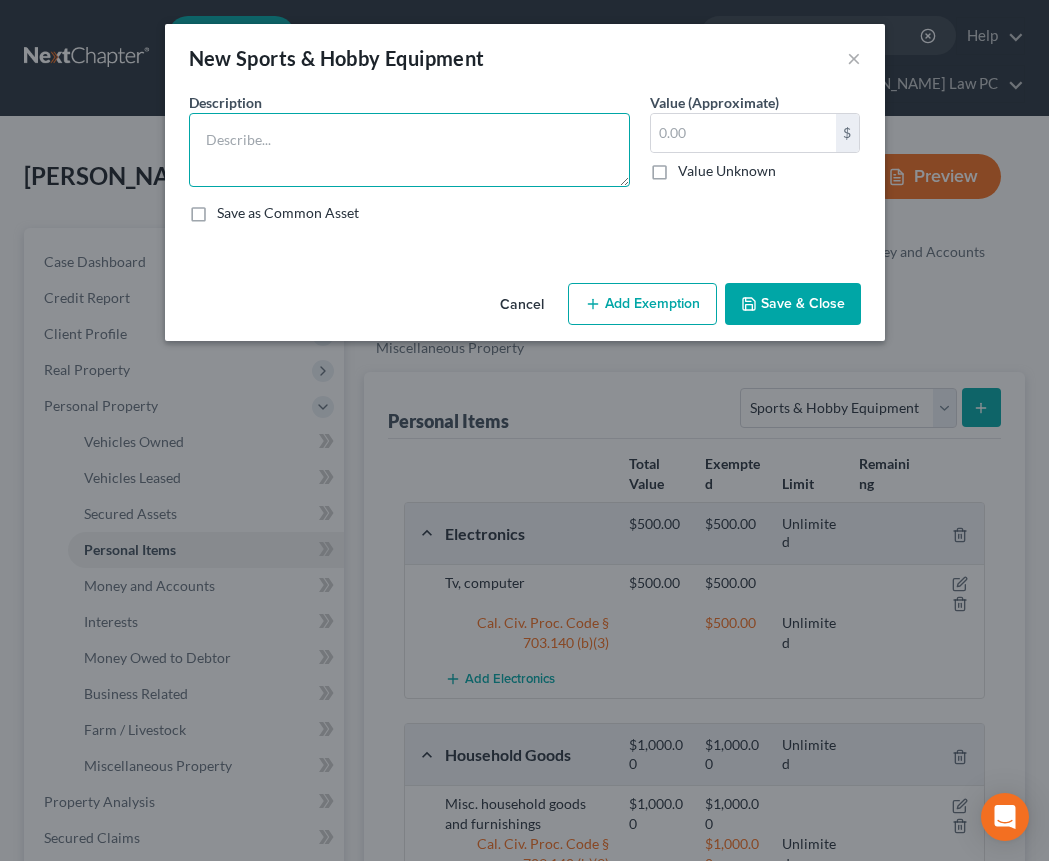 click at bounding box center (409, 150) 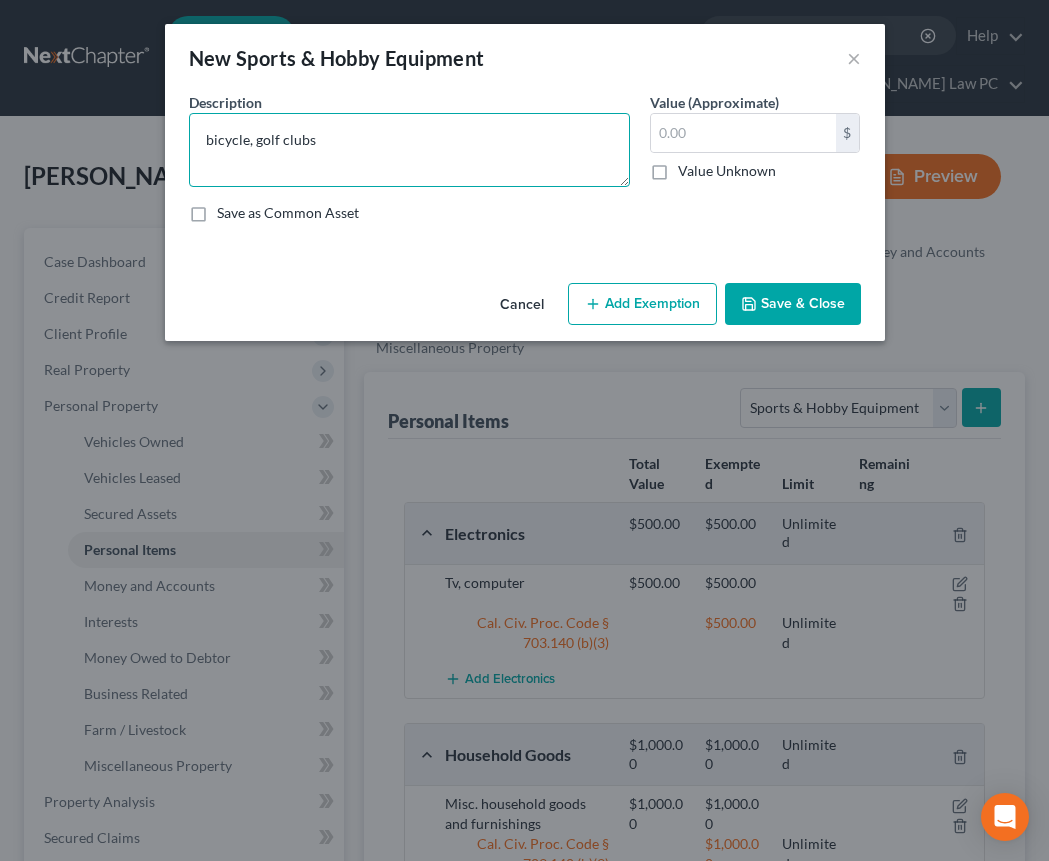 type on "bicycle, golf clubs" 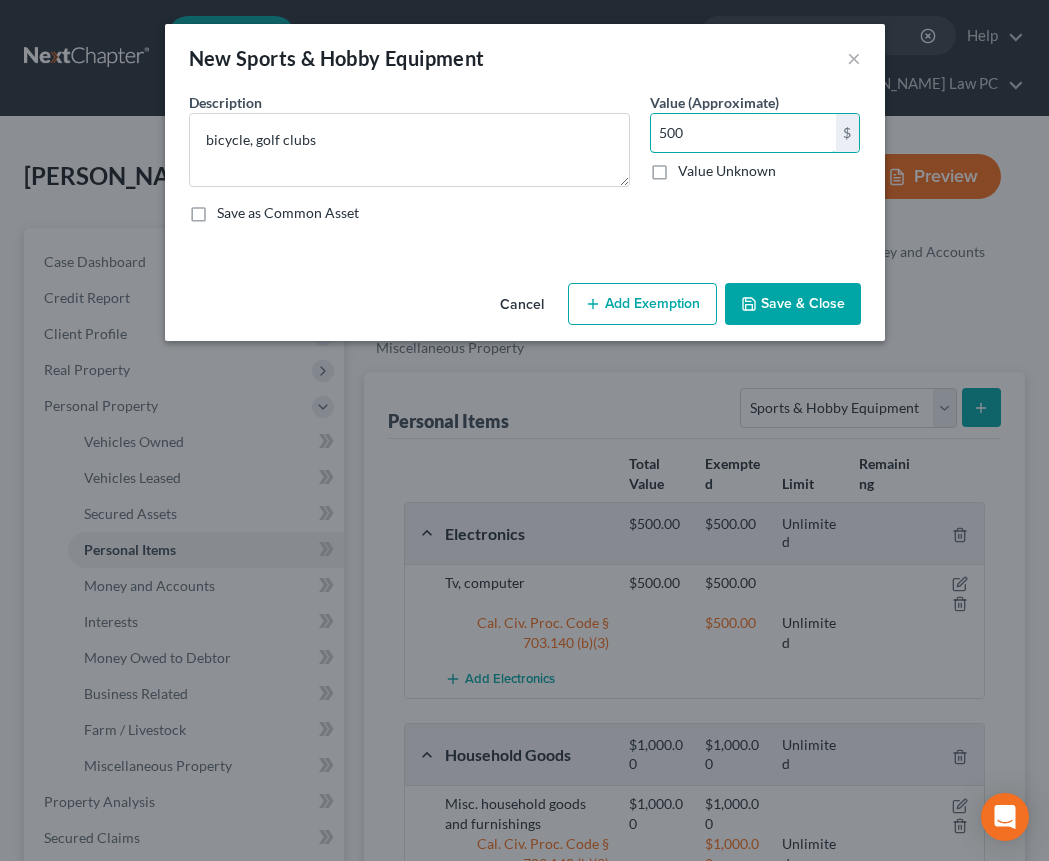 type on "500" 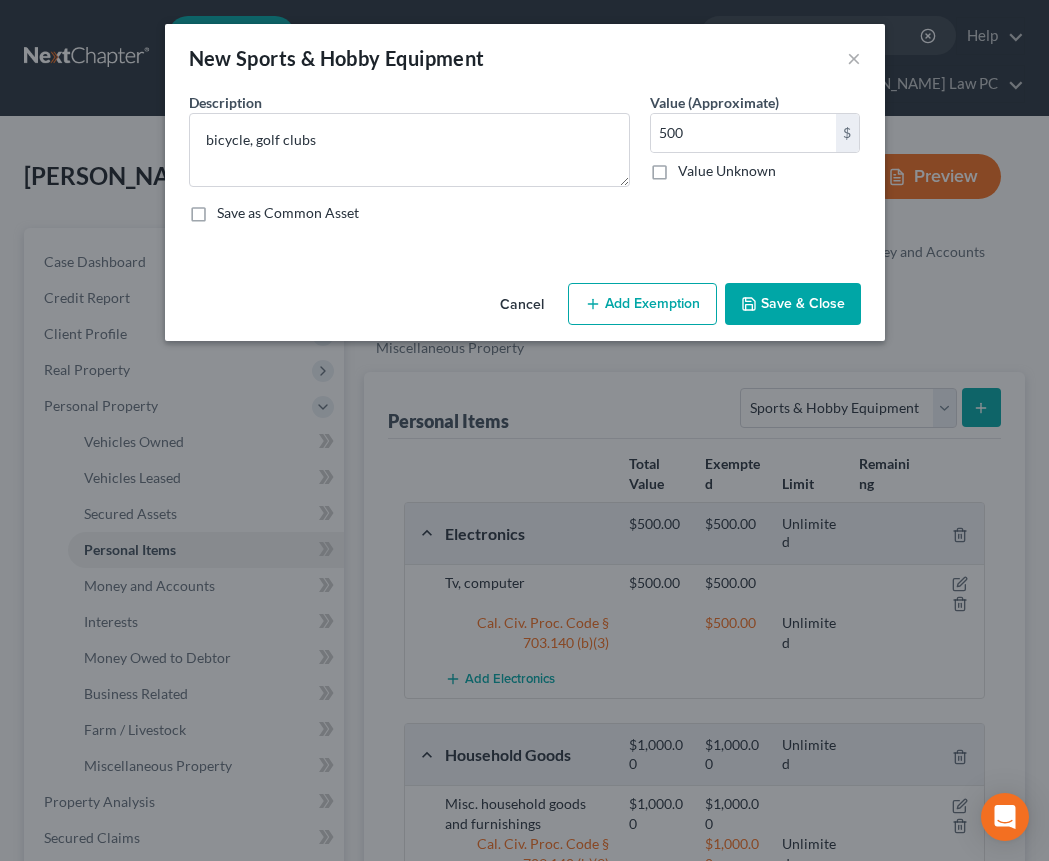 drag, startPoint x: 817, startPoint y: 314, endPoint x: 759, endPoint y: 333, distance: 61.03278 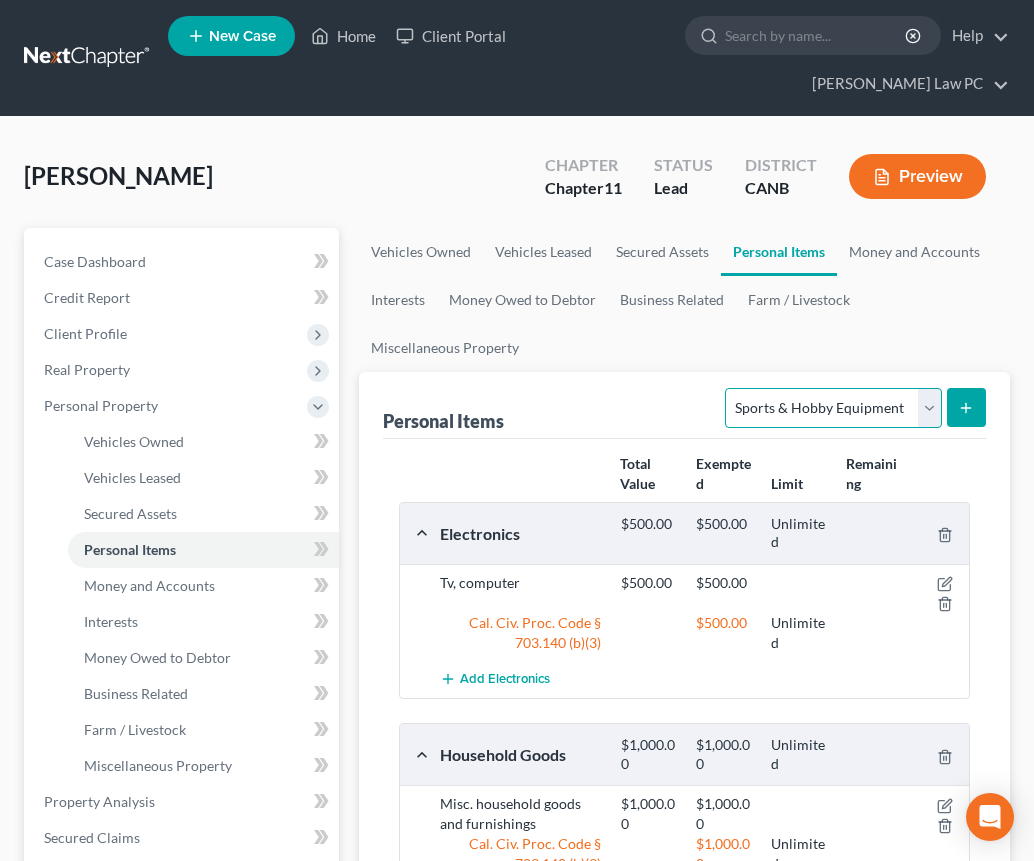 click on "Select Item Type Clothing Collectibles Of Value Electronics Firearms Household Goods Jewelry Other Pet(s) Sports & Hobby Equipment" at bounding box center [833, 408] 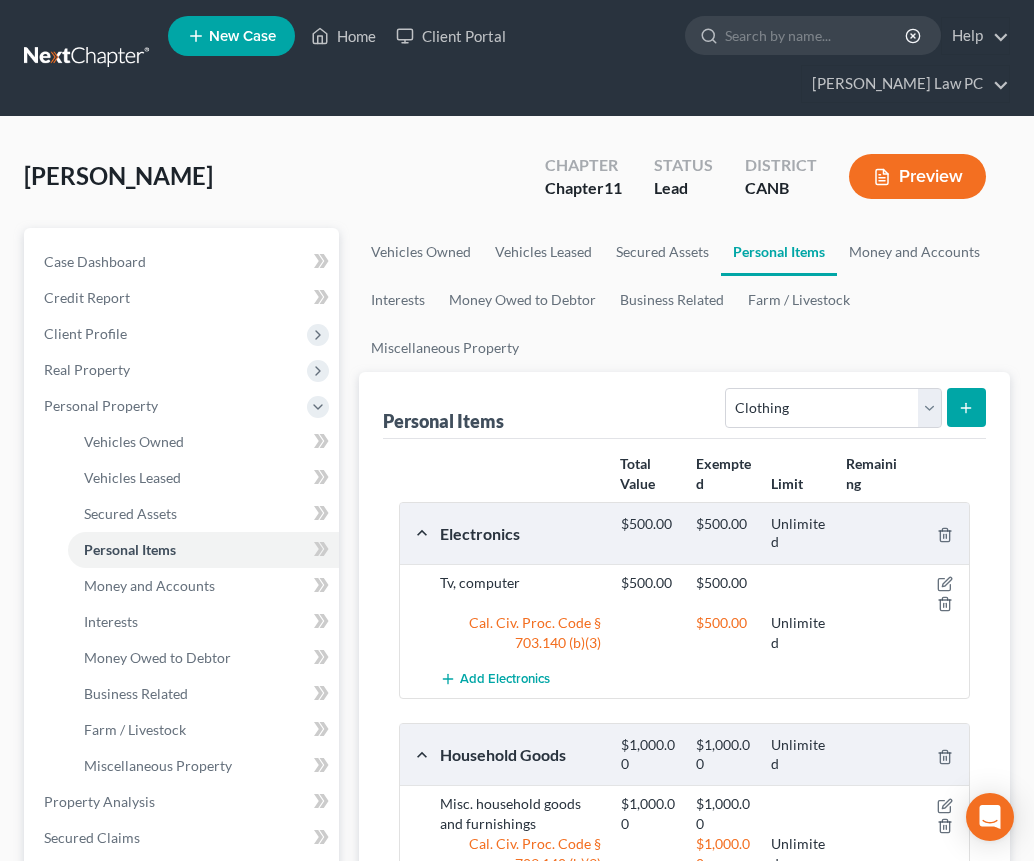 click 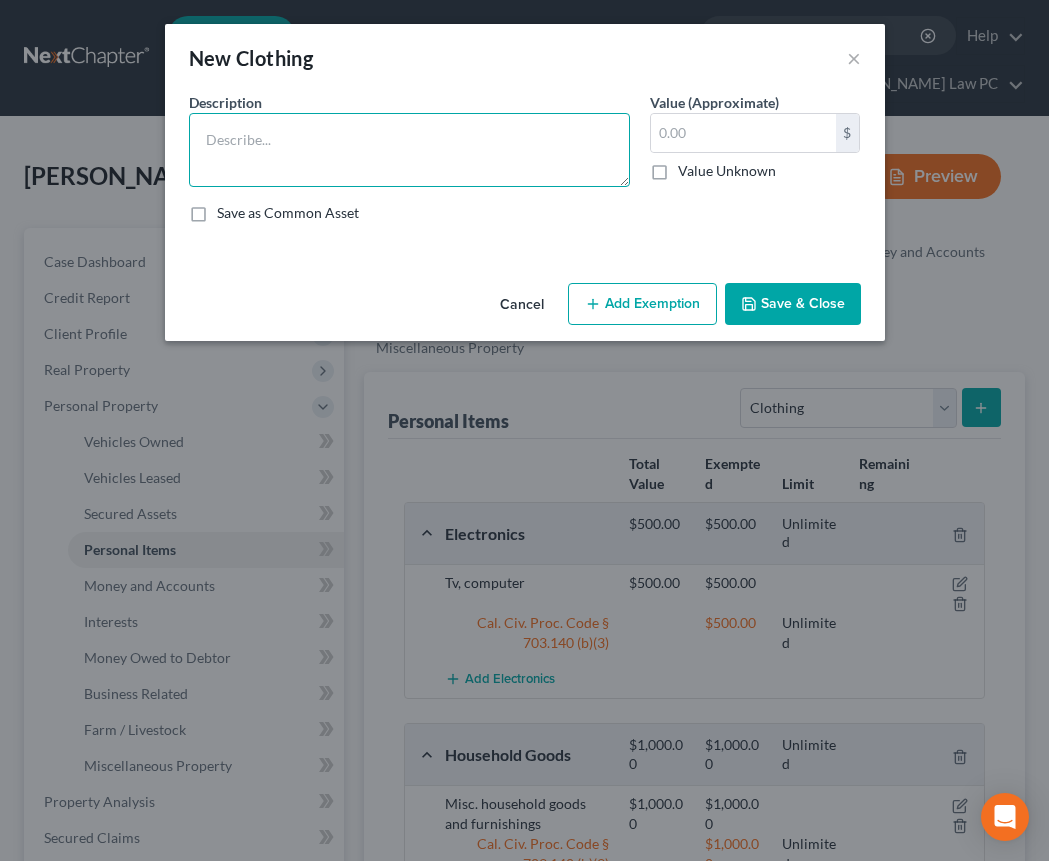 click at bounding box center [409, 150] 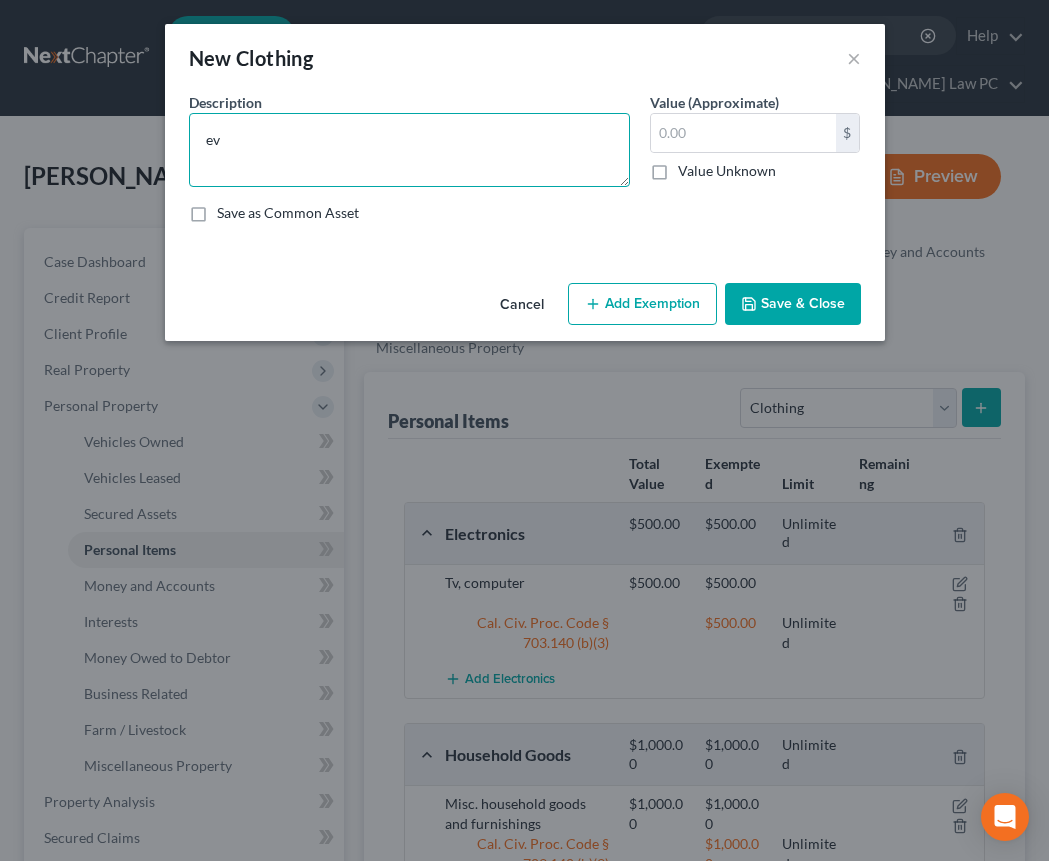 type on "e" 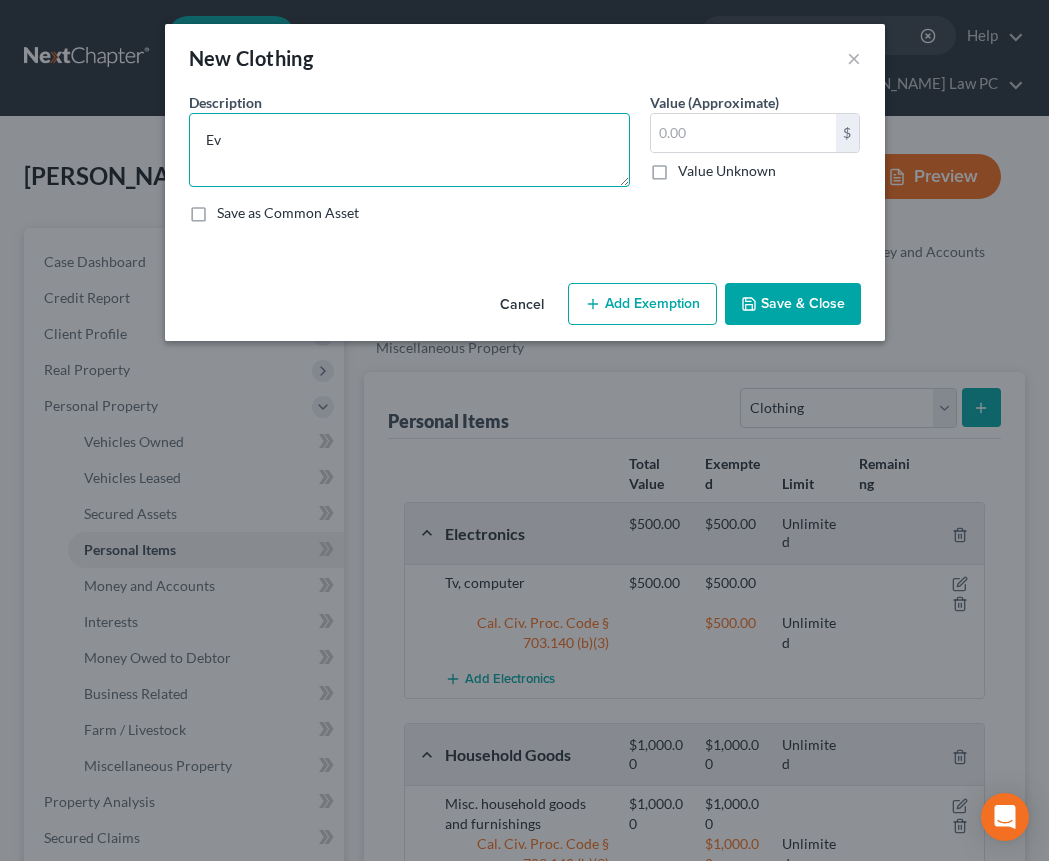 type on "E" 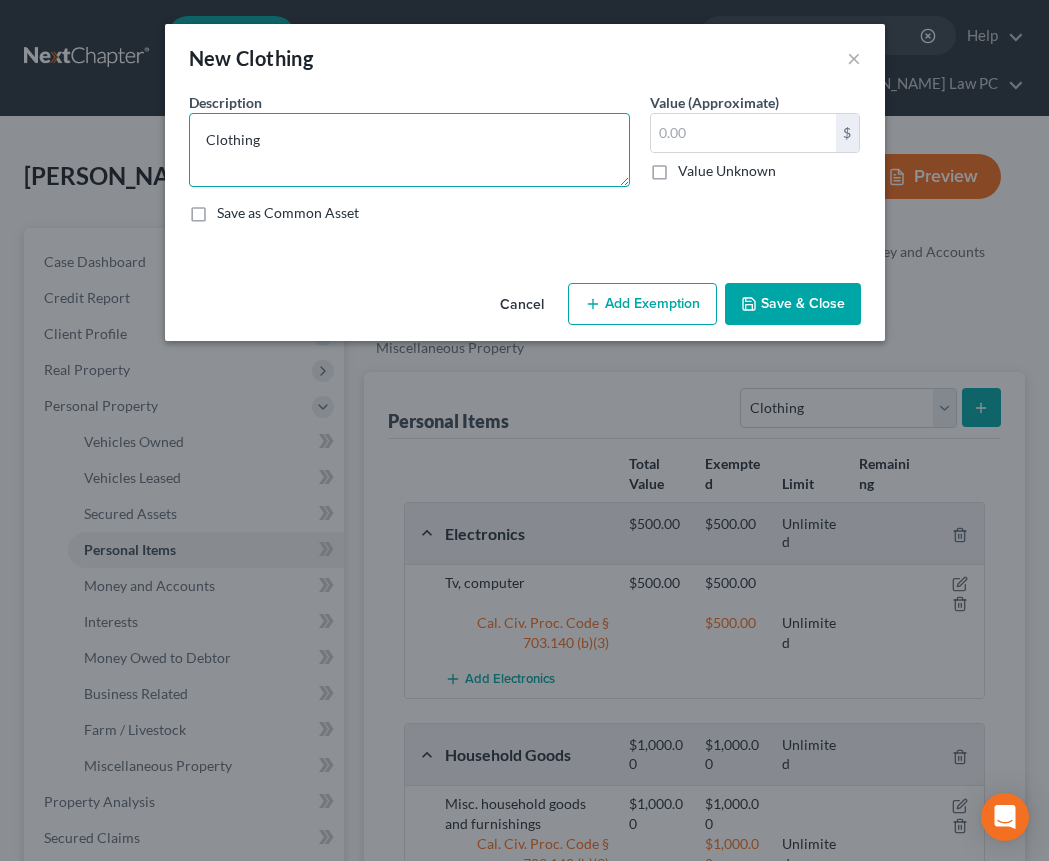 type on "Clothing" 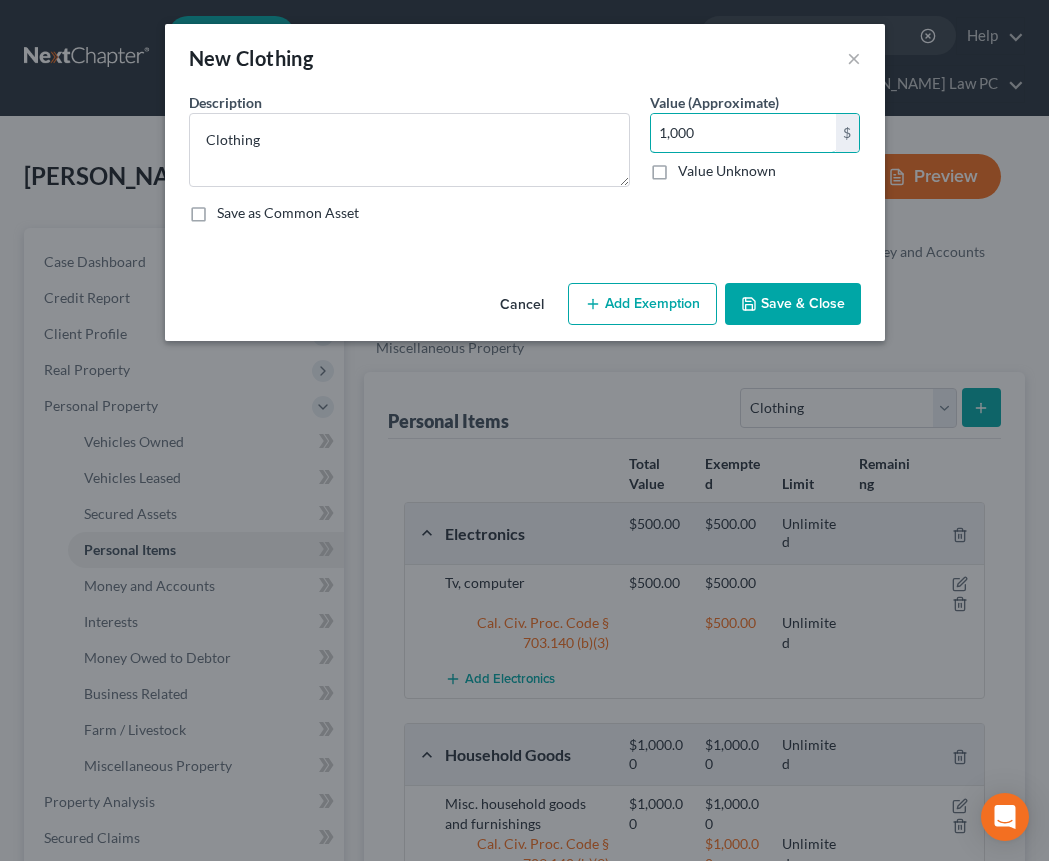 type on "1,000" 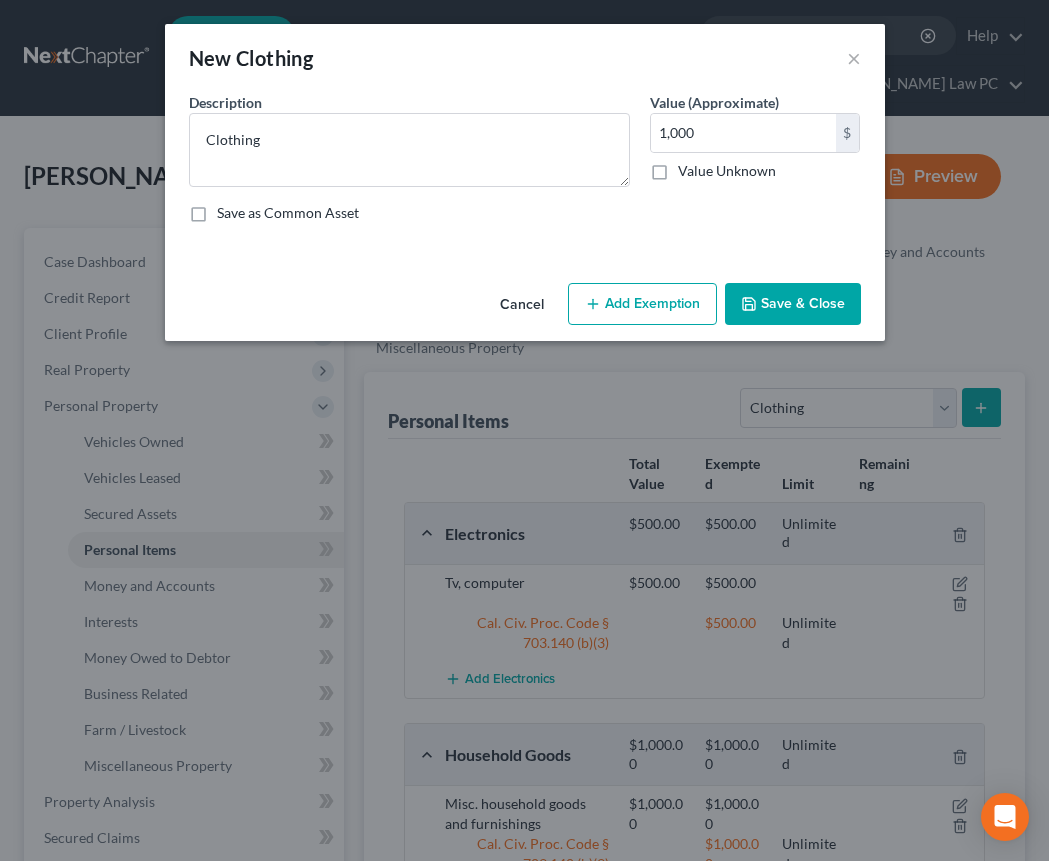 click on "Add Exemption" at bounding box center [642, 304] 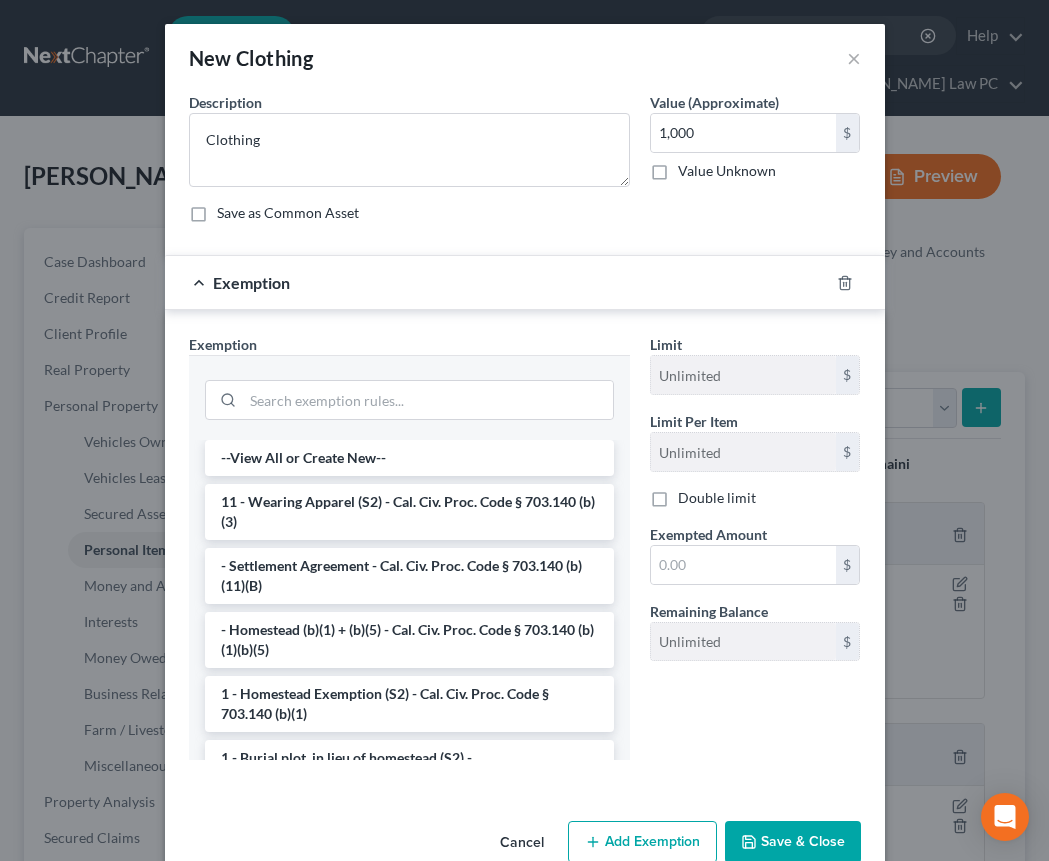 click on "11 - Wearing Apparel (S2)  - Cal. Civ. Proc. Code § 703.140 (b)(3)" at bounding box center [409, 512] 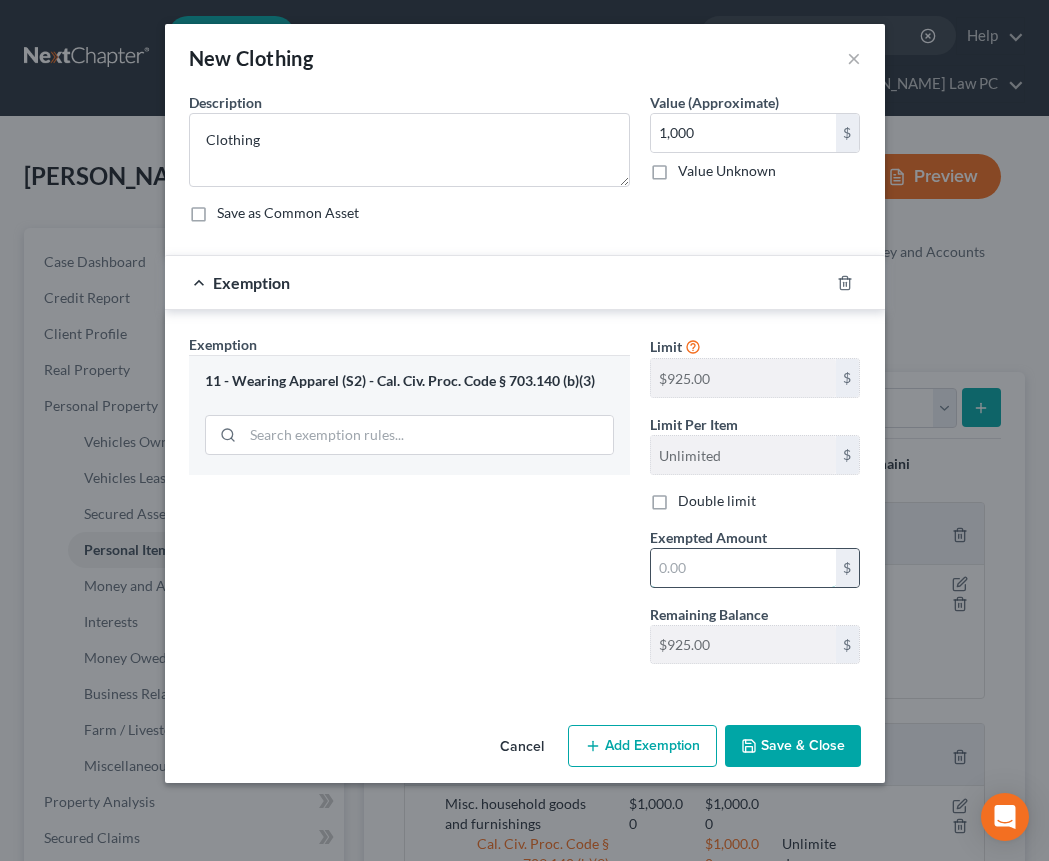 click at bounding box center (743, 568) 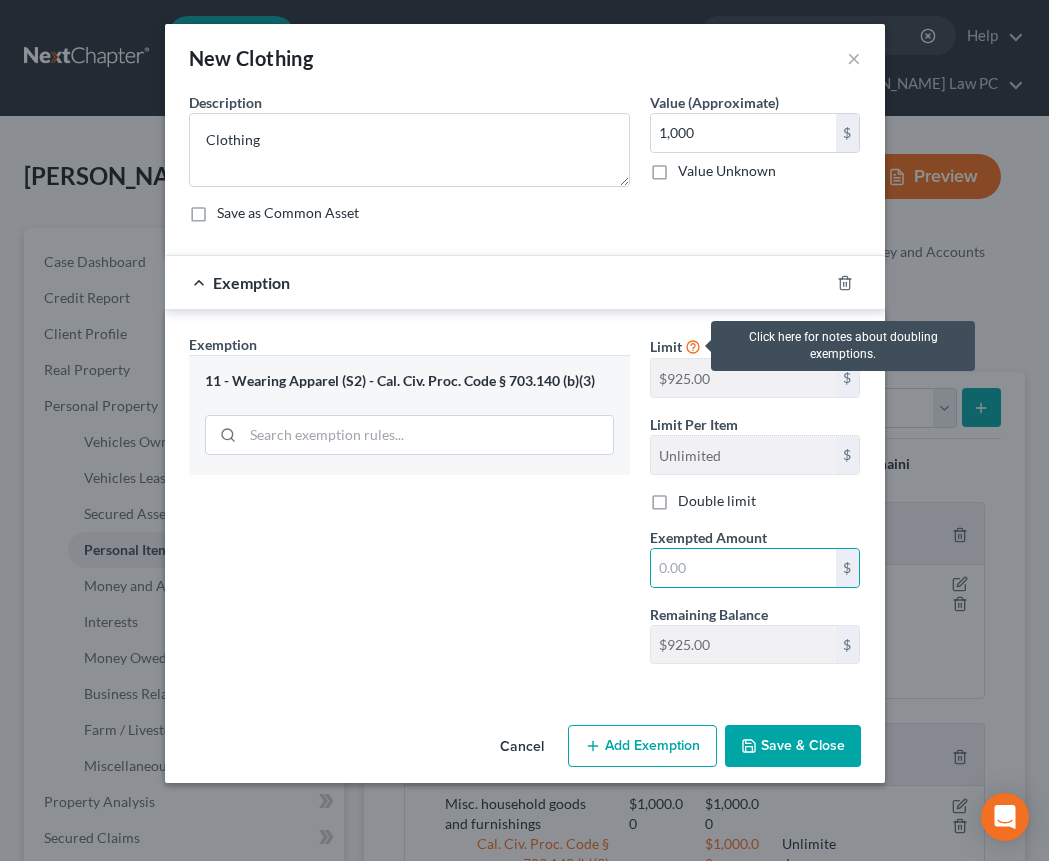 click at bounding box center (693, 345) 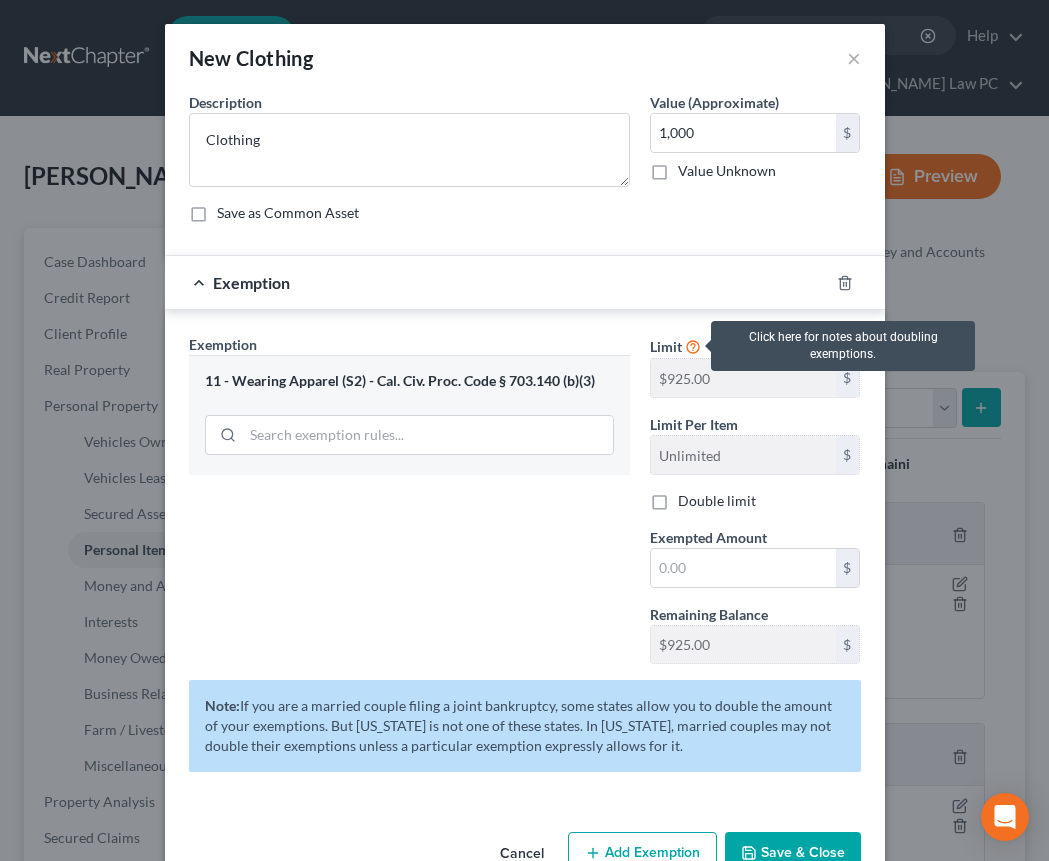 click at bounding box center [693, 345] 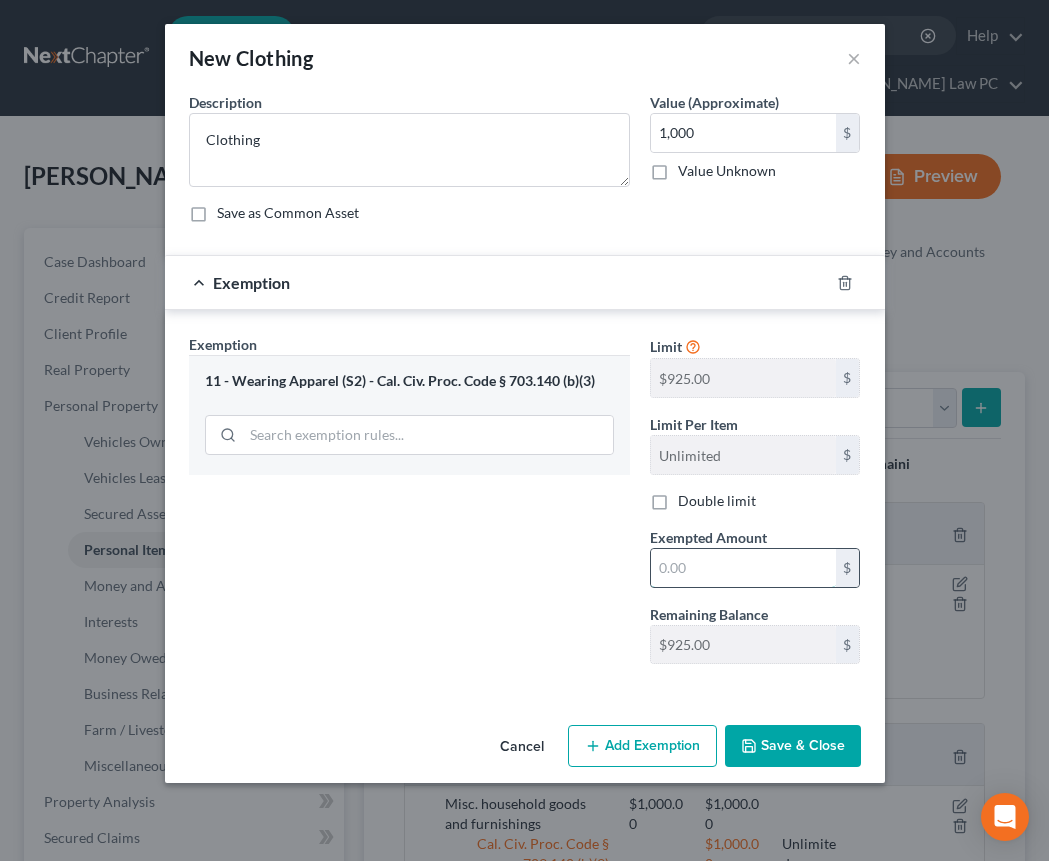 click at bounding box center (743, 568) 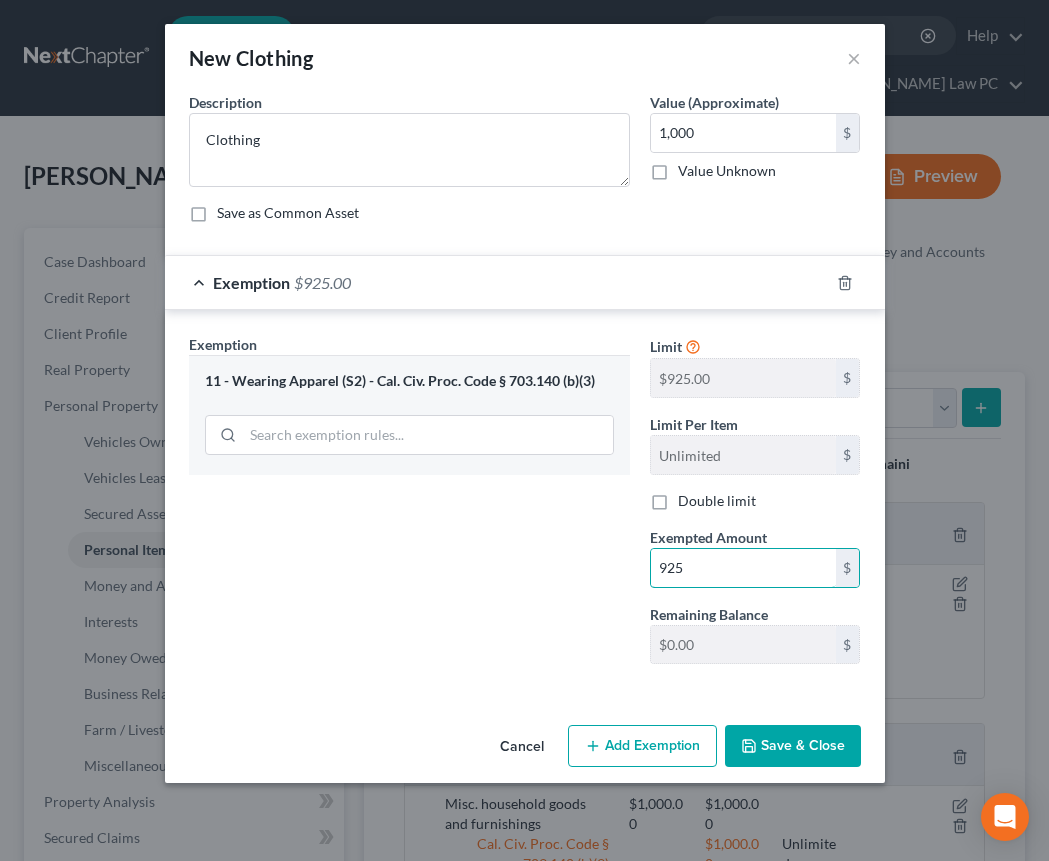 type on "925" 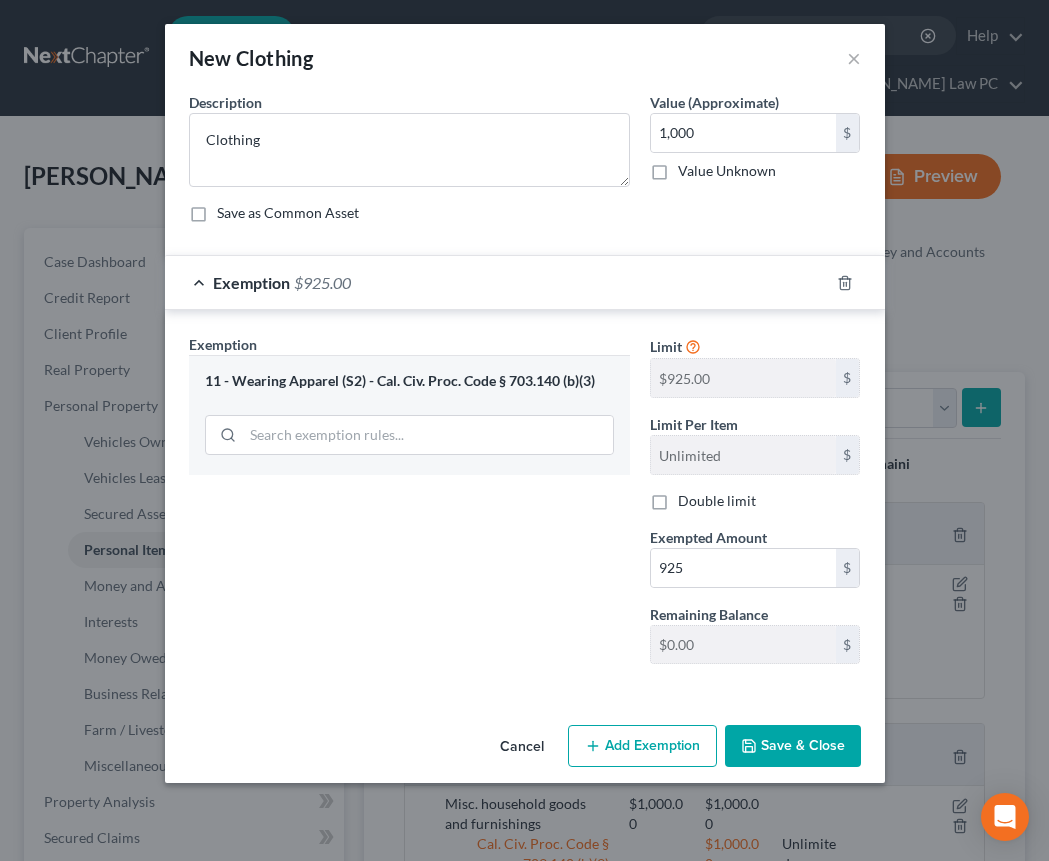 click on "Save & Close" at bounding box center [793, 746] 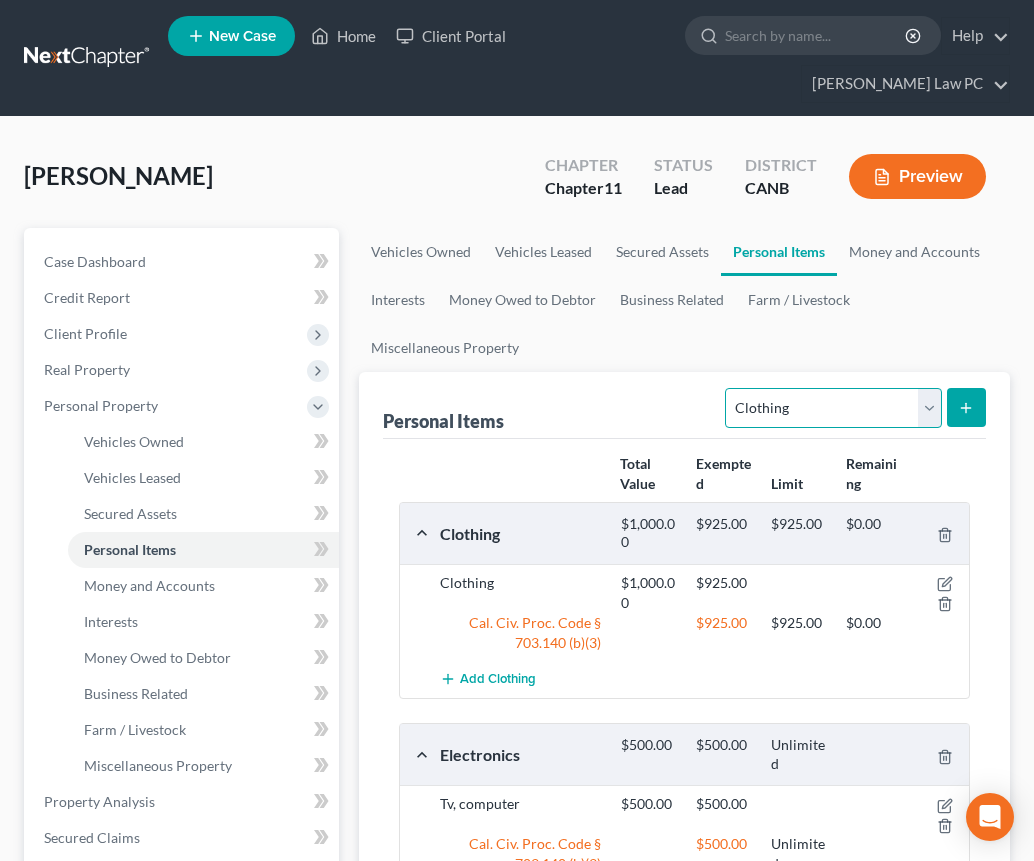 click on "Select Item Type Clothing Collectibles Of Value Electronics Firearms Household Goods Jewelry Other Pet(s) Sports & Hobby Equipment" at bounding box center [833, 408] 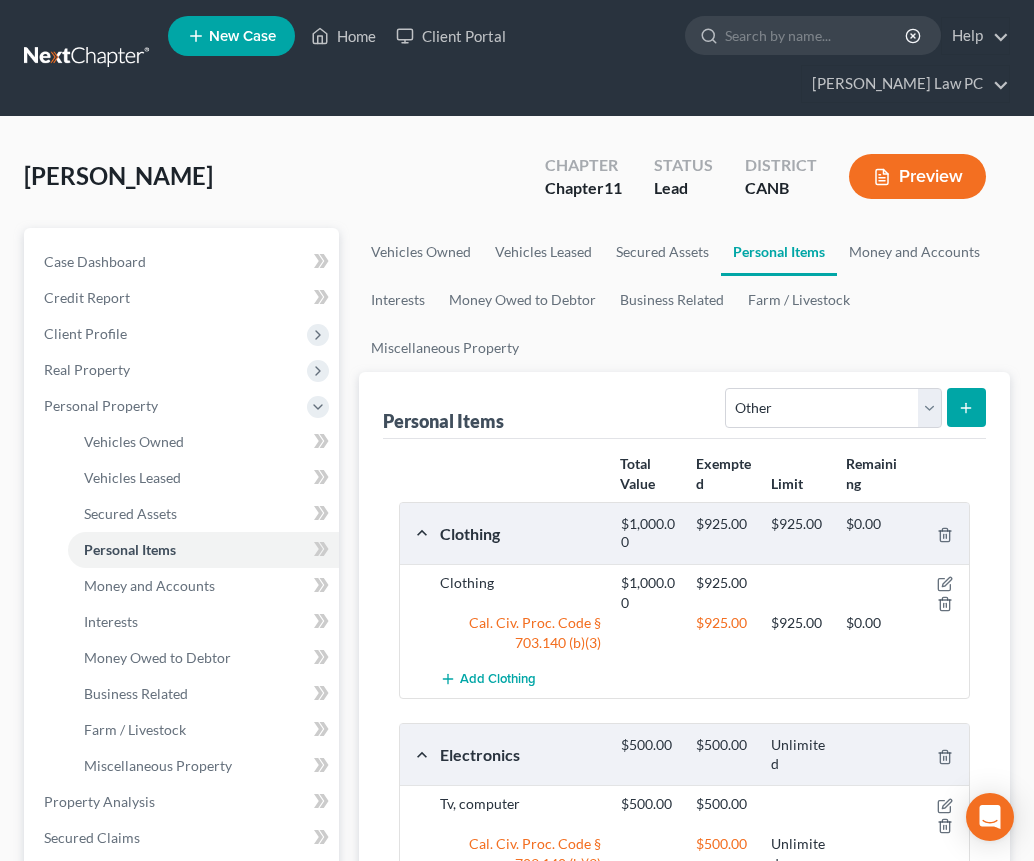 click at bounding box center (966, 407) 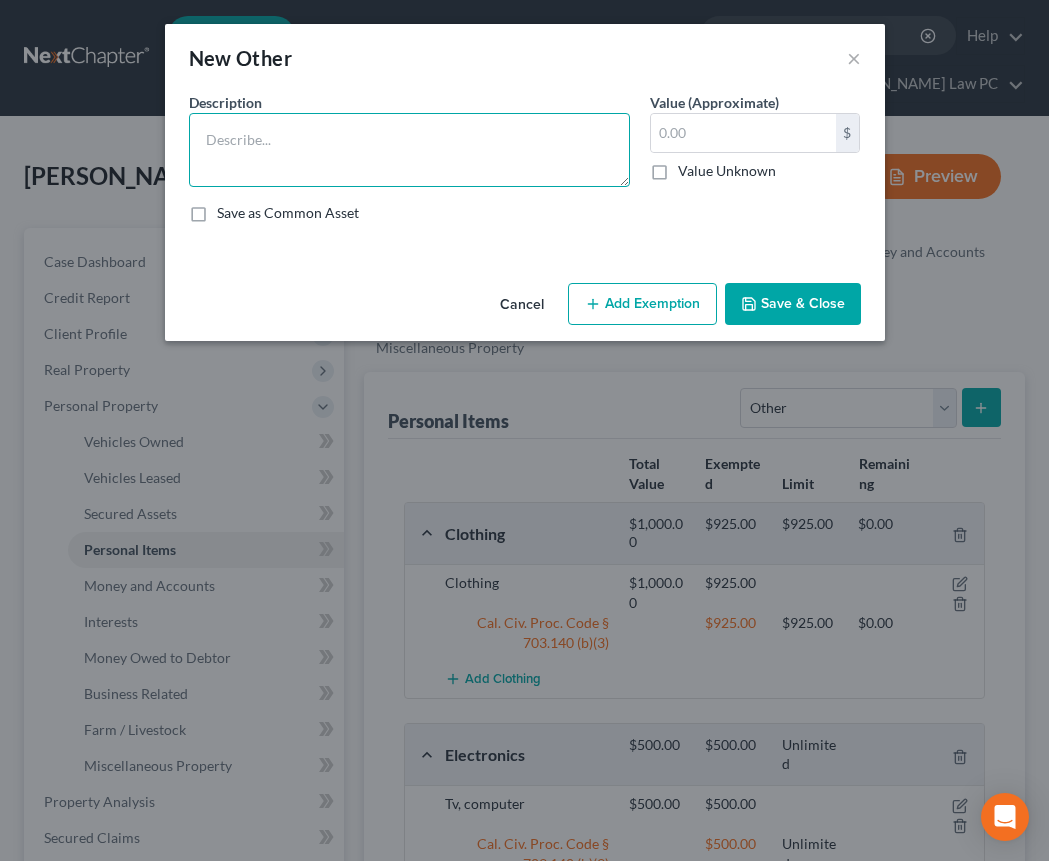 click at bounding box center (409, 150) 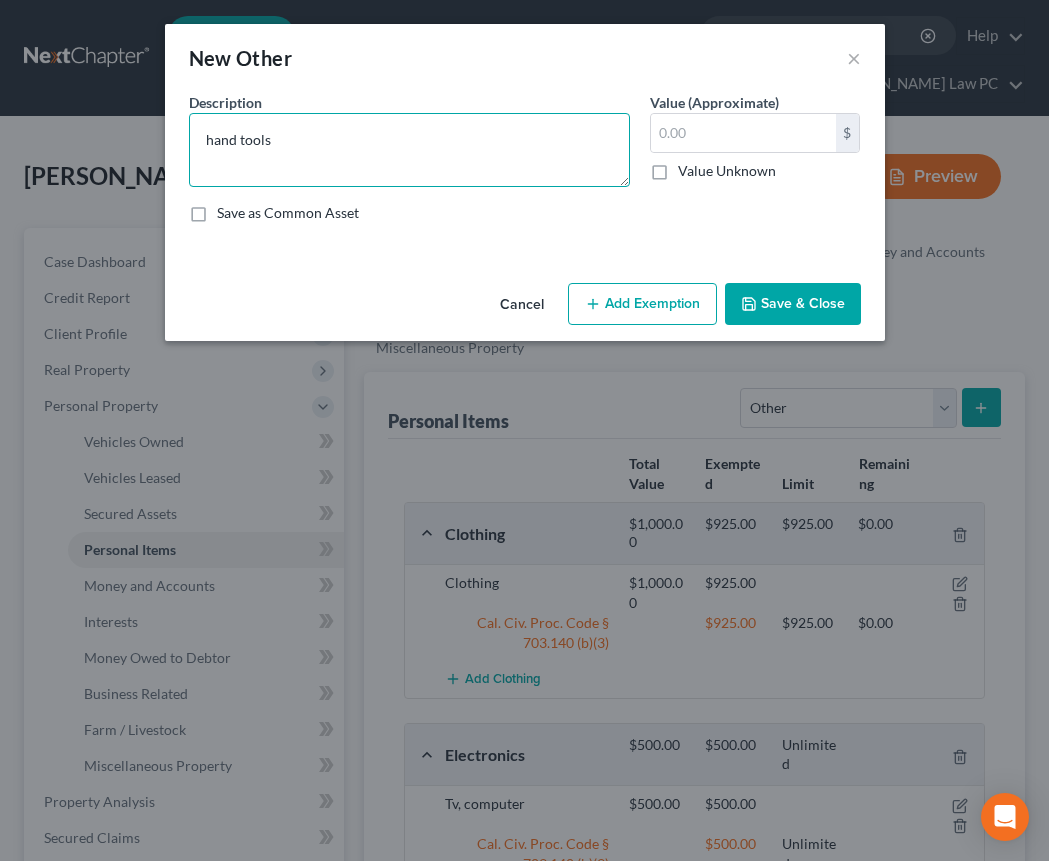 type on "hand tools" 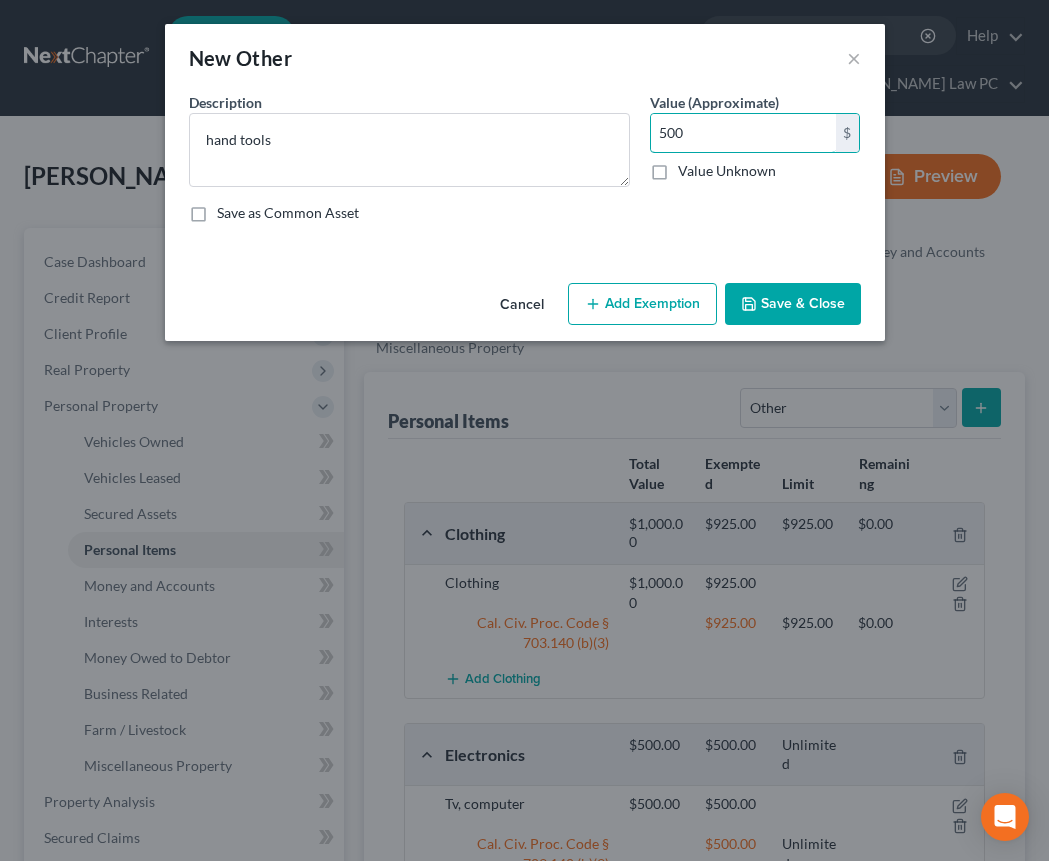 type on "500" 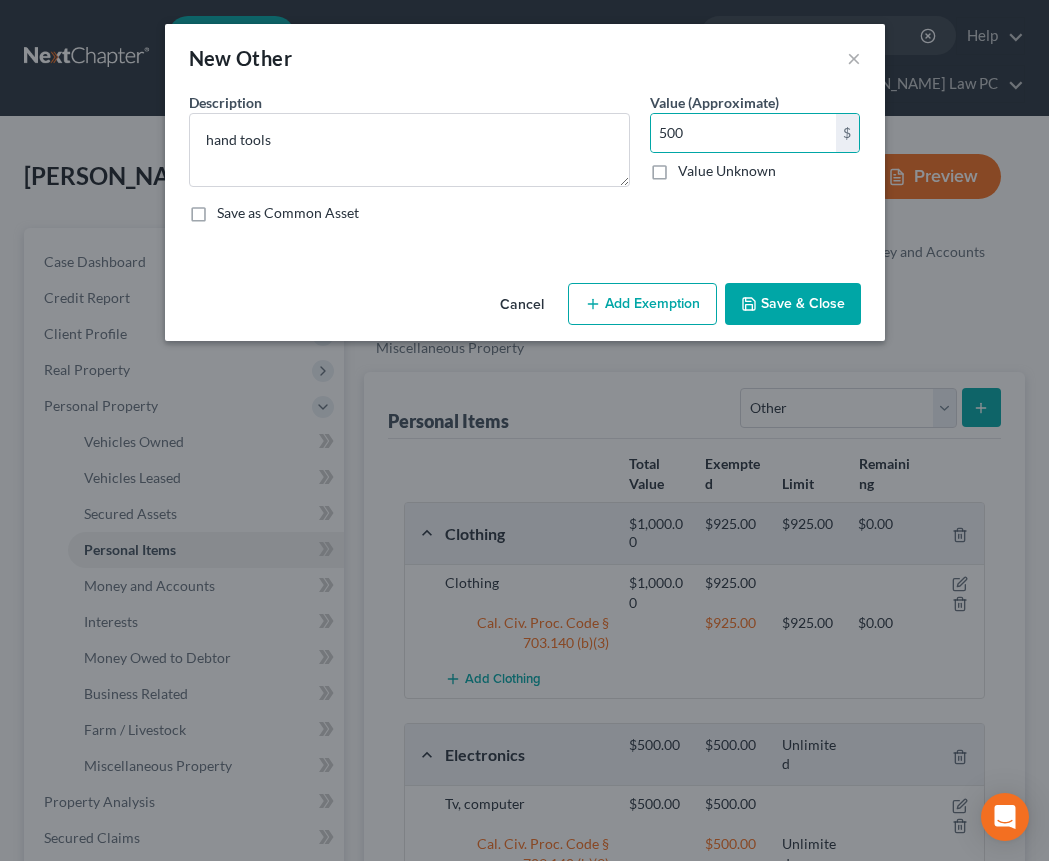 click on "Add Exemption" at bounding box center (642, 304) 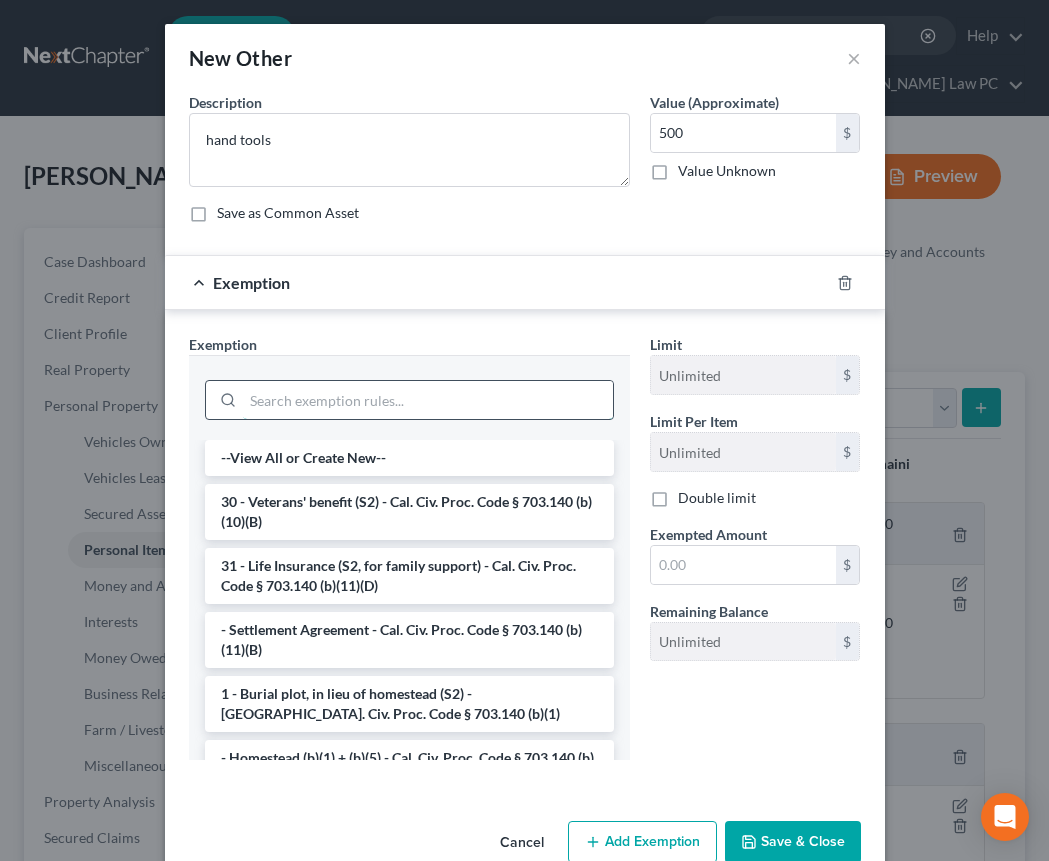 click at bounding box center [428, 400] 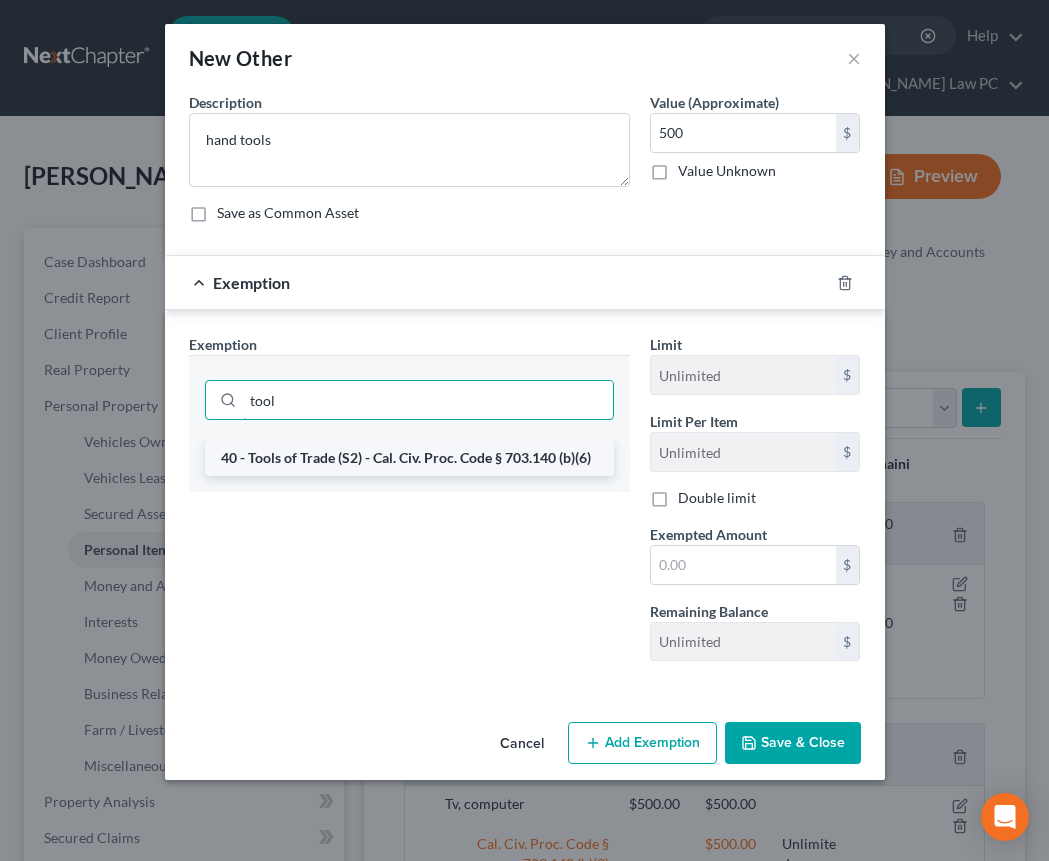 type on "tool" 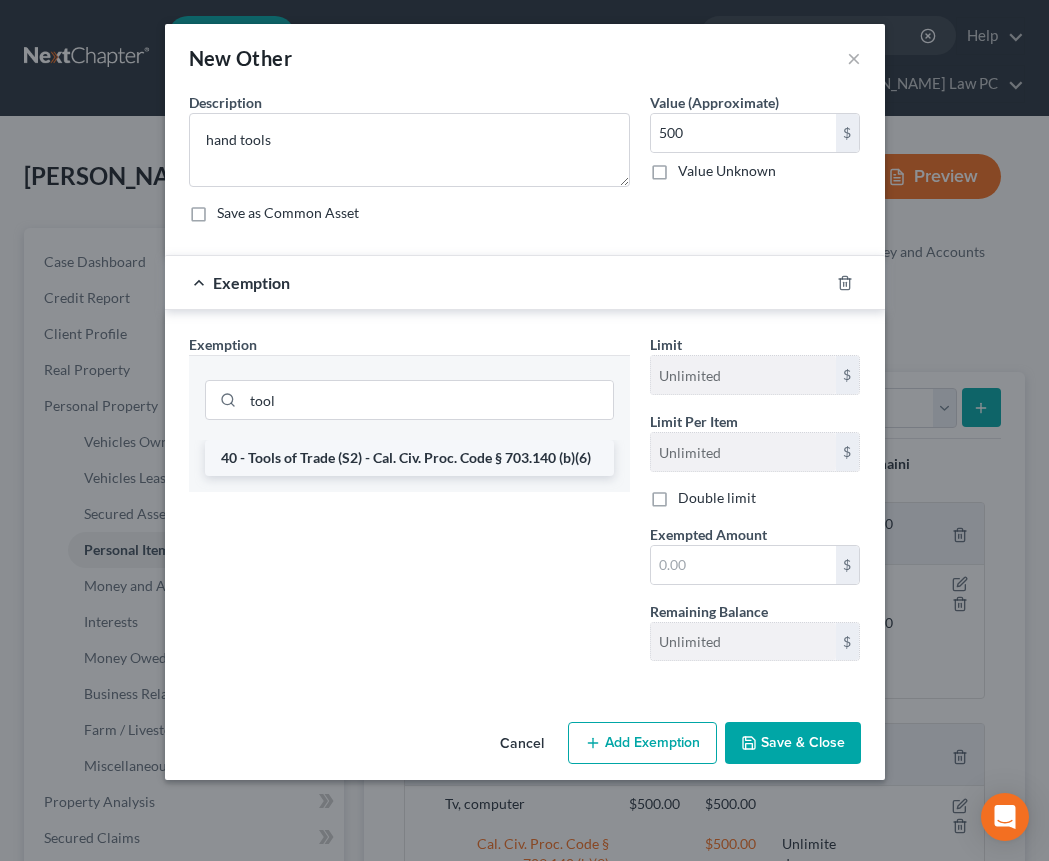 click on "40 - Tools of Trade (S2)  - Cal. Civ. Proc. Code § 703.140 (b)(6)" at bounding box center [409, 458] 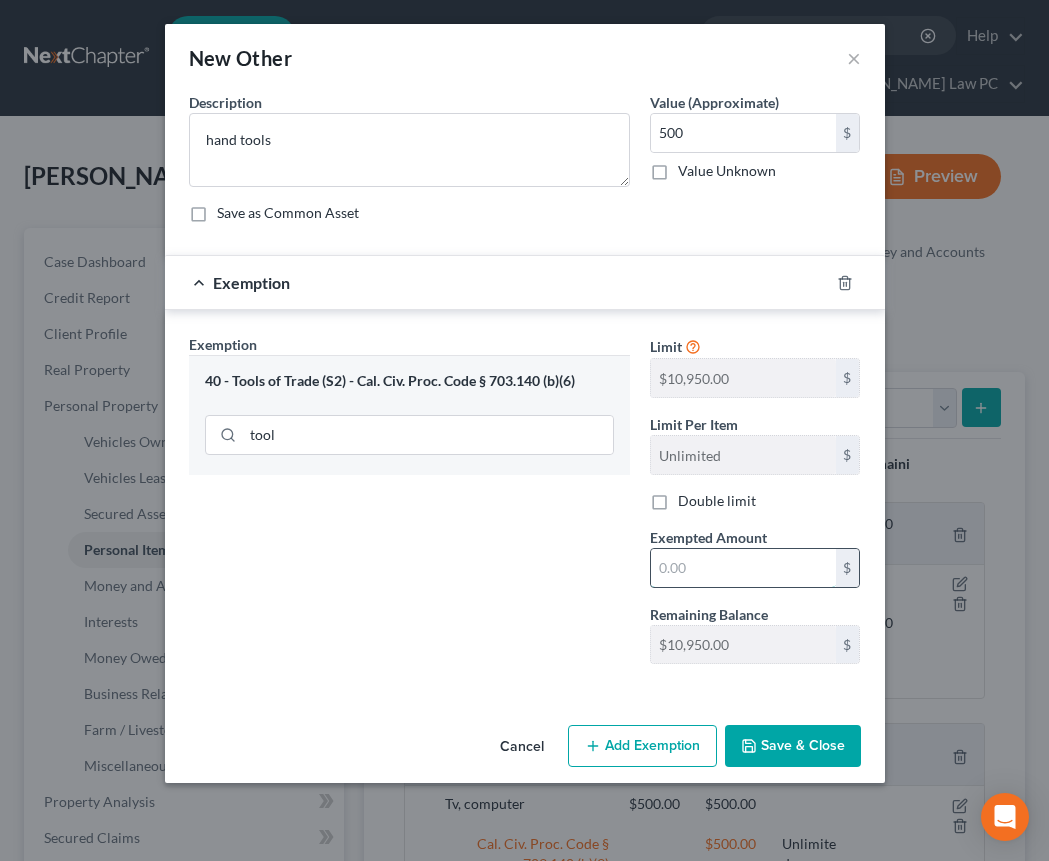 click at bounding box center [743, 568] 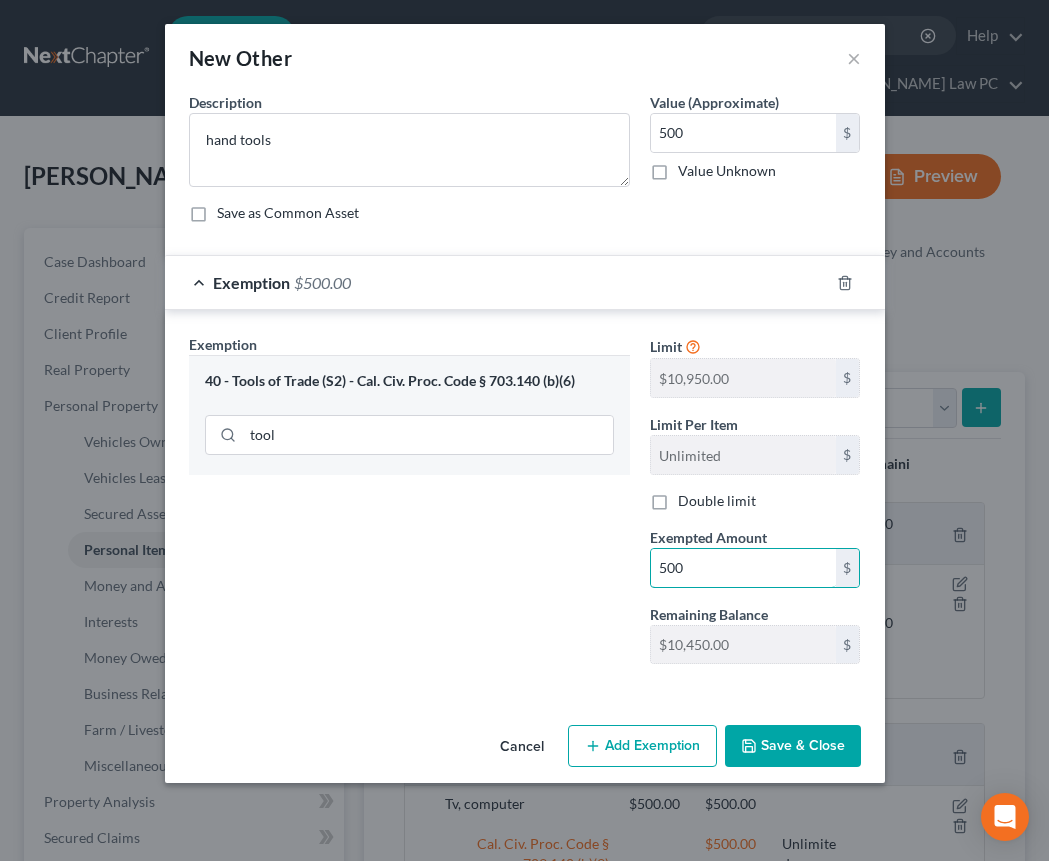 type on "500" 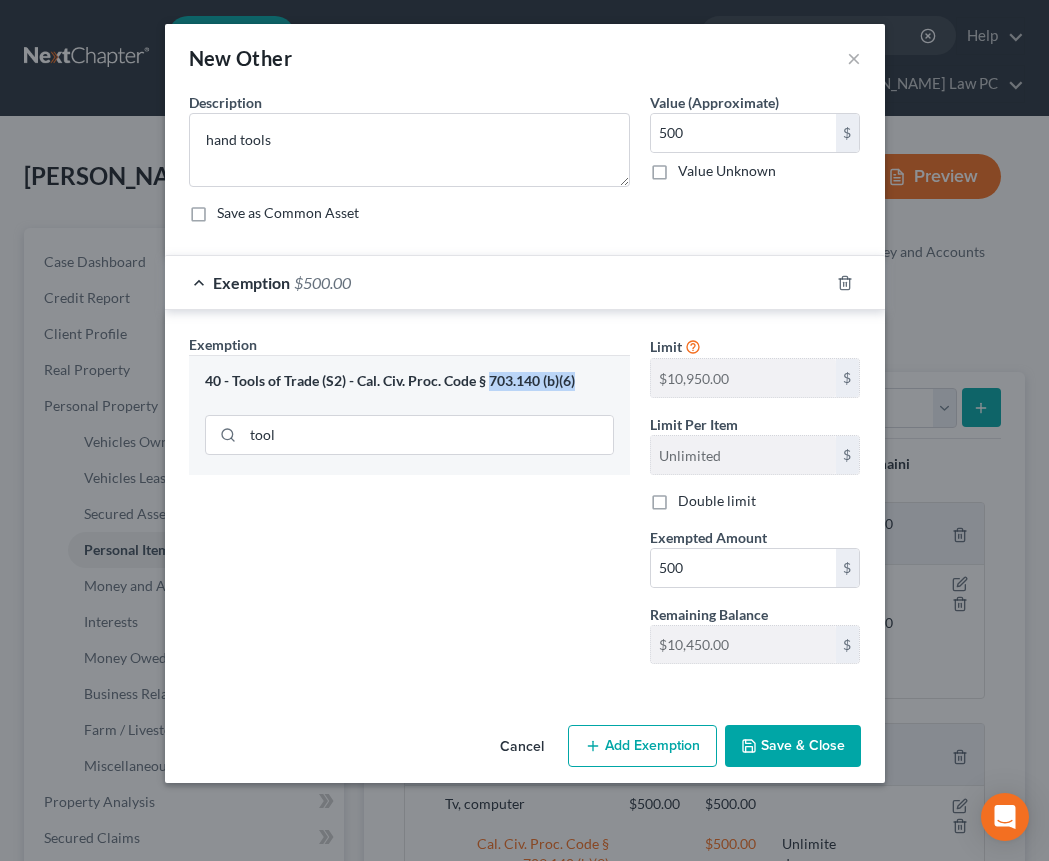 drag, startPoint x: 486, startPoint y: 380, endPoint x: 580, endPoint y: 377, distance: 94.04786 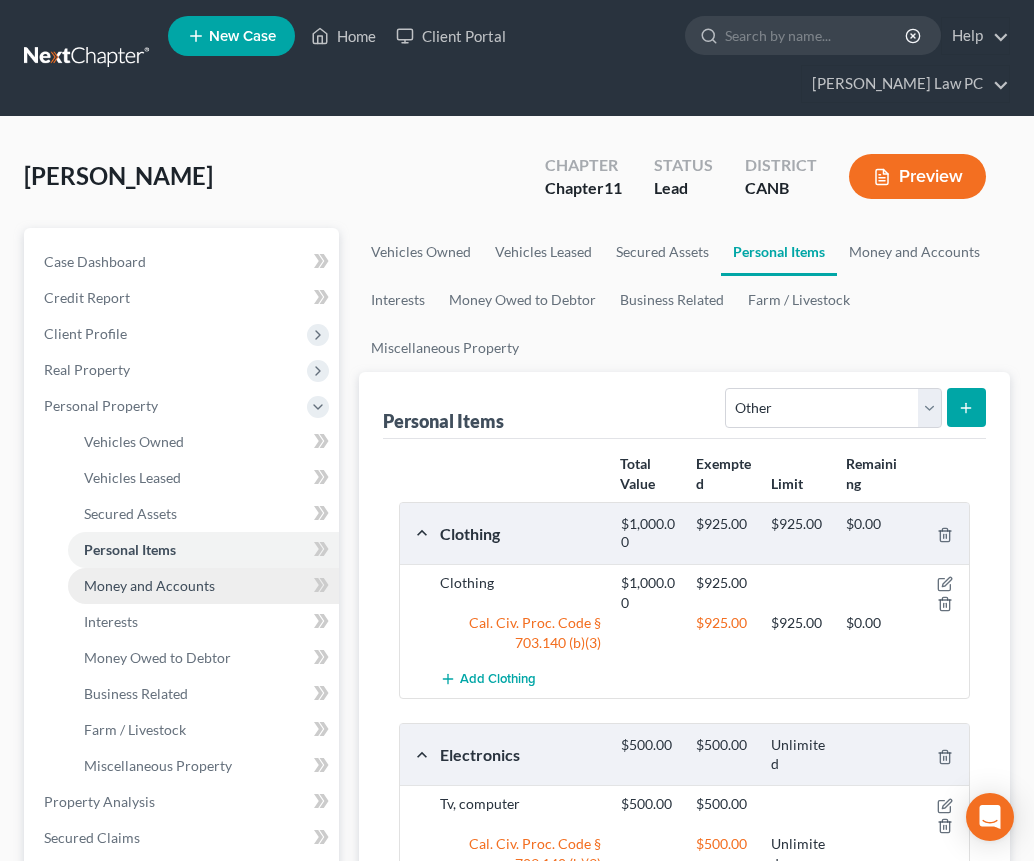 click on "Money and Accounts" at bounding box center [149, 585] 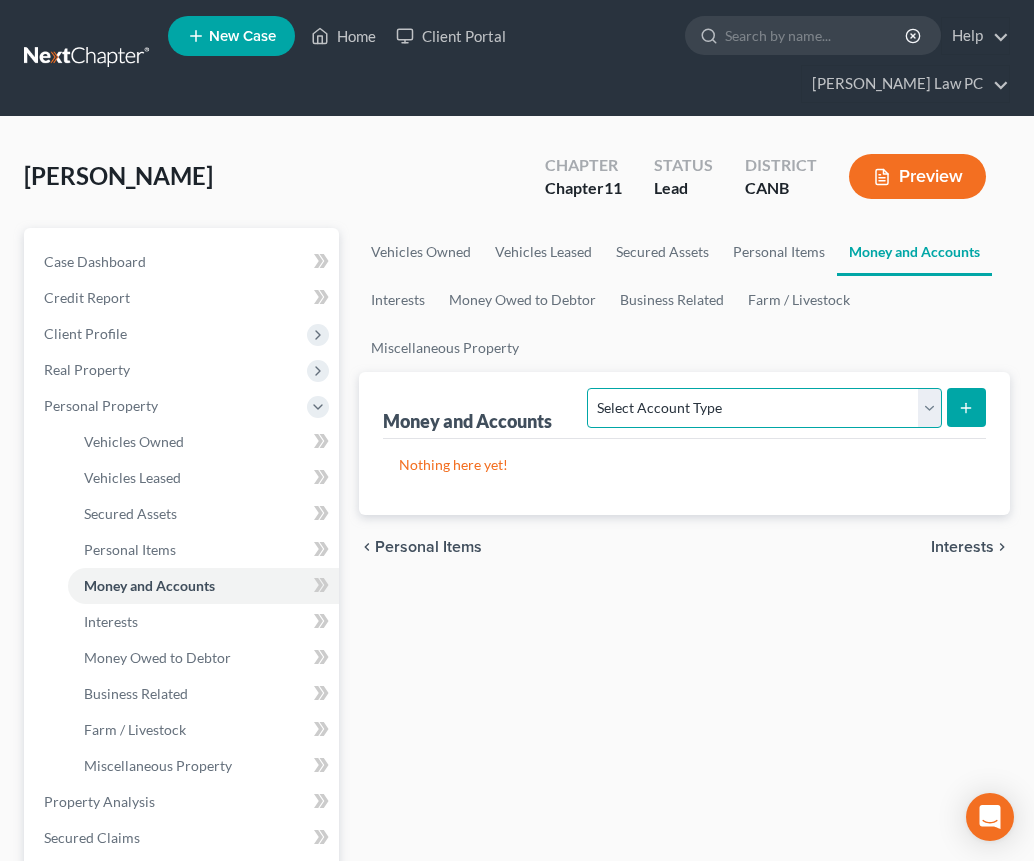 click on "Select Account Type Brokerage Cash on Hand Certificates of Deposit Checking Account Money Market Other (Credit Union, Health Savings Account, etc) Safe Deposit Box Savings Account Security Deposits or Prepayments" at bounding box center (764, 408) 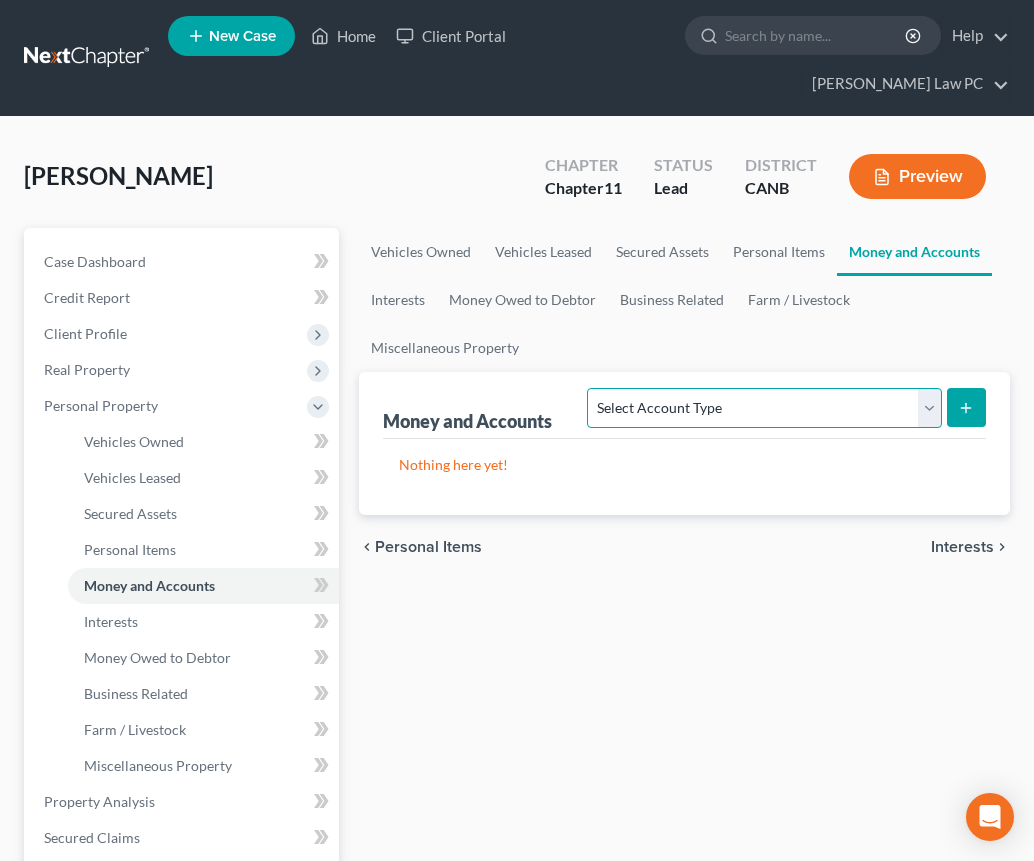 select on "cash_on_hand" 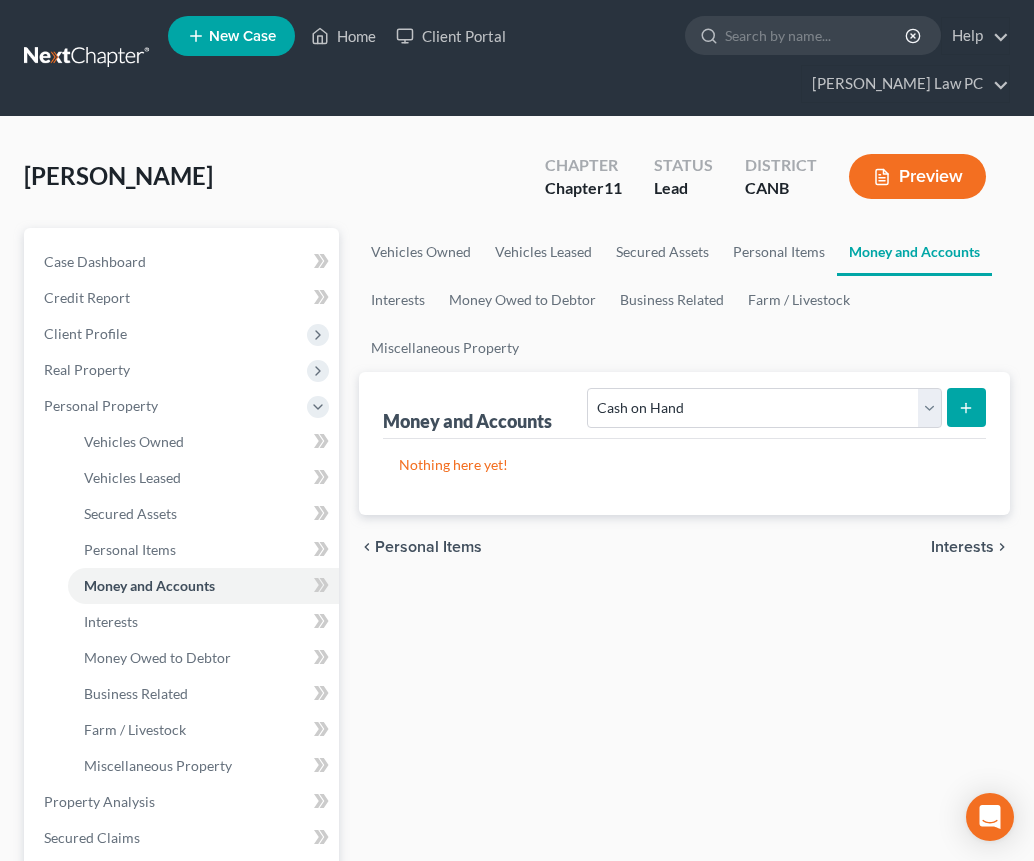 click 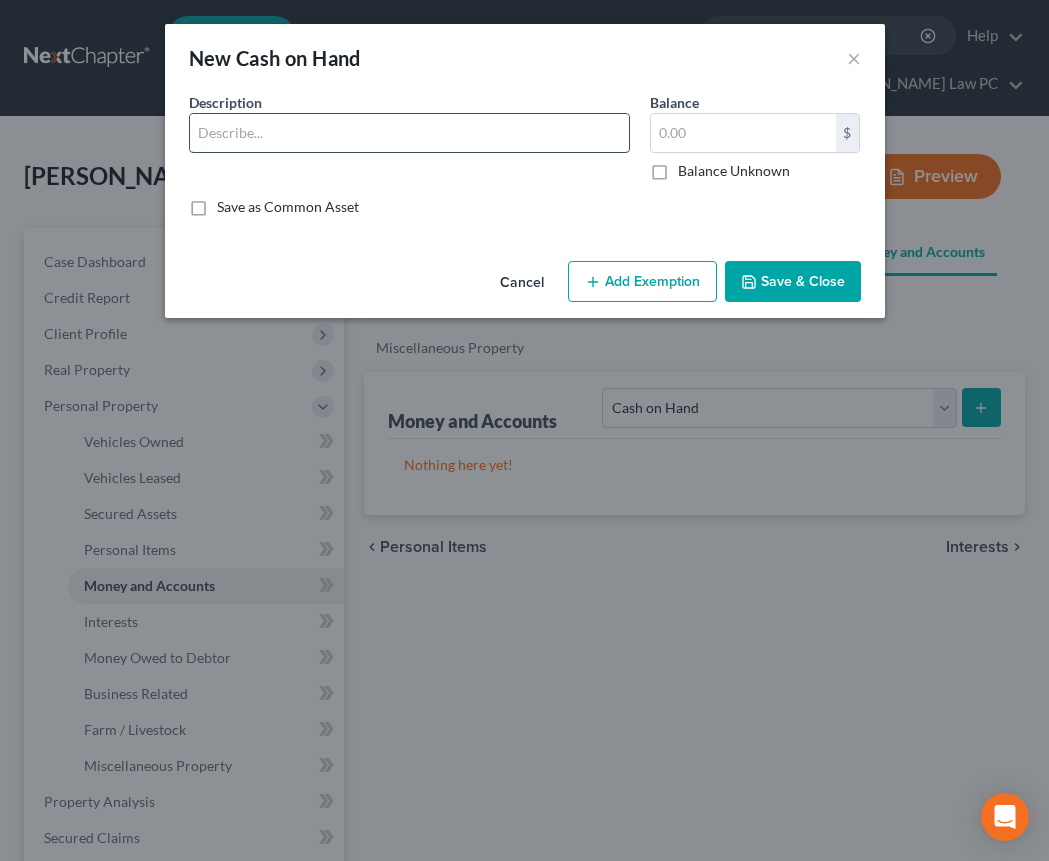 click at bounding box center [409, 133] 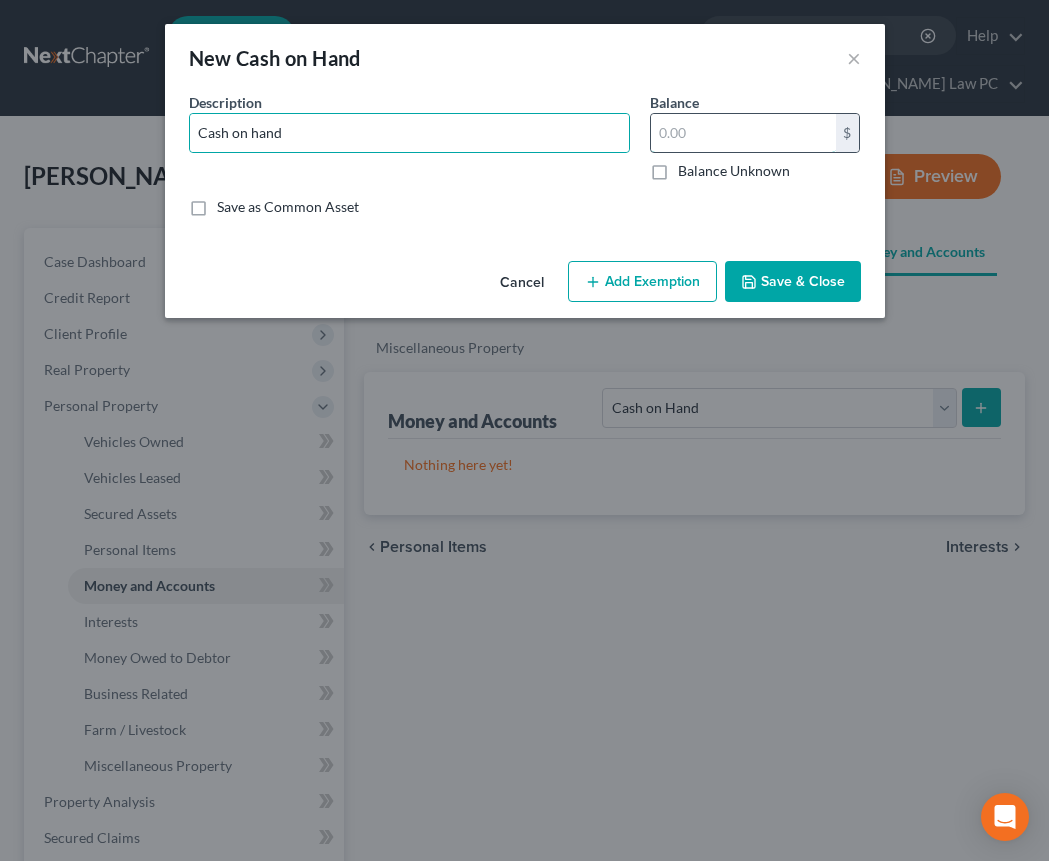 click at bounding box center [743, 133] 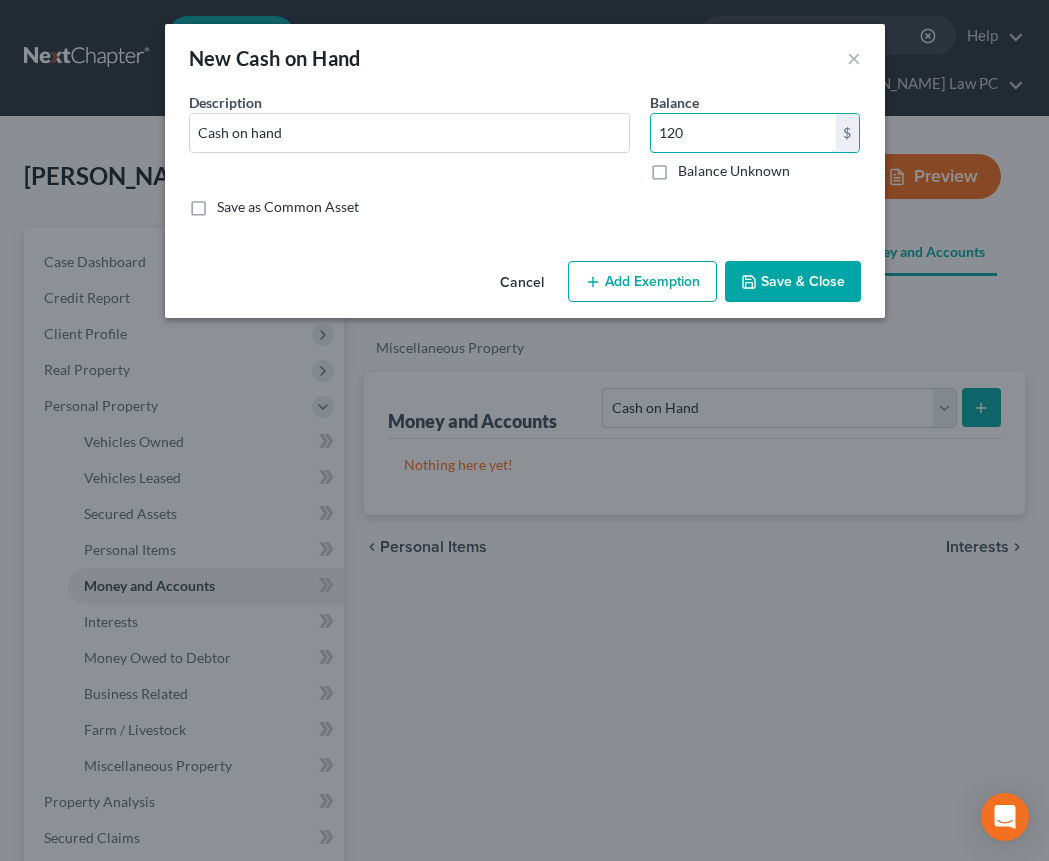 type on "120" 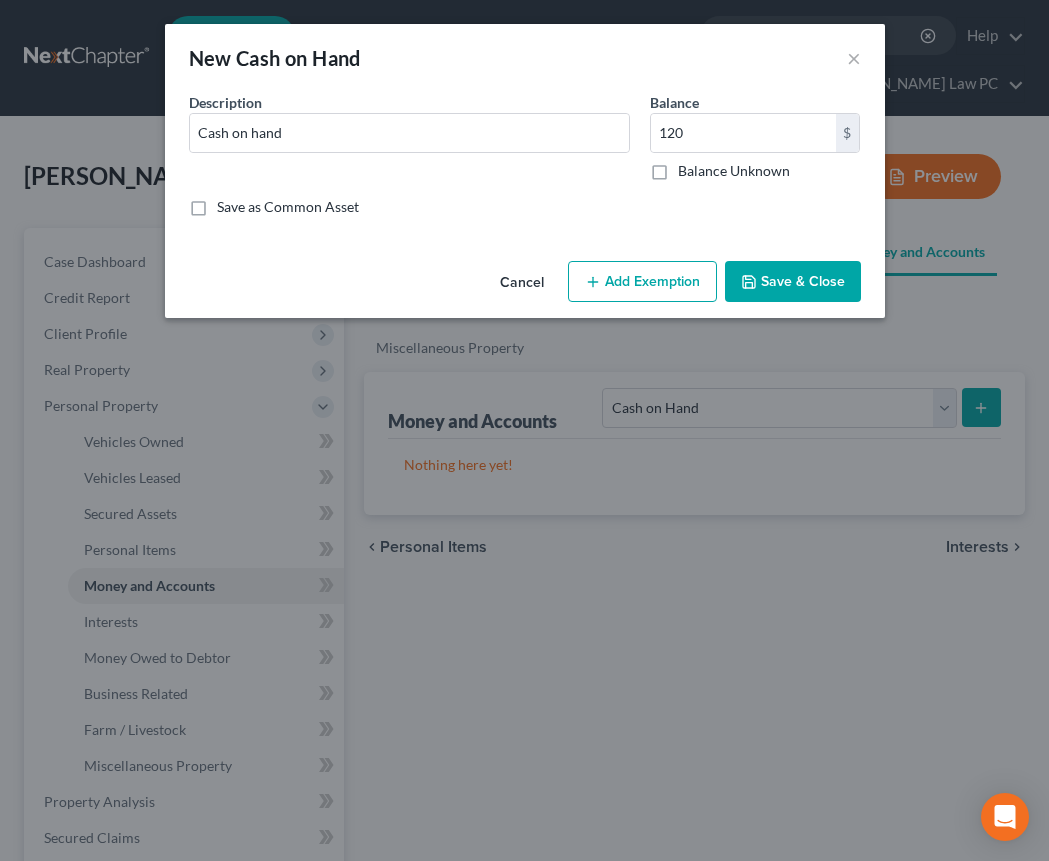 drag, startPoint x: 761, startPoint y: 280, endPoint x: 773, endPoint y: 279, distance: 12.0415945 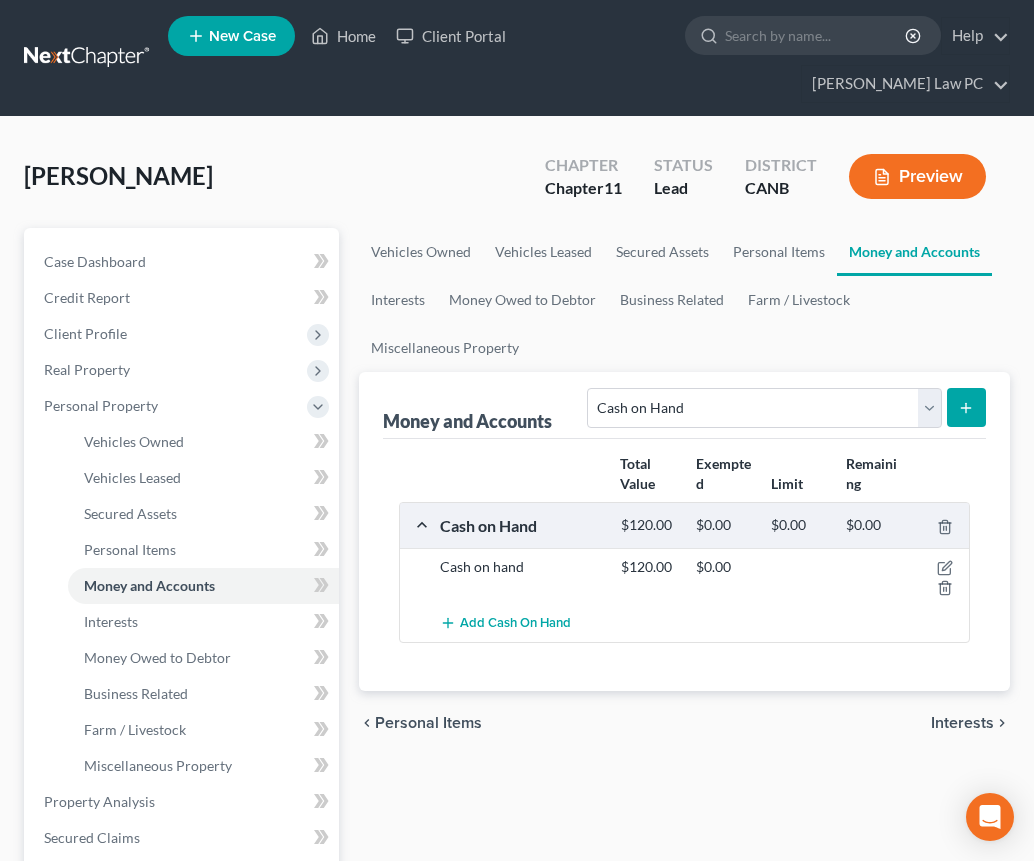 click 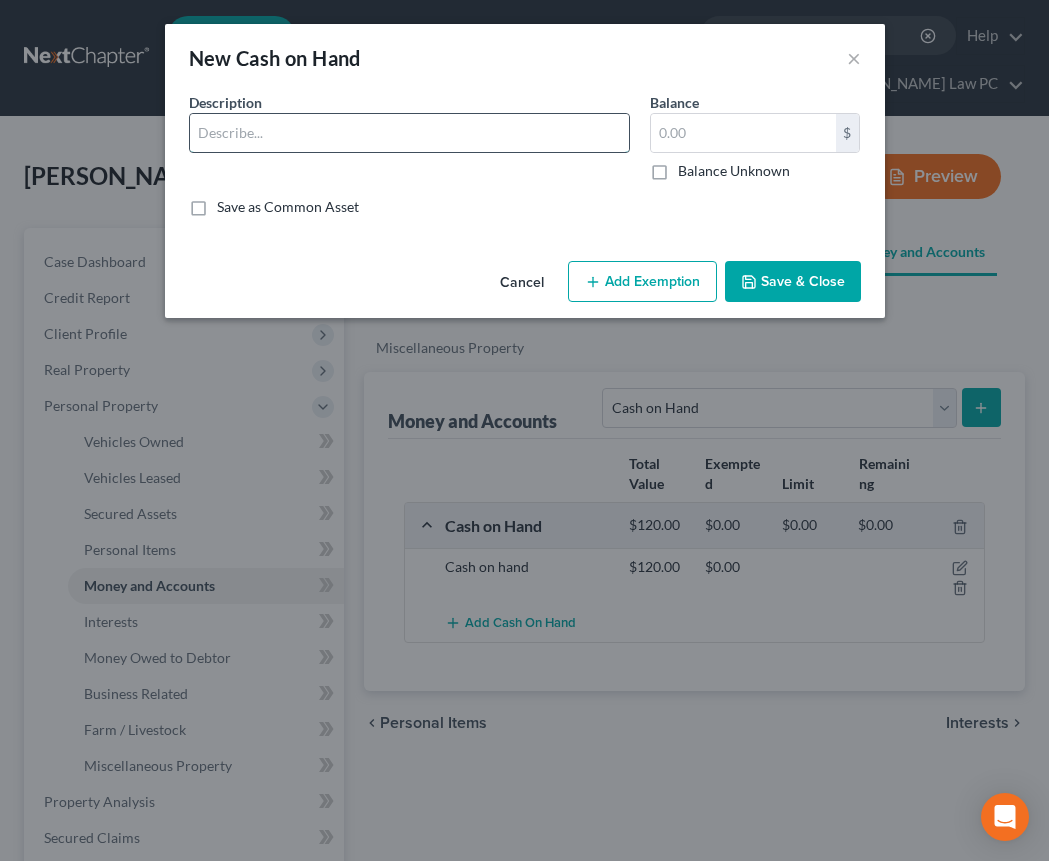 click at bounding box center [409, 133] 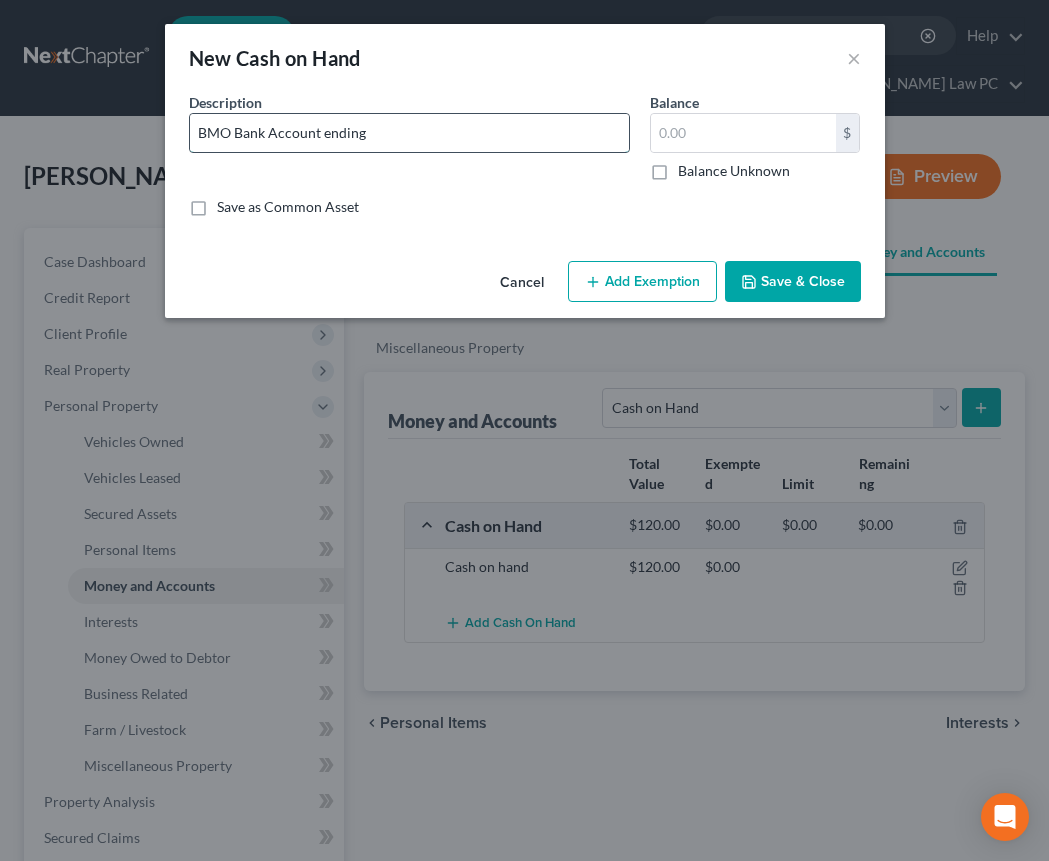 type on "BMO Bank Account ending" 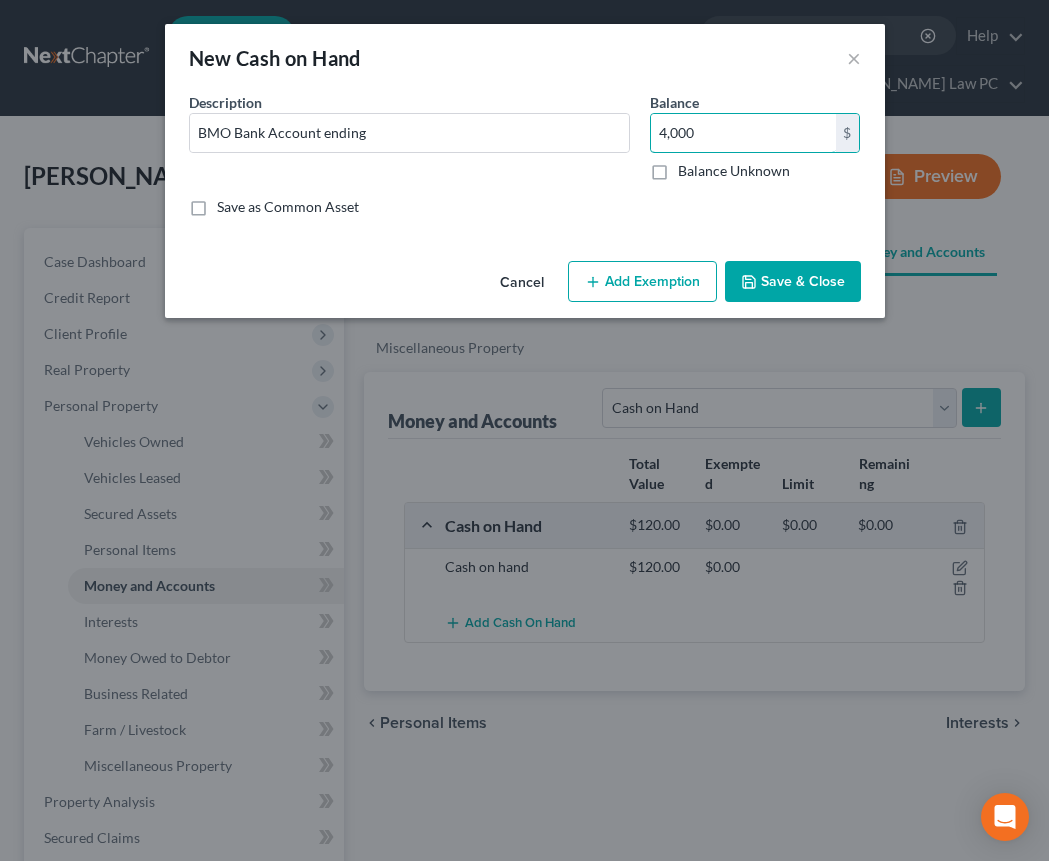 type on "4,000" 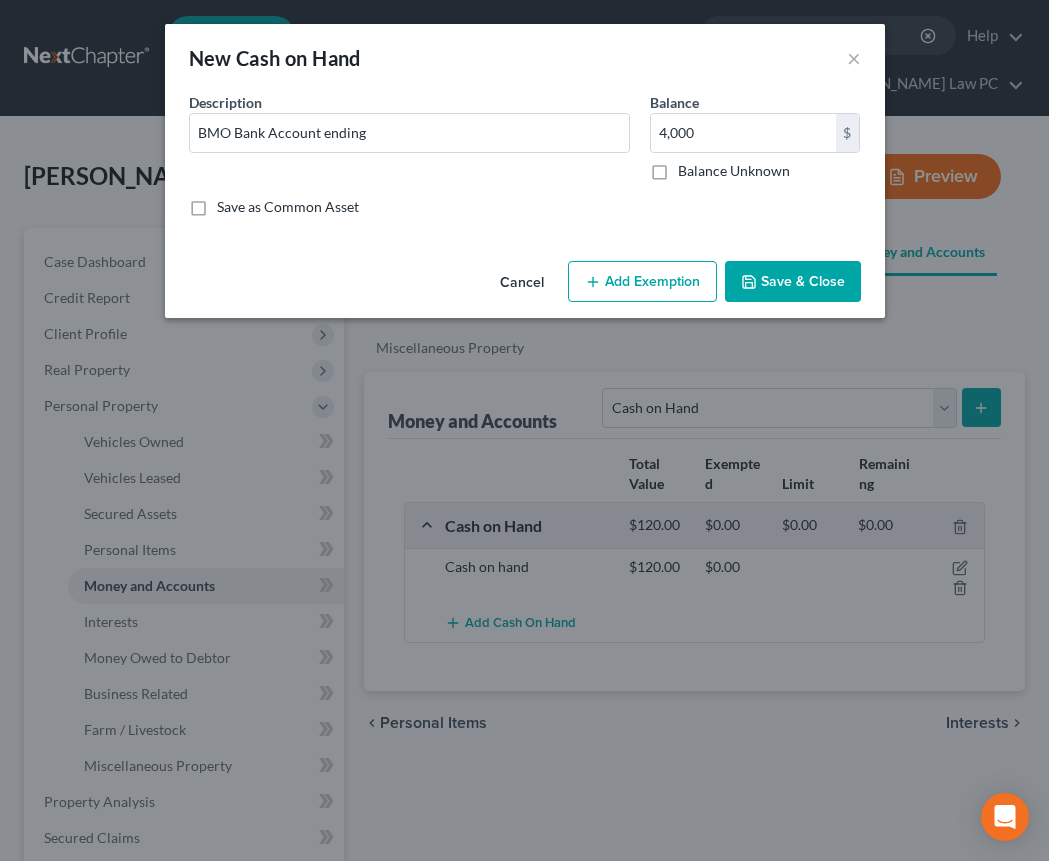 click on "Add Exemption" at bounding box center [642, 282] 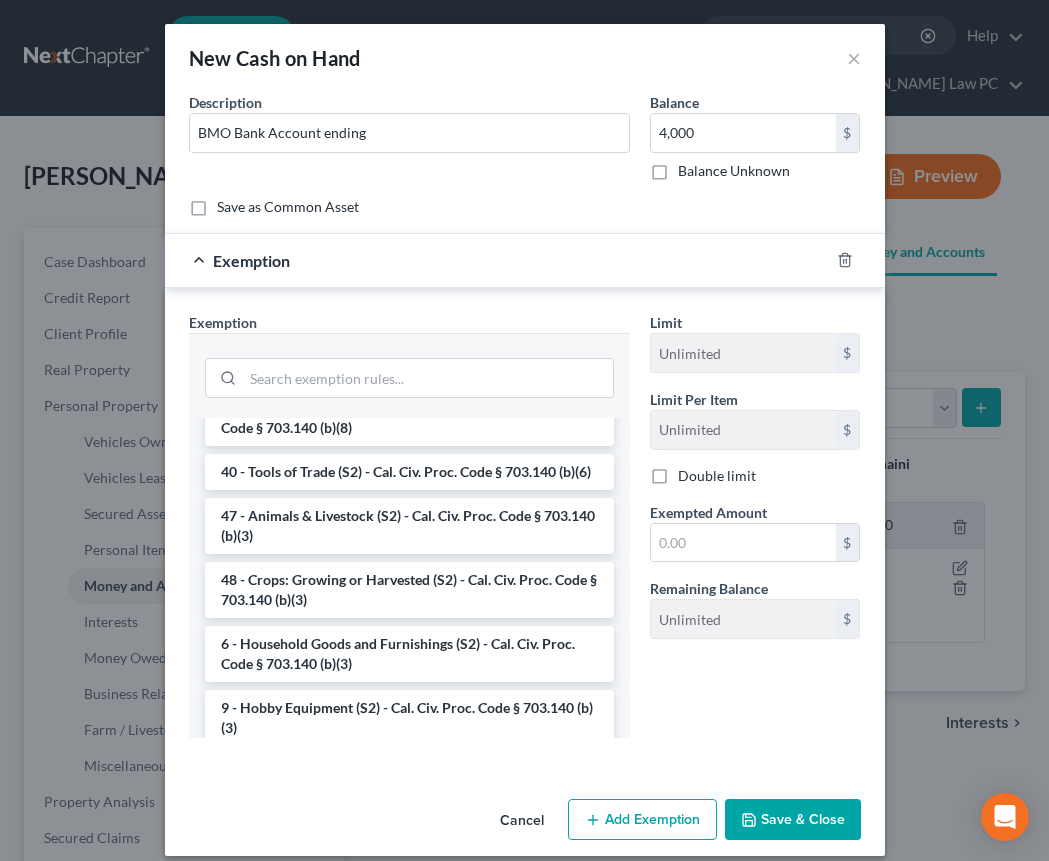 scroll, scrollTop: 1632, scrollLeft: 0, axis: vertical 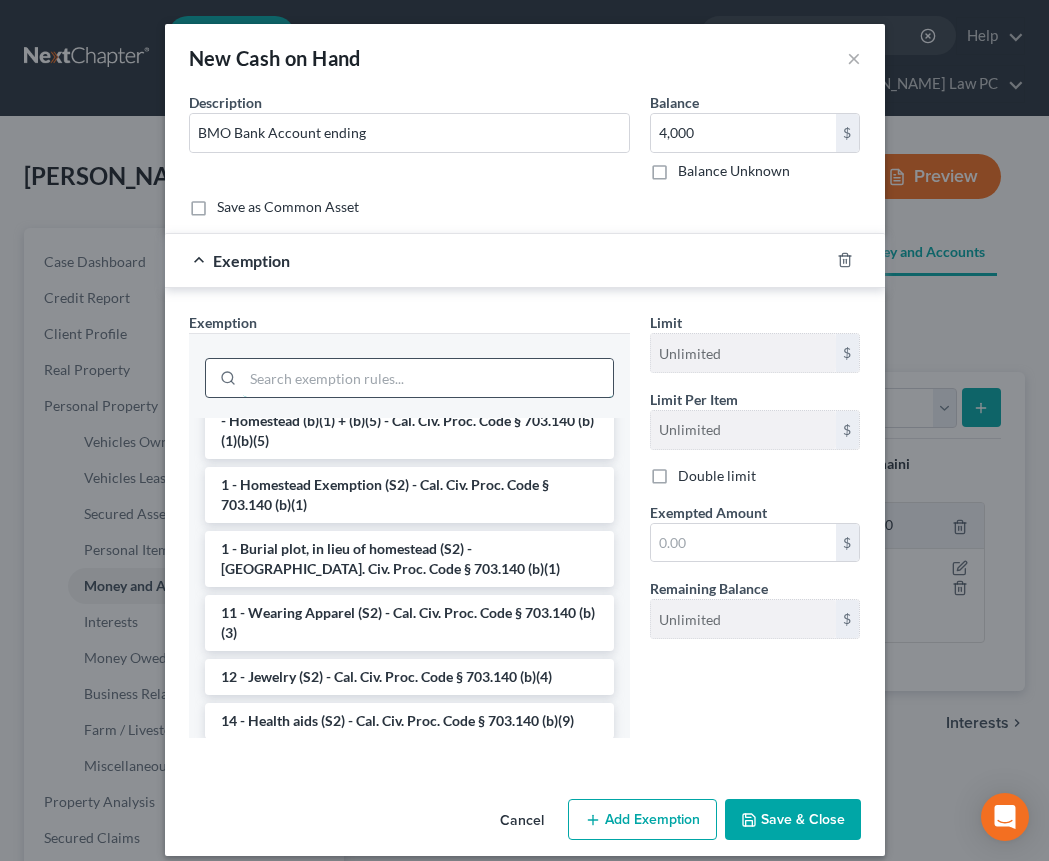 click at bounding box center (428, 378) 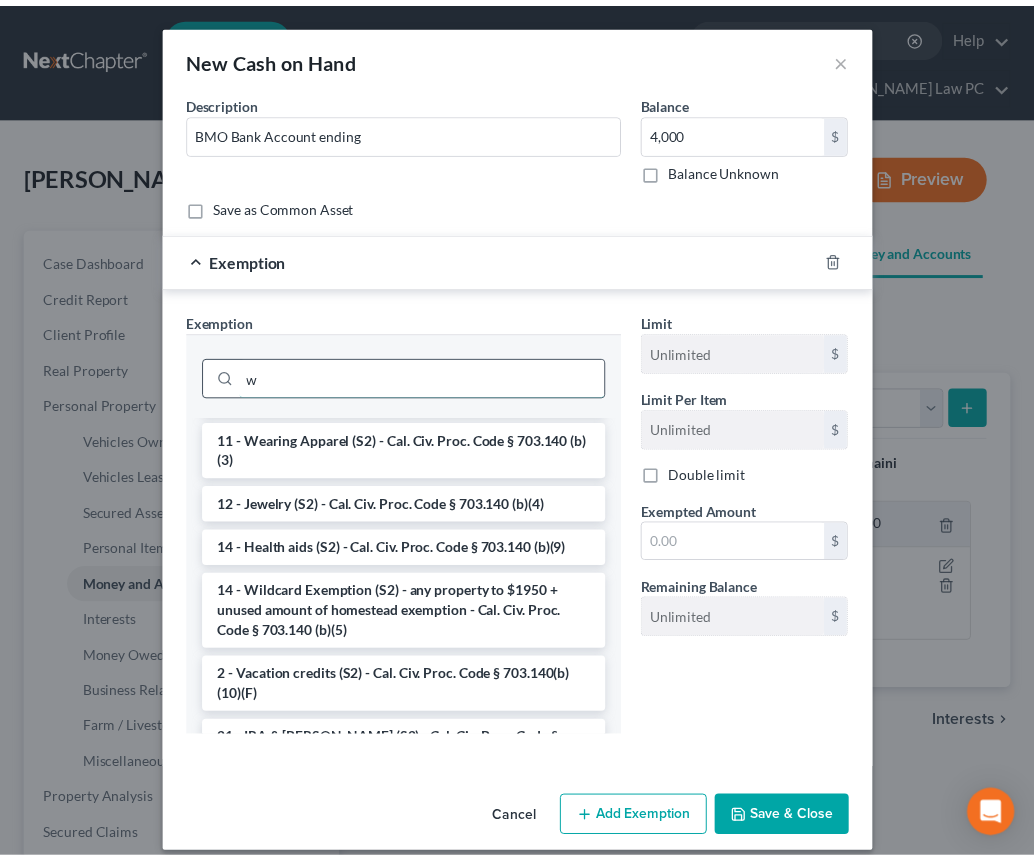scroll, scrollTop: 0, scrollLeft: 0, axis: both 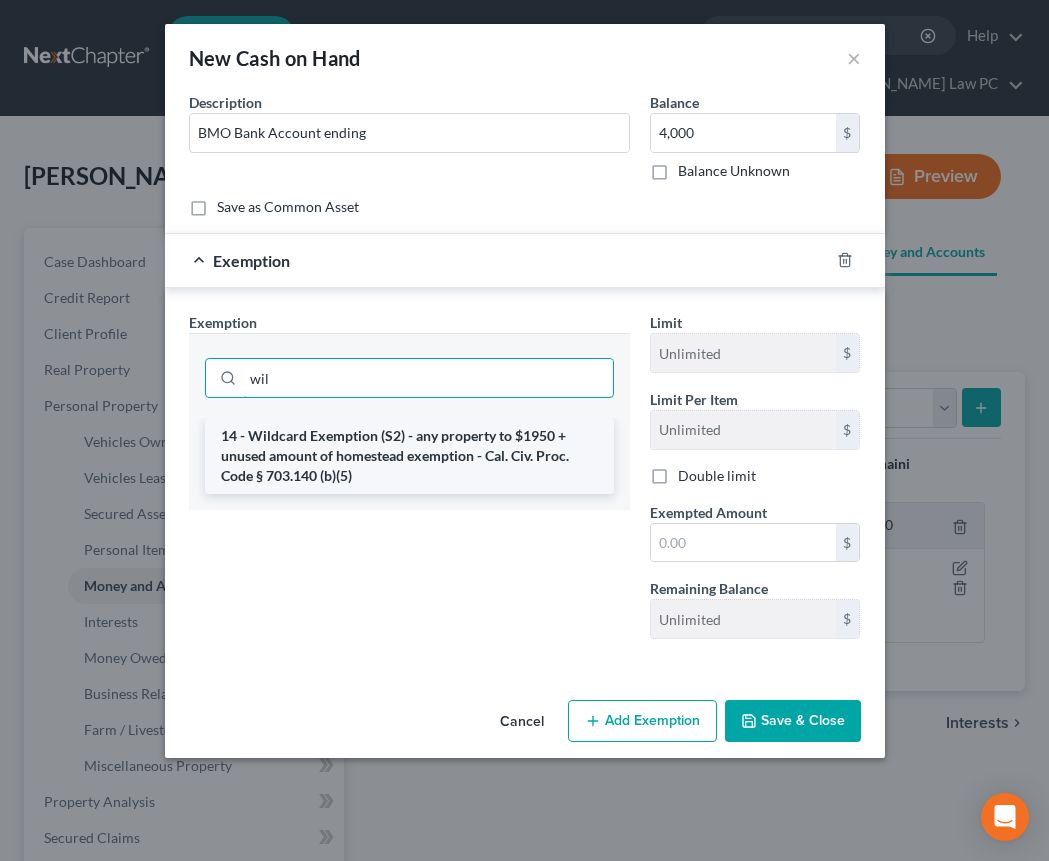 type on "wil" 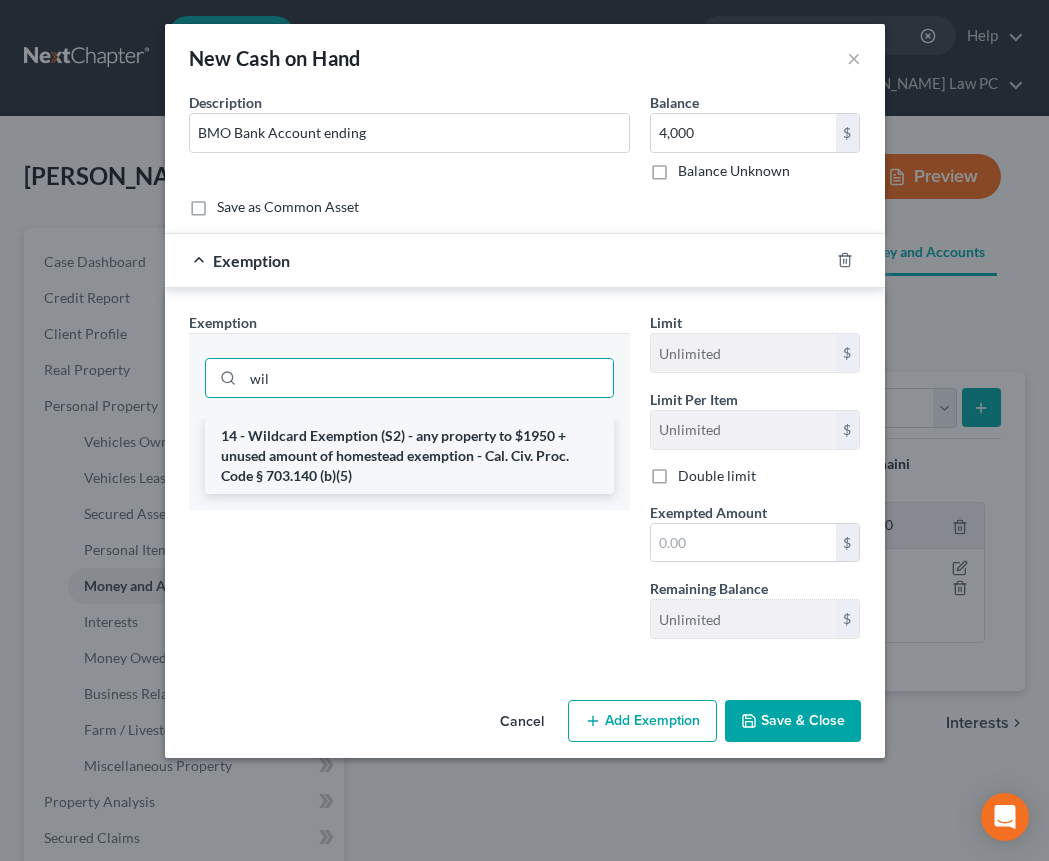 click on "14 - Wildcard Exemption (S2) - any property to $1950 + unused amount of homestead exemption  - Cal. Civ. Proc. Code § 703.140 (b)(5)" at bounding box center [409, 456] 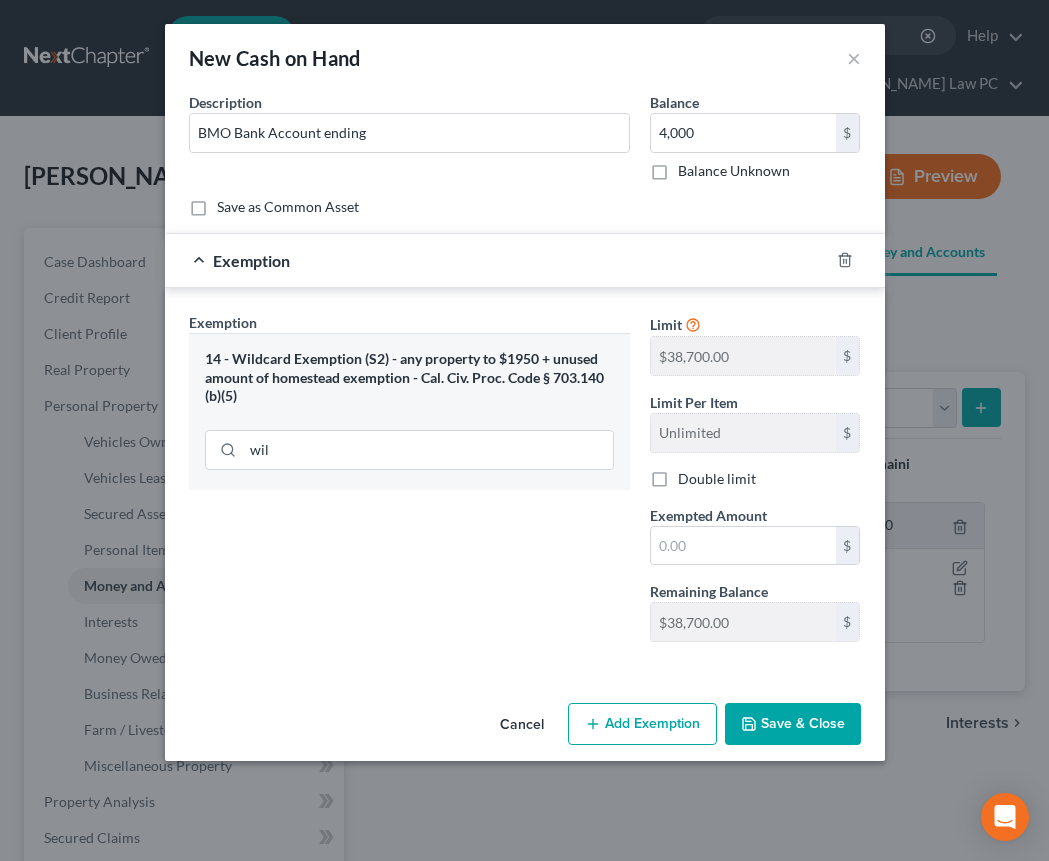 click on "Exempted Amount" at bounding box center [708, 515] 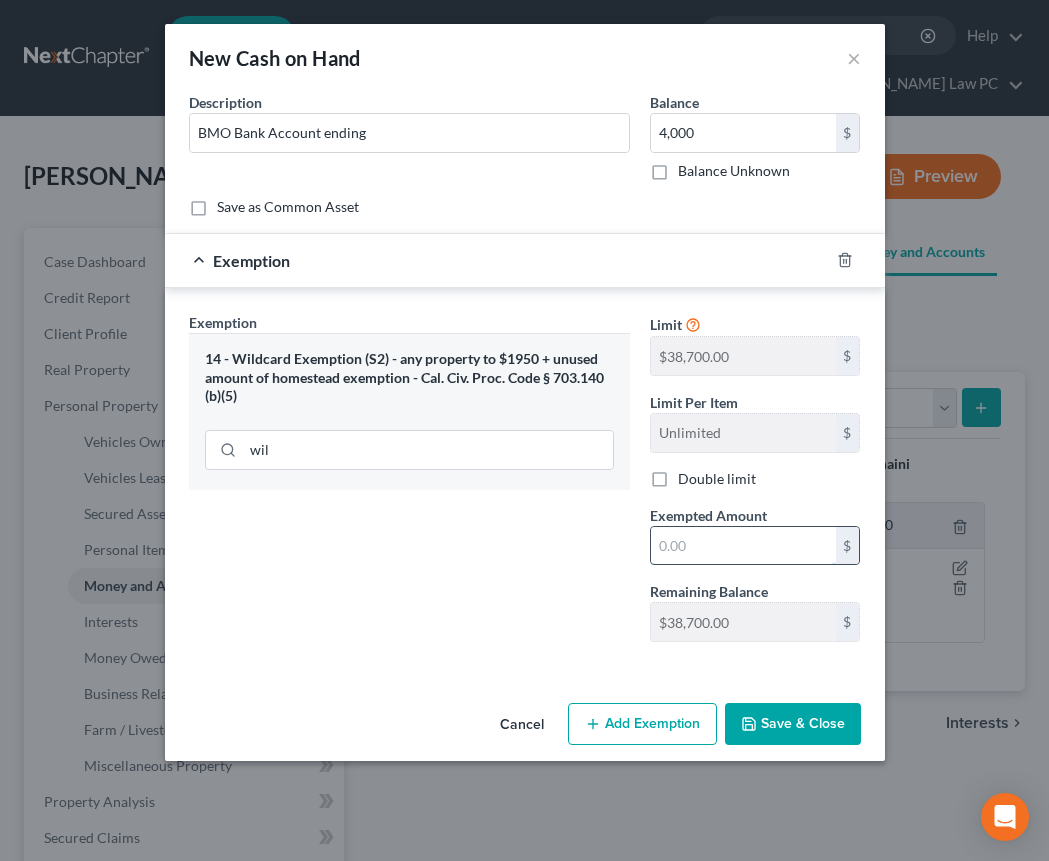 click at bounding box center (743, 546) 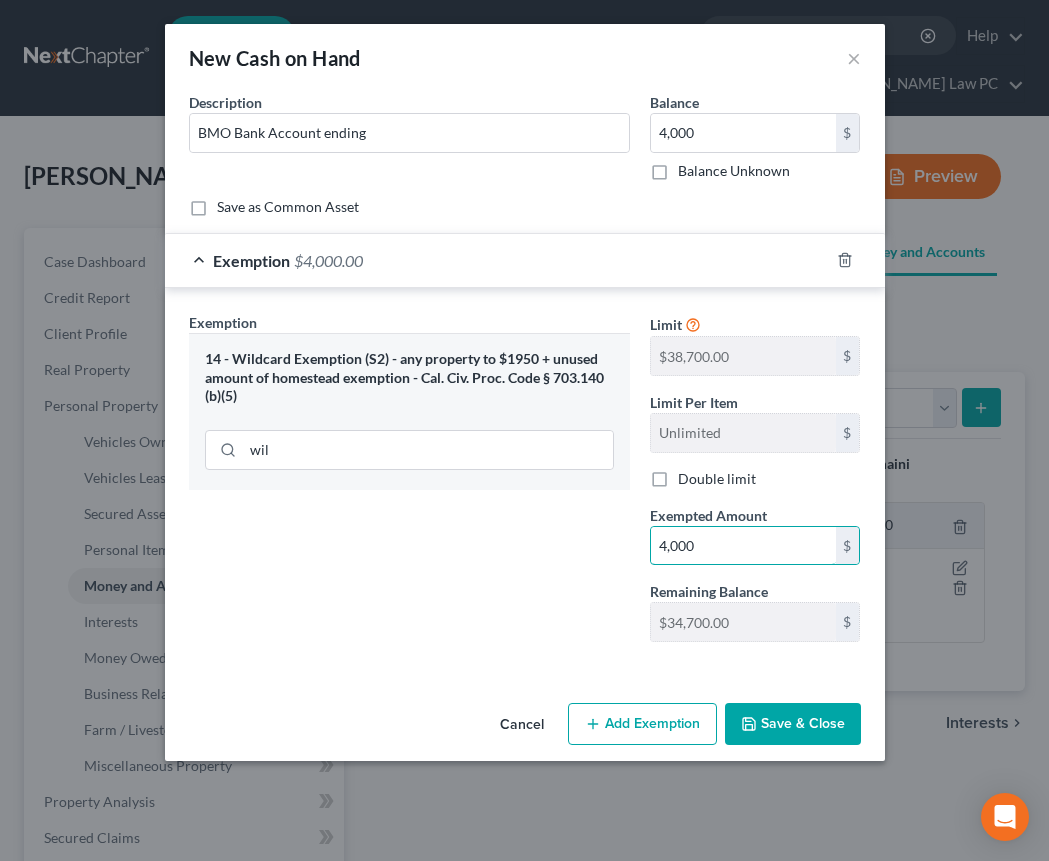 type on "4,000" 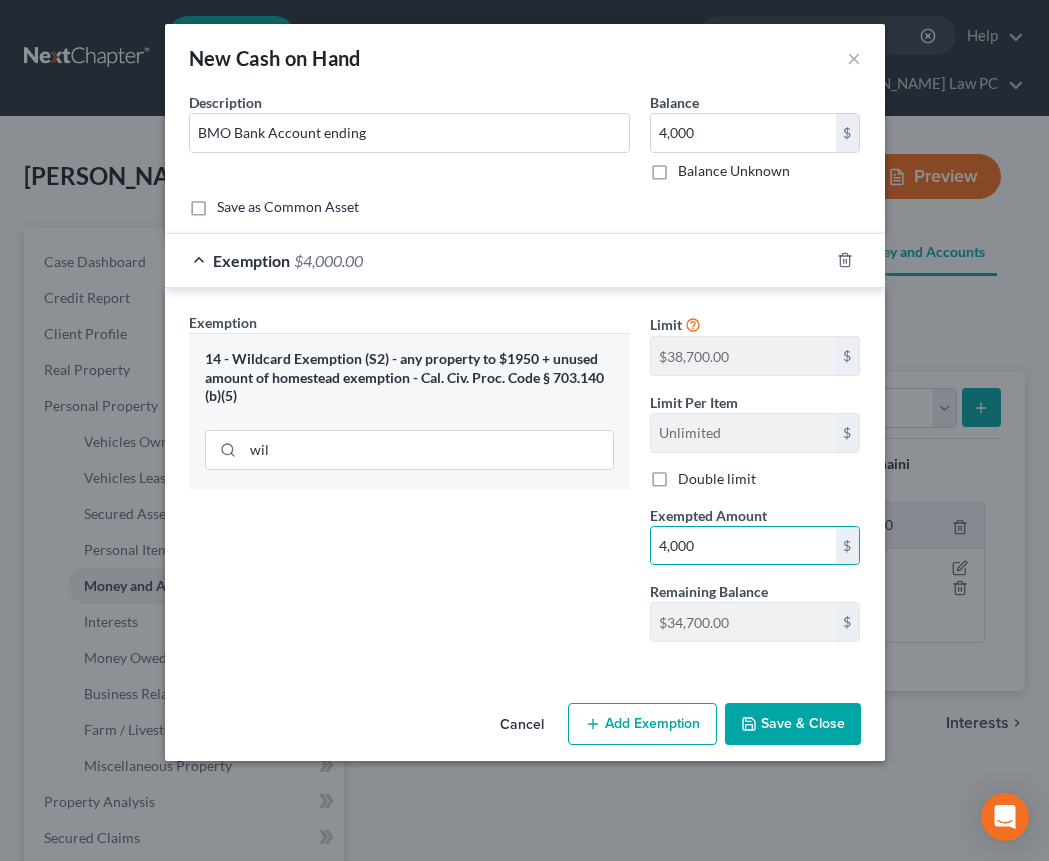 click on "Save & Close" at bounding box center [793, 724] 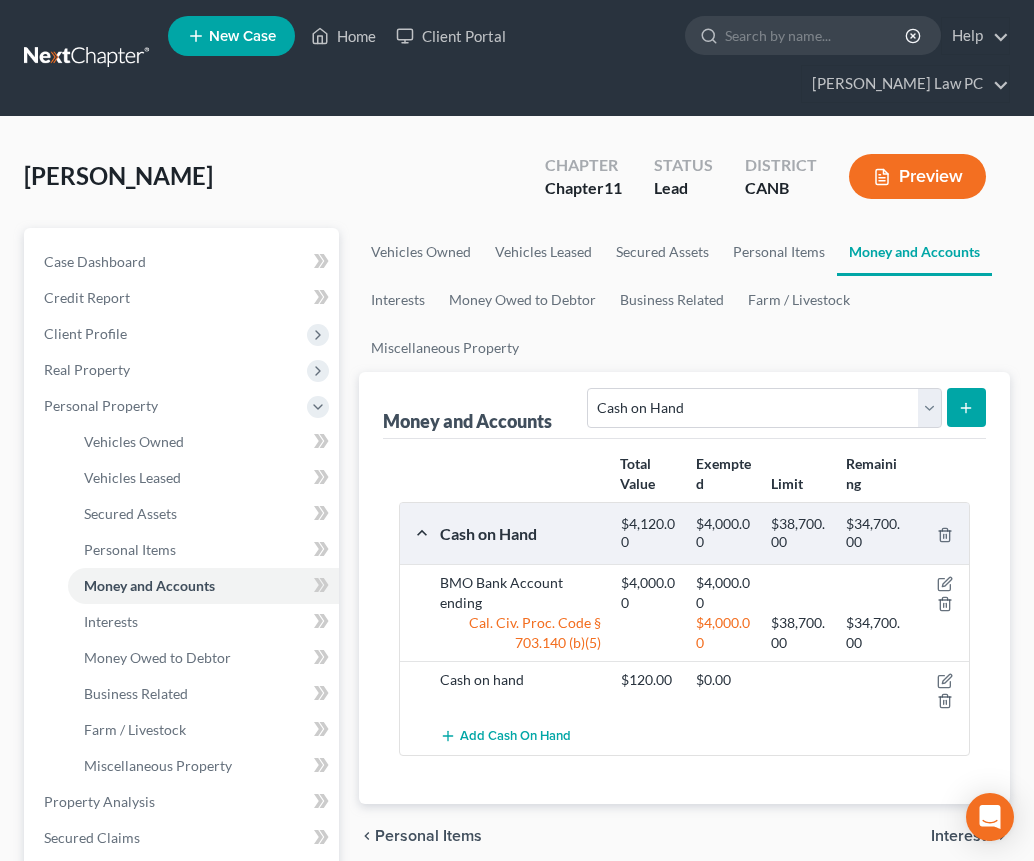 click at bounding box center [966, 407] 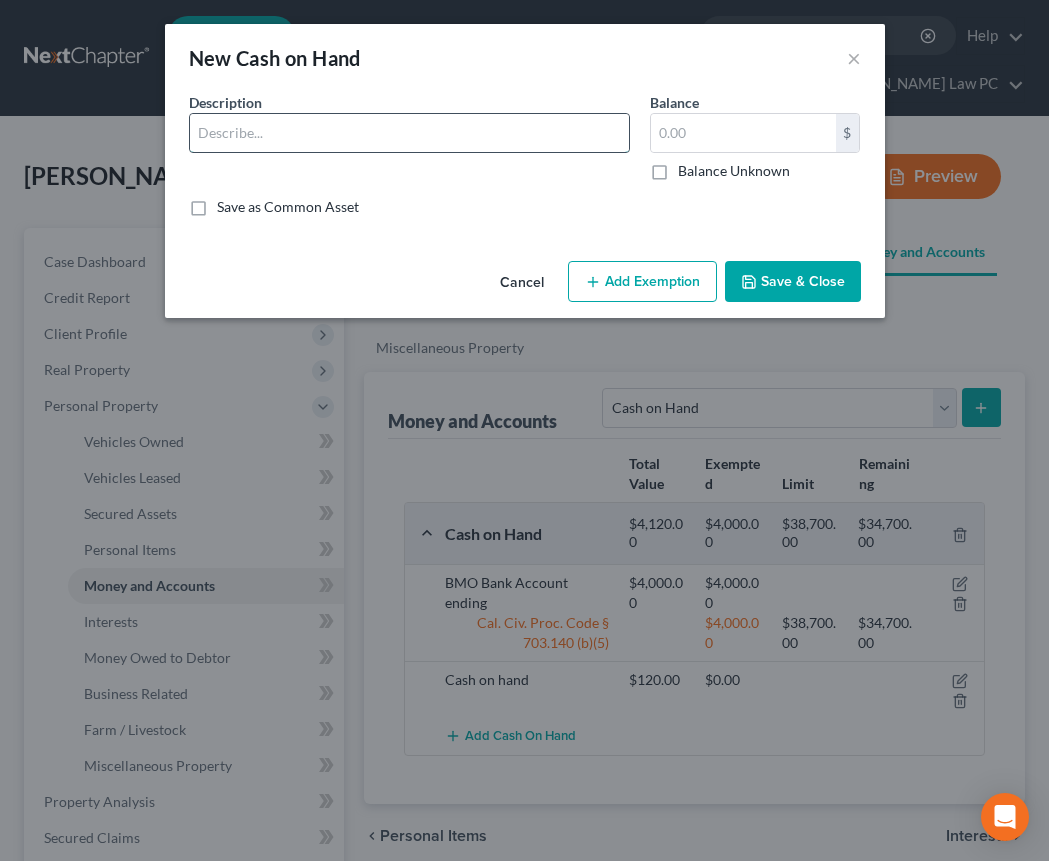 click at bounding box center [409, 133] 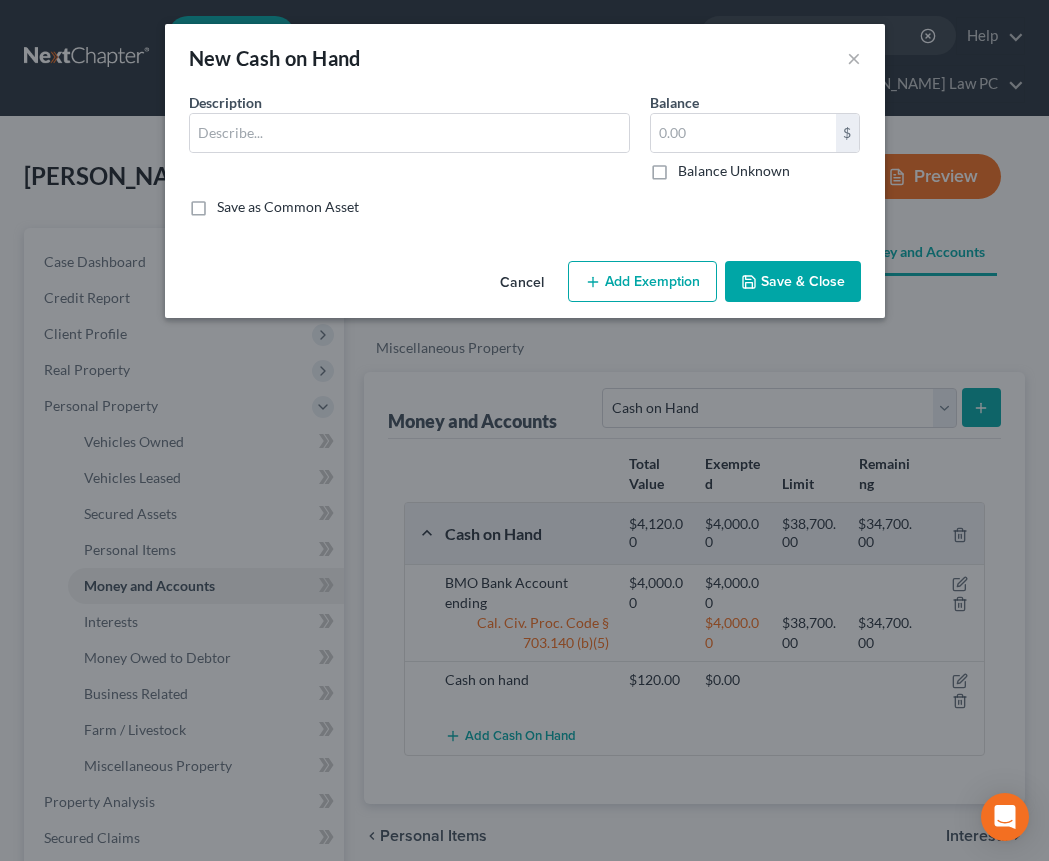 click on "New Cash on Hand  ×" at bounding box center (525, 58) 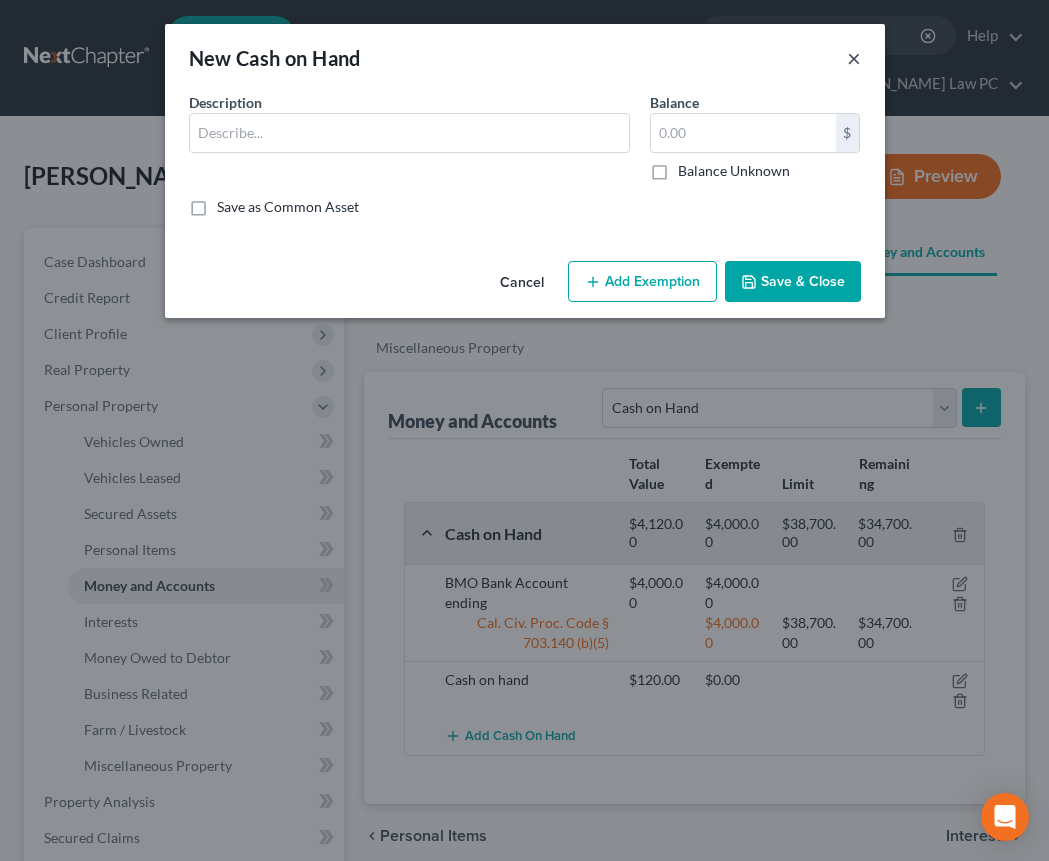 click on "×" at bounding box center (854, 58) 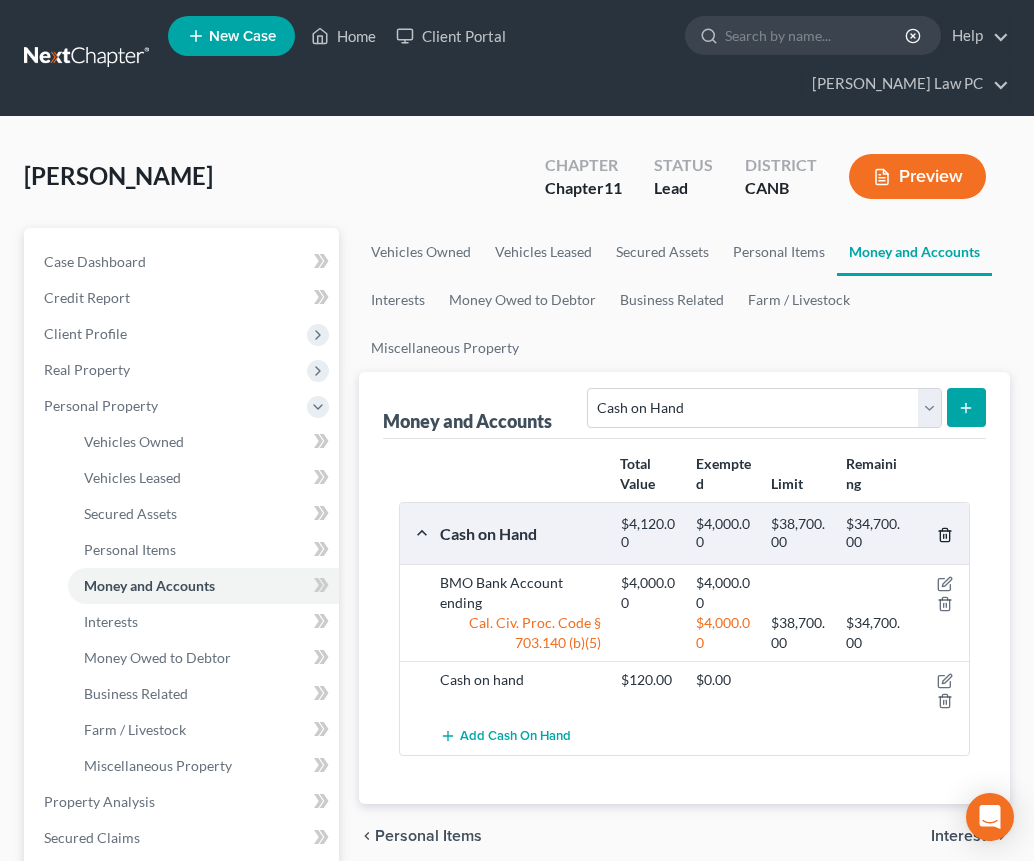 click 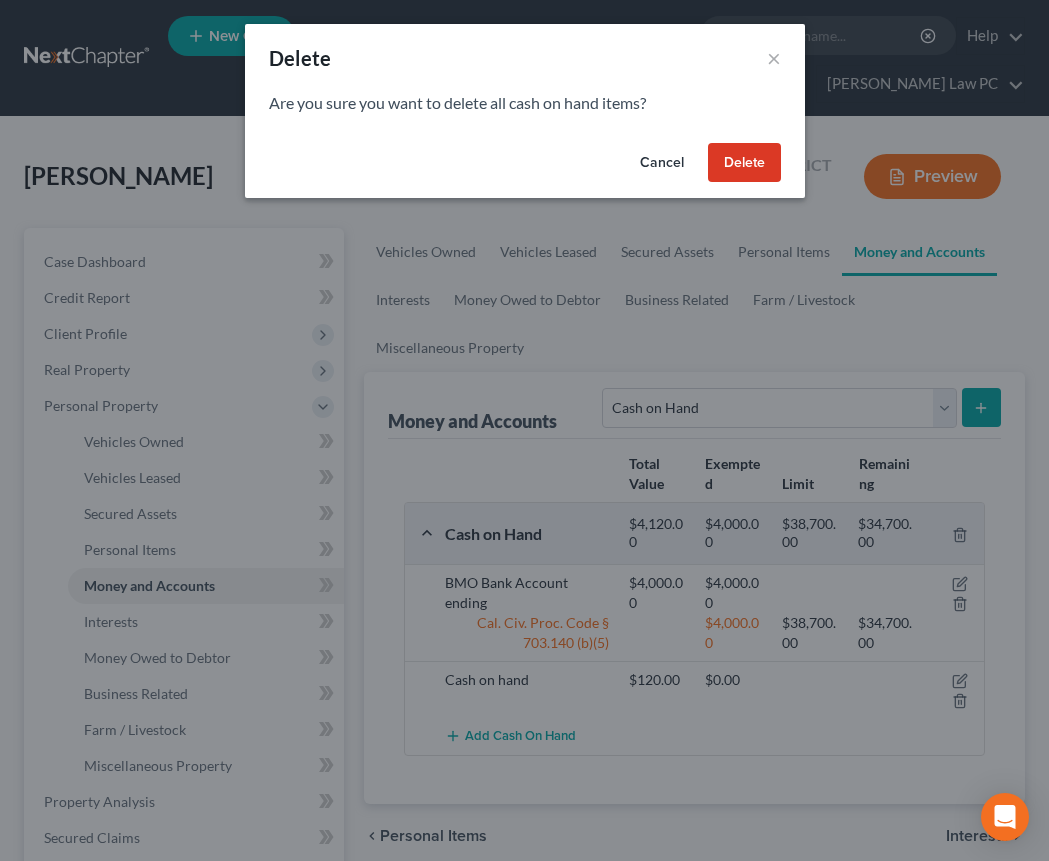 click on "Delete" at bounding box center (744, 163) 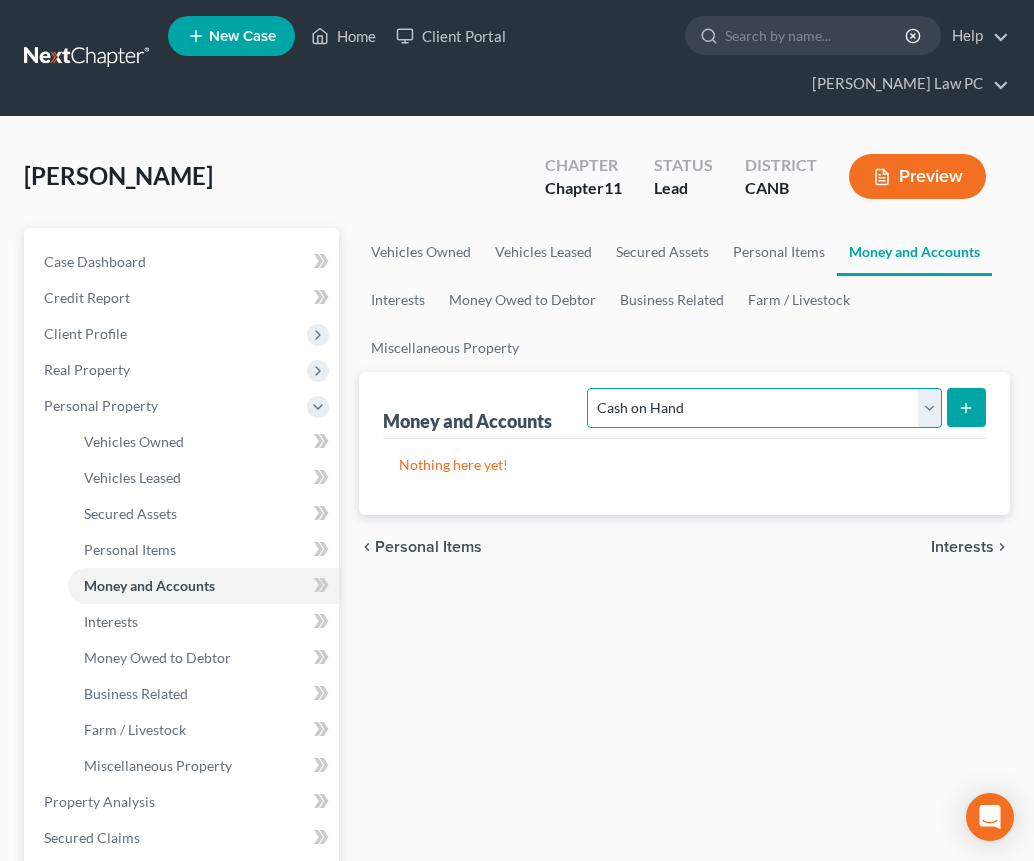 click on "Select Account Type Brokerage Cash on Hand Certificates of Deposit Checking Account Money Market Other (Credit Union, Health Savings Account, etc) Safe Deposit Box Savings Account Security Deposits or Prepayments" at bounding box center [764, 408] 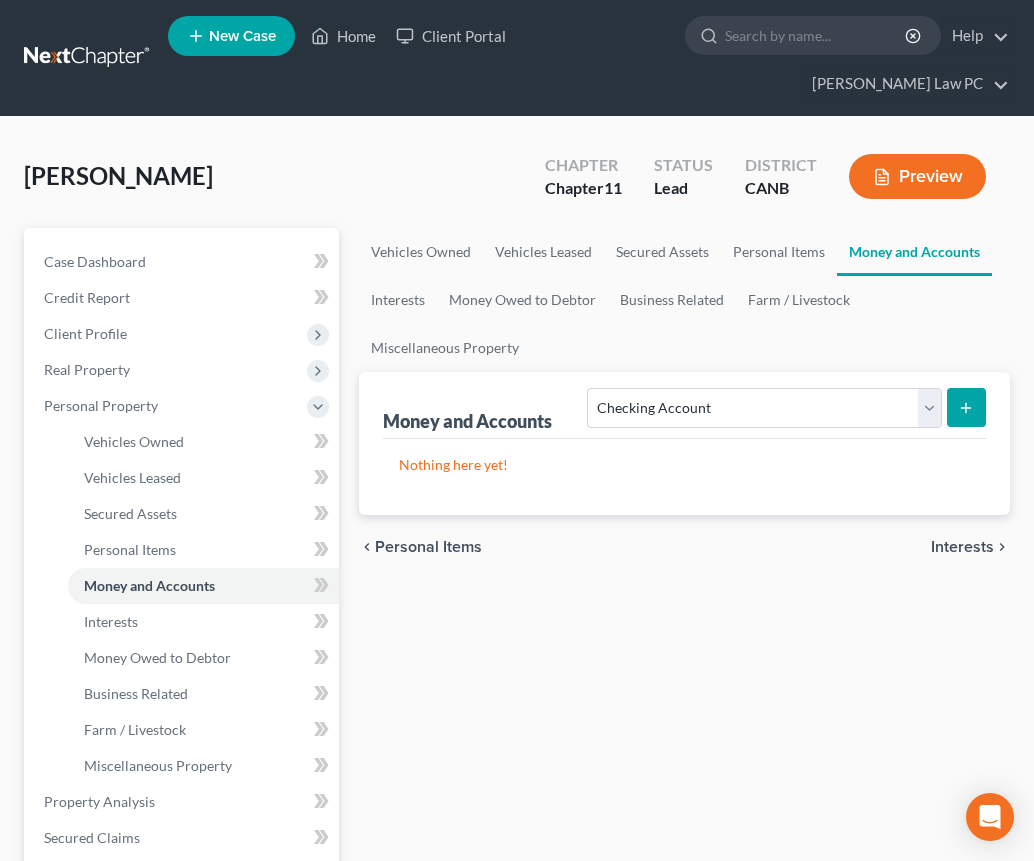 click at bounding box center [966, 407] 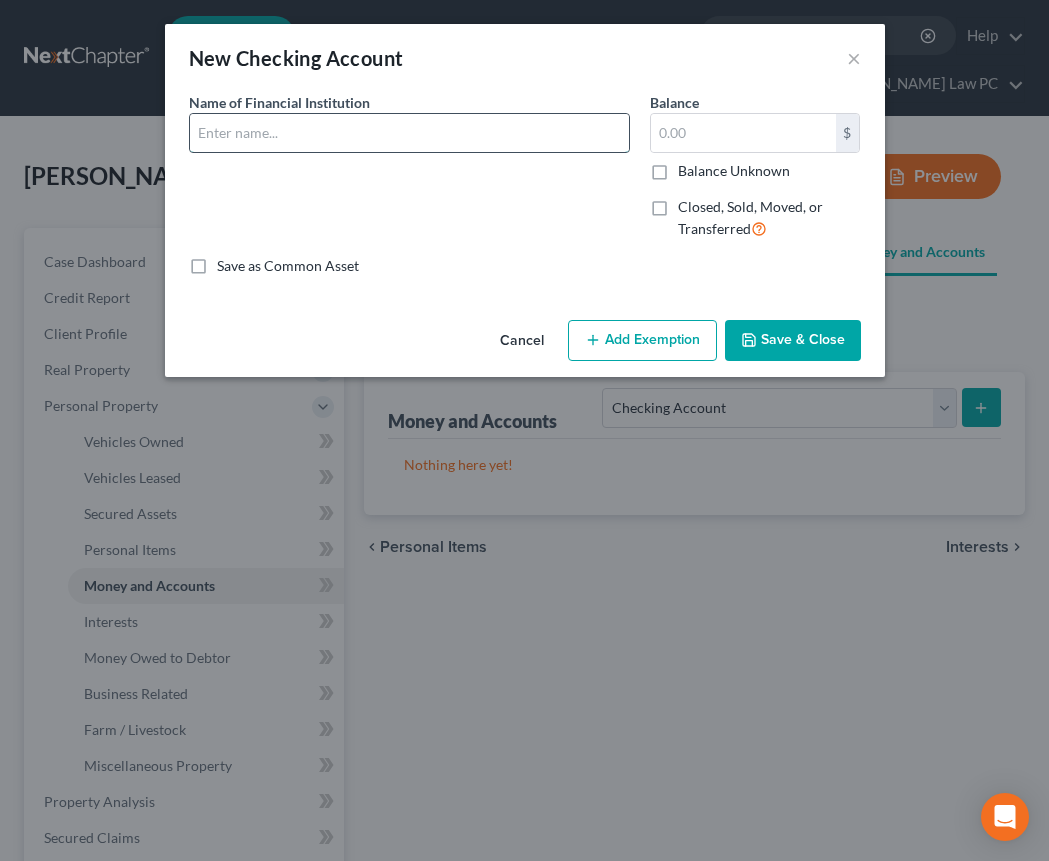 click at bounding box center (409, 133) 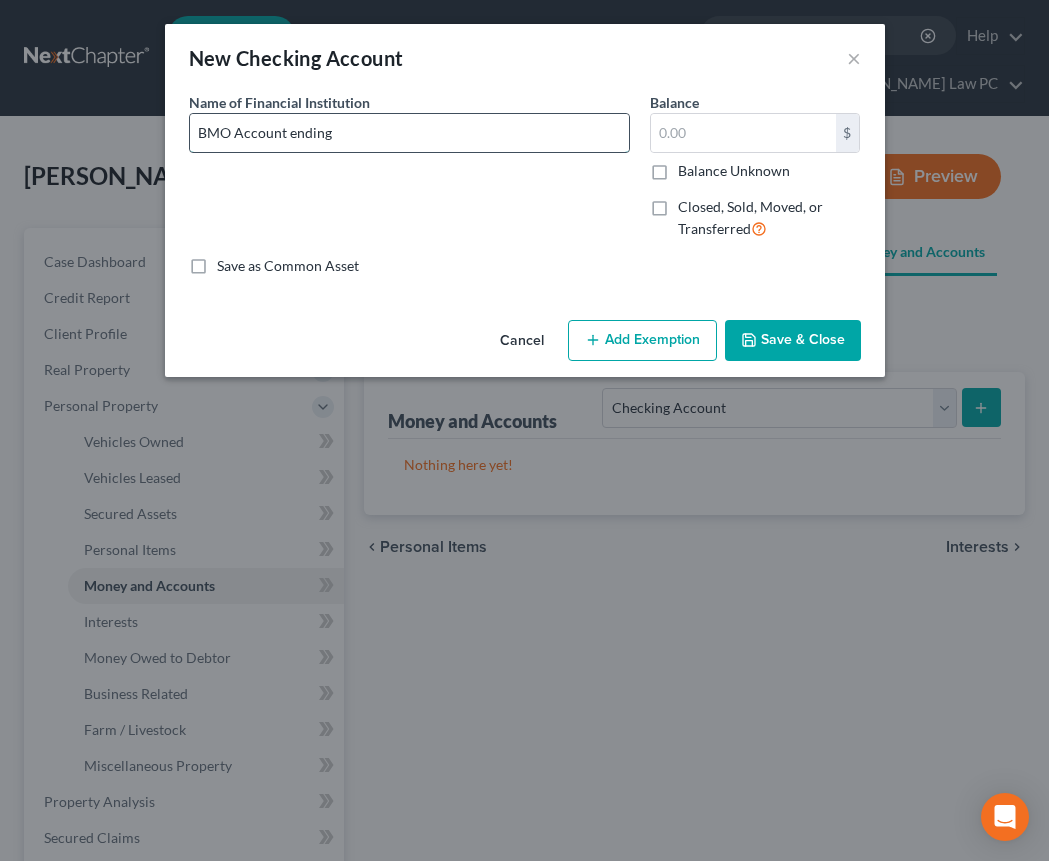 type on "BMO Account ending" 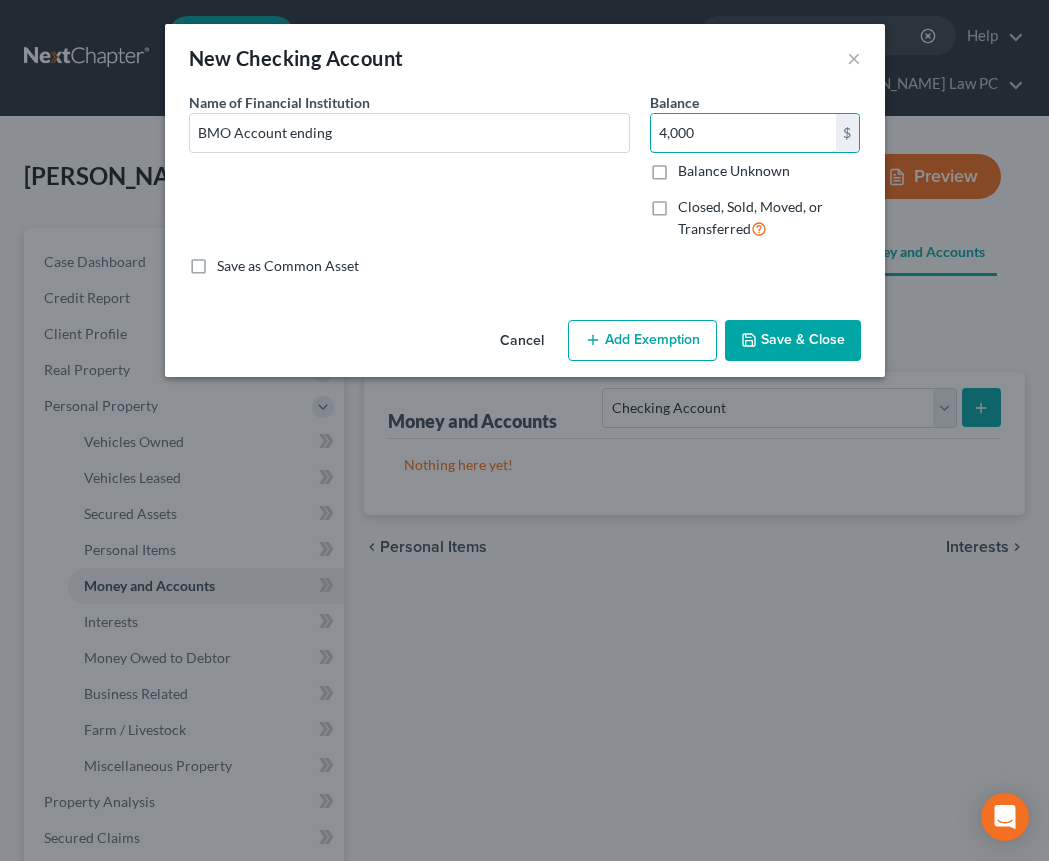 type on "4,000" 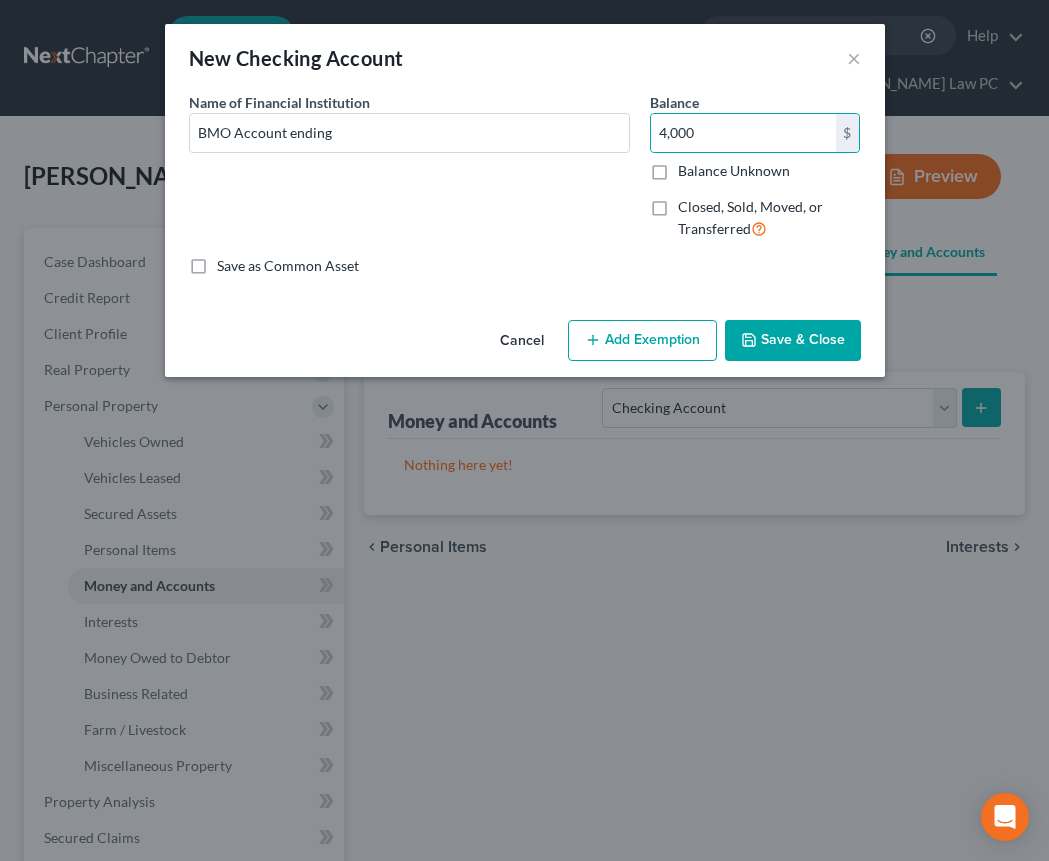 click on "Add Exemption" at bounding box center [642, 341] 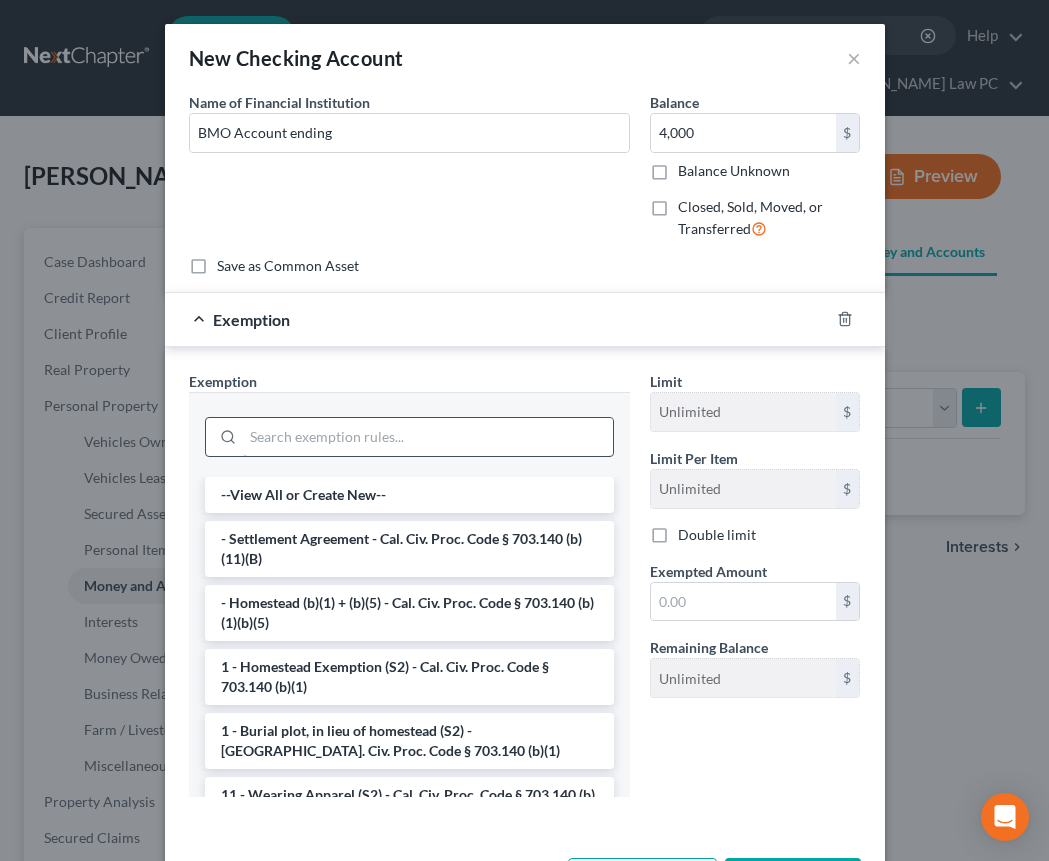 type 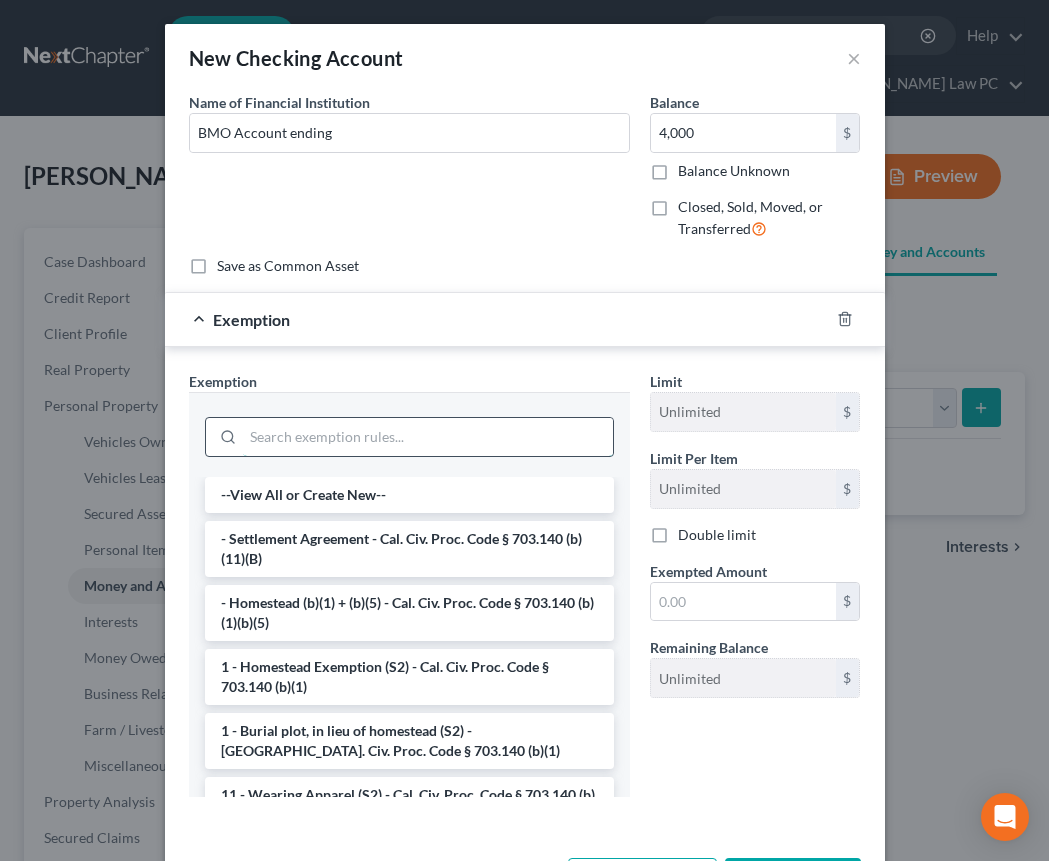 click at bounding box center (428, 437) 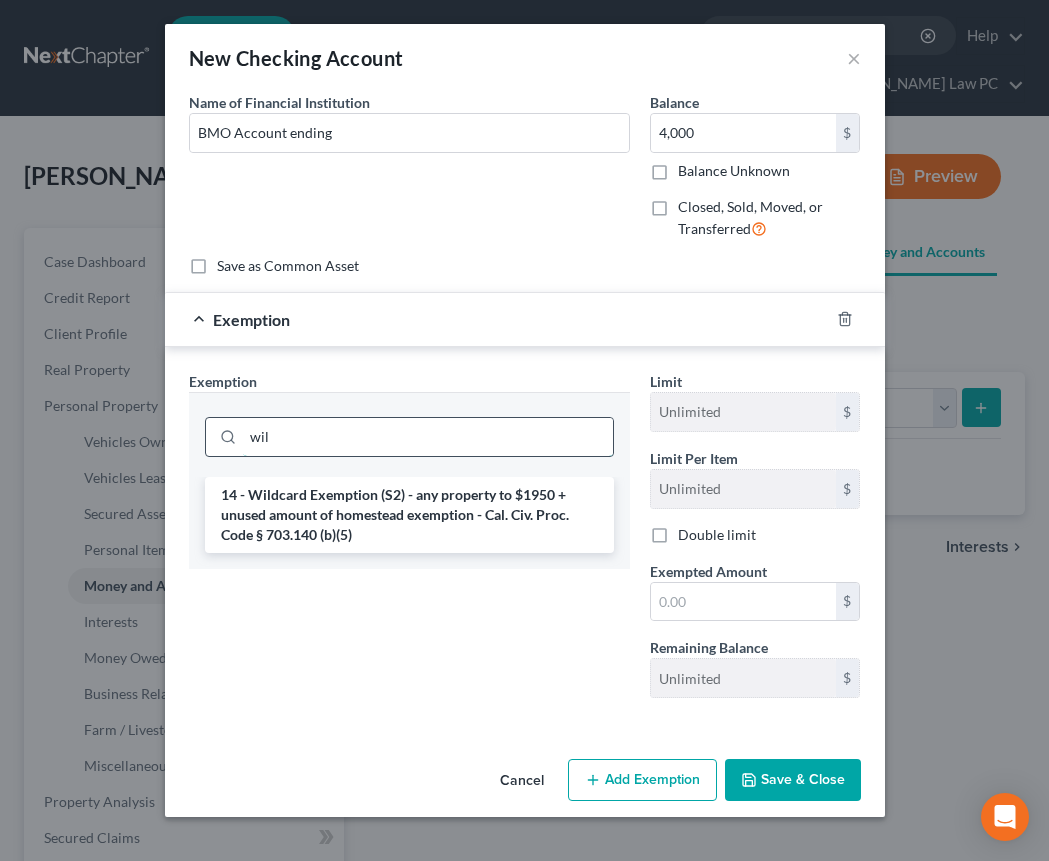 type on "wil" 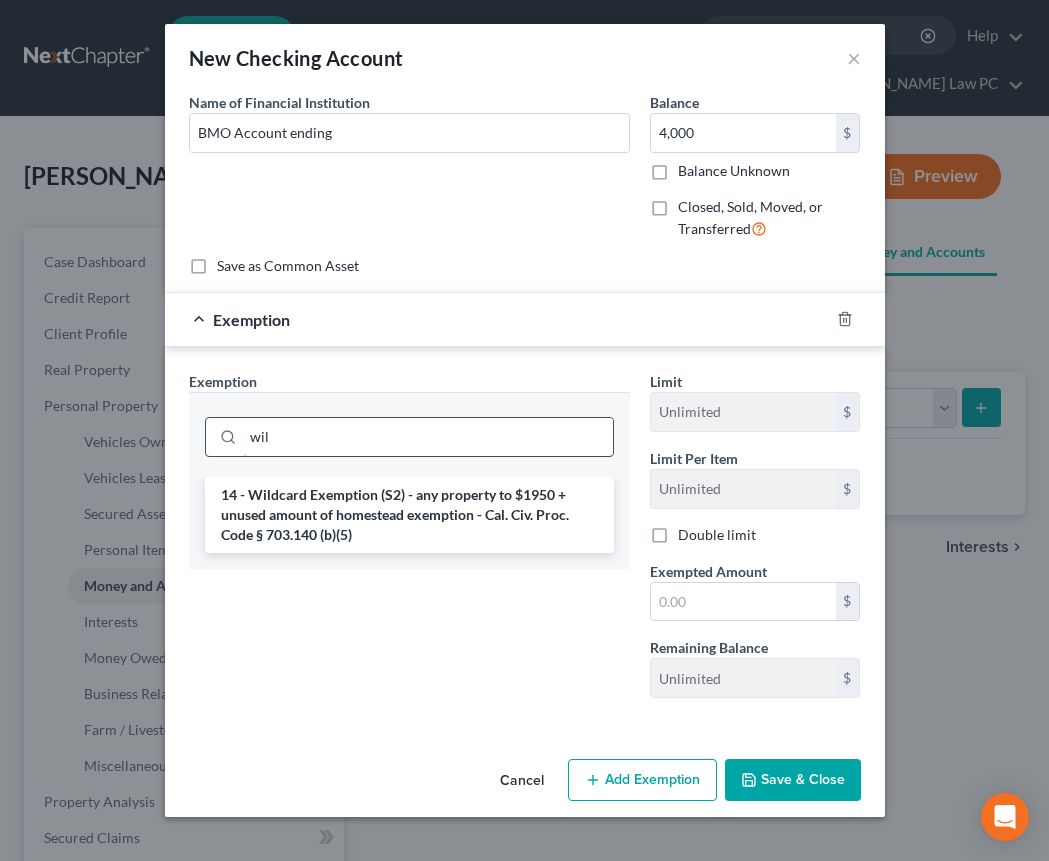 click on "14 - Wildcard Exemption (S2) - any property to $1950 + unused amount of homestead exemption  - Cal. Civ. Proc. Code § 703.140 (b)(5)" at bounding box center (409, 515) 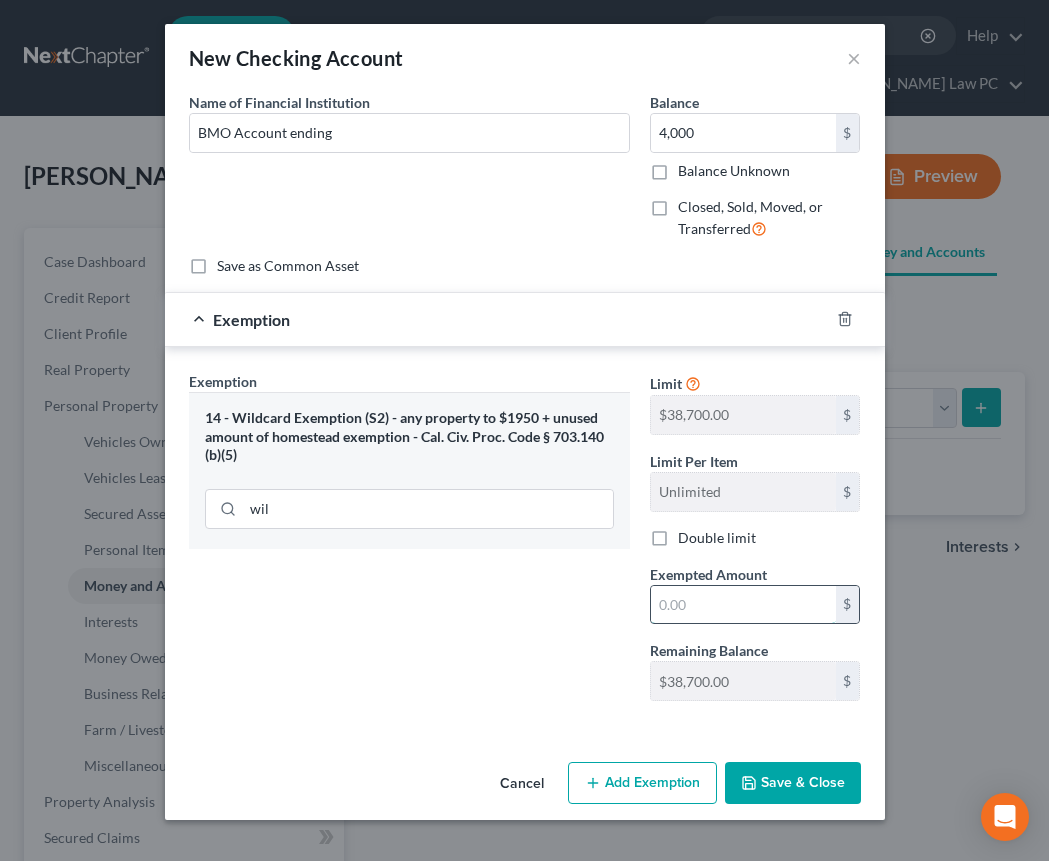 click at bounding box center [743, 605] 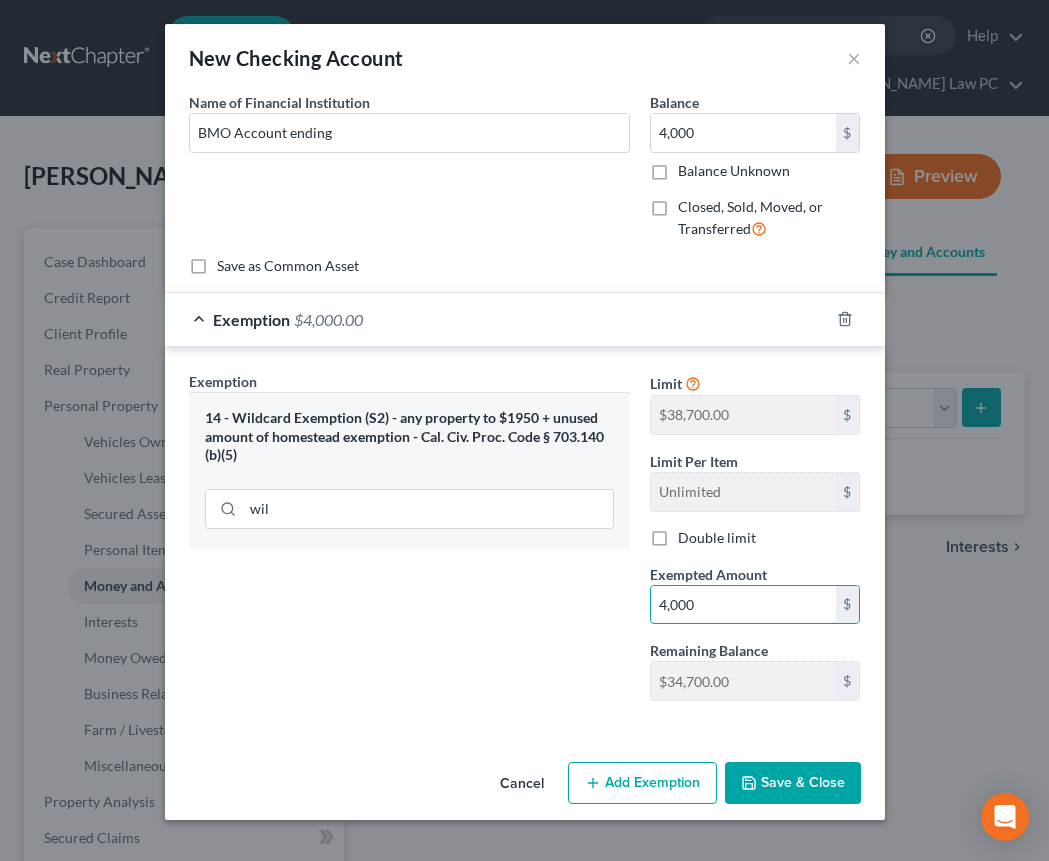 type on "4,000" 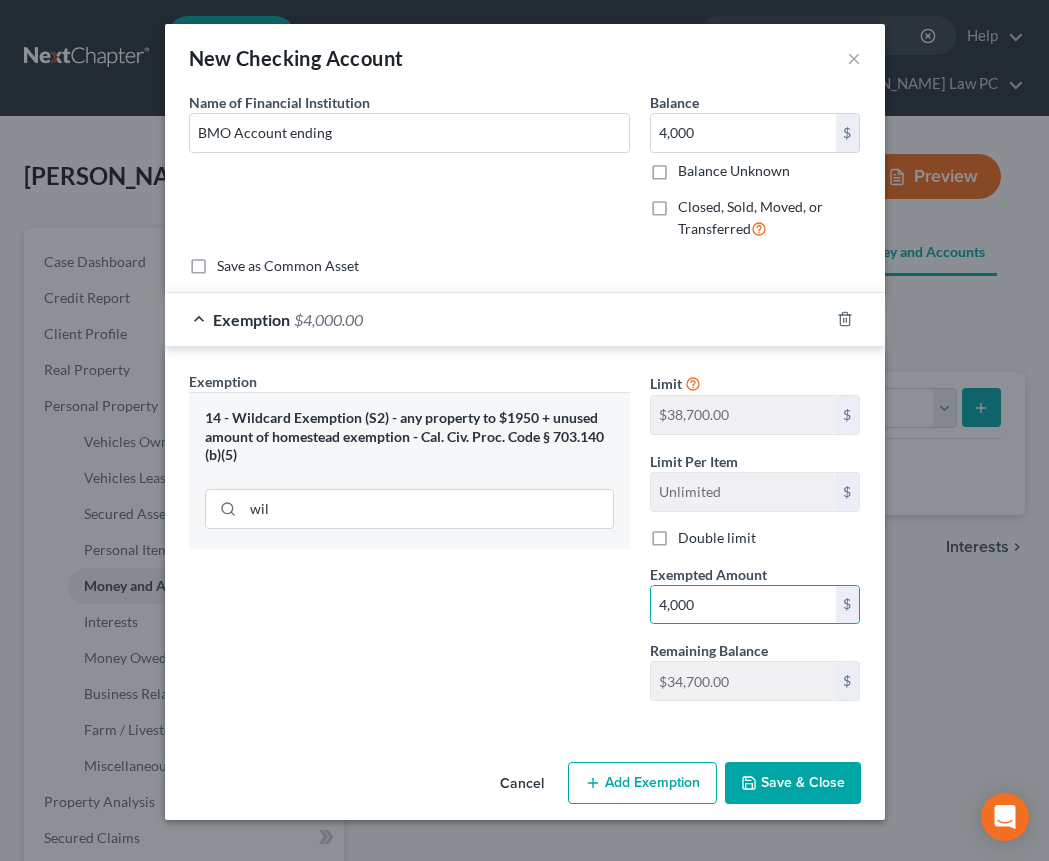 click on "Save & Close" at bounding box center (793, 783) 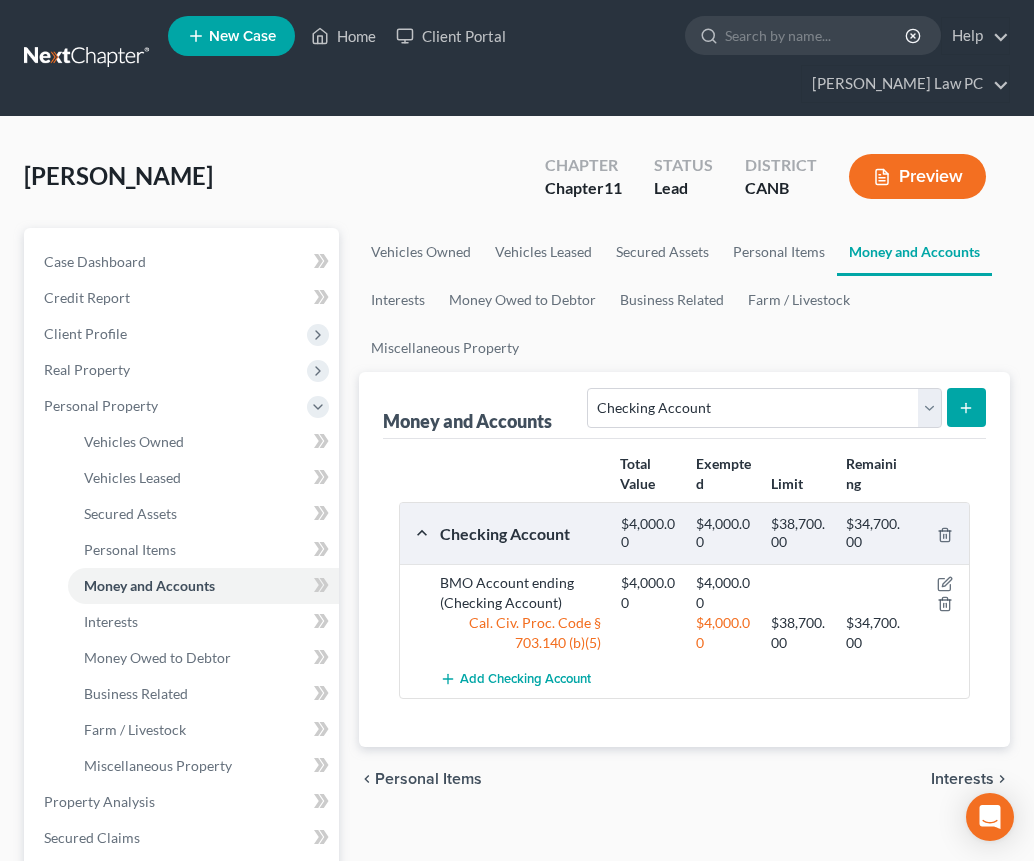 click 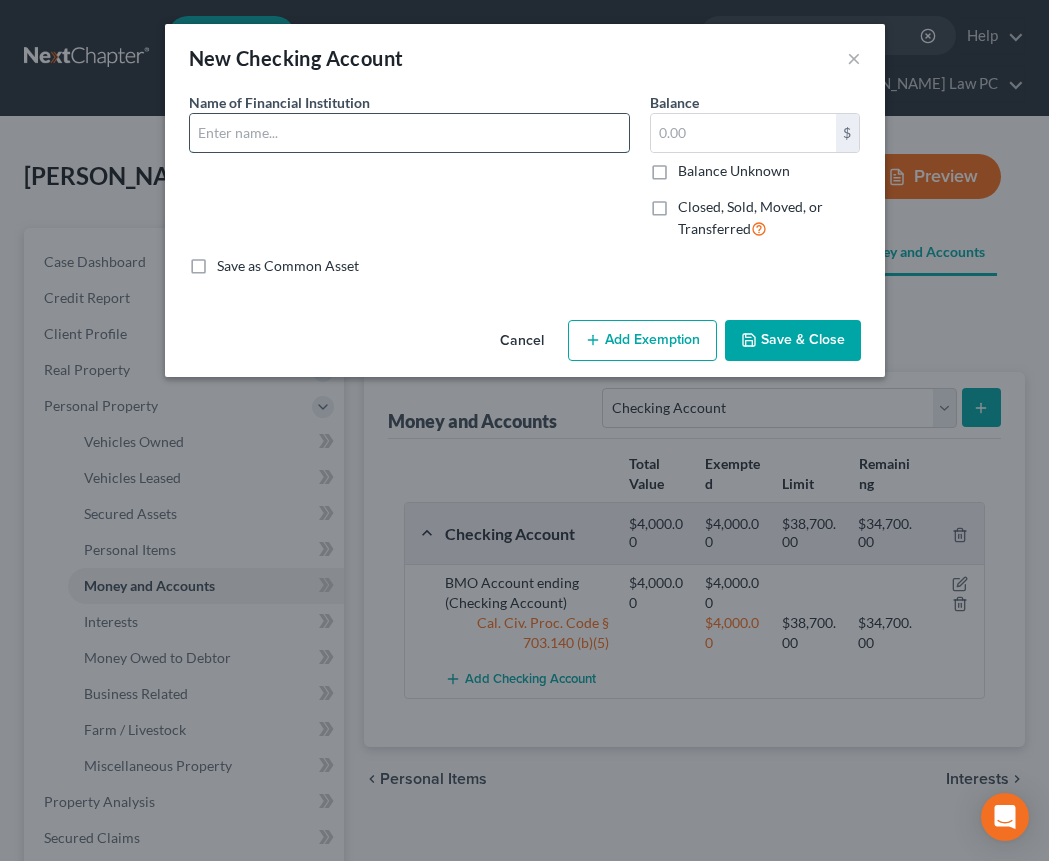 drag, startPoint x: 339, startPoint y: 127, endPoint x: 341, endPoint y: 117, distance: 10.198039 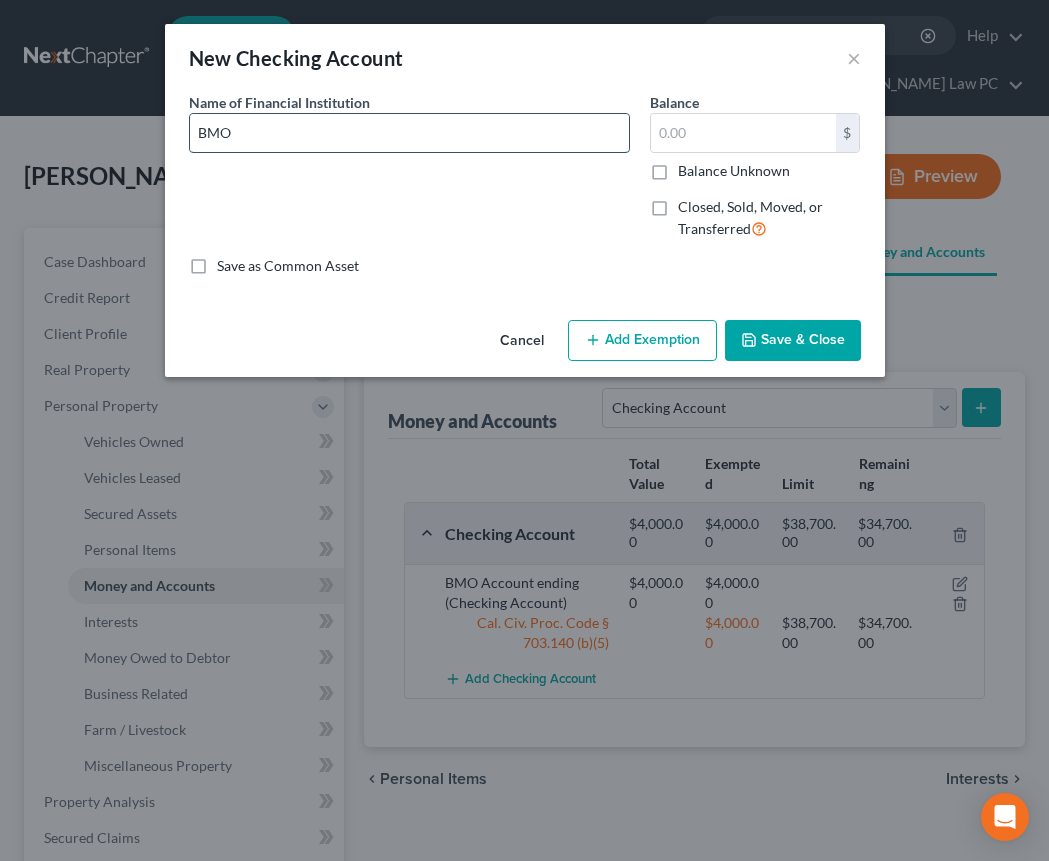 type on "BMO Account ending" 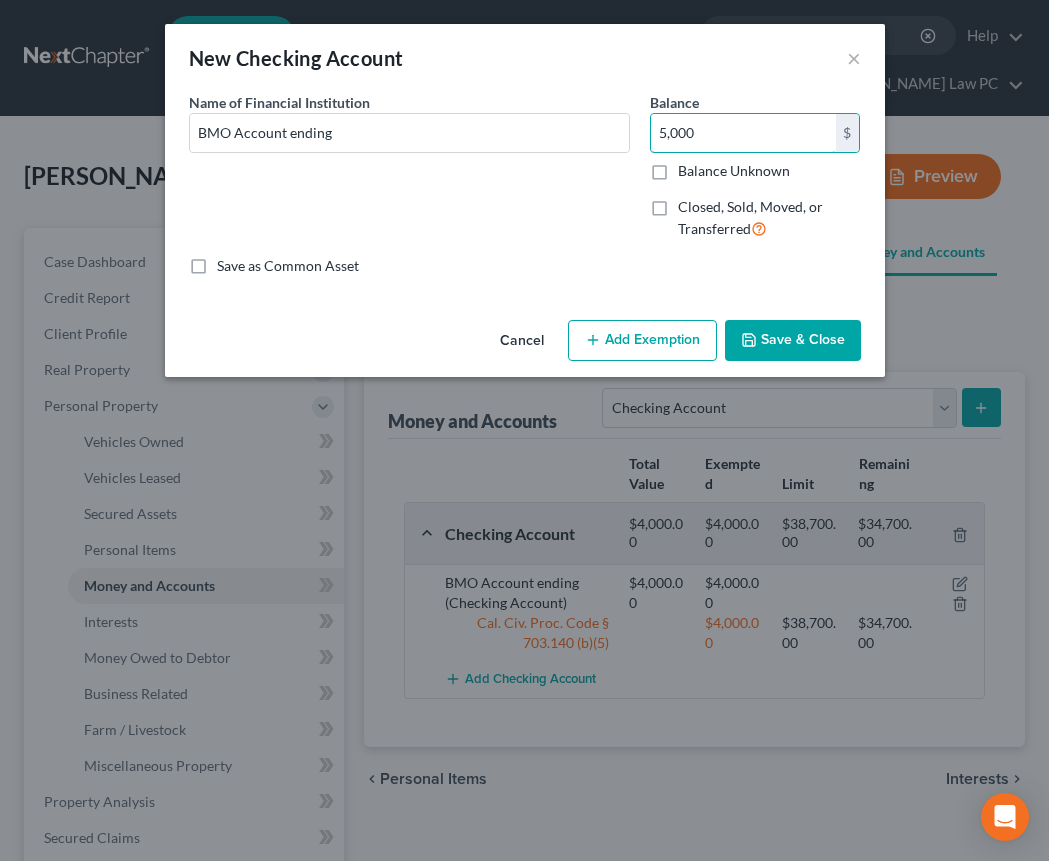 type on "5,000" 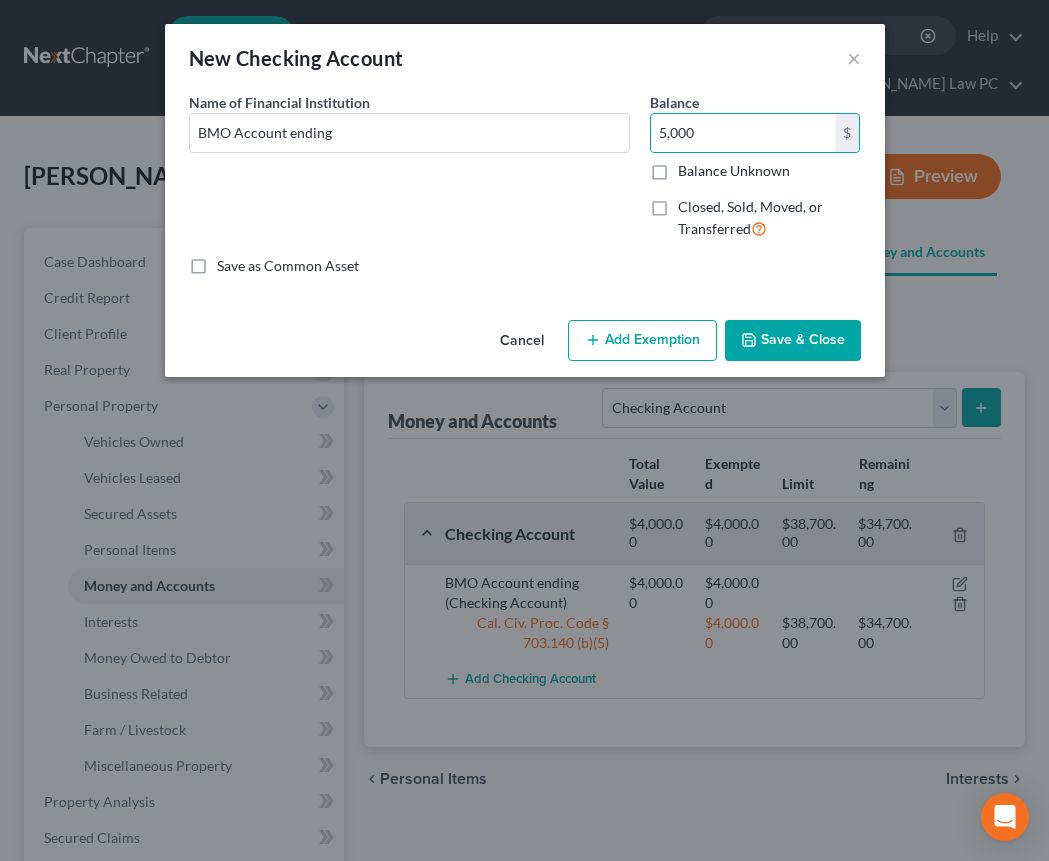 click on "Add Exemption" at bounding box center (642, 341) 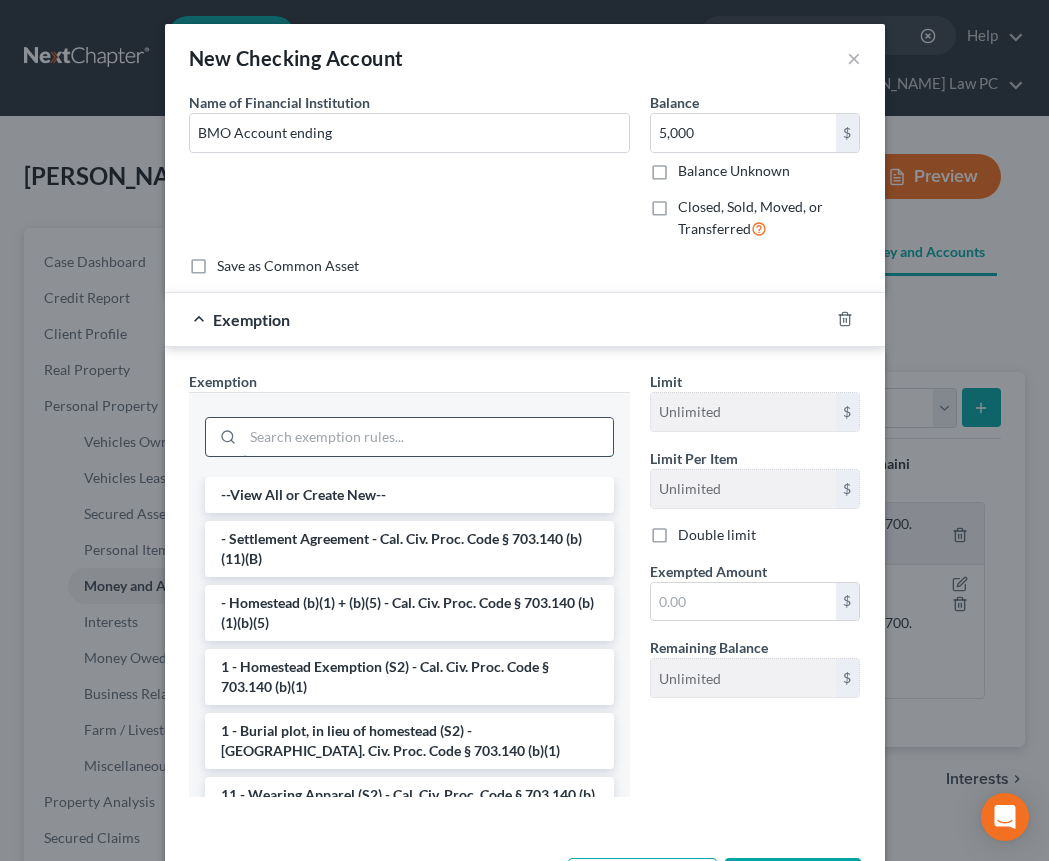 click at bounding box center [428, 437] 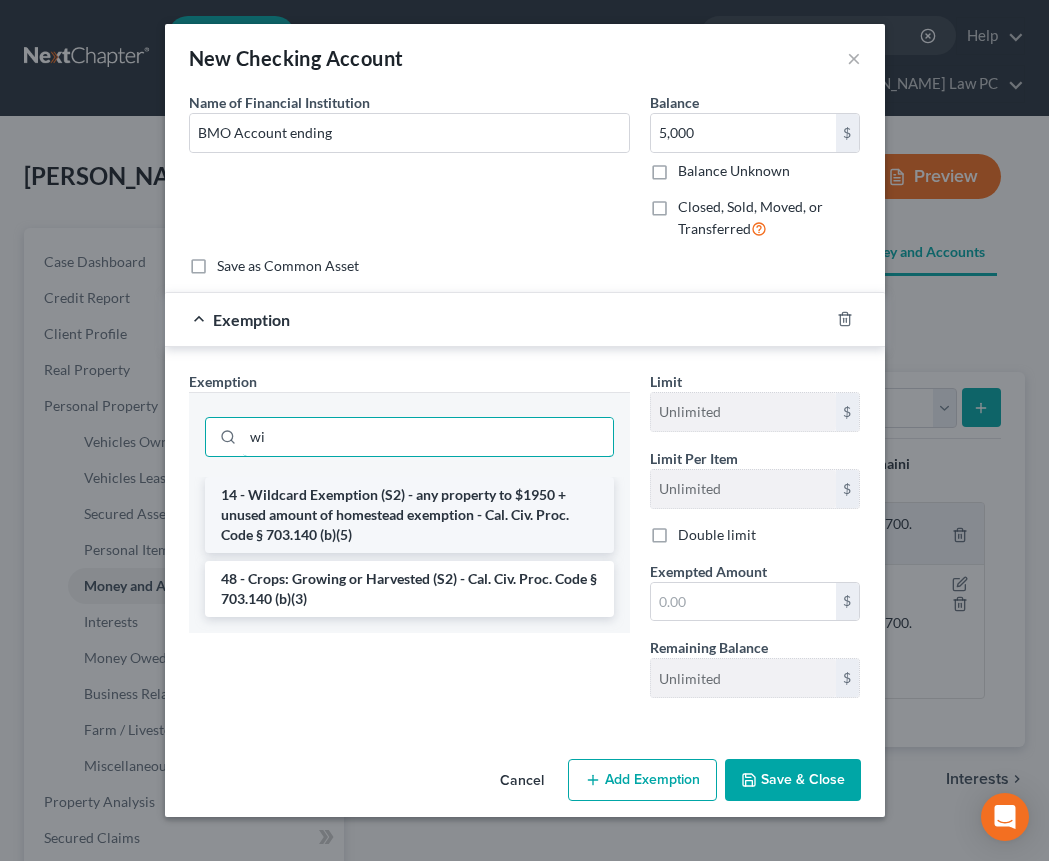 type on "wi" 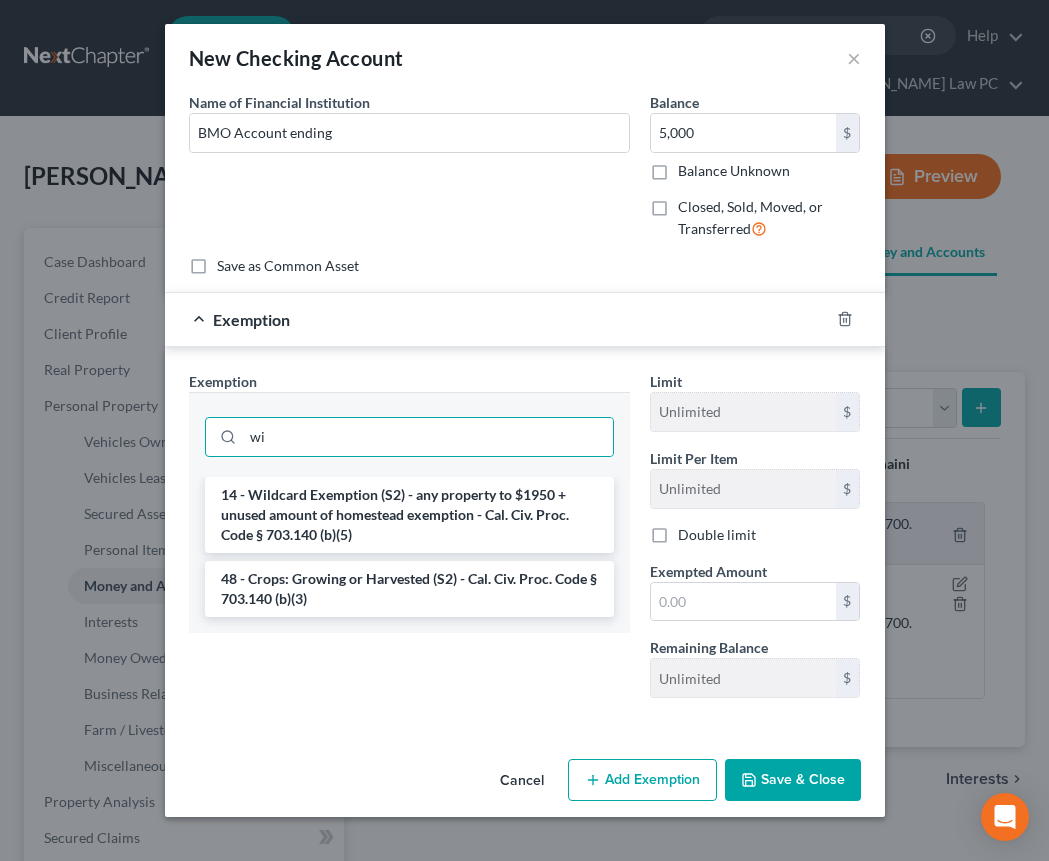 click on "14 - Wildcard Exemption (S2) - any property to $1950 + unused amount of homestead exemption  - Cal. Civ. Proc. Code § 703.140 (b)(5)" at bounding box center (409, 515) 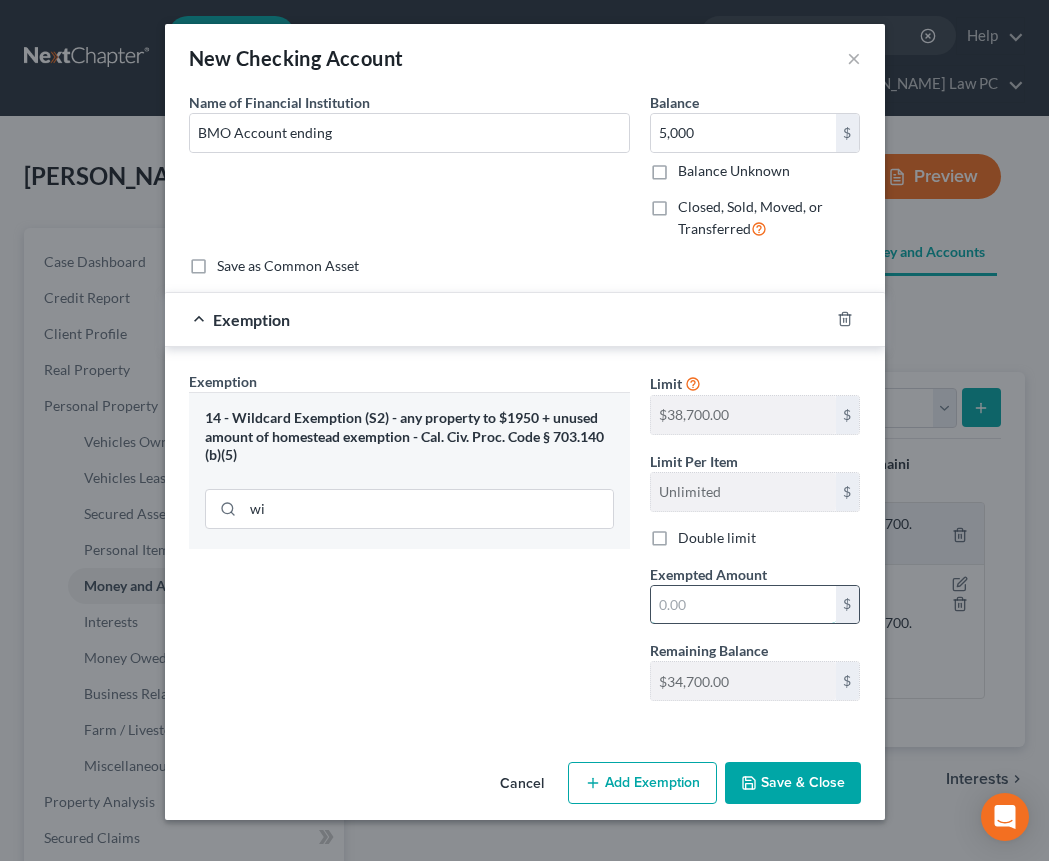 click at bounding box center [743, 605] 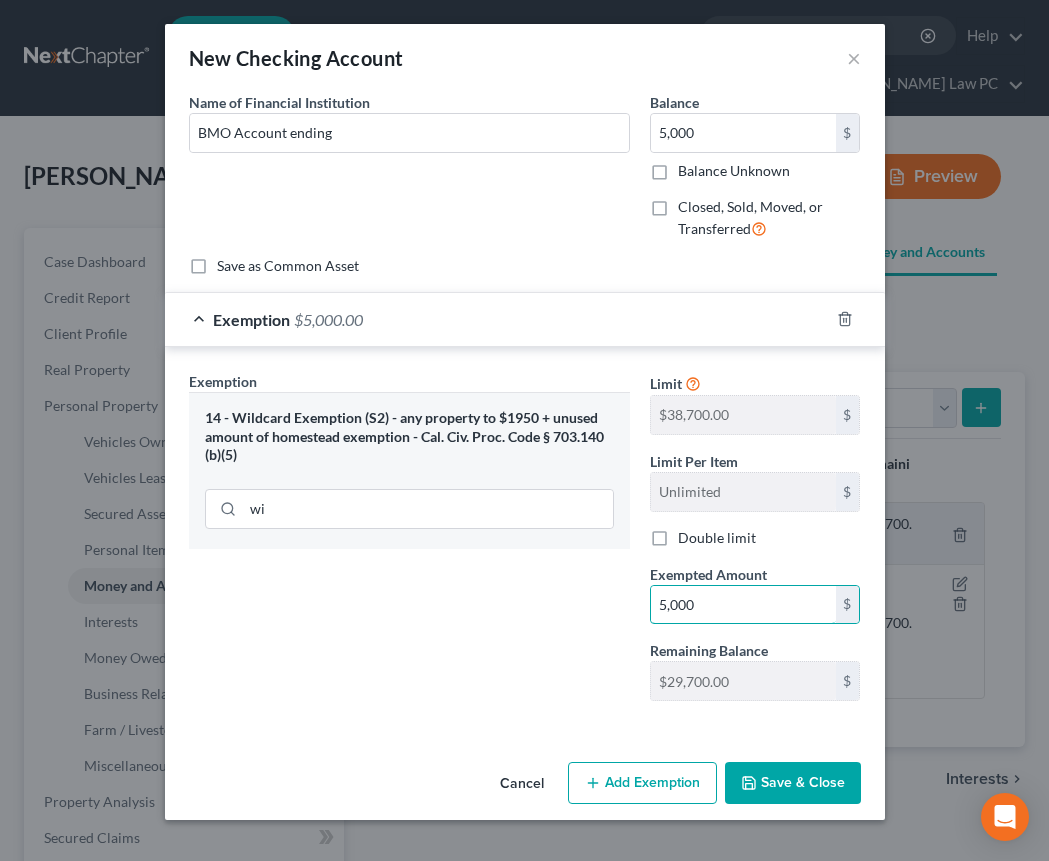 type on "5,000" 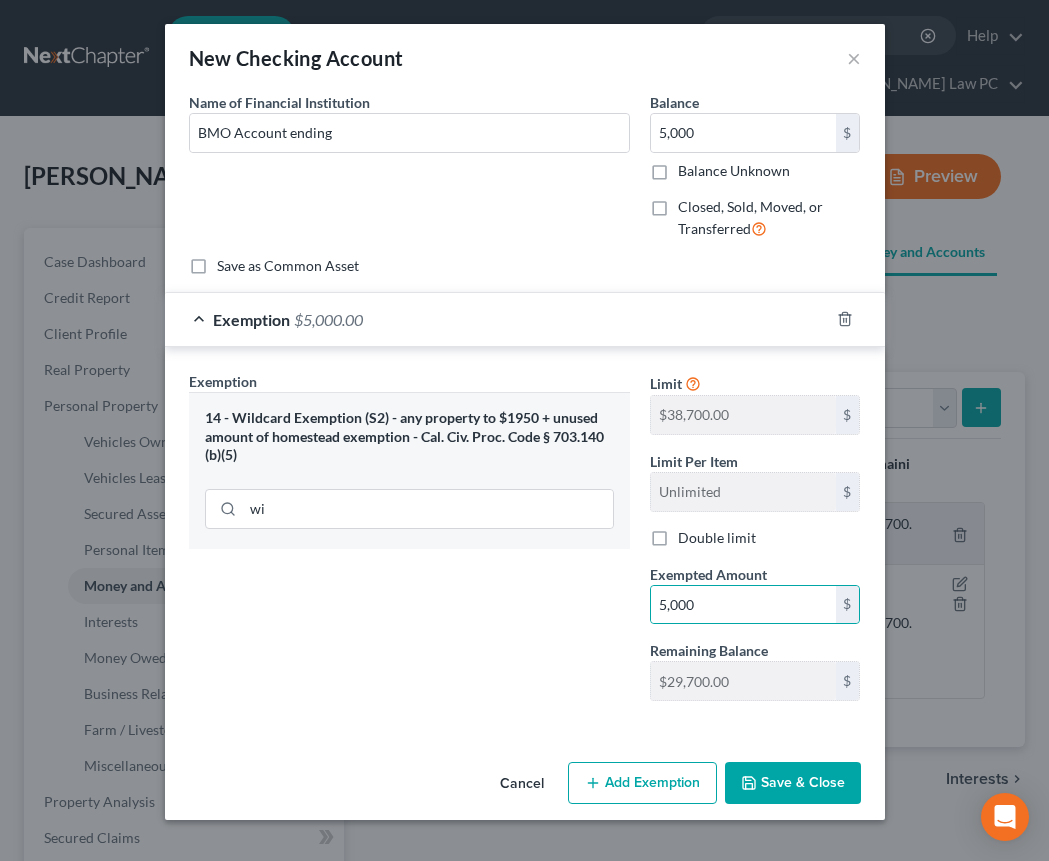 click on "Save & Close" at bounding box center [793, 783] 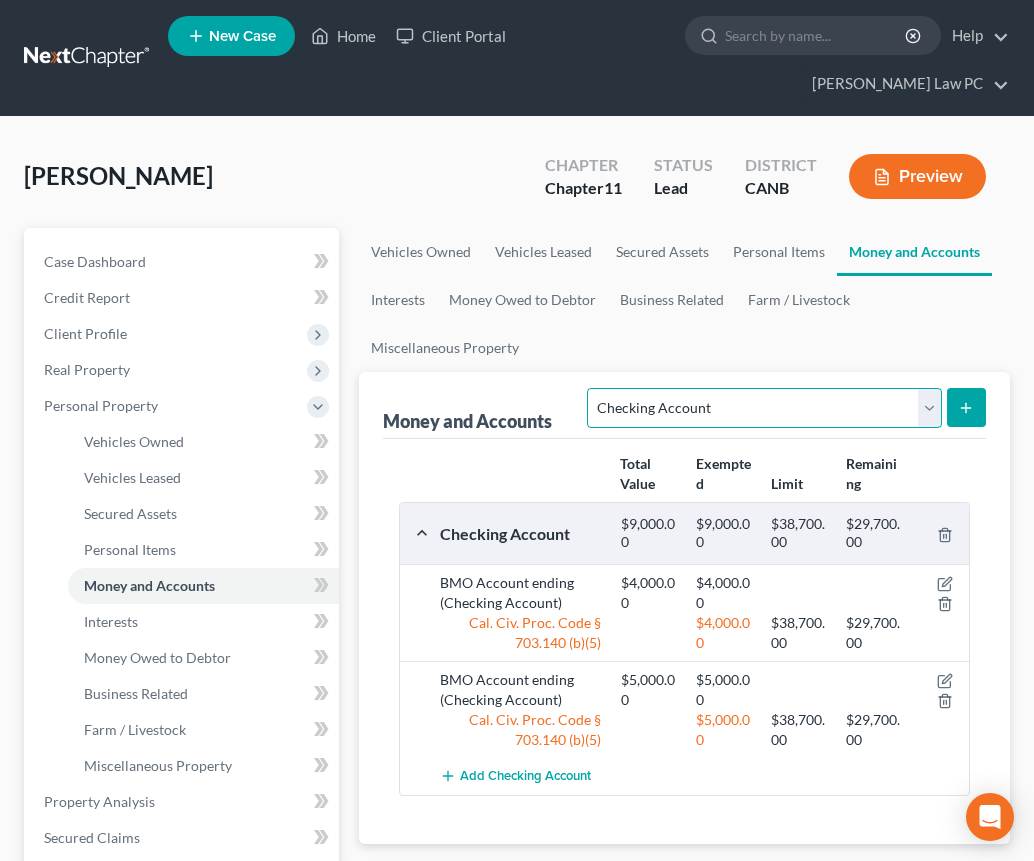 click on "Select Account Type Brokerage Cash on Hand Certificates of Deposit Checking Account Money Market Other (Credit Union, Health Savings Account, etc) Safe Deposit Box Savings Account Security Deposits or Prepayments" at bounding box center [764, 408] 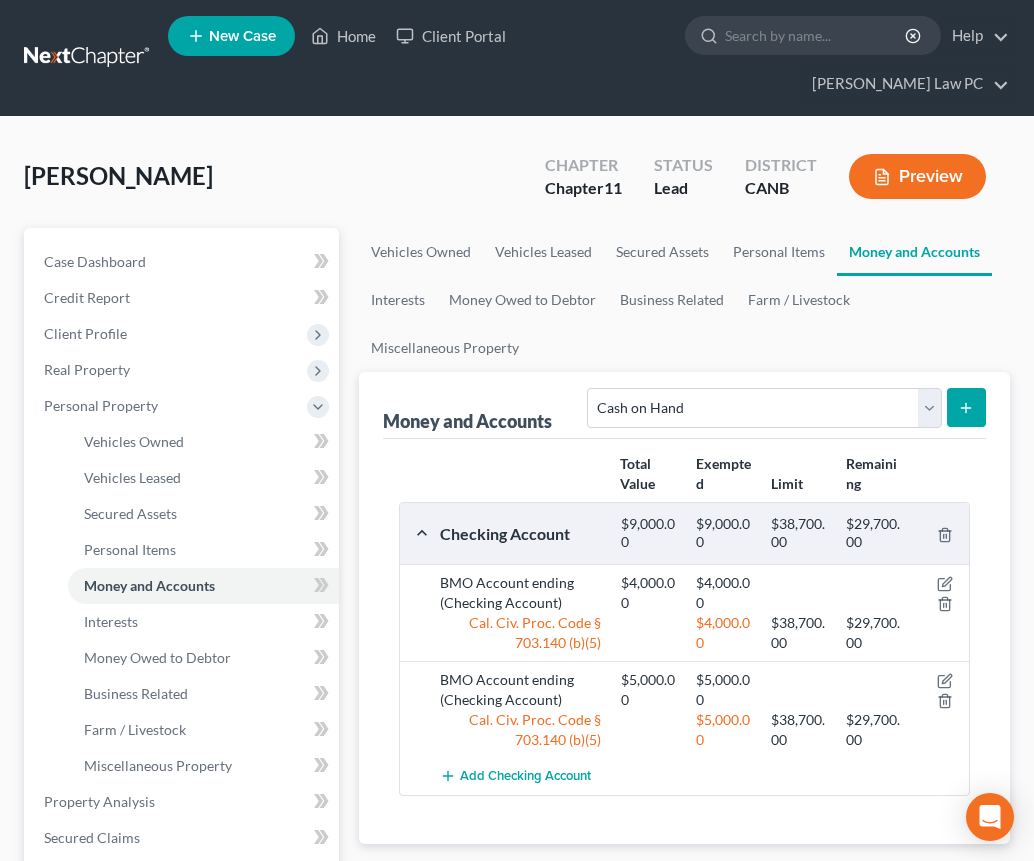 click 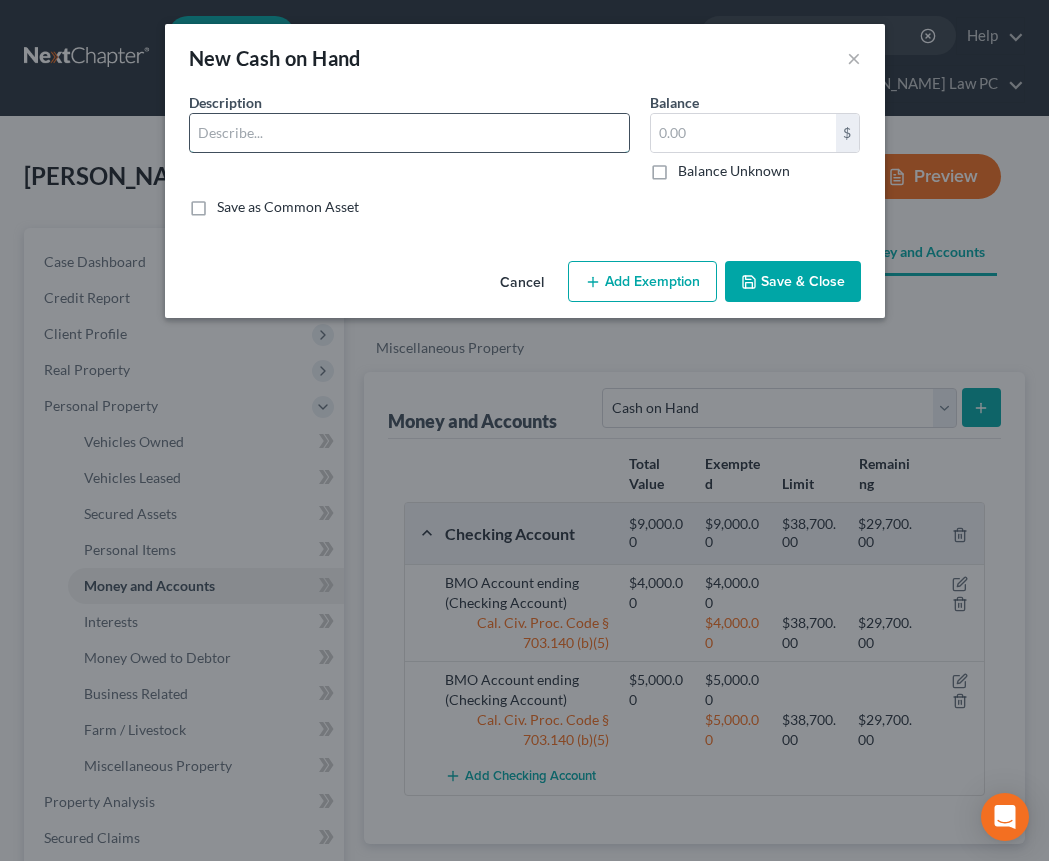 click at bounding box center [409, 133] 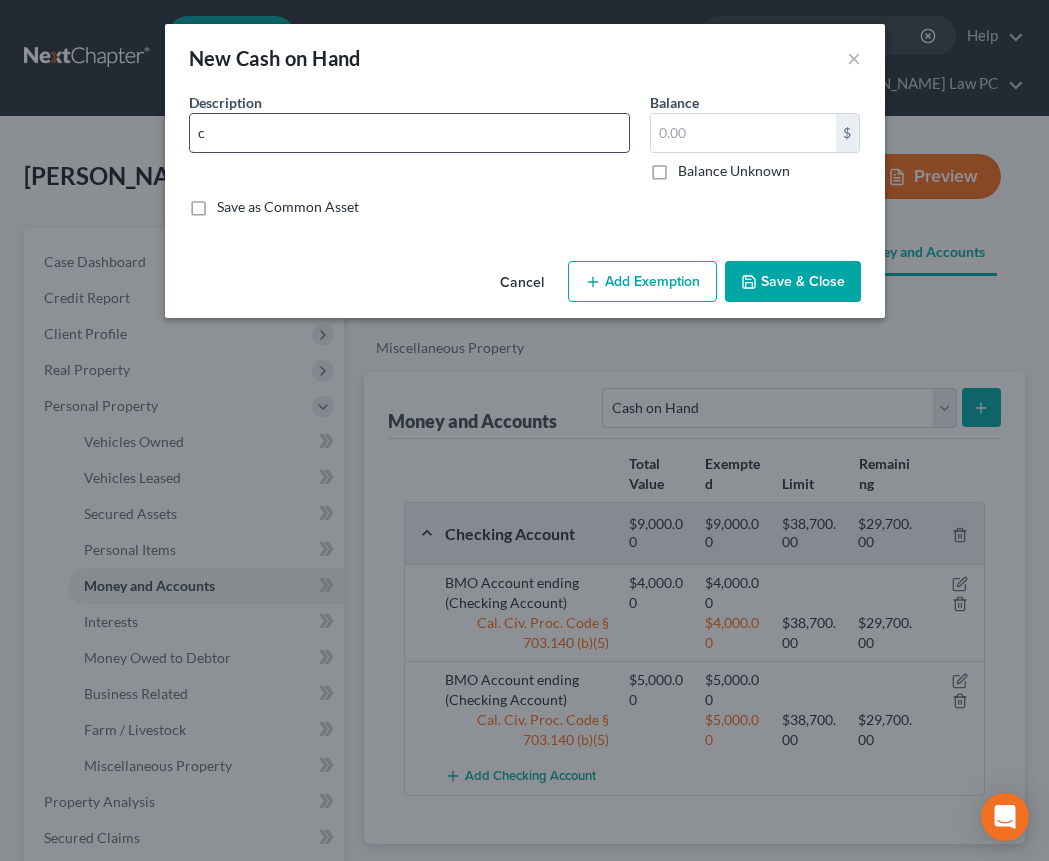 type on "Cash on hand" 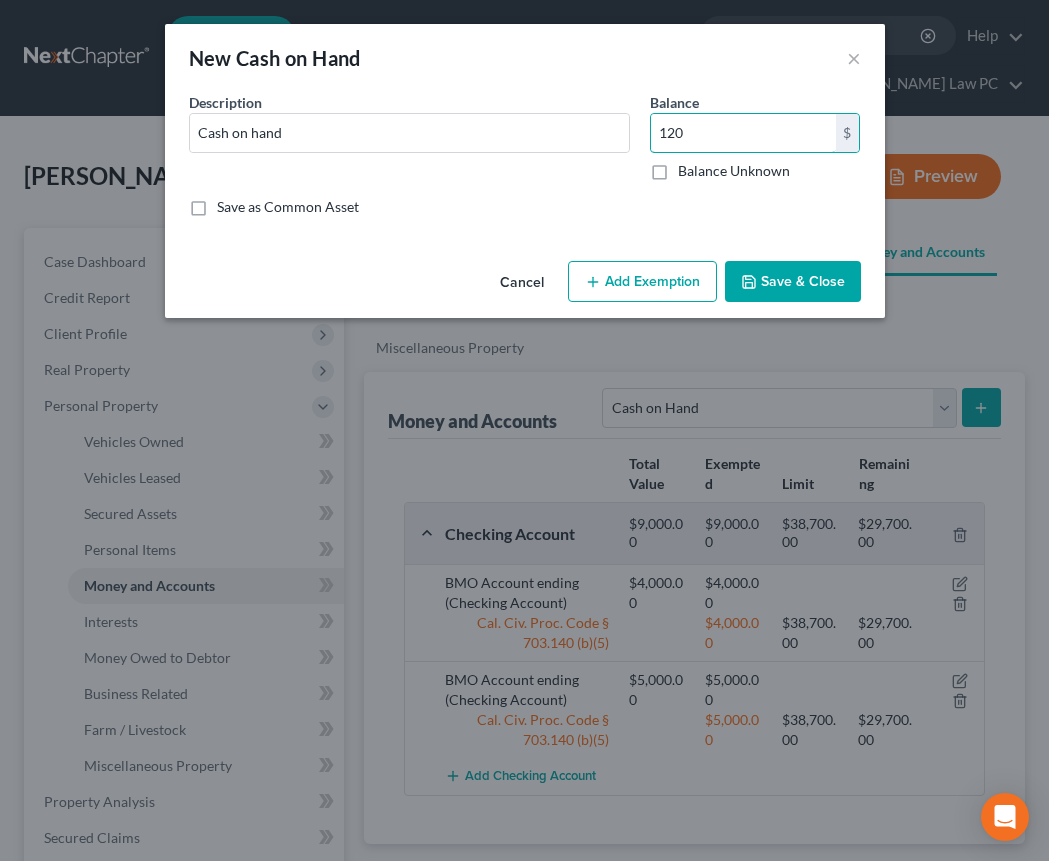 type on "120" 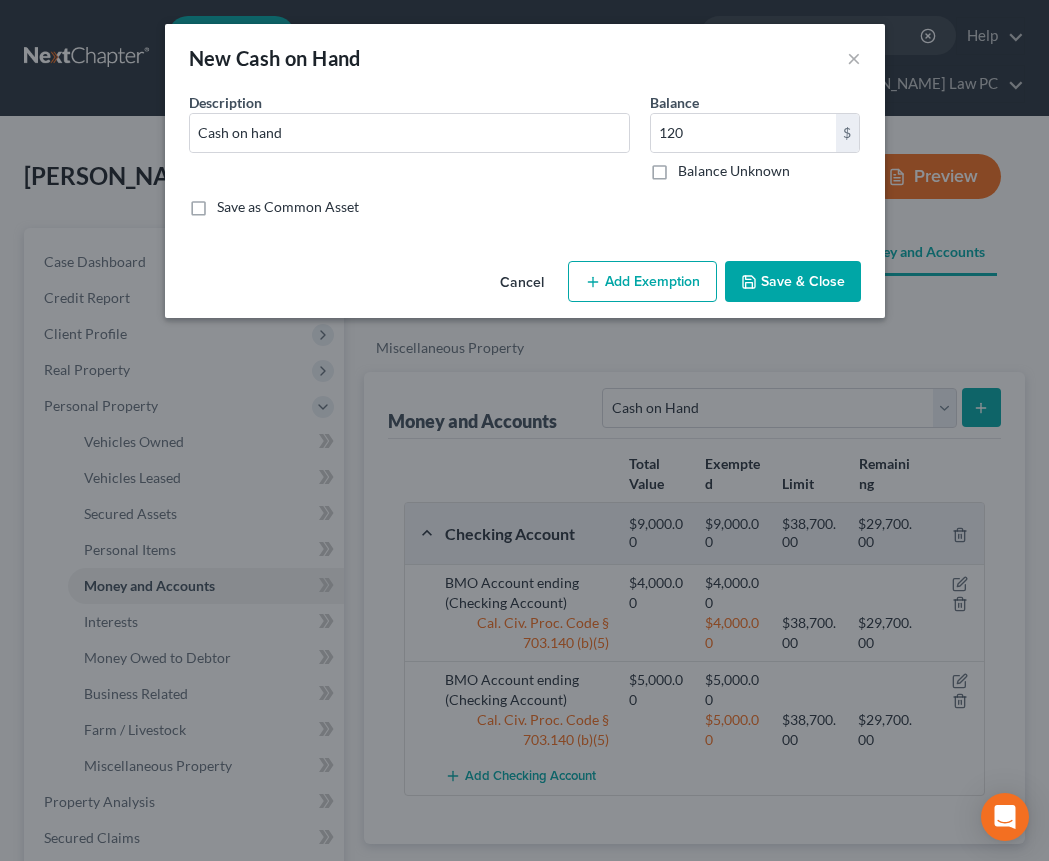 drag, startPoint x: 810, startPoint y: 289, endPoint x: 789, endPoint y: 289, distance: 21 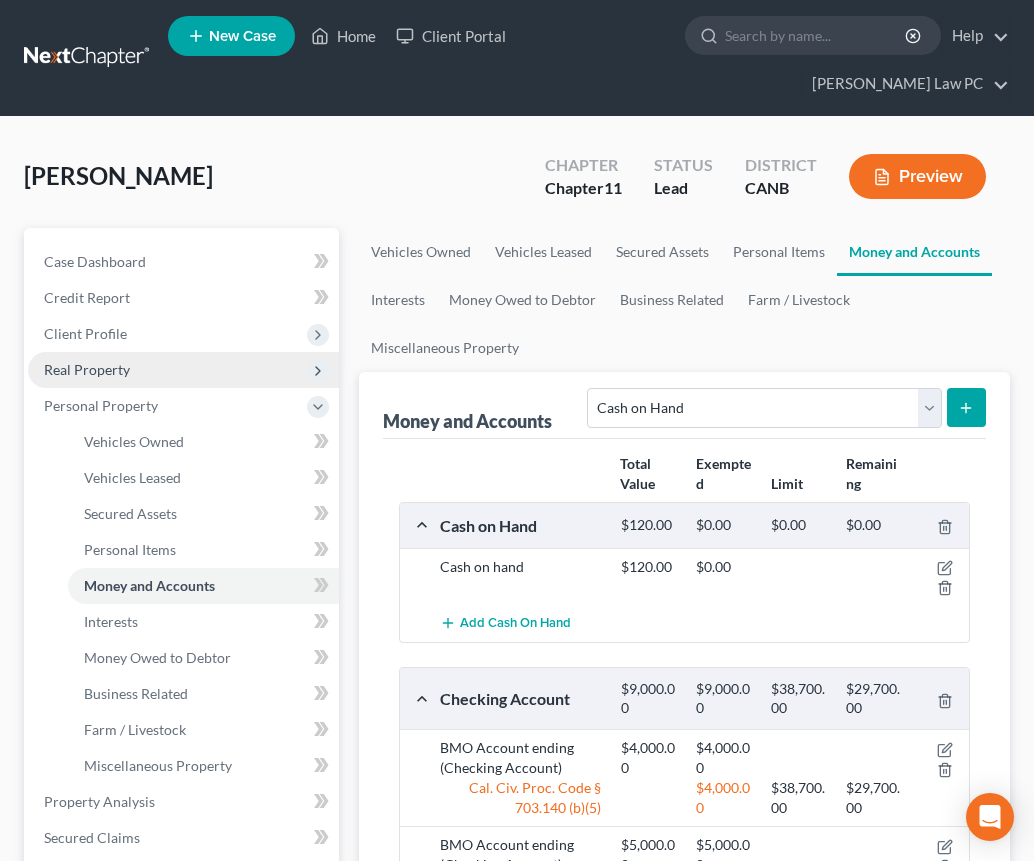 click on "Real Property" at bounding box center [183, 370] 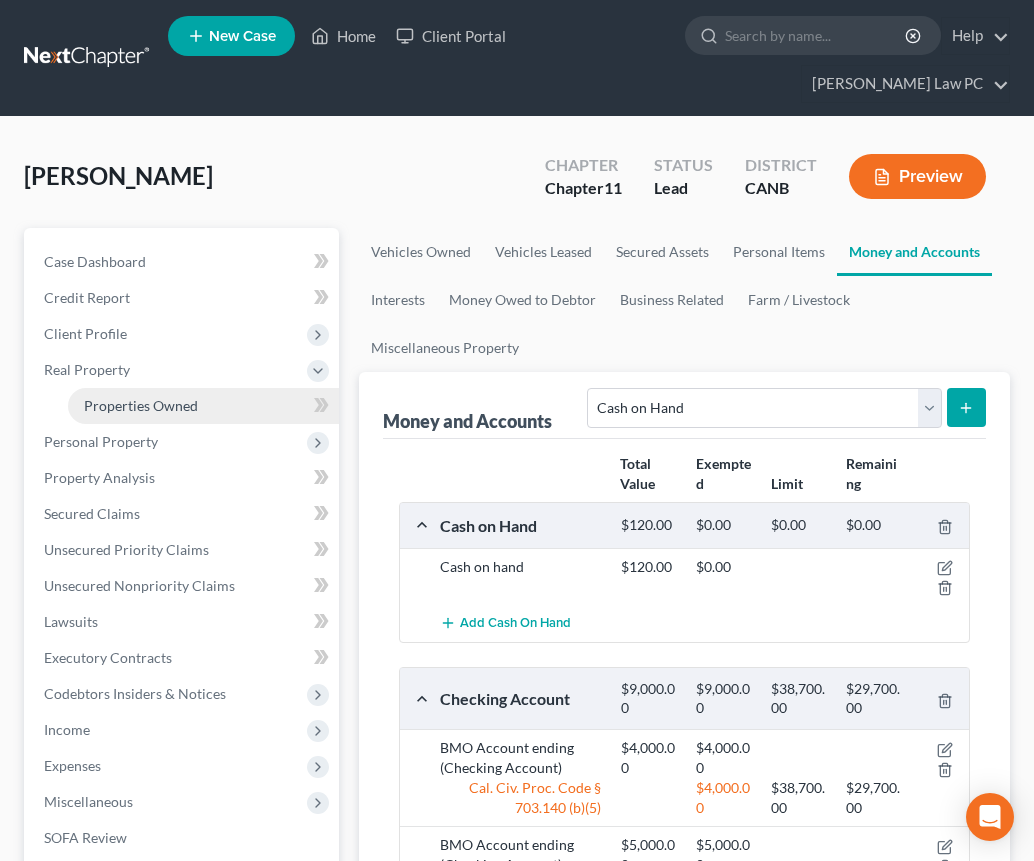 click on "Properties Owned" at bounding box center (141, 405) 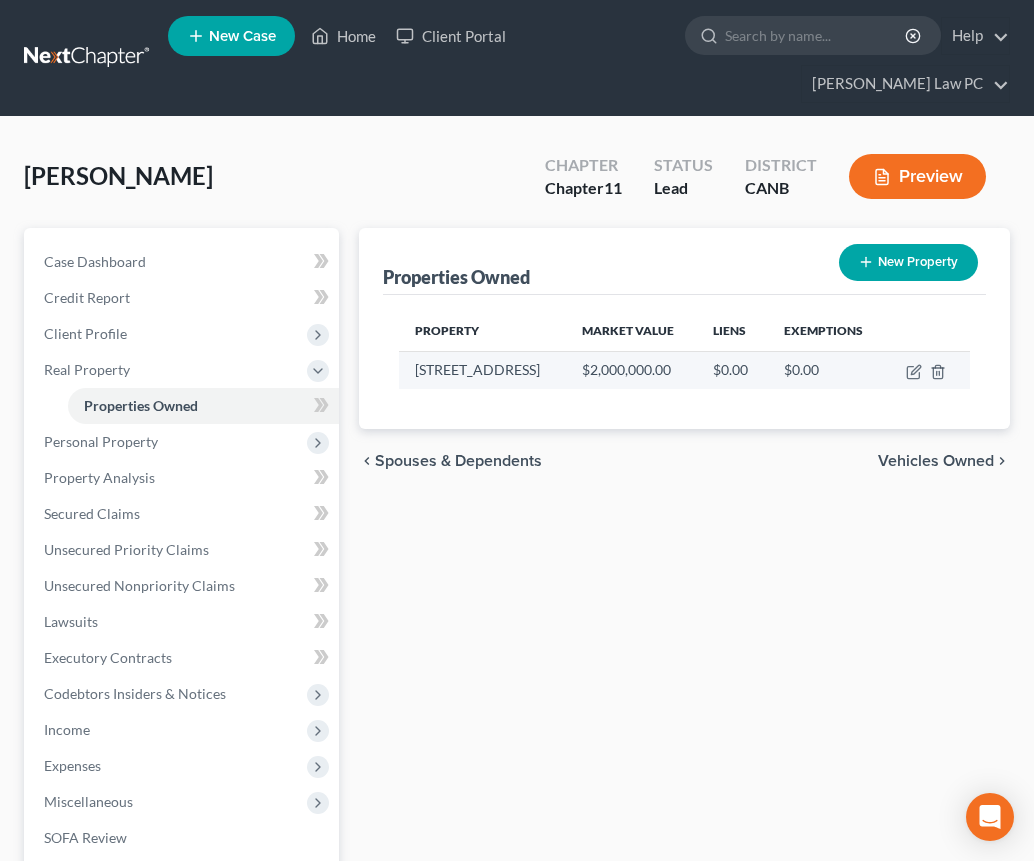 drag, startPoint x: 418, startPoint y: 368, endPoint x: 536, endPoint y: 372, distance: 118.06778 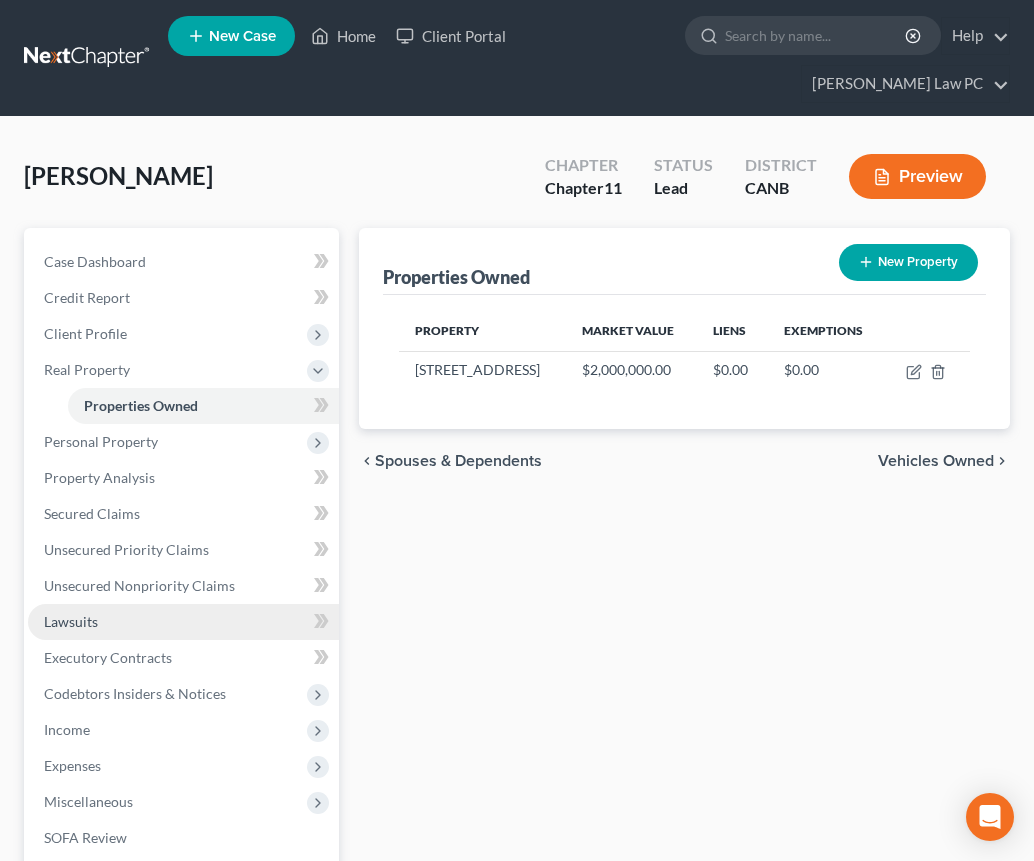 copy on "[STREET_ADDRESS]" 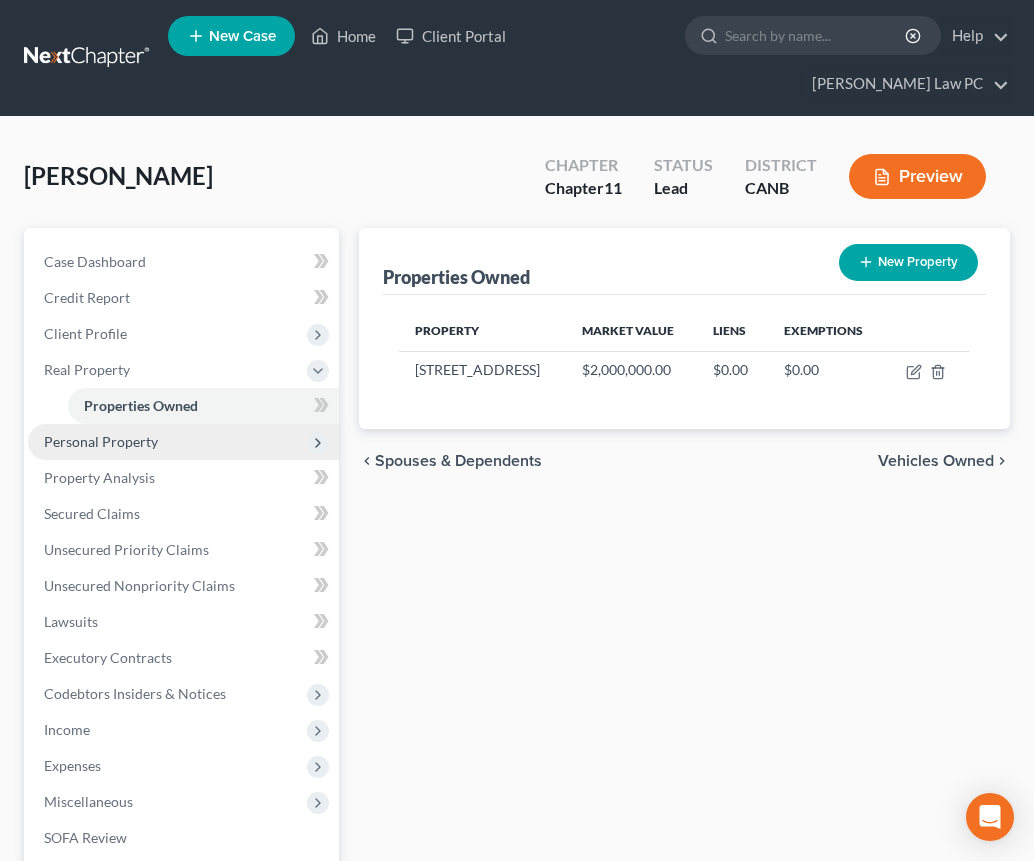 click on "Personal Property" at bounding box center [183, 442] 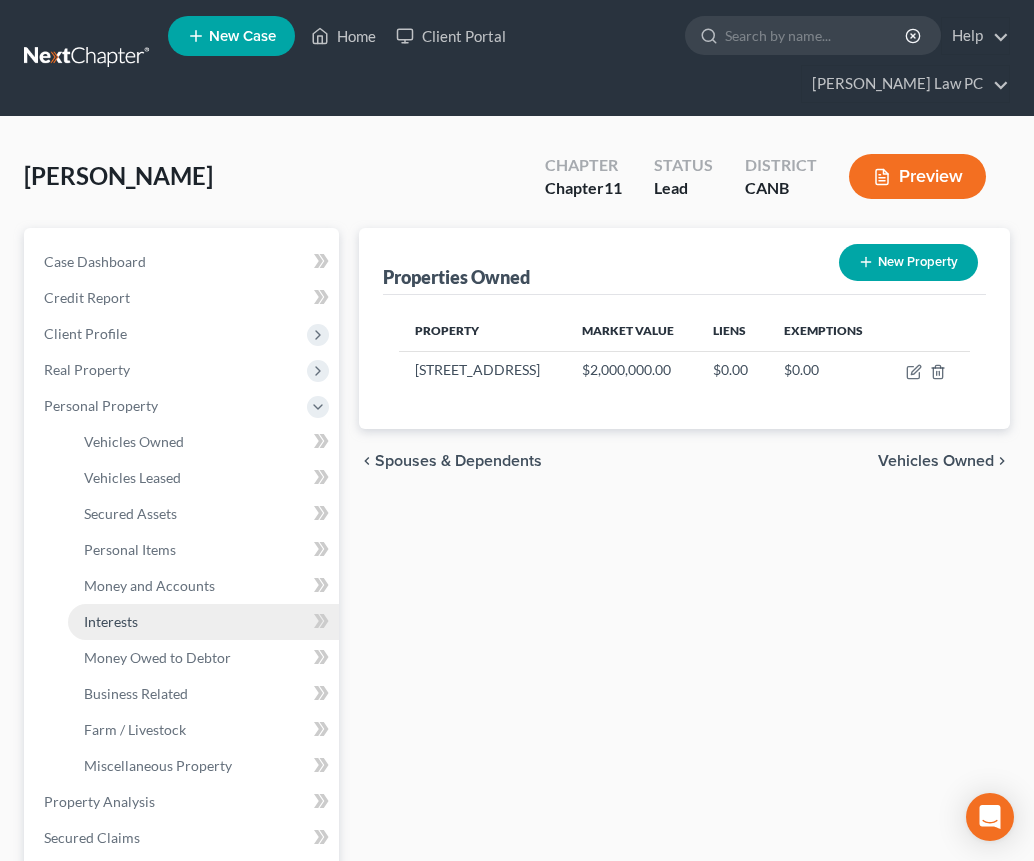 click on "Interests" at bounding box center (203, 622) 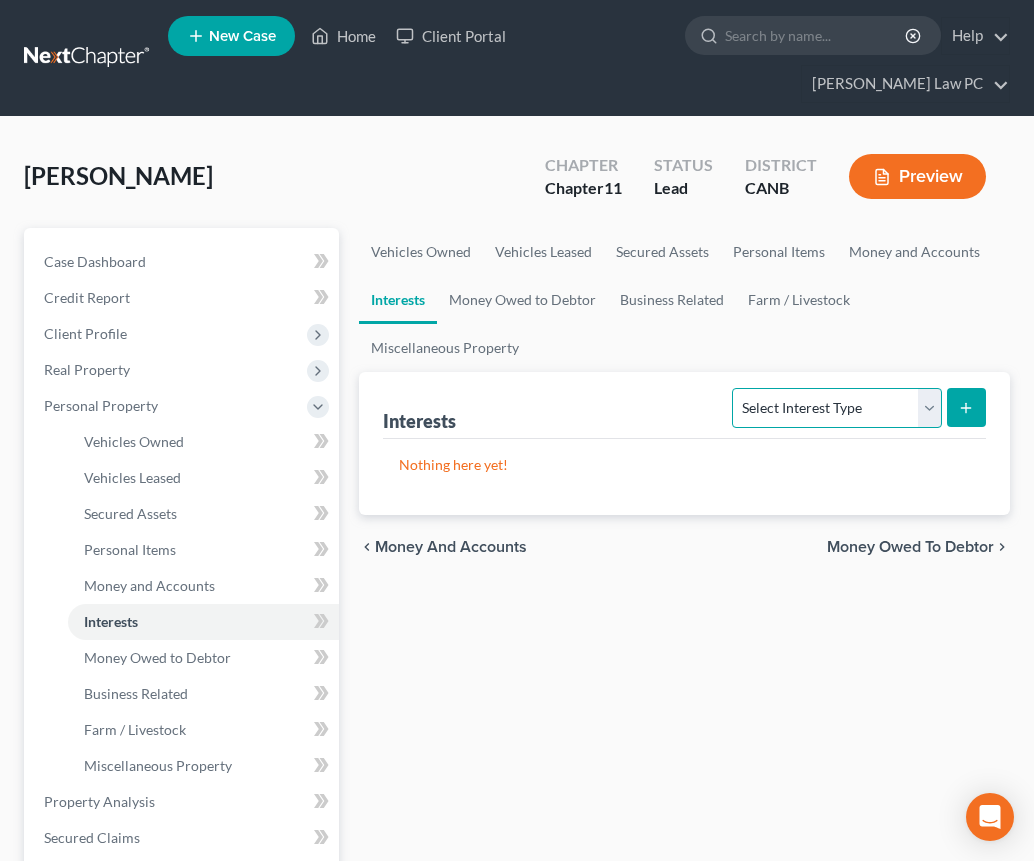 click on "Select Interest Type 401K Annuity Bond Education IRA Government Bond Government Pension Plan Incorporated Business IRA Joint Venture (Active) Joint Venture (Inactive) [PERSON_NAME] Mutual Fund Other Retirement Plan Partnership (Active) Partnership (Inactive) Pension Plan Stock Term Life Insurance Unincorporated Business Whole Life Insurance" at bounding box center (836, 408) 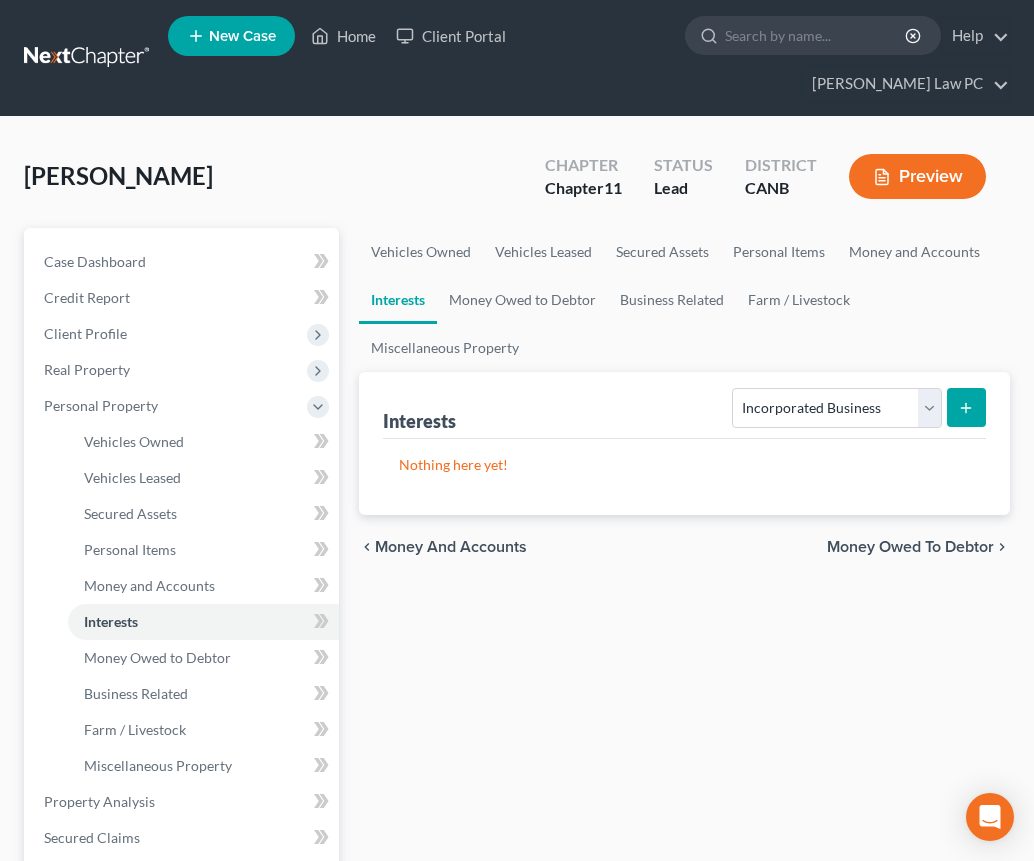 click 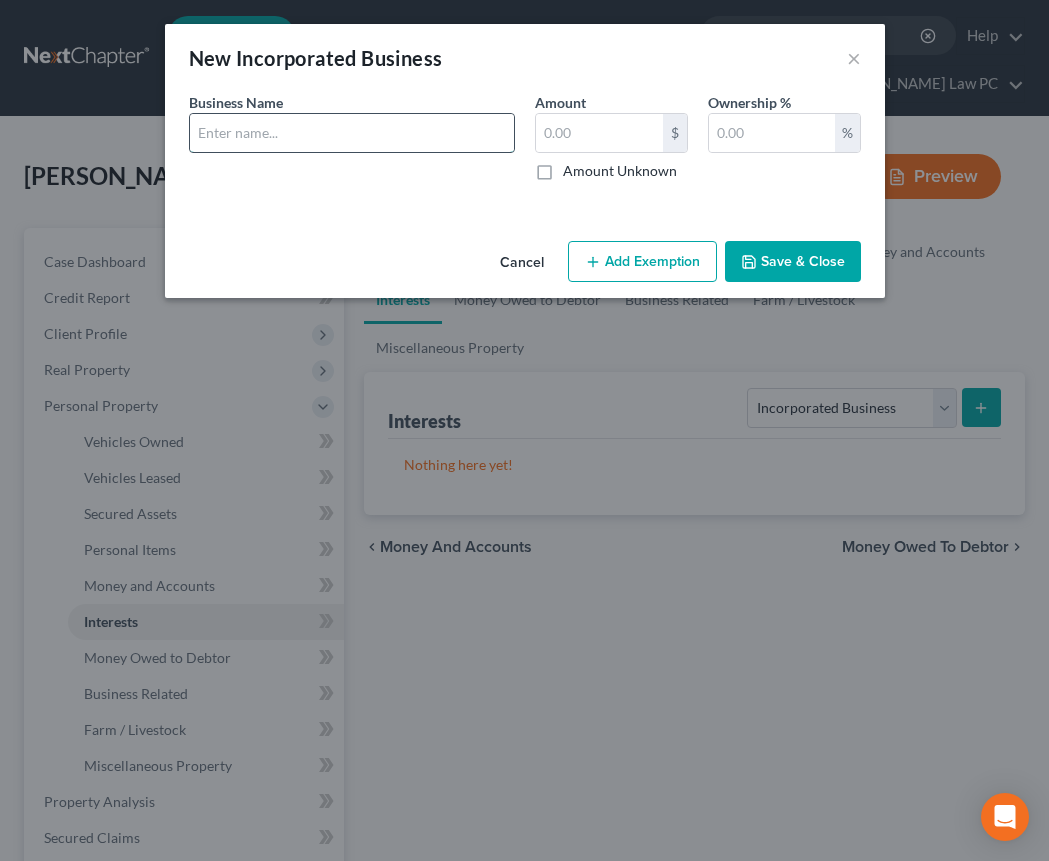click at bounding box center [352, 133] 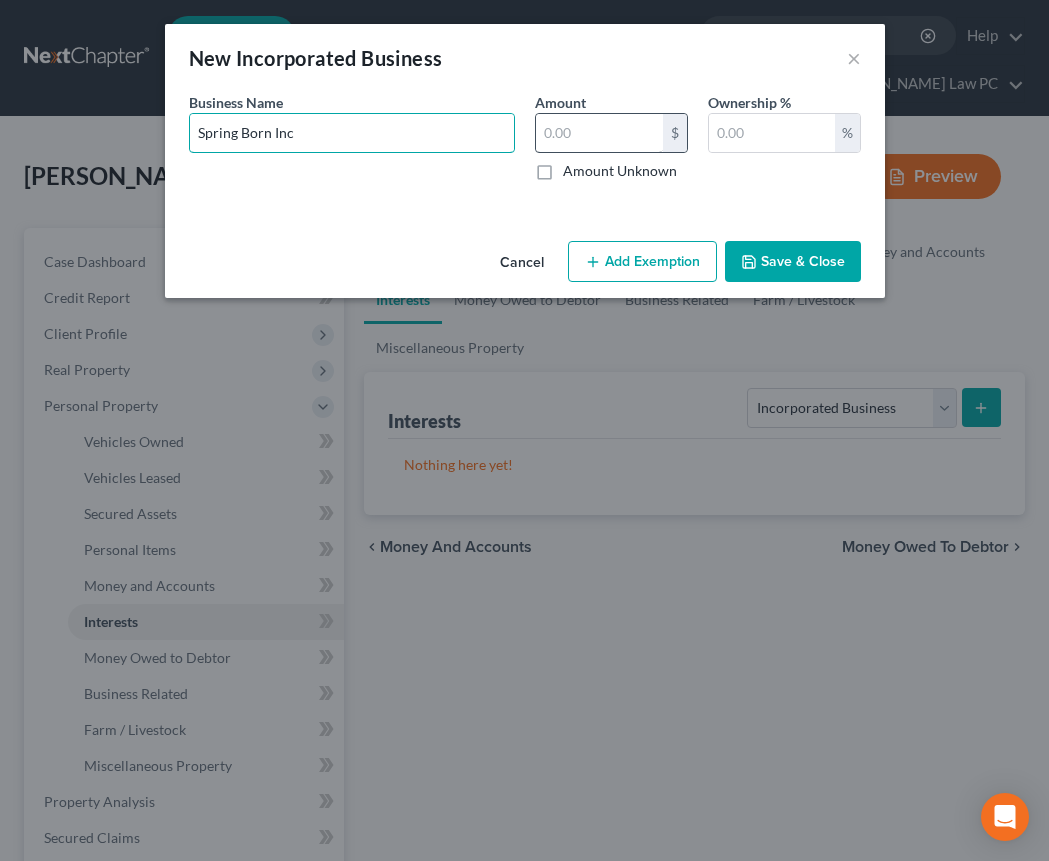 type on "Spring Born Inc" 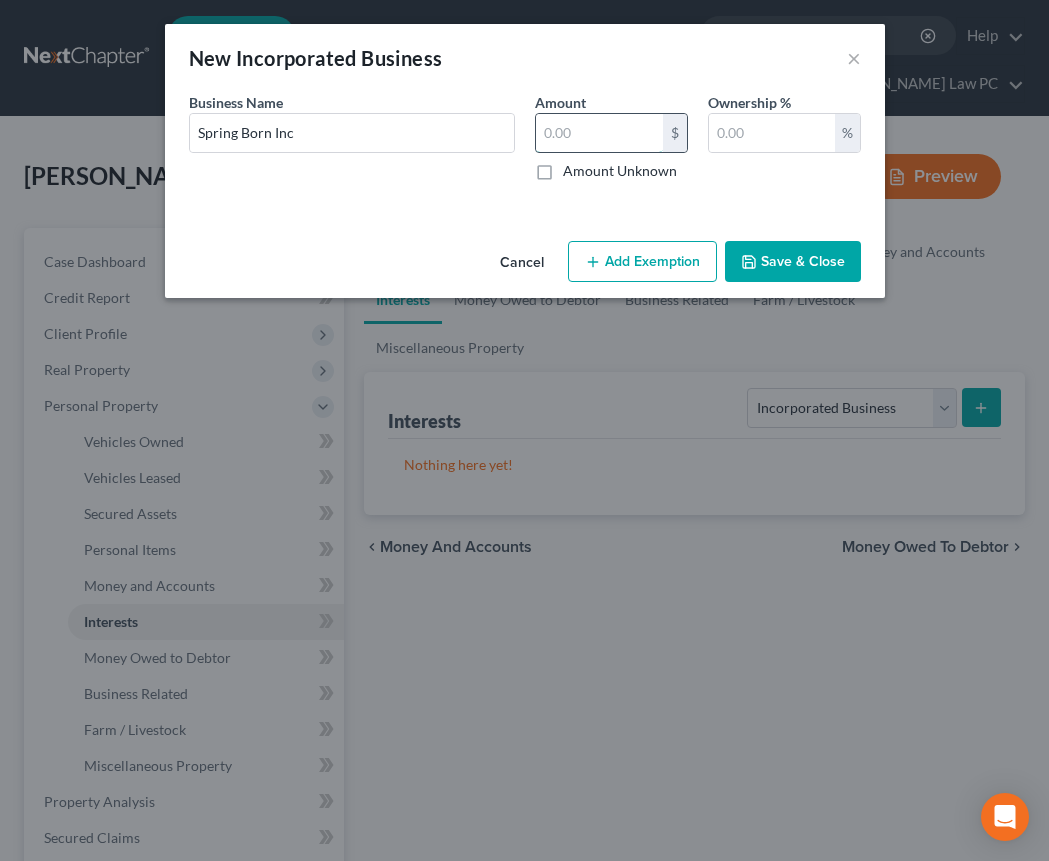click at bounding box center [599, 133] 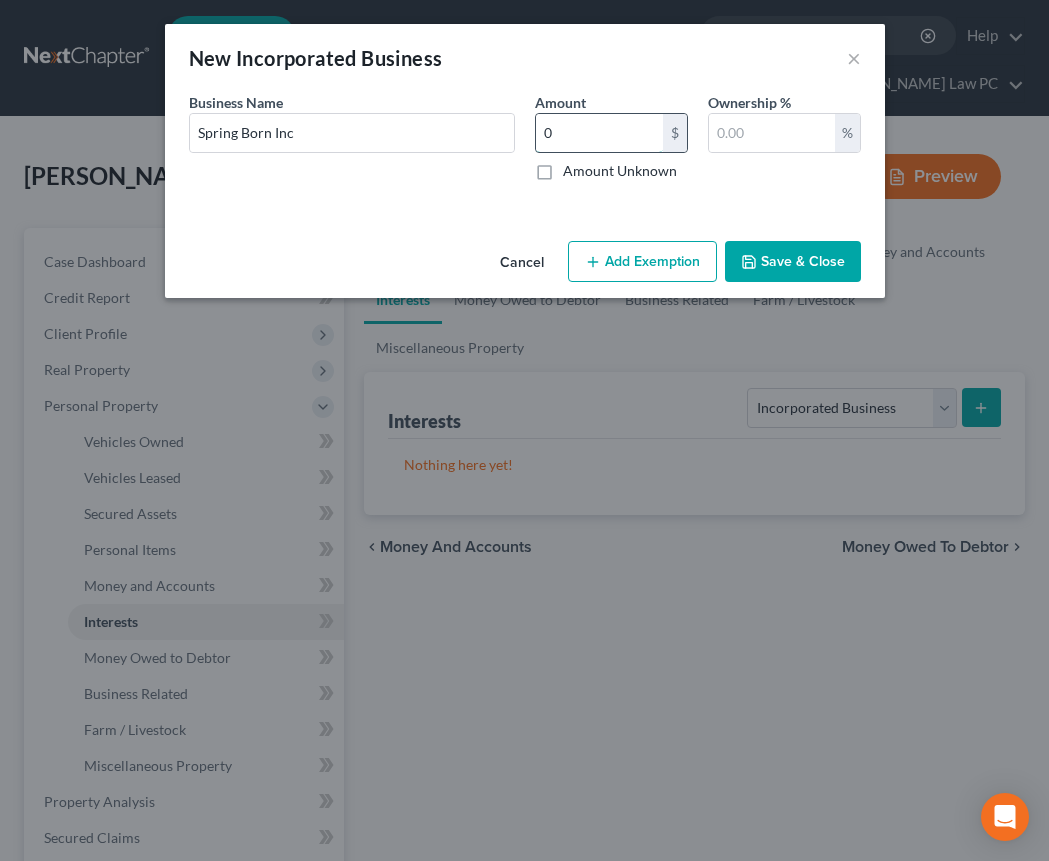 type on "0" 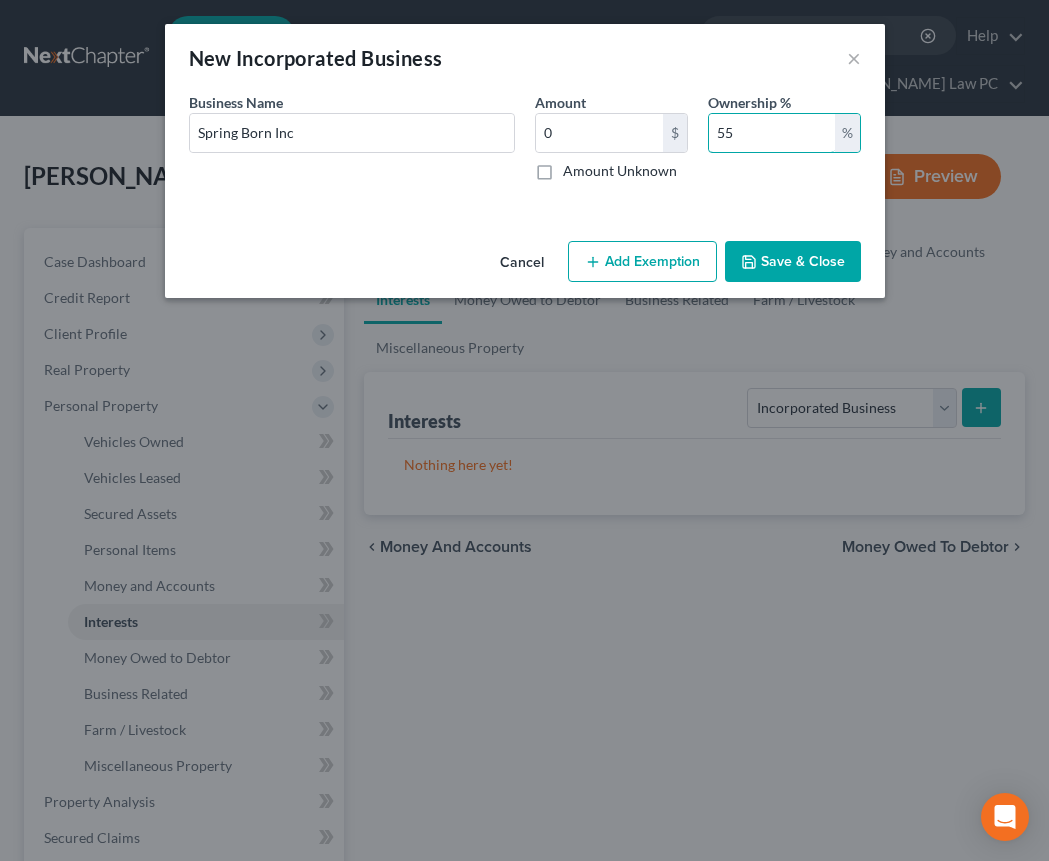 type on "55" 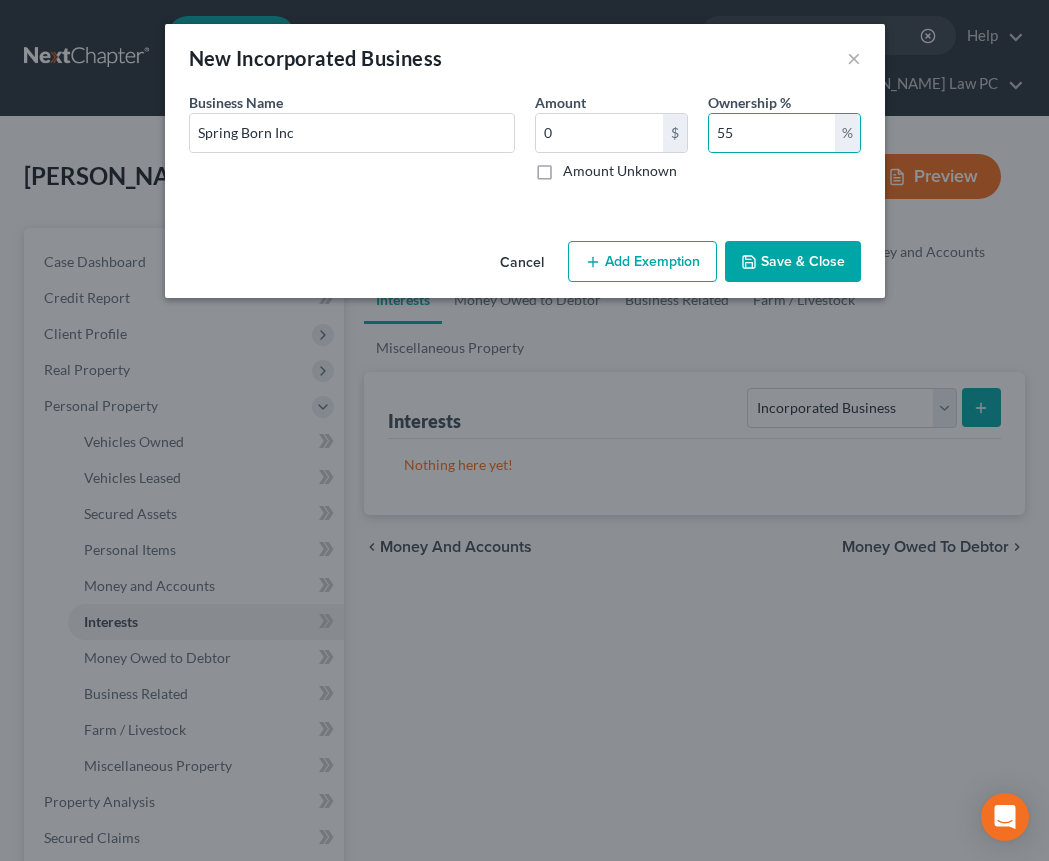 click on "Add Exemption" at bounding box center (642, 262) 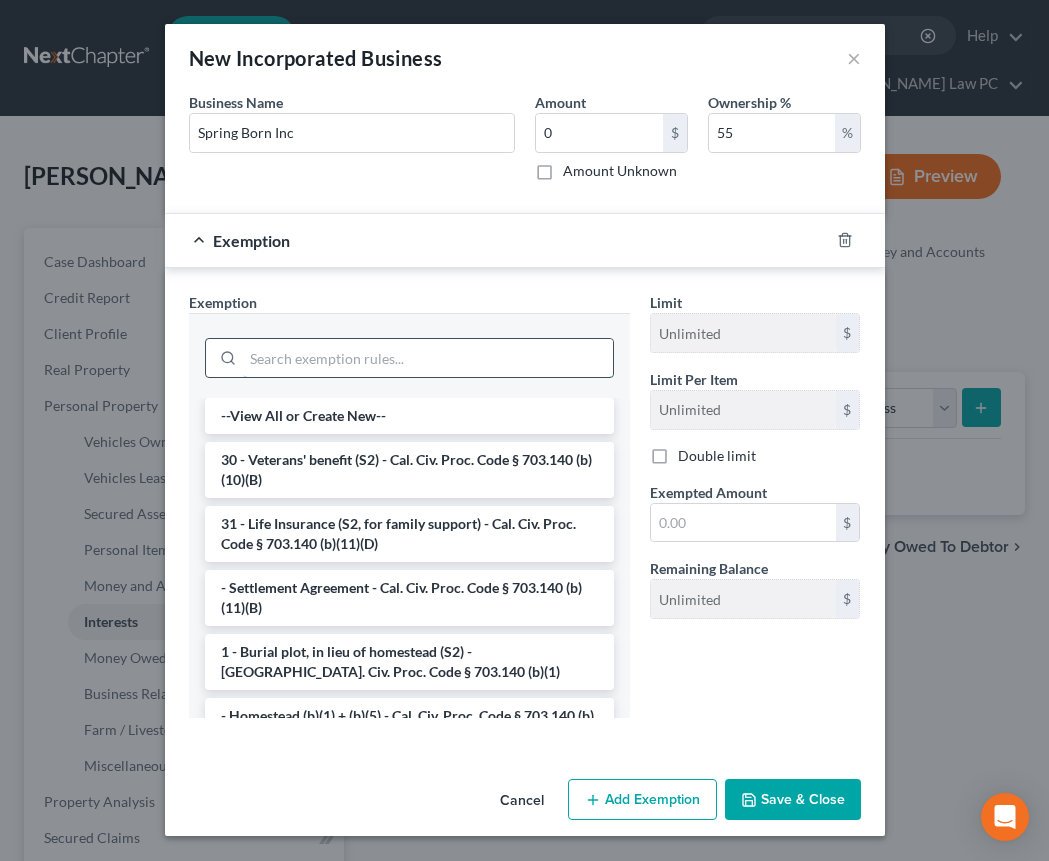click at bounding box center (428, 358) 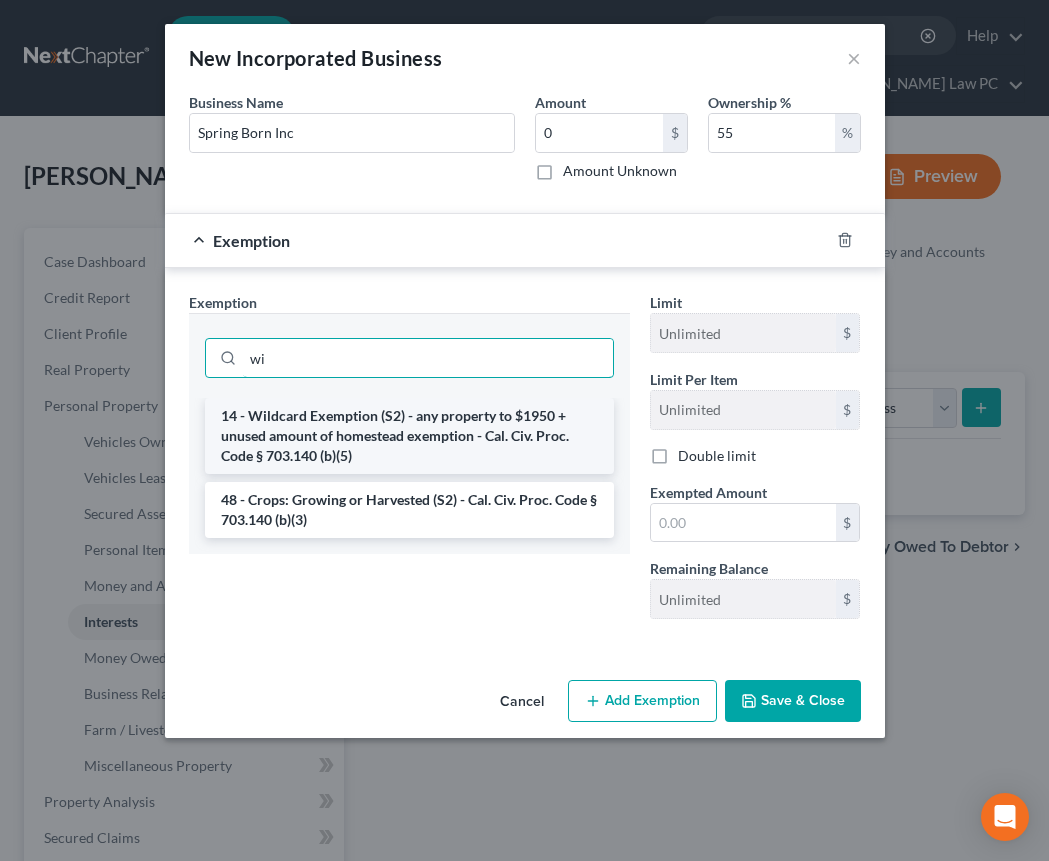 type on "wi" 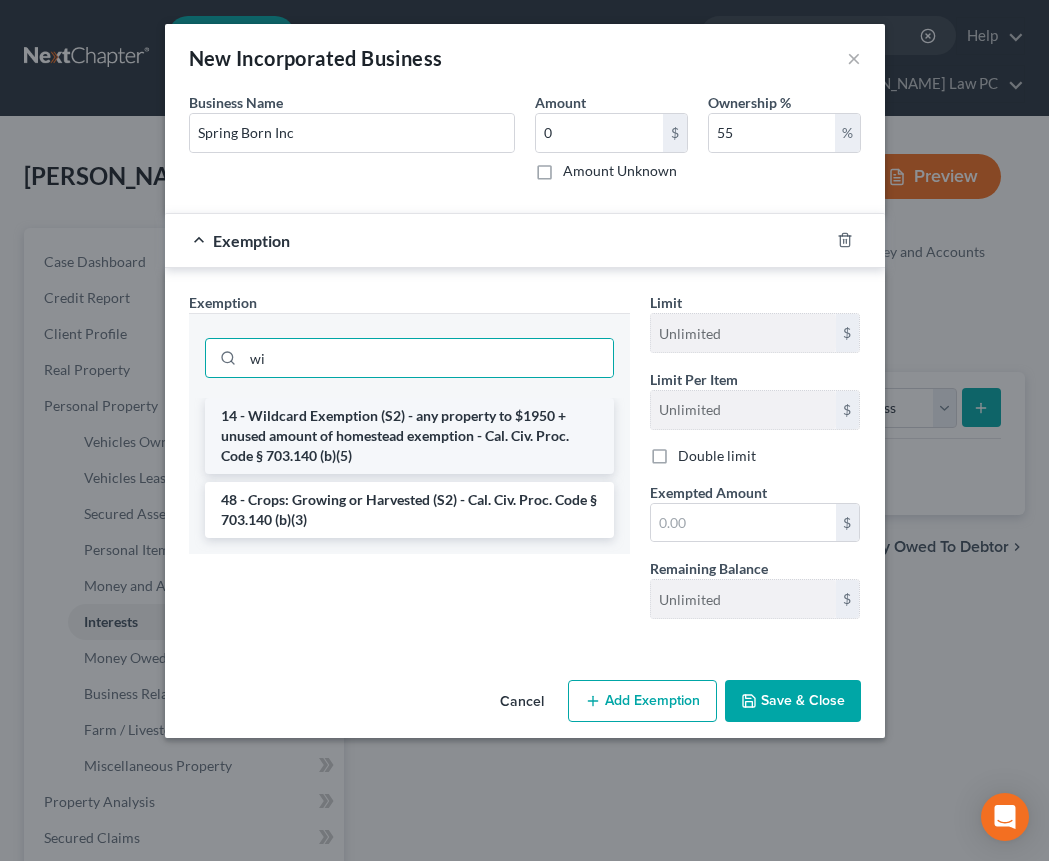 click on "14 - Wildcard Exemption (S2) - any property to $1950 + unused amount of homestead exemption  - Cal. Civ. Proc. Code § 703.140 (b)(5)" at bounding box center [409, 436] 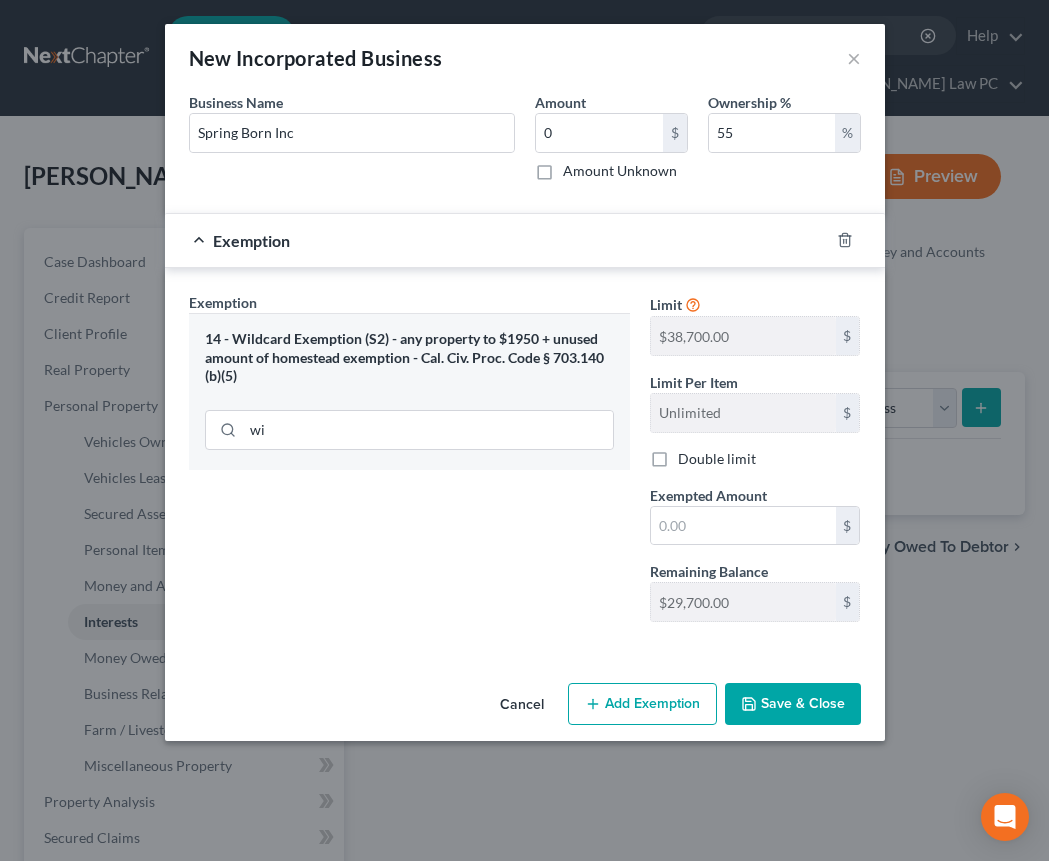 click on "Save & Close" at bounding box center (793, 704) 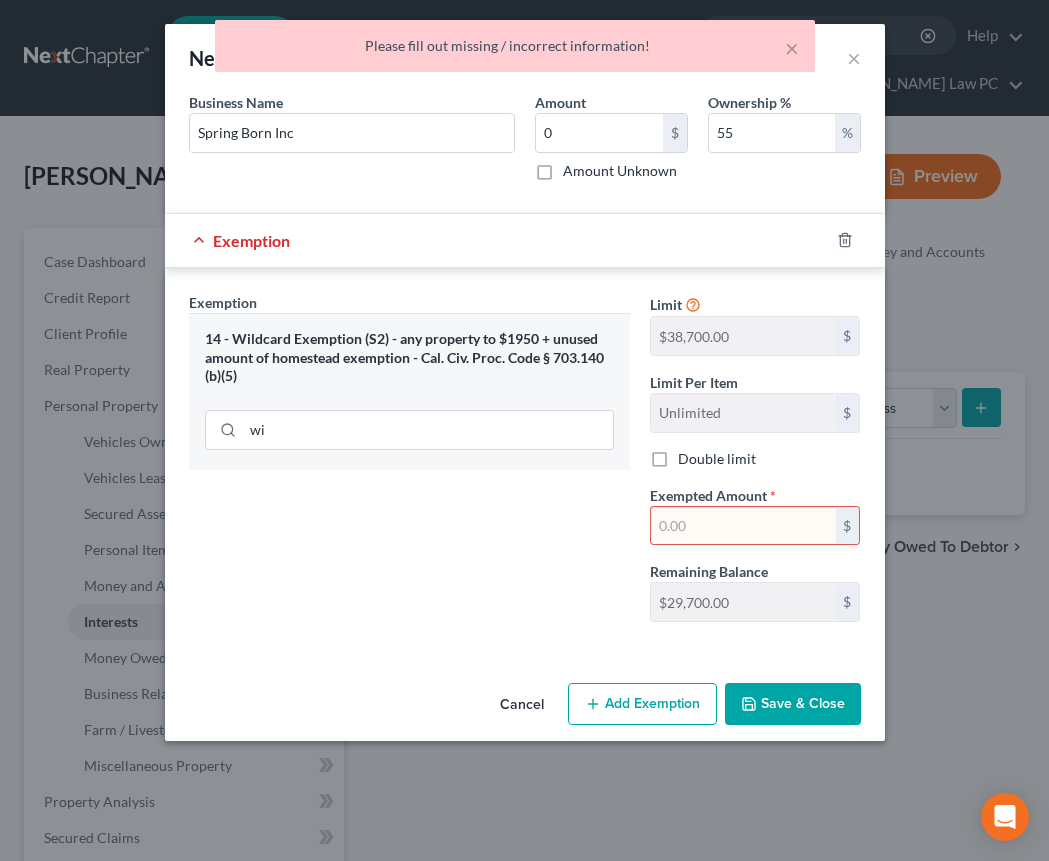 click on "Amount Unknown" at bounding box center [620, 171] 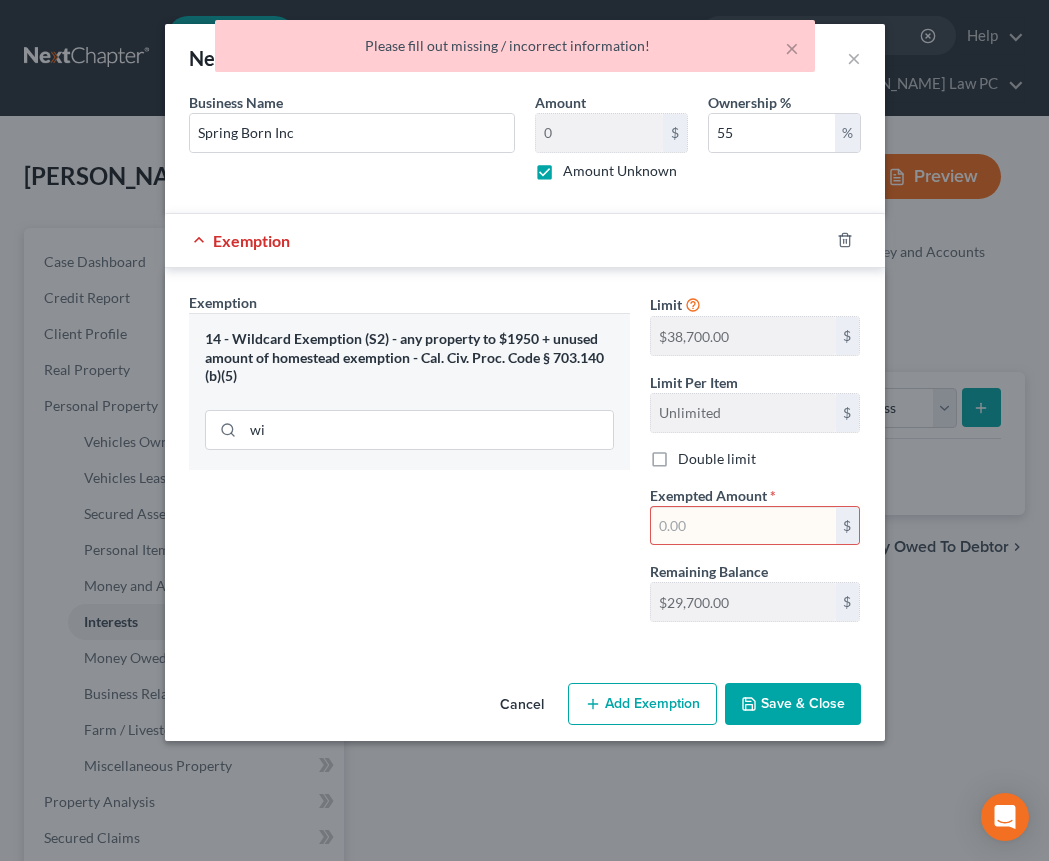 click at bounding box center [743, 526] 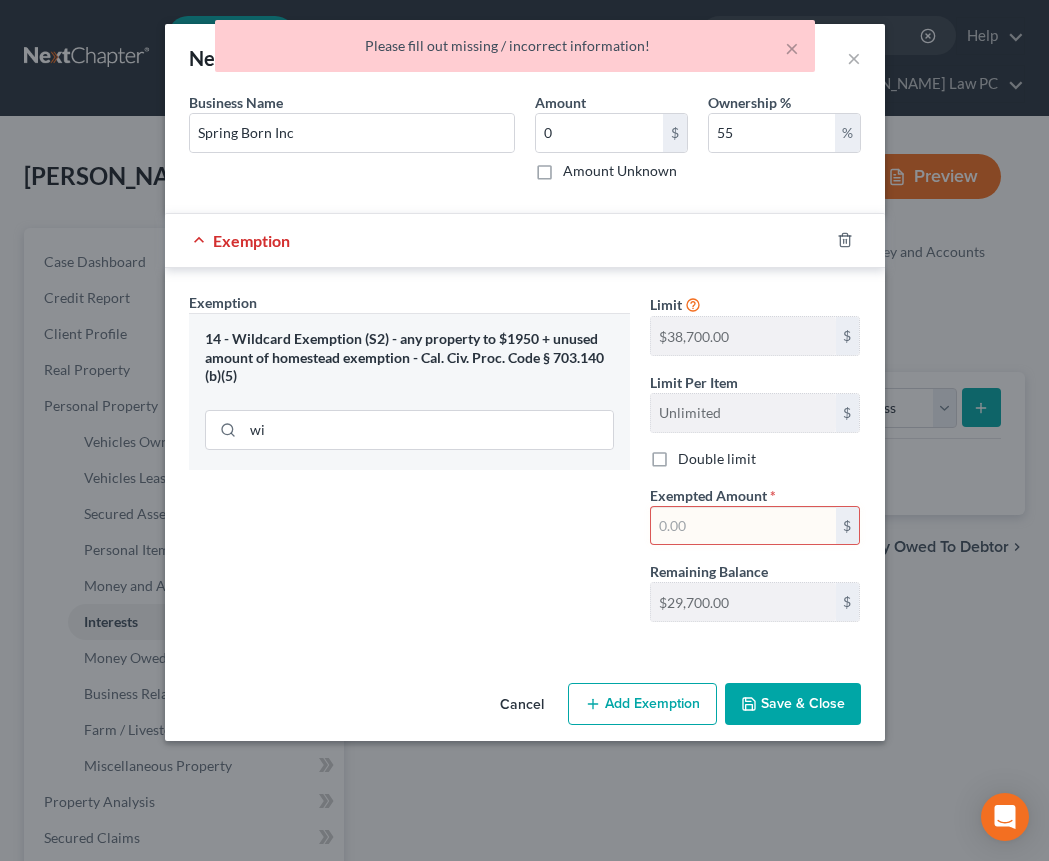 click on "Limit     $38,700.00 $ Limit Per Item Unlimited $ Double limit
Exempted Amount
*
$ Remaining Balance $29,700.00 $" at bounding box center (755, 465) 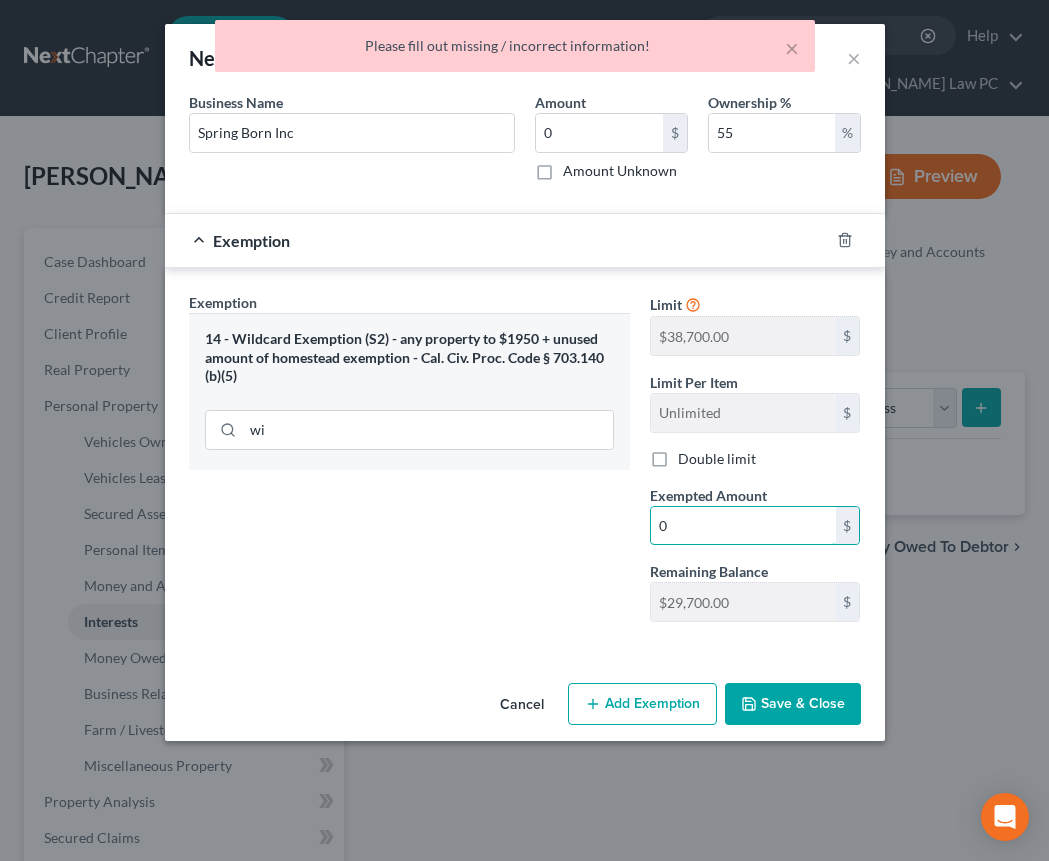 type on "0" 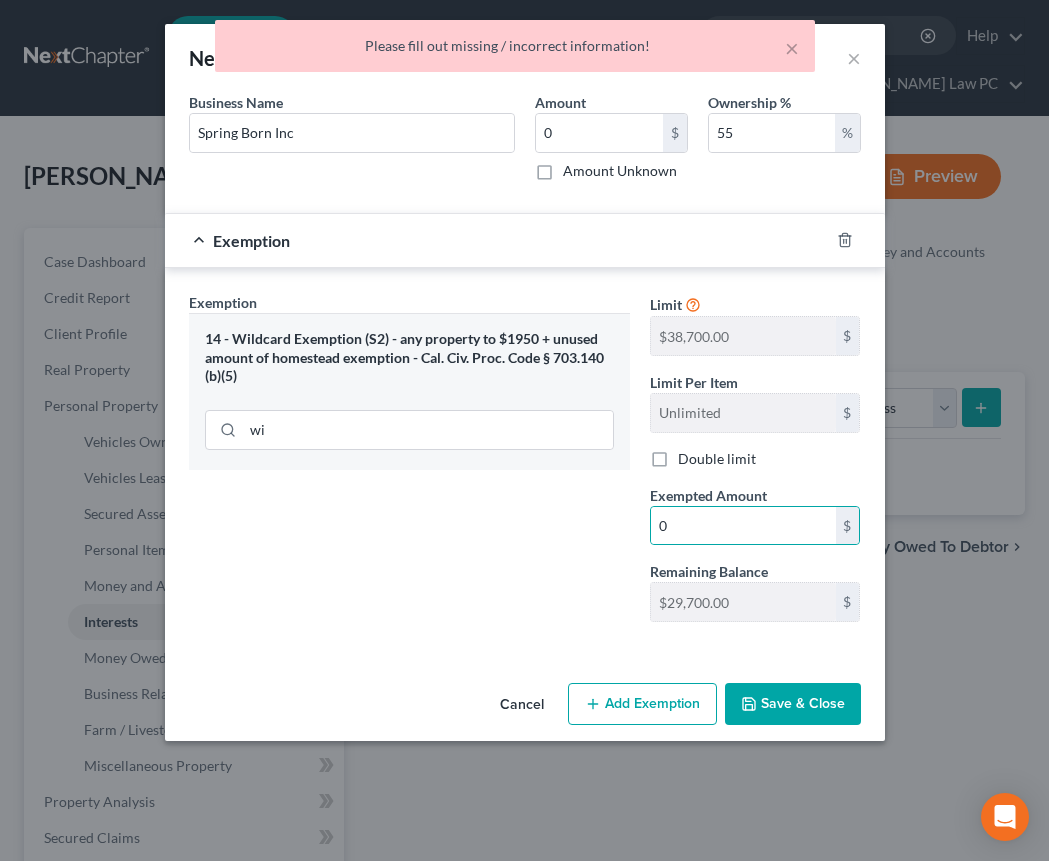 drag, startPoint x: 375, startPoint y: 574, endPoint x: 683, endPoint y: 635, distance: 313.98248 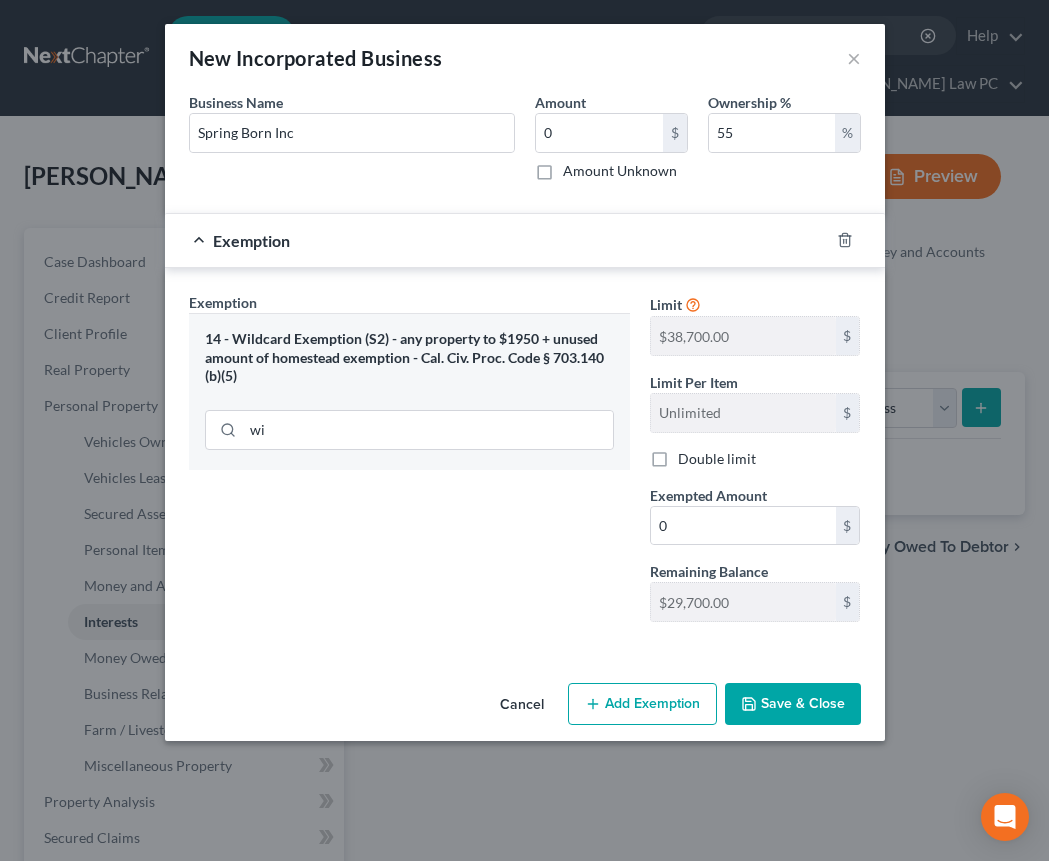 drag, startPoint x: 819, startPoint y: 711, endPoint x: 841, endPoint y: 690, distance: 30.413813 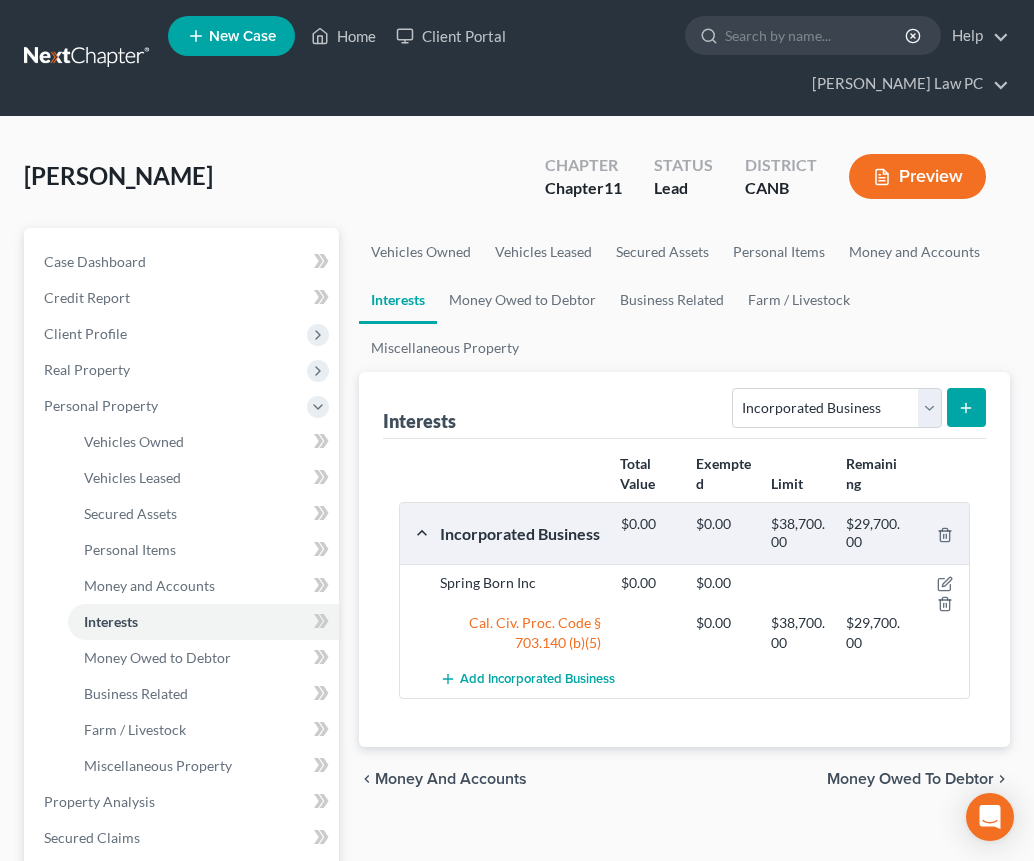 click 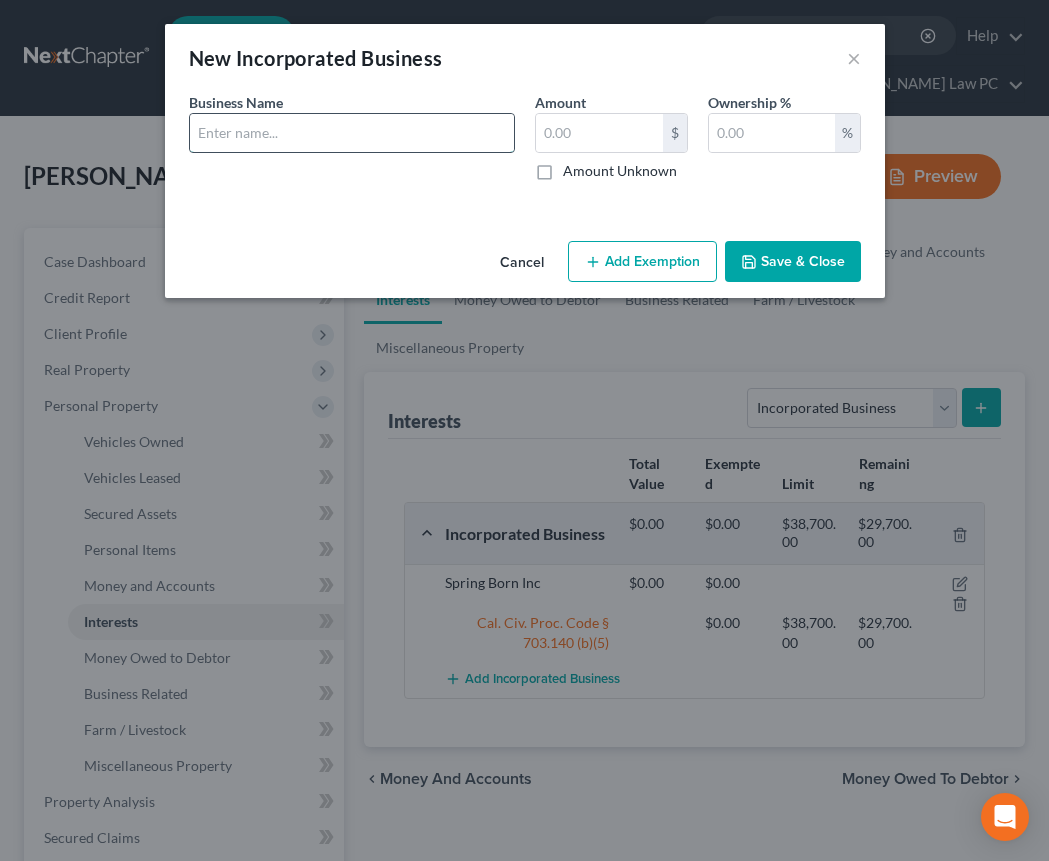 click at bounding box center (352, 133) 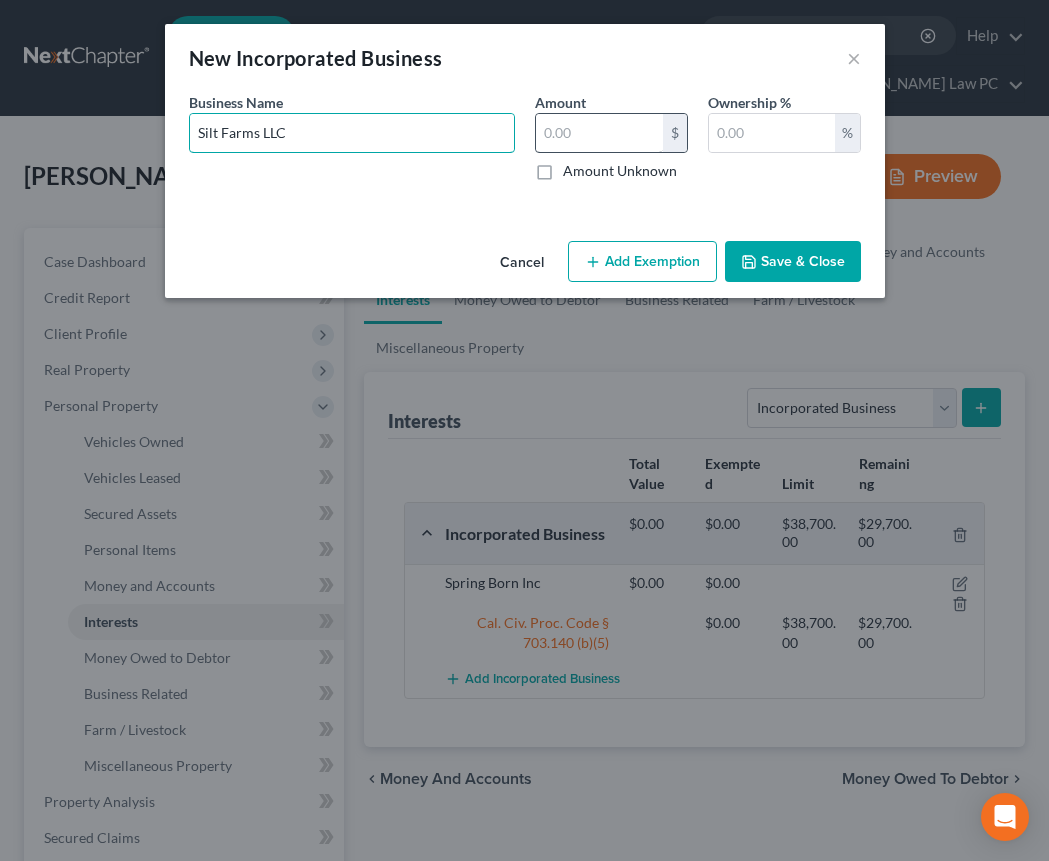 type on "Silt Farms LLC" 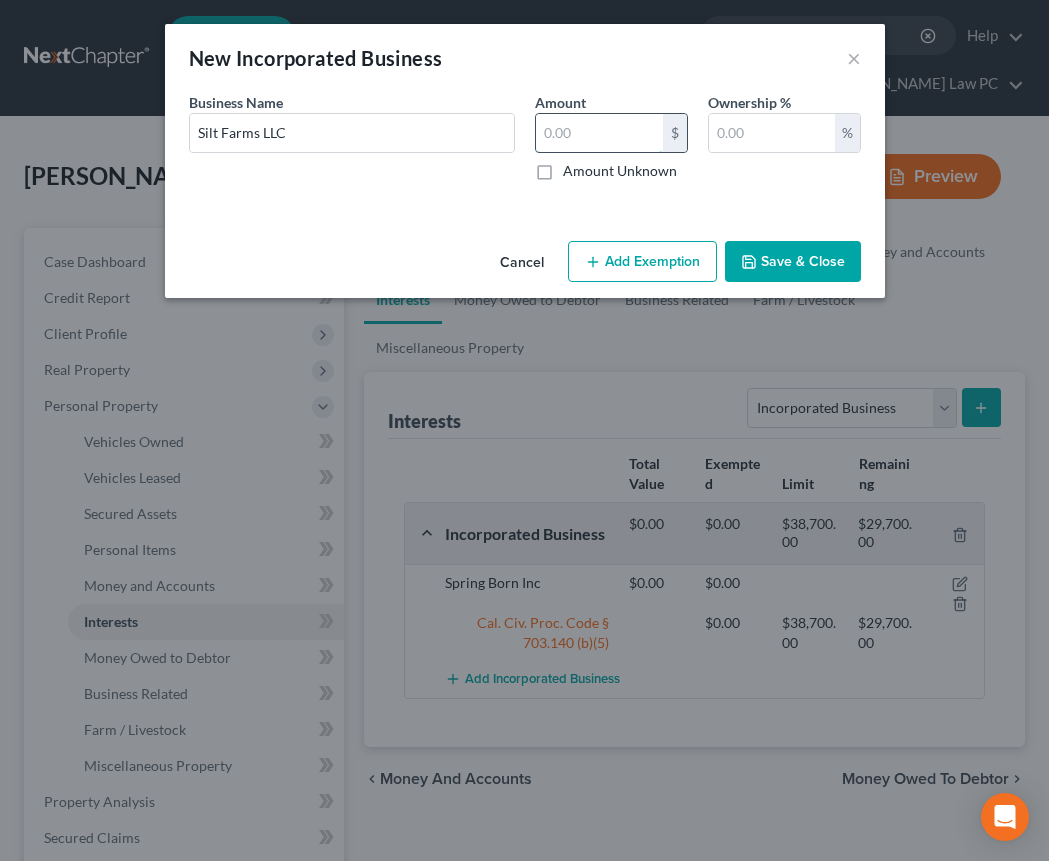 click at bounding box center (599, 133) 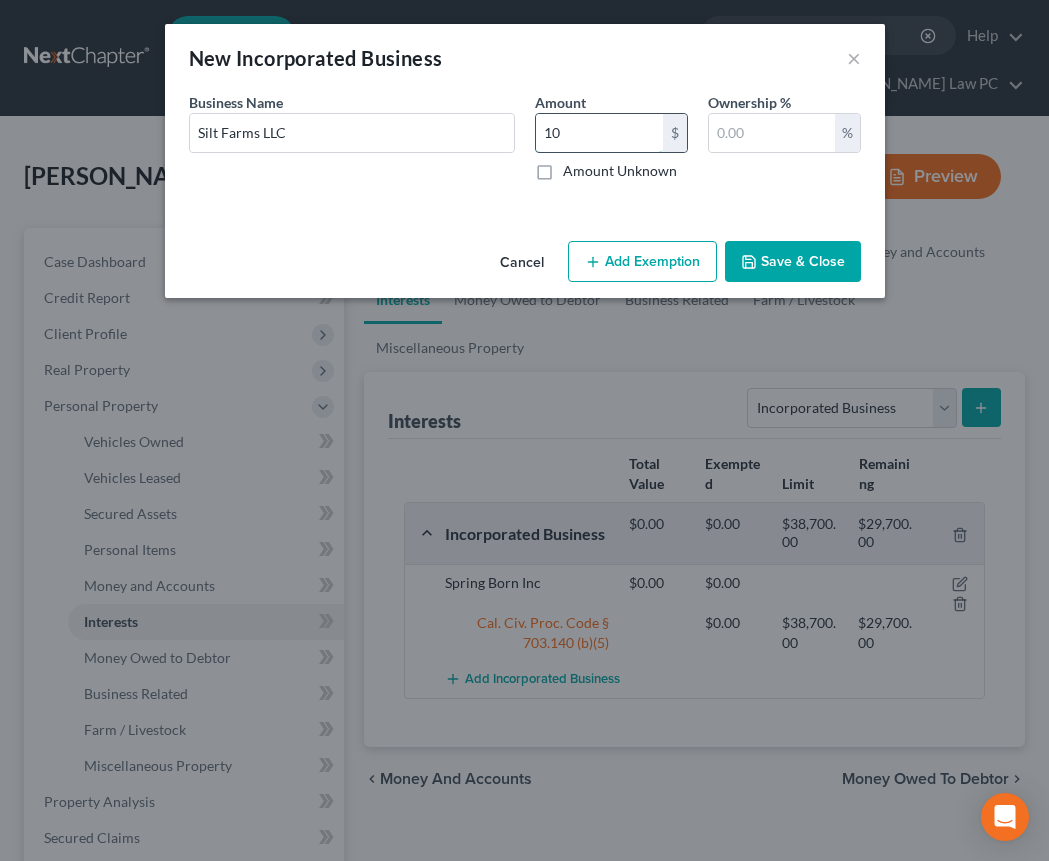type on "1" 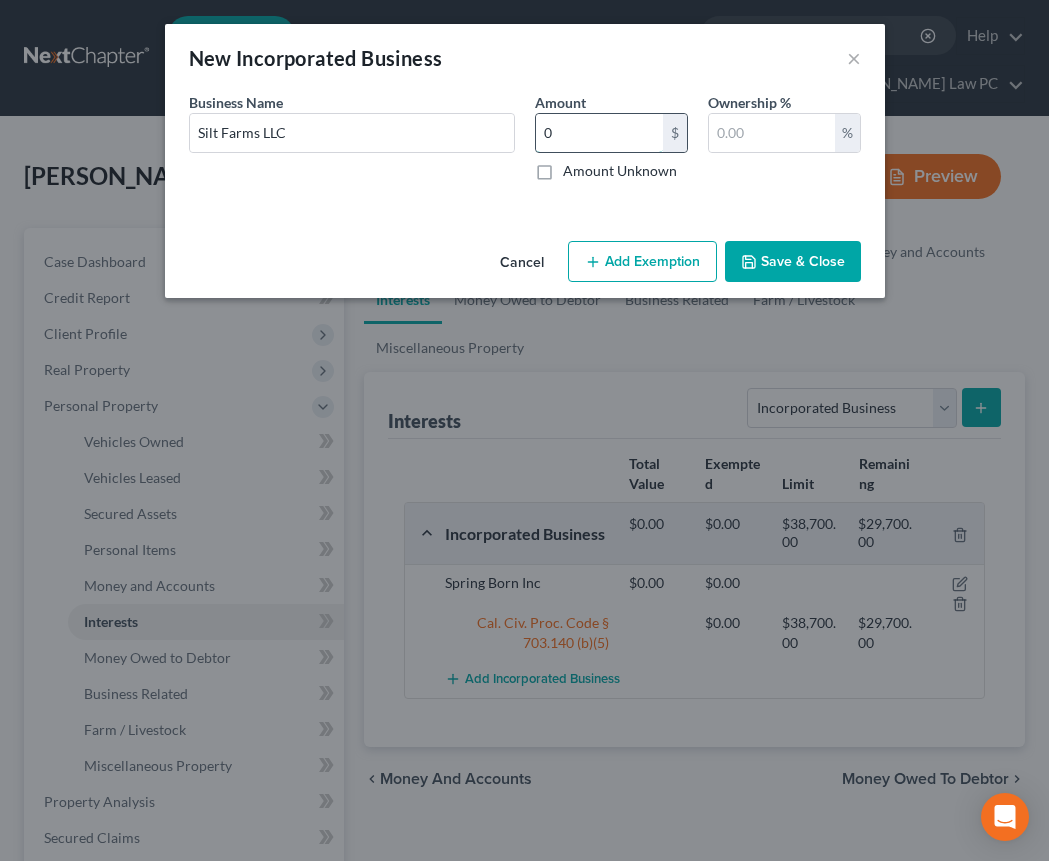 type on "0" 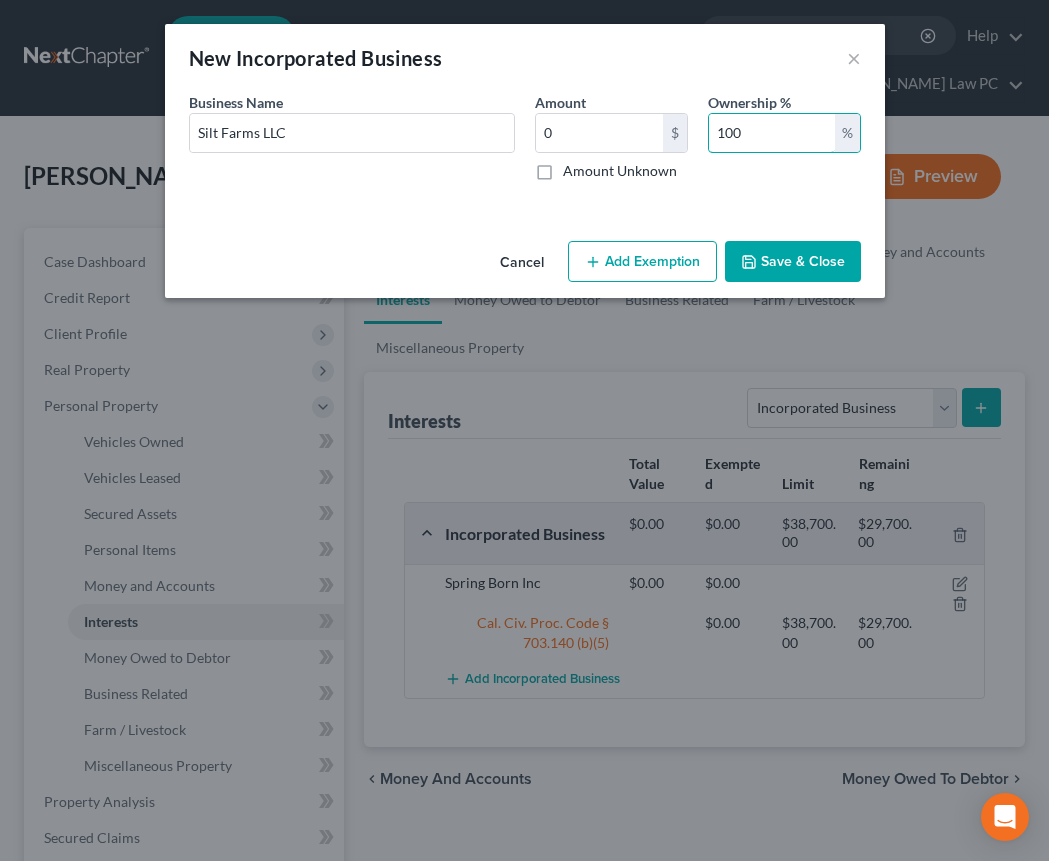 type on "100" 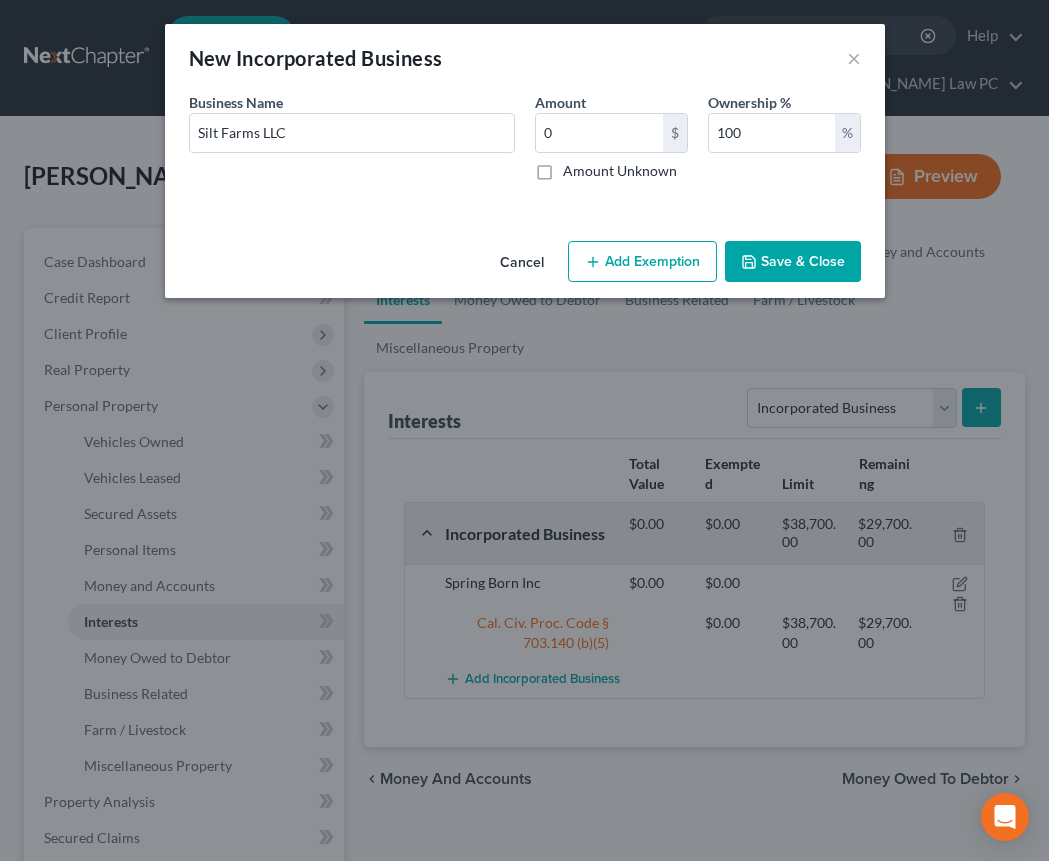 click on "Add Exemption" at bounding box center (642, 262) 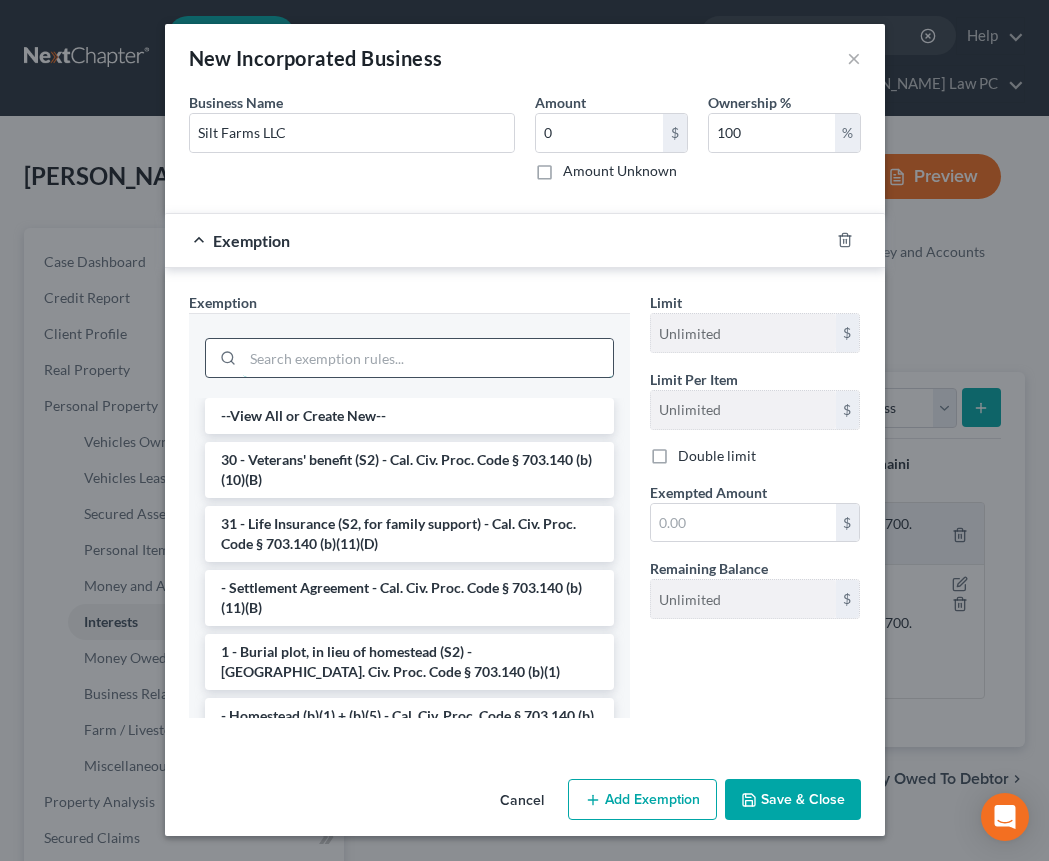 click at bounding box center [428, 358] 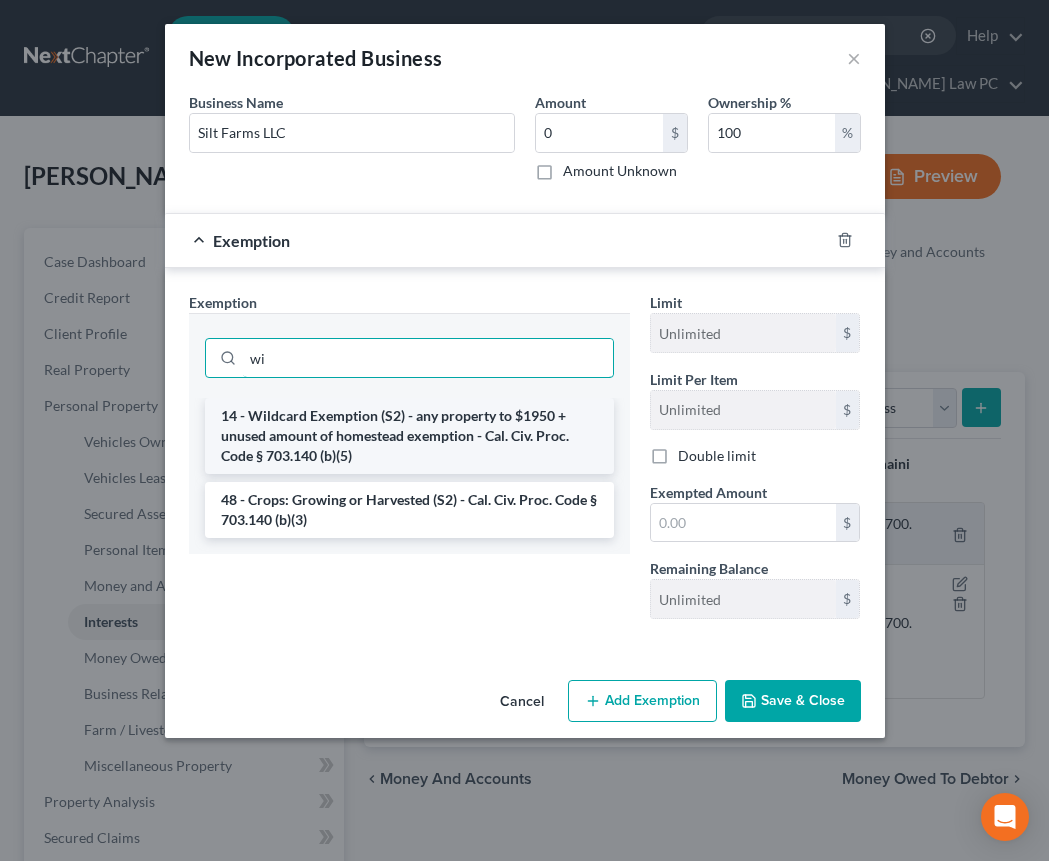 type on "wi" 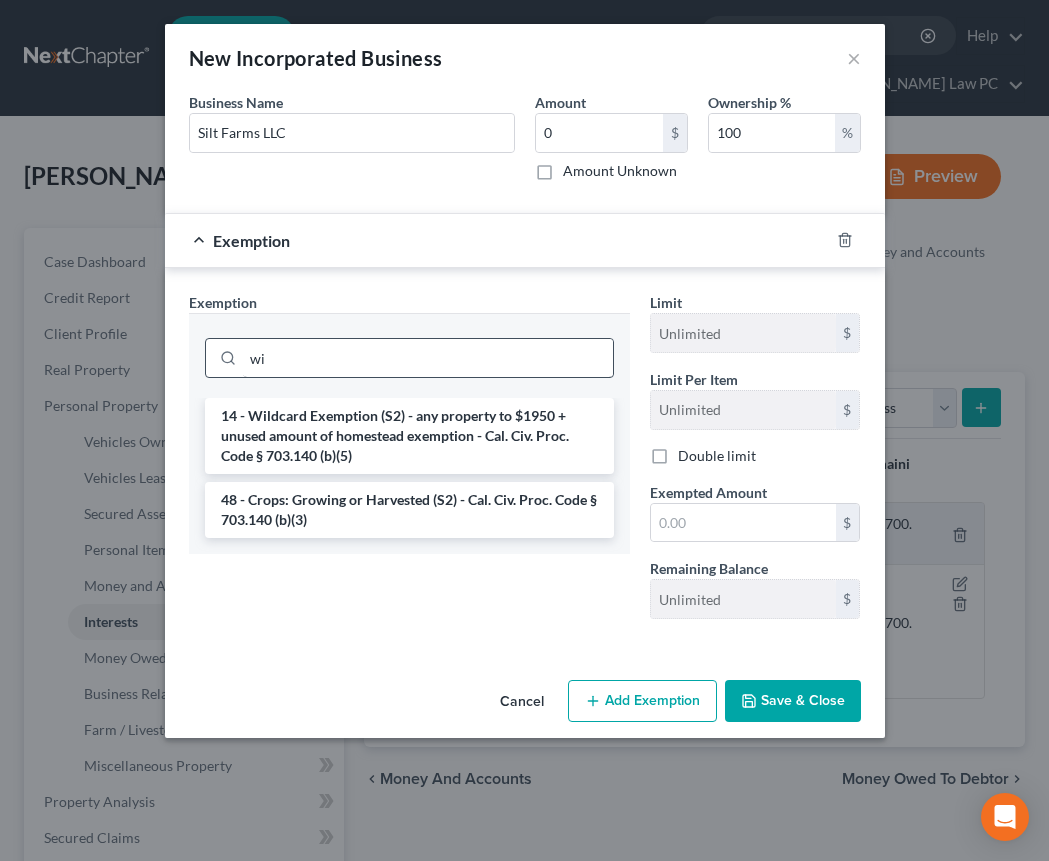 drag, startPoint x: 351, startPoint y: 424, endPoint x: 401, endPoint y: 425, distance: 50.01 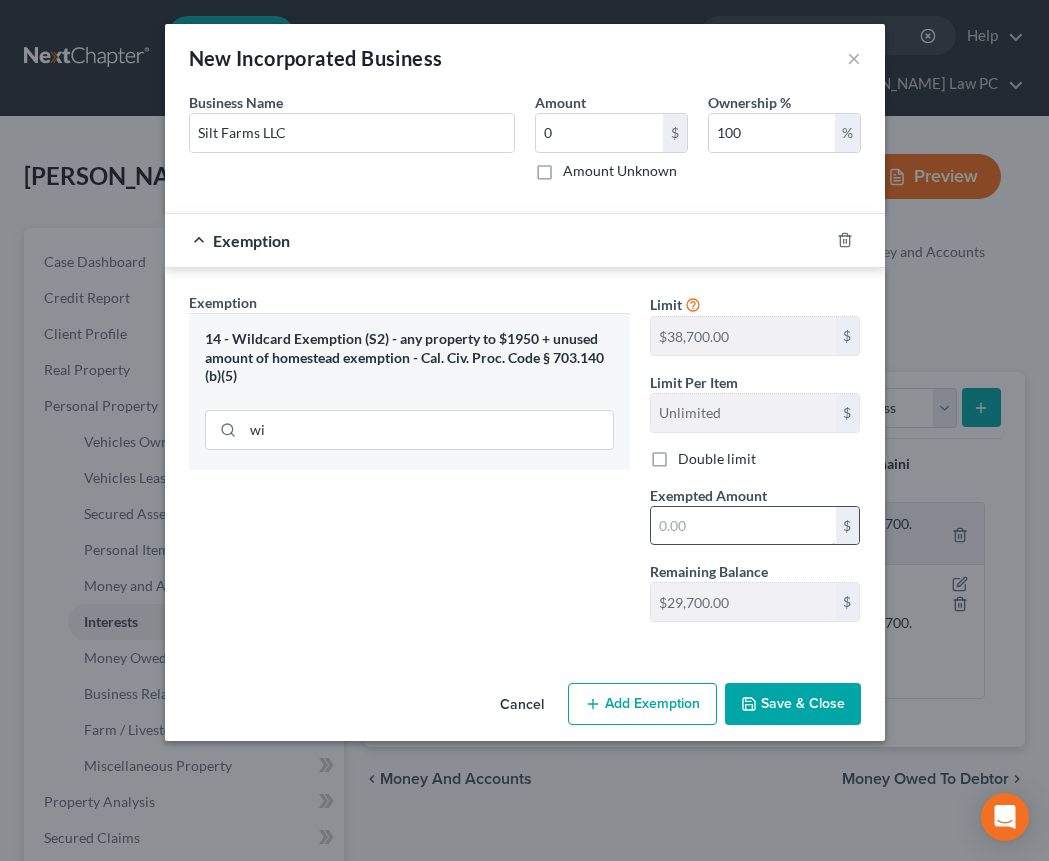 click at bounding box center (743, 526) 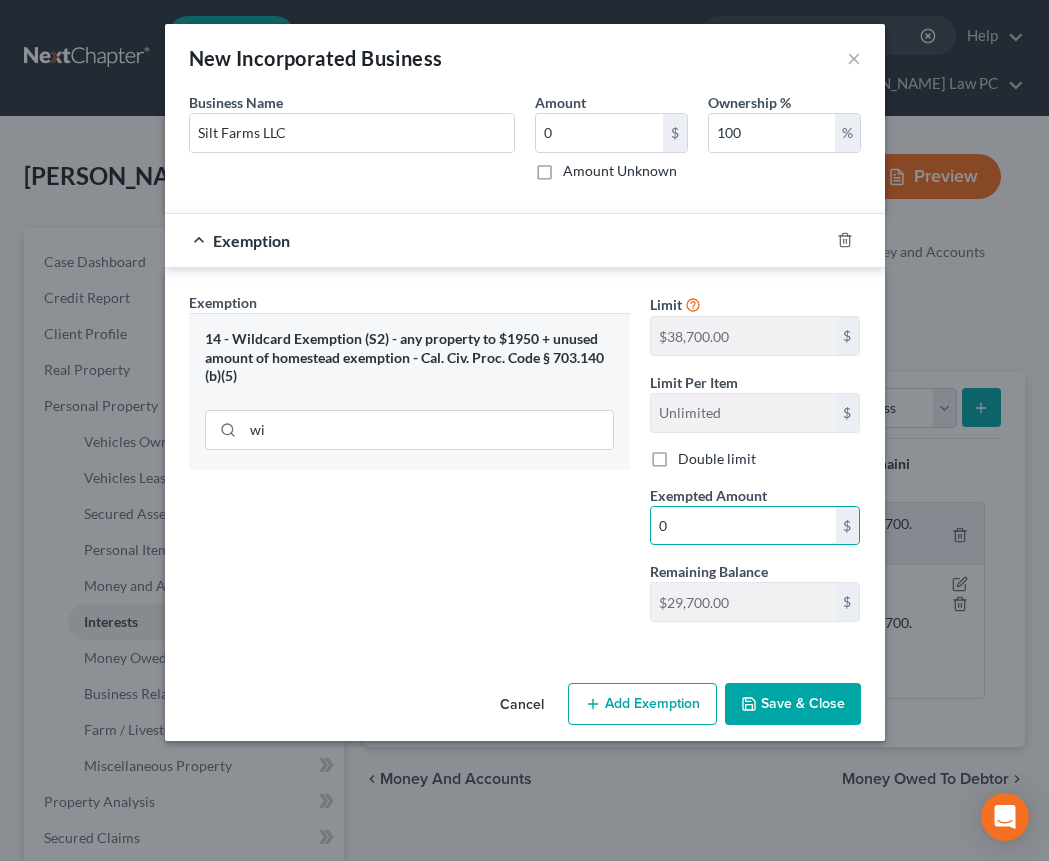 type on "0" 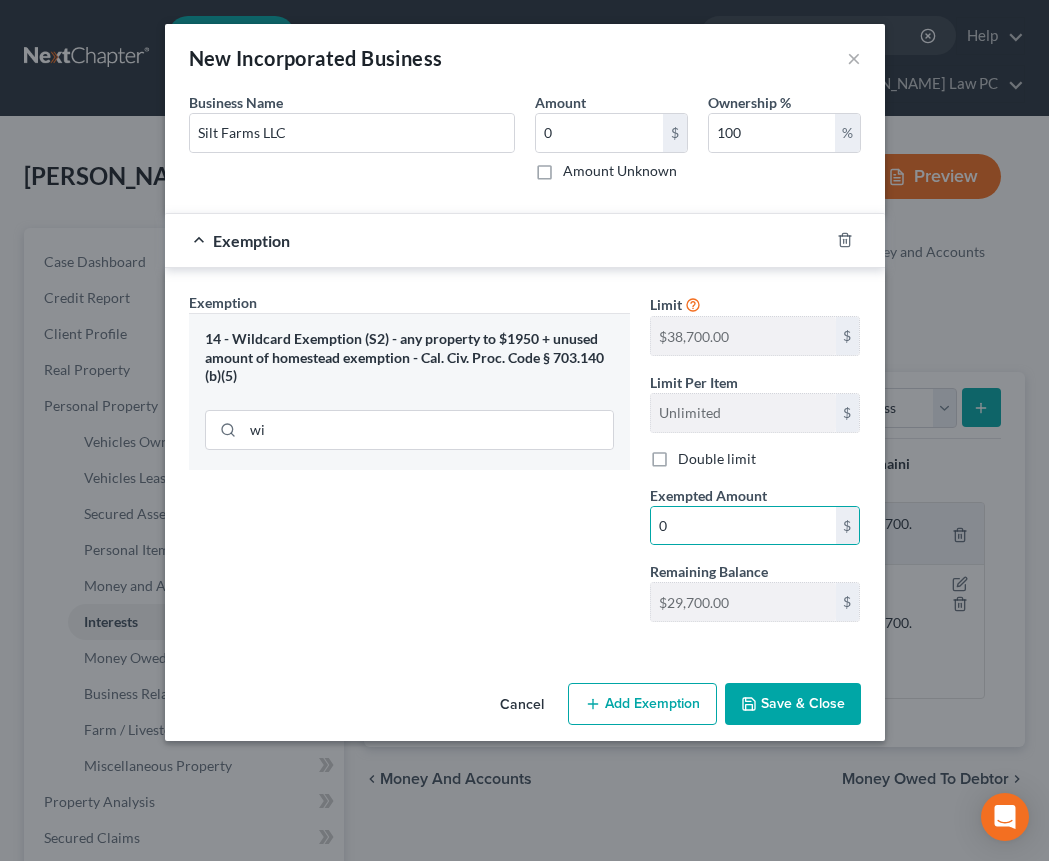 drag, startPoint x: 570, startPoint y: 655, endPoint x: 725, endPoint y: 703, distance: 162.26213 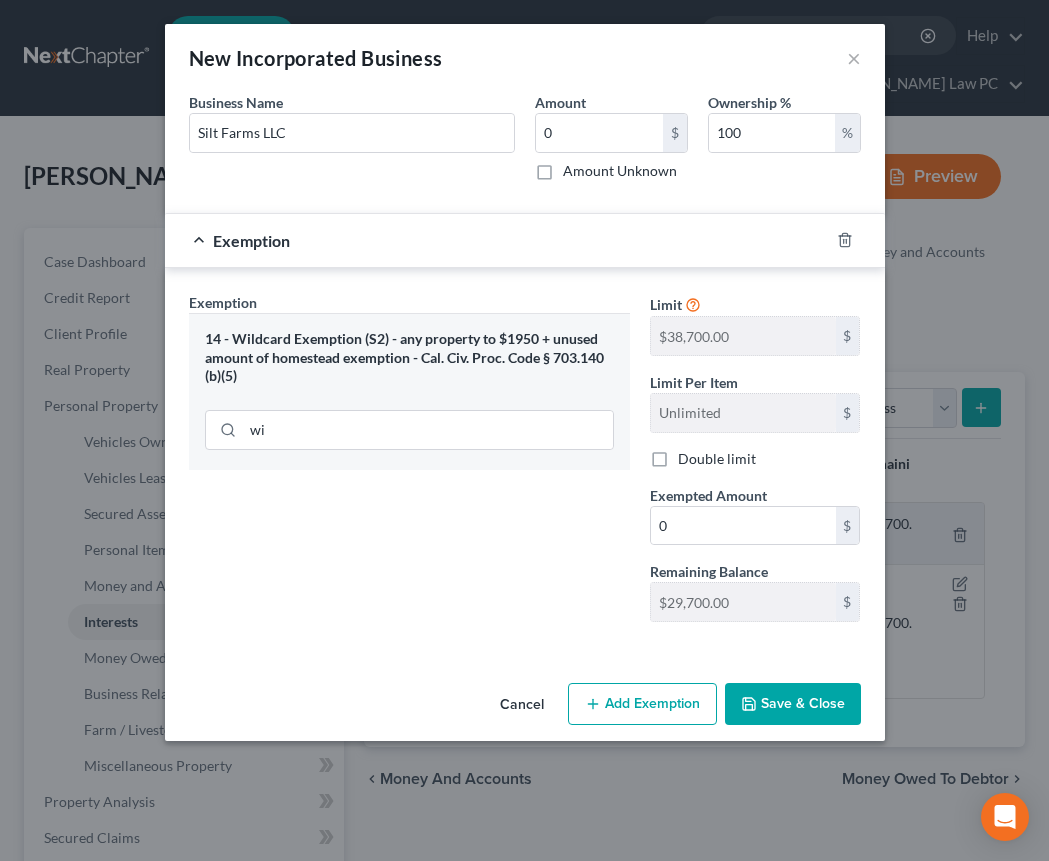 click on "Save & Close" at bounding box center (793, 704) 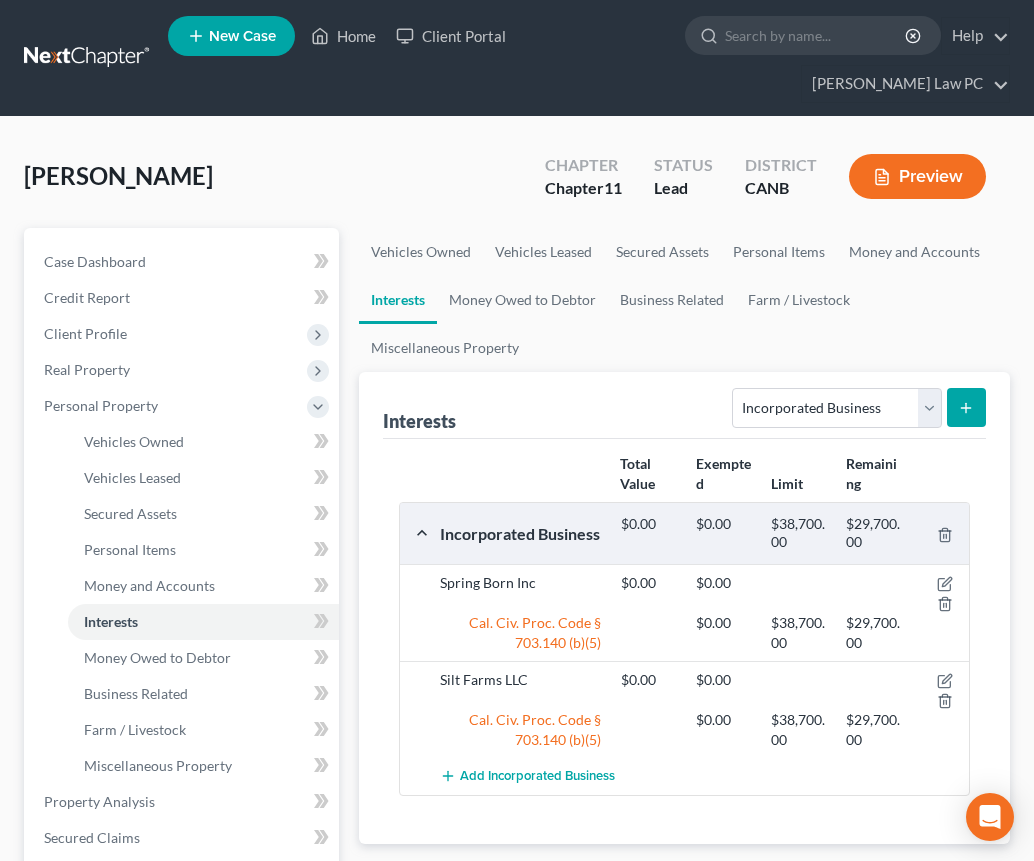 click 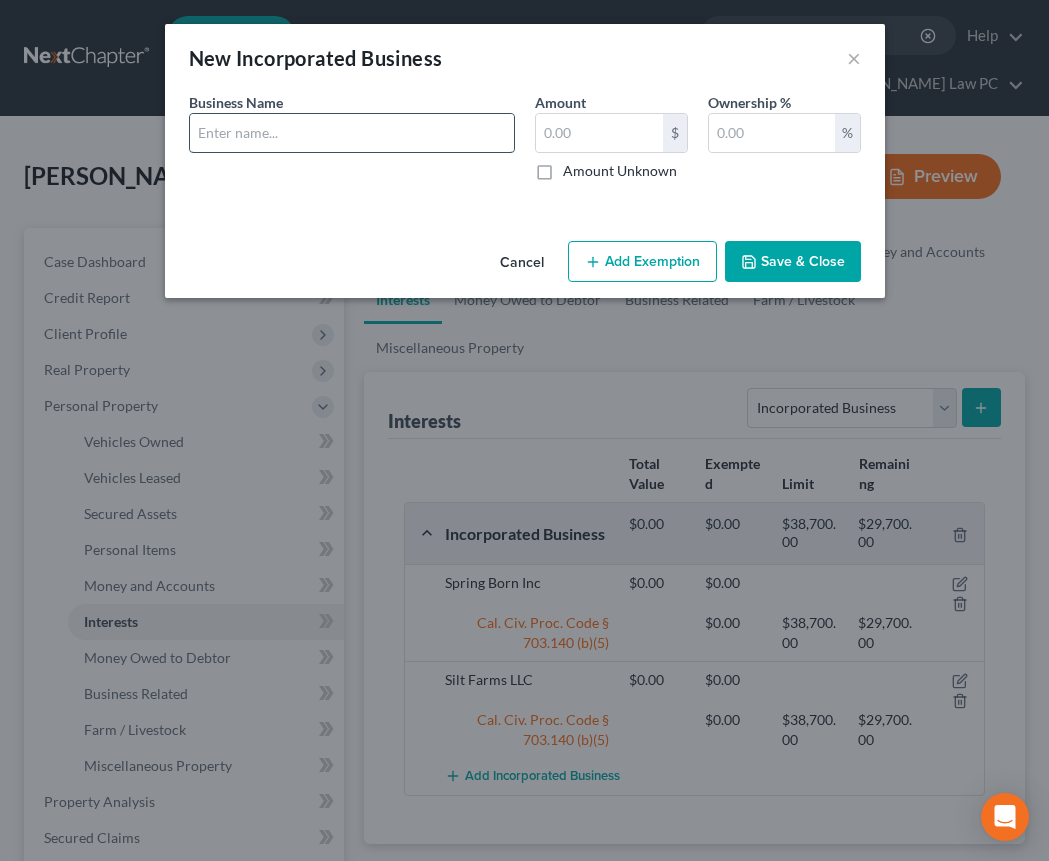 click at bounding box center (352, 133) 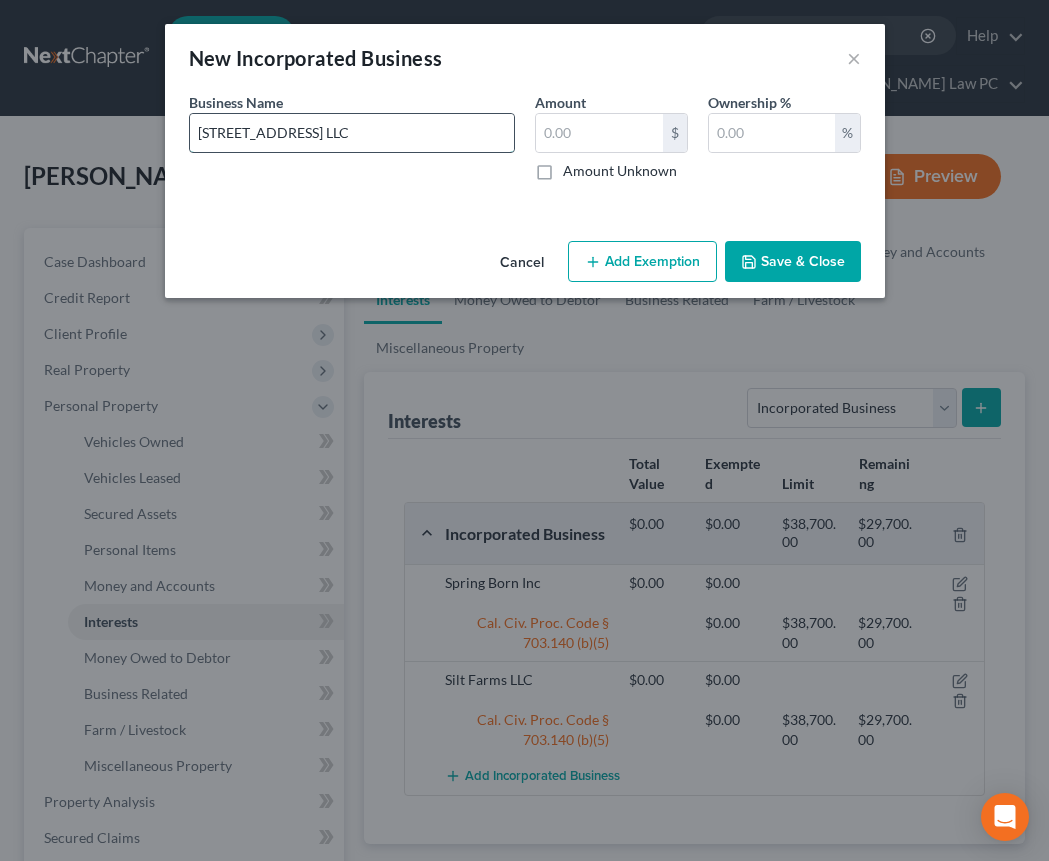 type on "[STREET_ADDRESS] LLC" 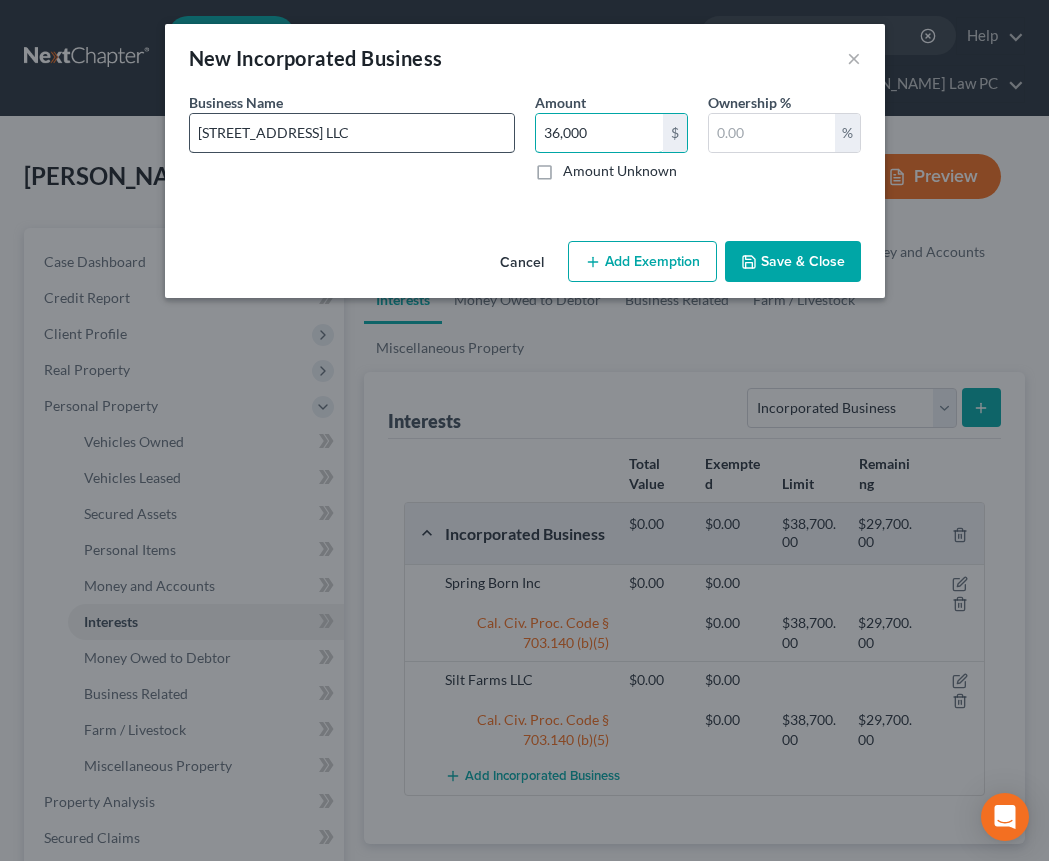 type on "36,000" 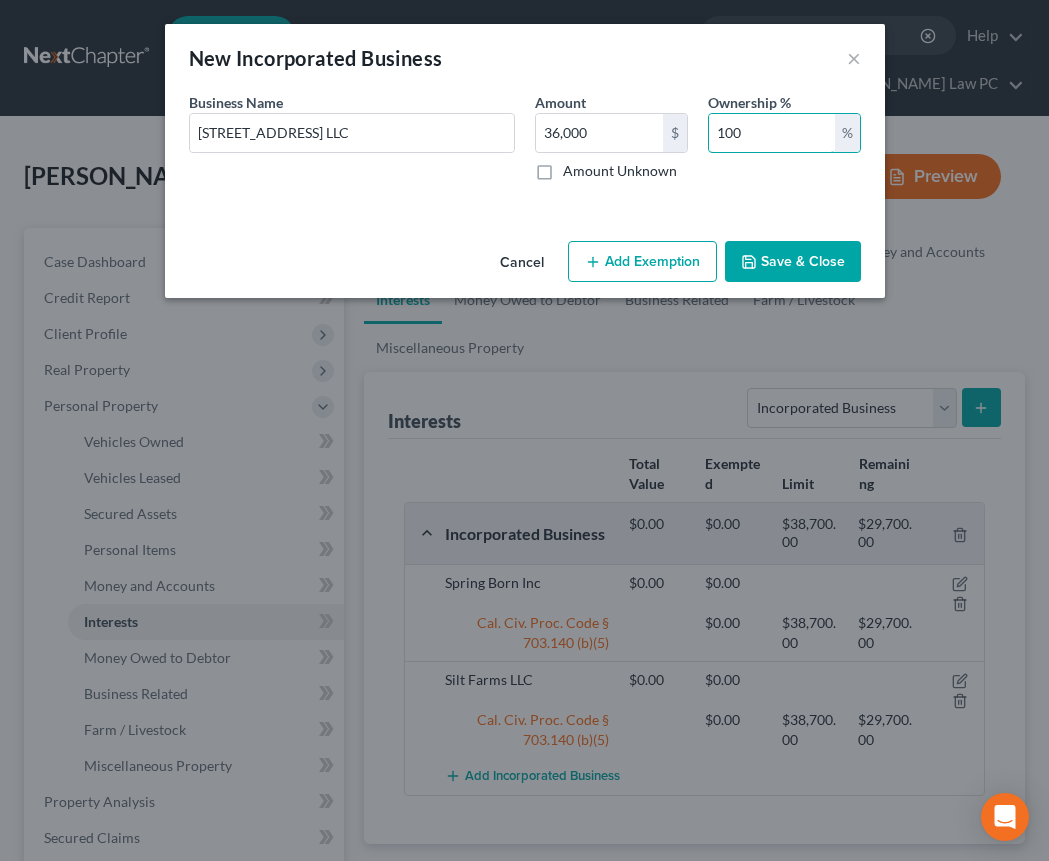 type on "100" 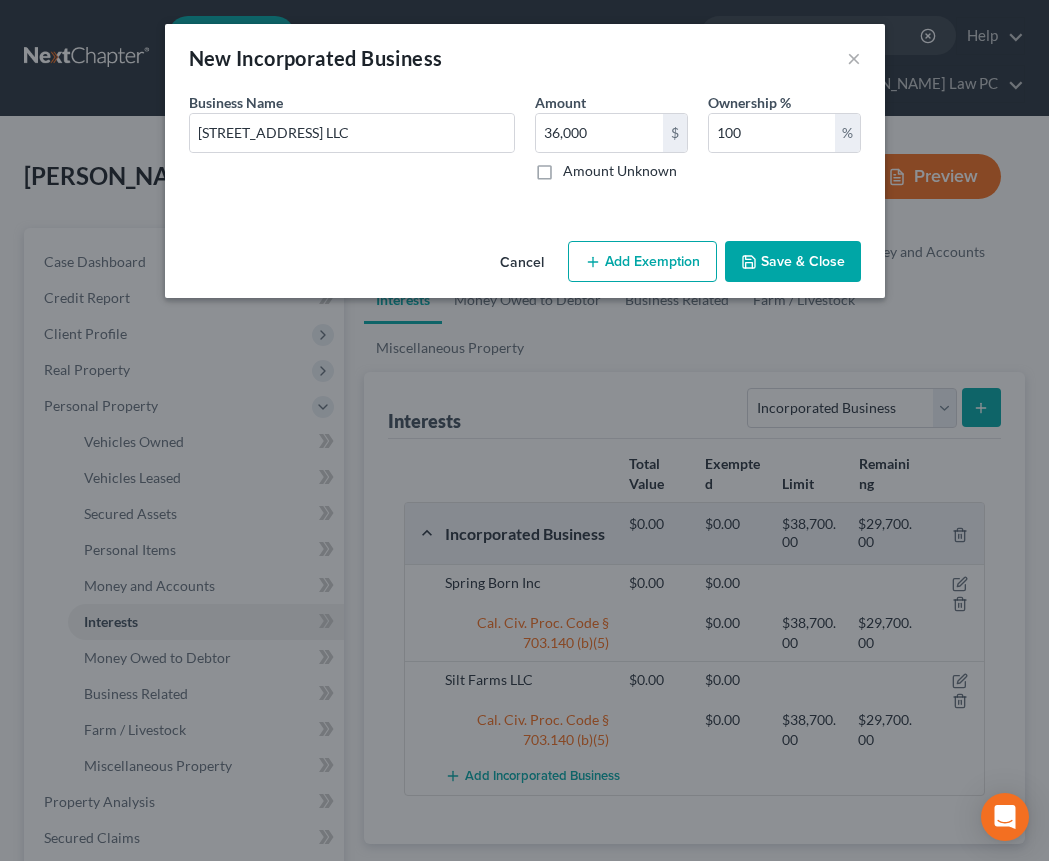 click on "Add Exemption" at bounding box center (642, 262) 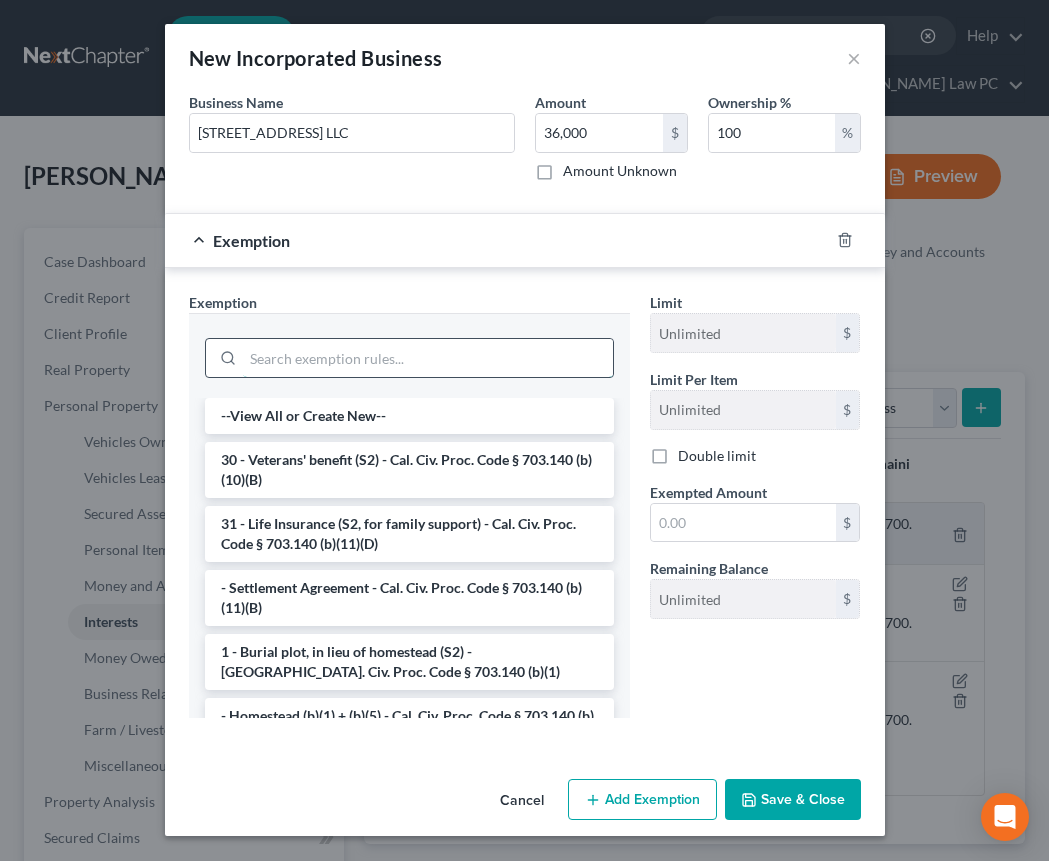 click at bounding box center (428, 358) 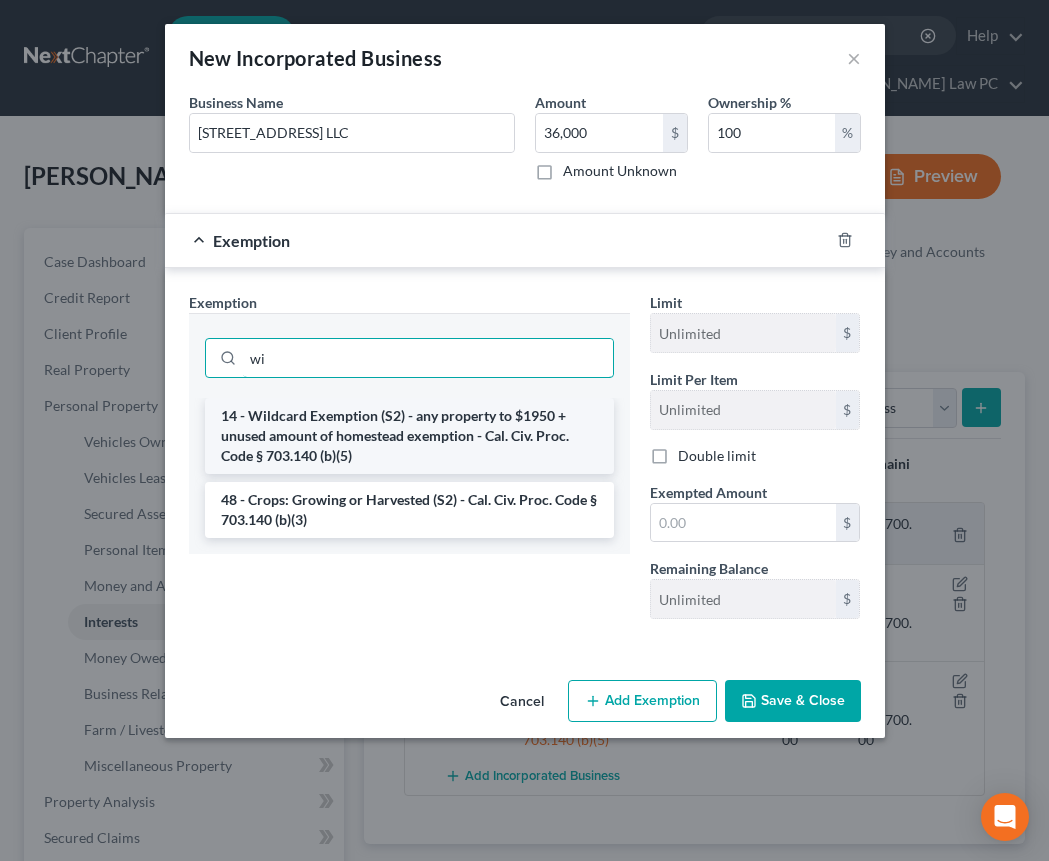 type on "wi" 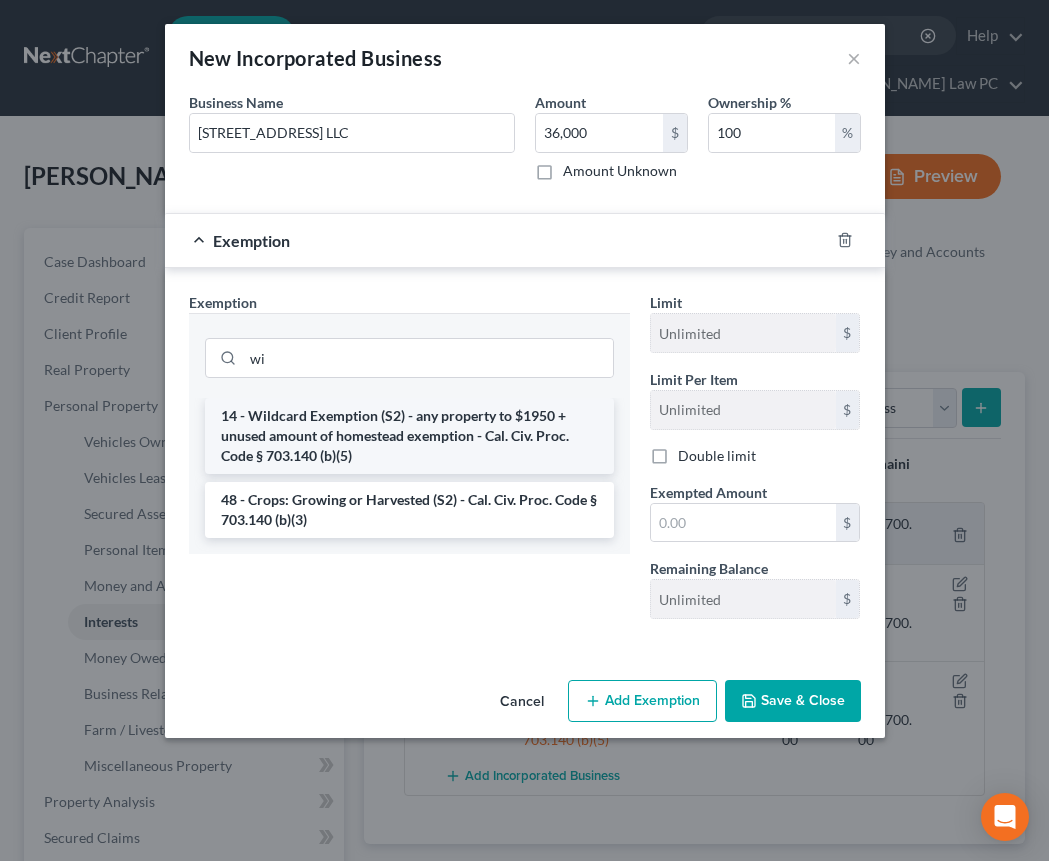 click on "14 - Wildcard Exemption (S2) - any property to $1950 + unused amount of homestead exemption  - Cal. Civ. Proc. Code § 703.140 (b)(5)" at bounding box center (409, 436) 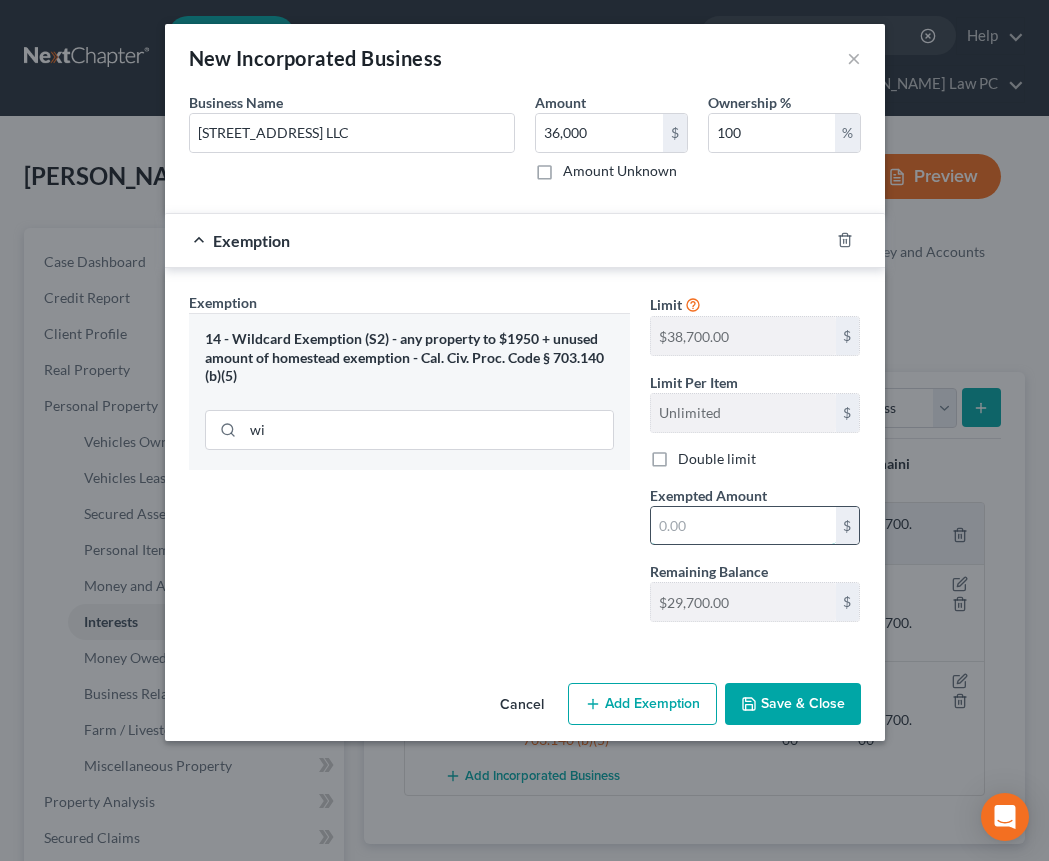 click at bounding box center [743, 526] 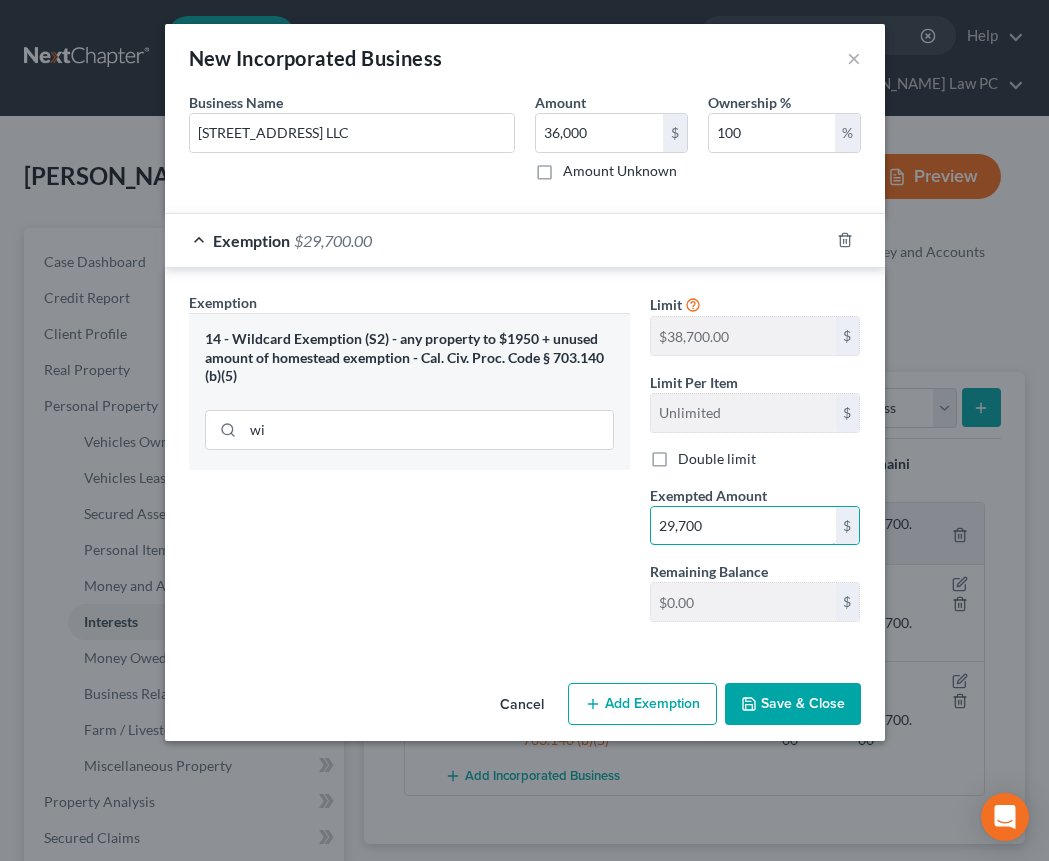 type on "29,700" 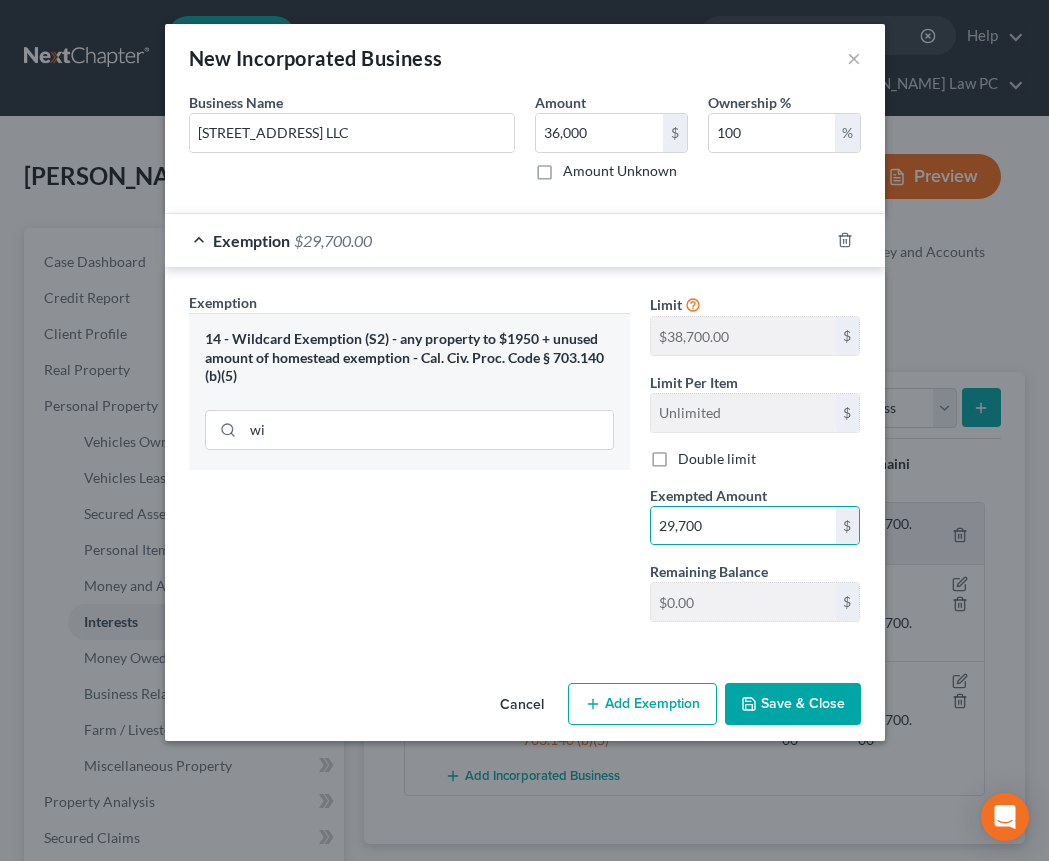 click on "Save & Close" at bounding box center [793, 704] 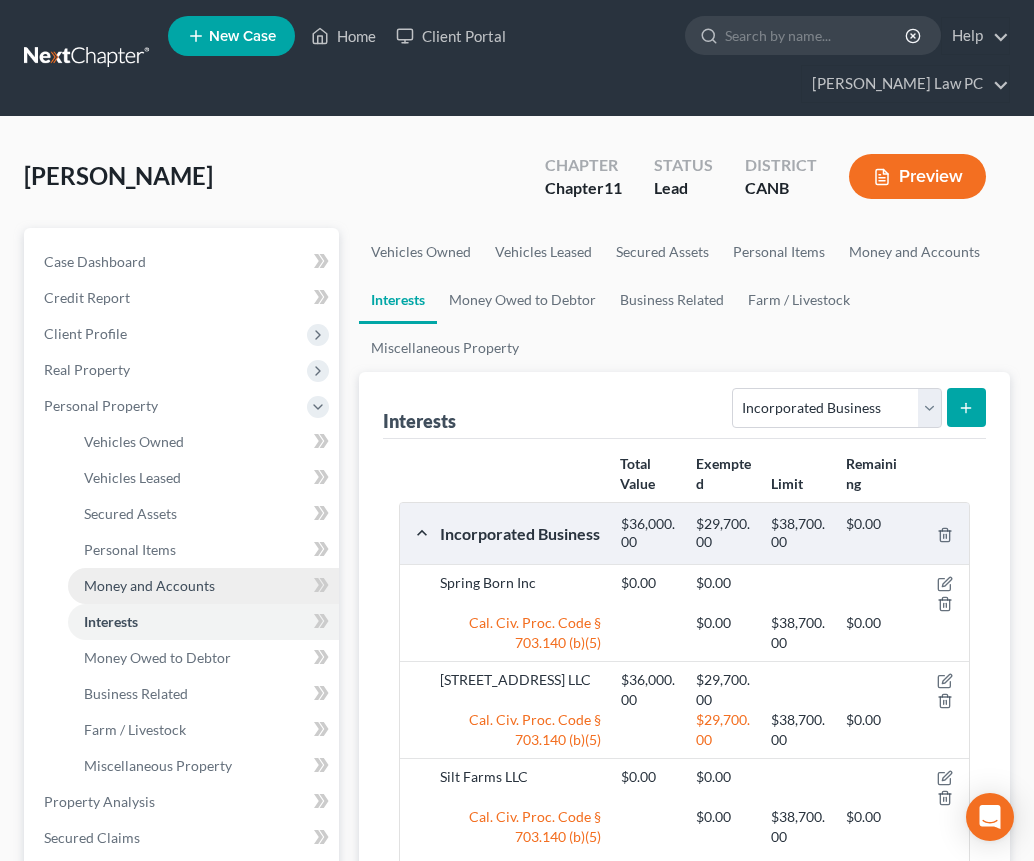 click on "Money and Accounts" at bounding box center [203, 586] 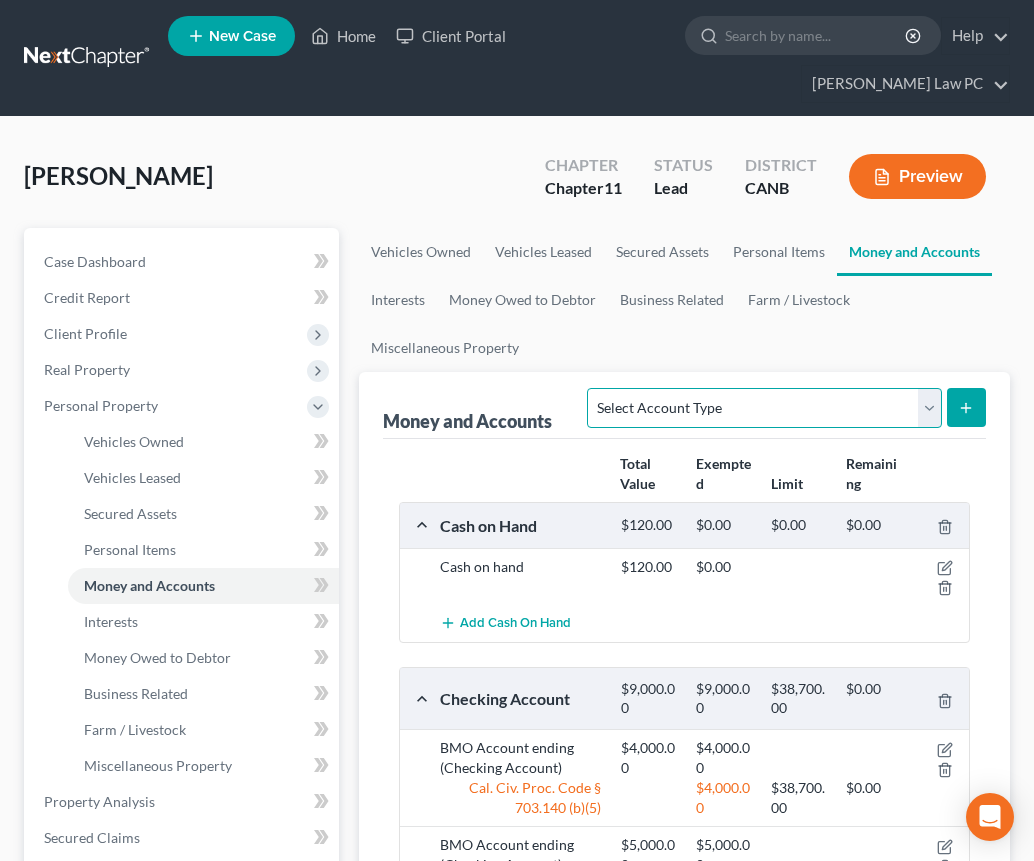 click on "Select Account Type Brokerage Cash on Hand Certificates of Deposit Checking Account Money Market Other (Credit Union, Health Savings Account, etc) Safe Deposit Box Savings Account Security Deposits or Prepayments" at bounding box center [764, 408] 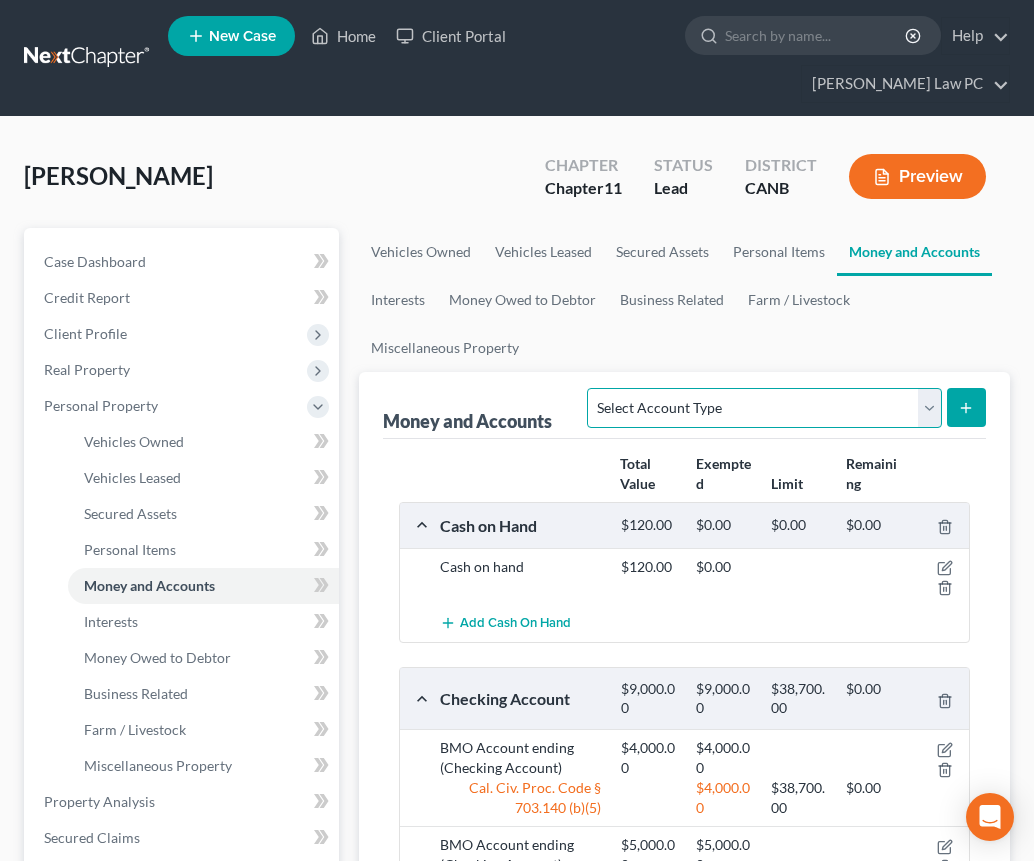 select on "security_deposits" 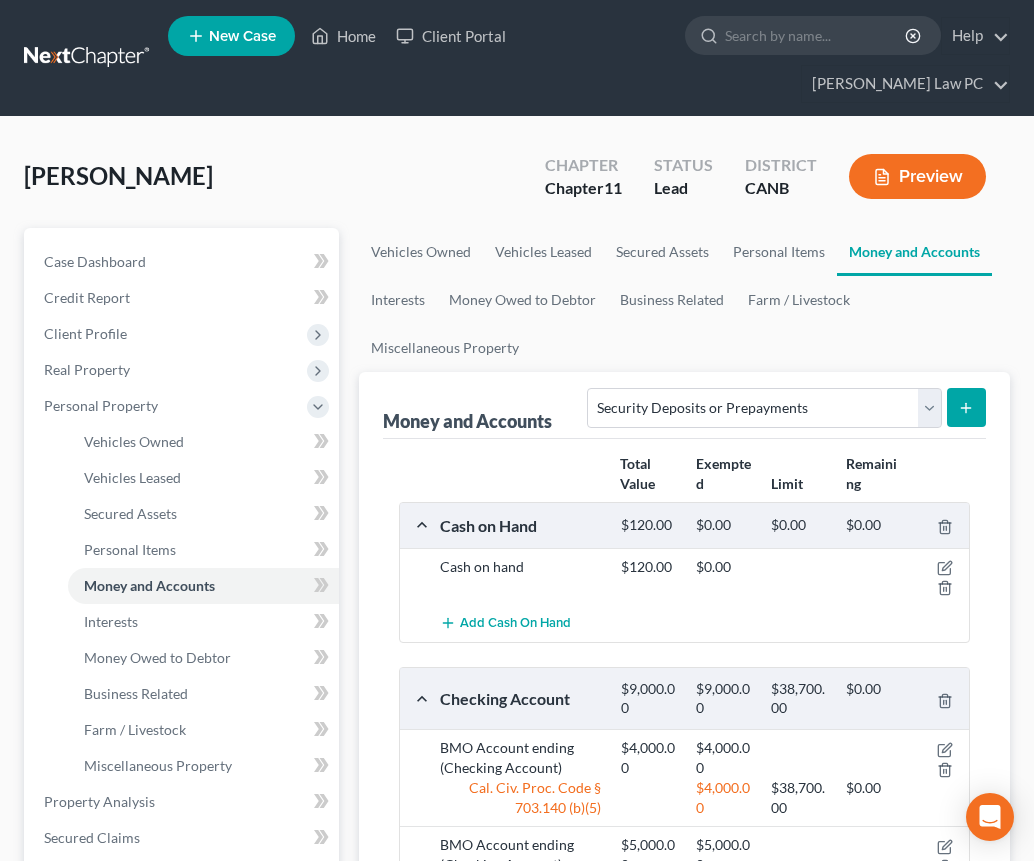 click 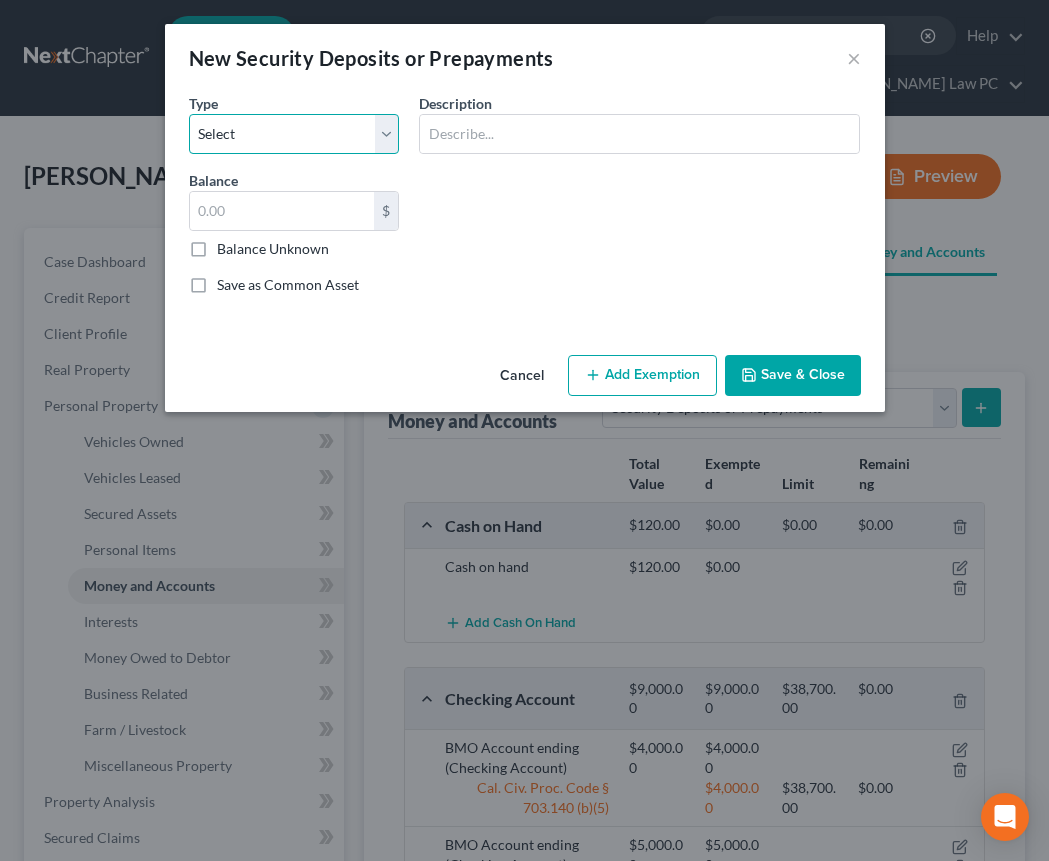 click on "Select Electric Gas Heating Oil Security Deposit On Rental Unit Prepaid Rent Telephone Water Rented Furniture Other" at bounding box center [294, 134] 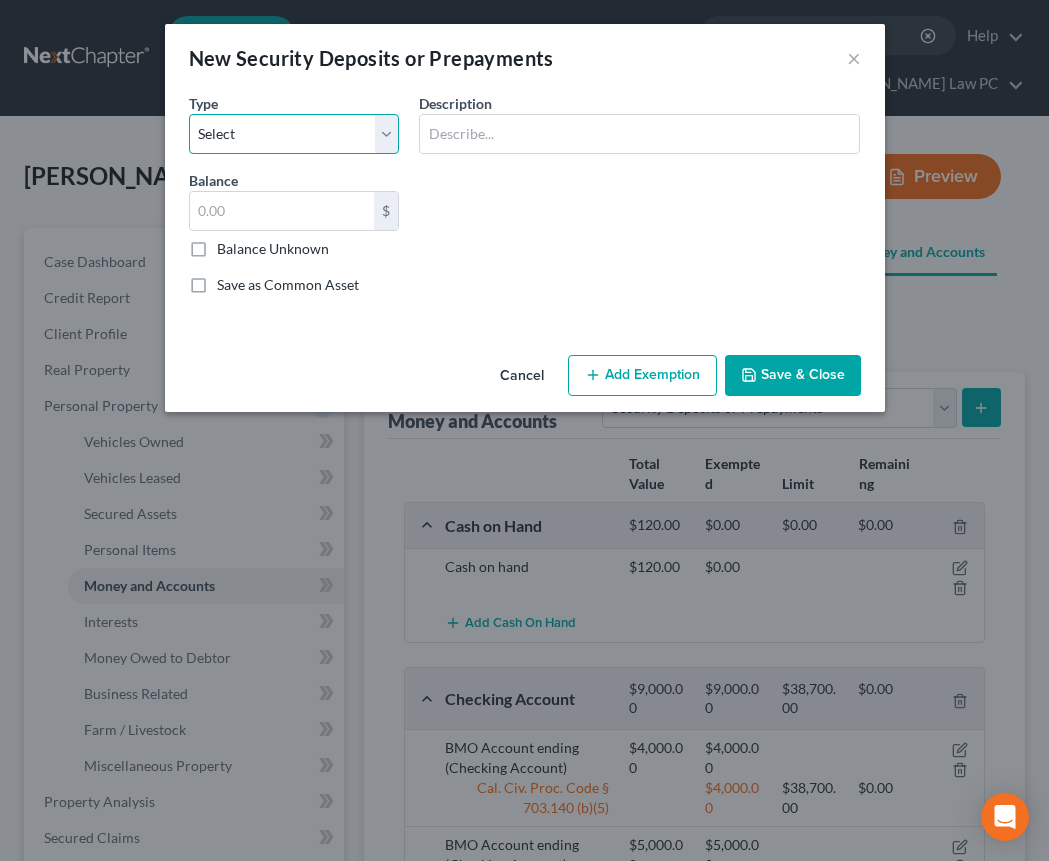 select on "3" 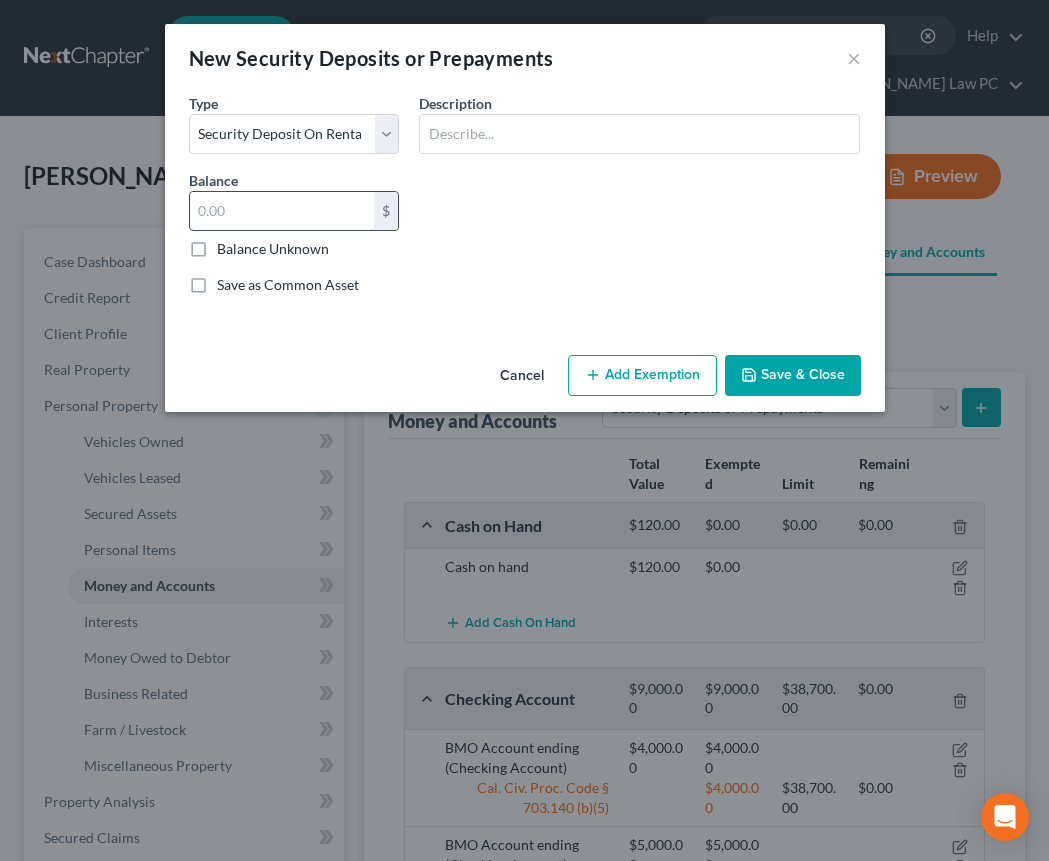 click at bounding box center [282, 211] 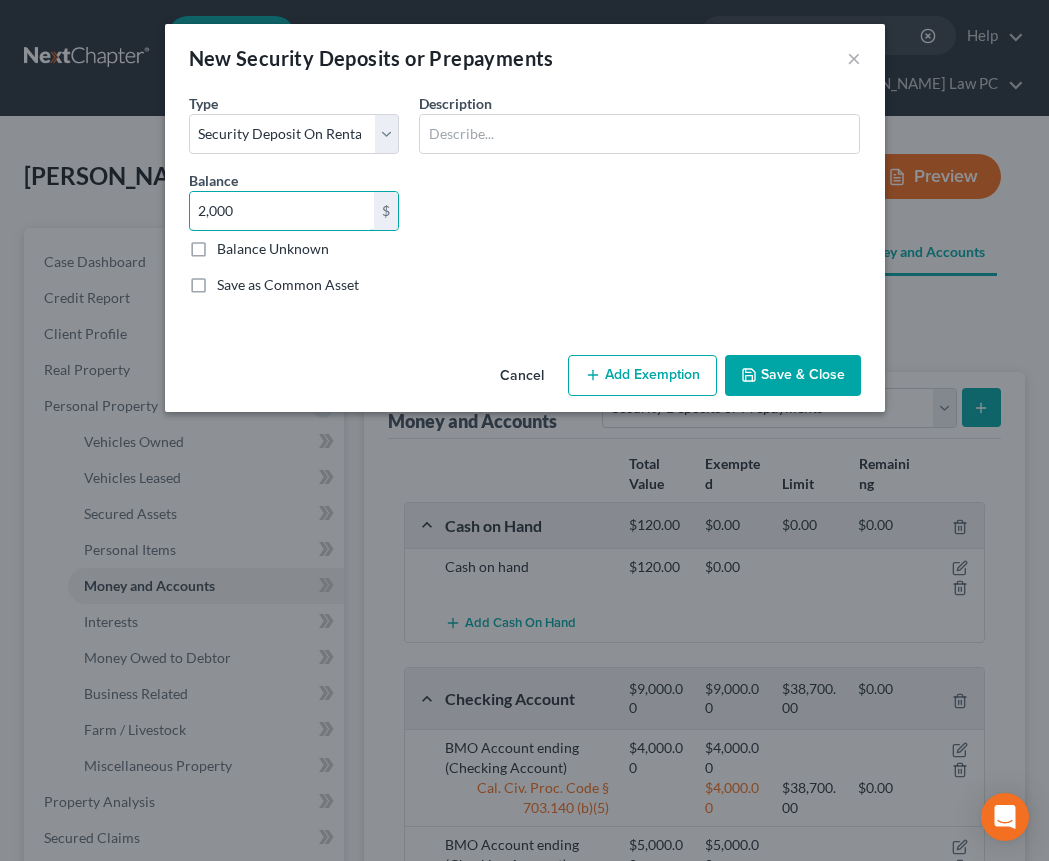 type on "2,000" 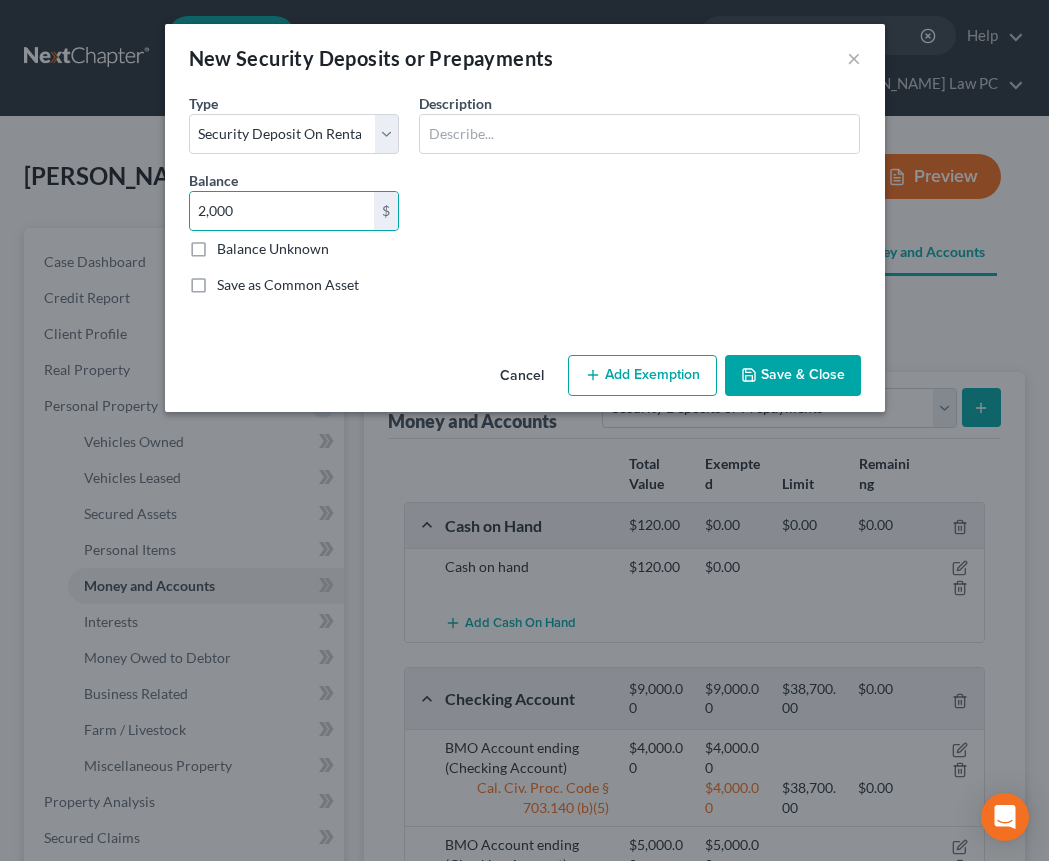 click on "Save & Close" at bounding box center [793, 376] 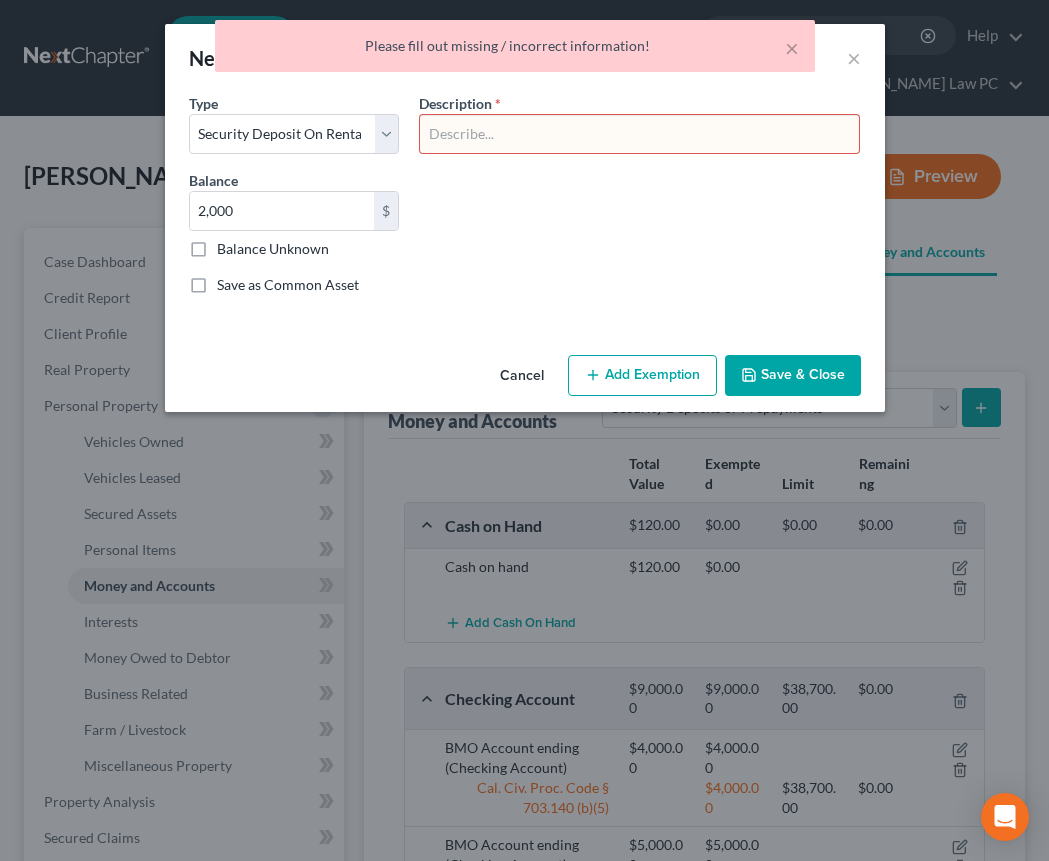click at bounding box center (639, 134) 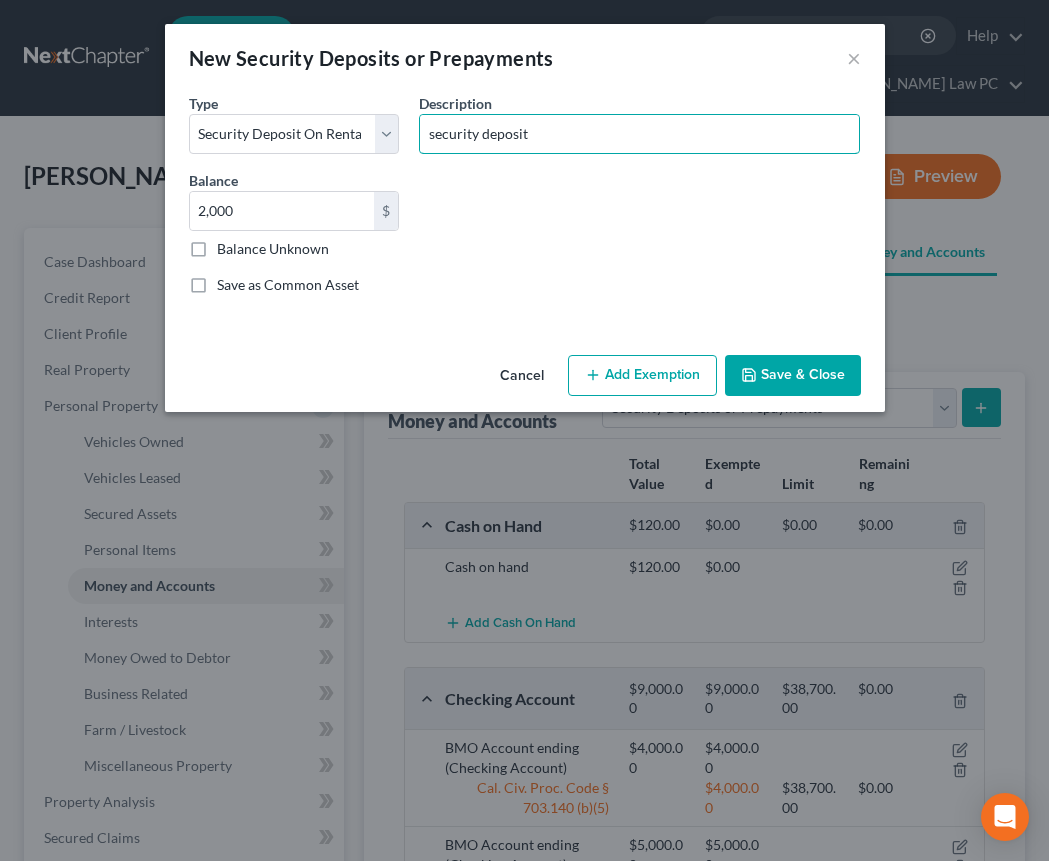 type on "security deposit" 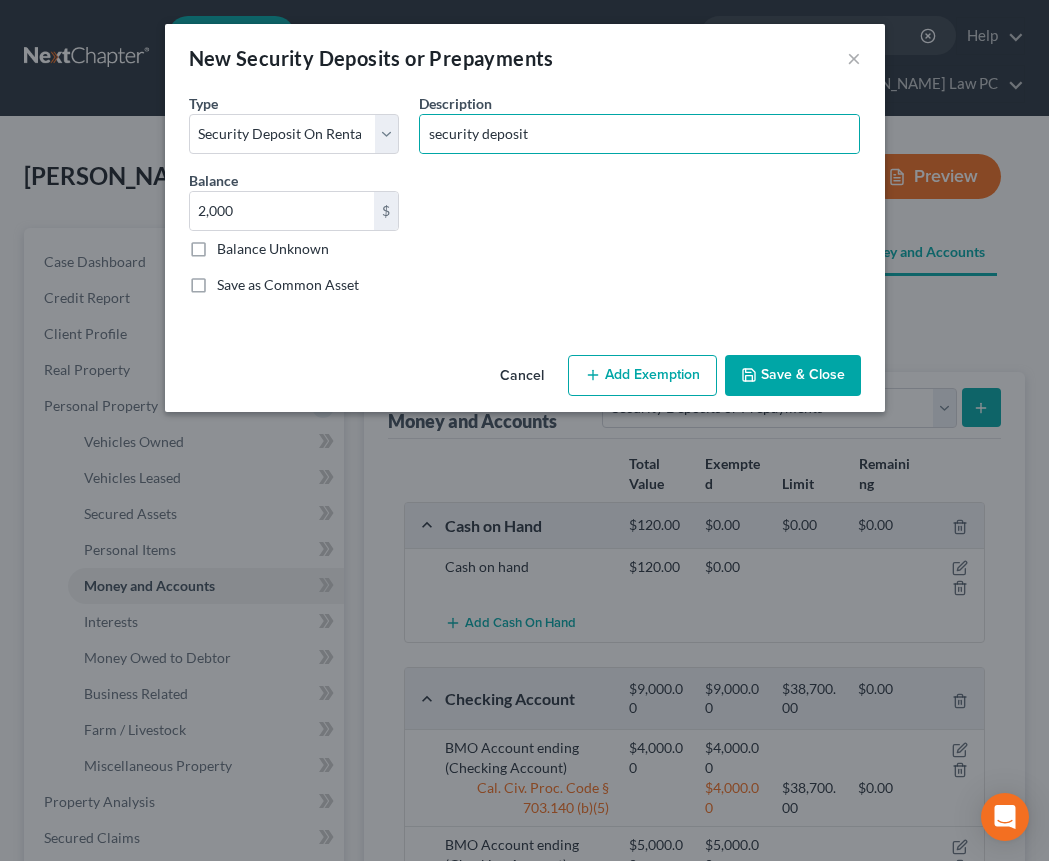 click on "Save & Close" at bounding box center (793, 376) 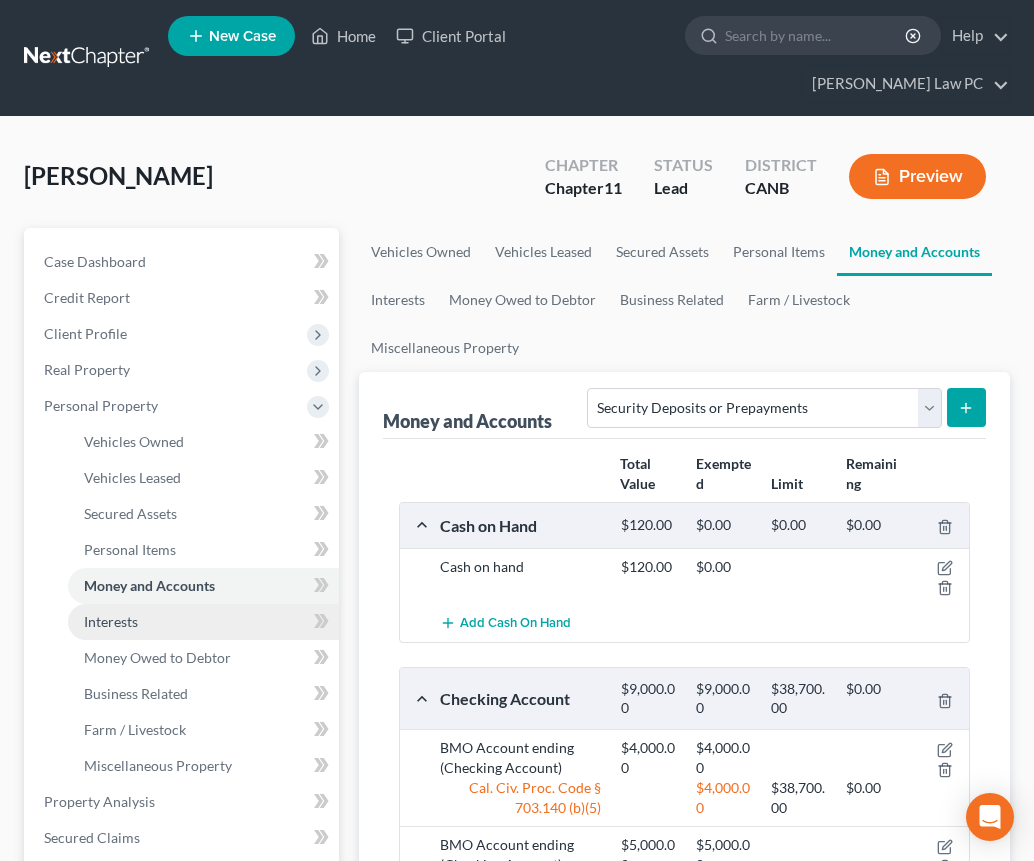 click on "Interests" at bounding box center [203, 622] 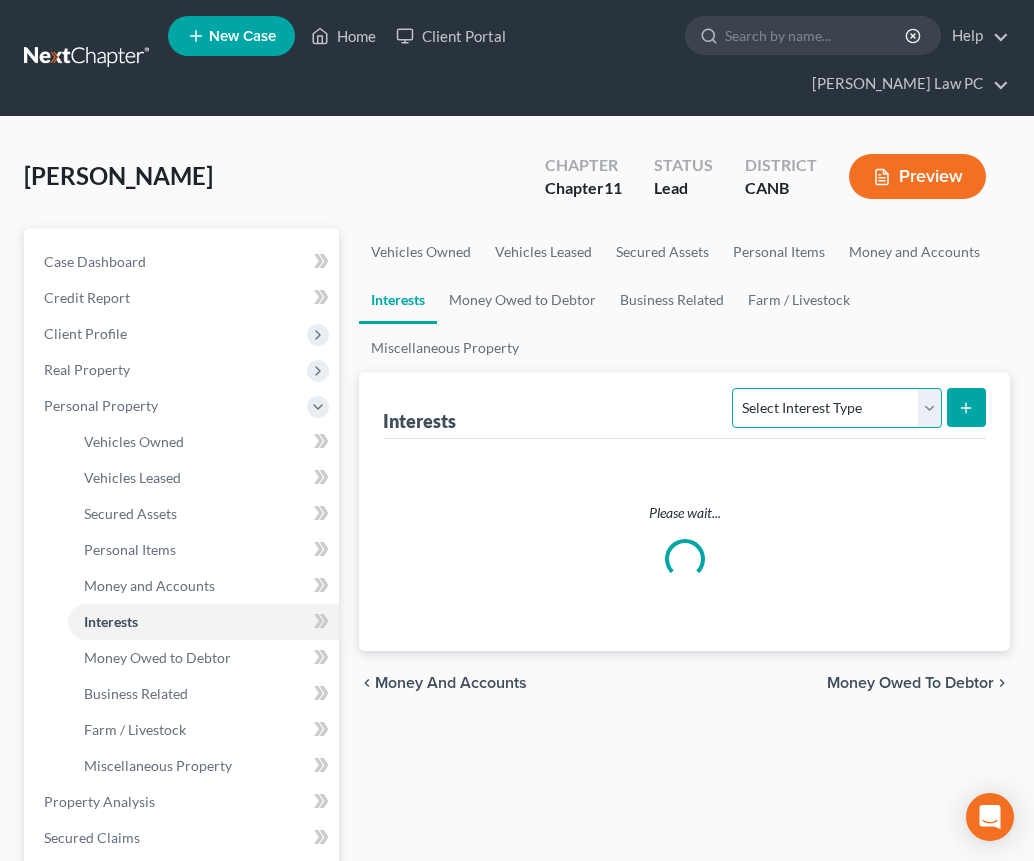 click on "Select Interest Type 401K Annuity Bond Education IRA Government Bond Government Pension Plan Incorporated Business IRA Joint Venture (Active) Joint Venture (Inactive) [PERSON_NAME] Mutual Fund Other Retirement Plan Partnership (Active) Partnership (Inactive) Pension Plan Stock Term Life Insurance Unincorporated Business Whole Life Insurance" at bounding box center (836, 408) 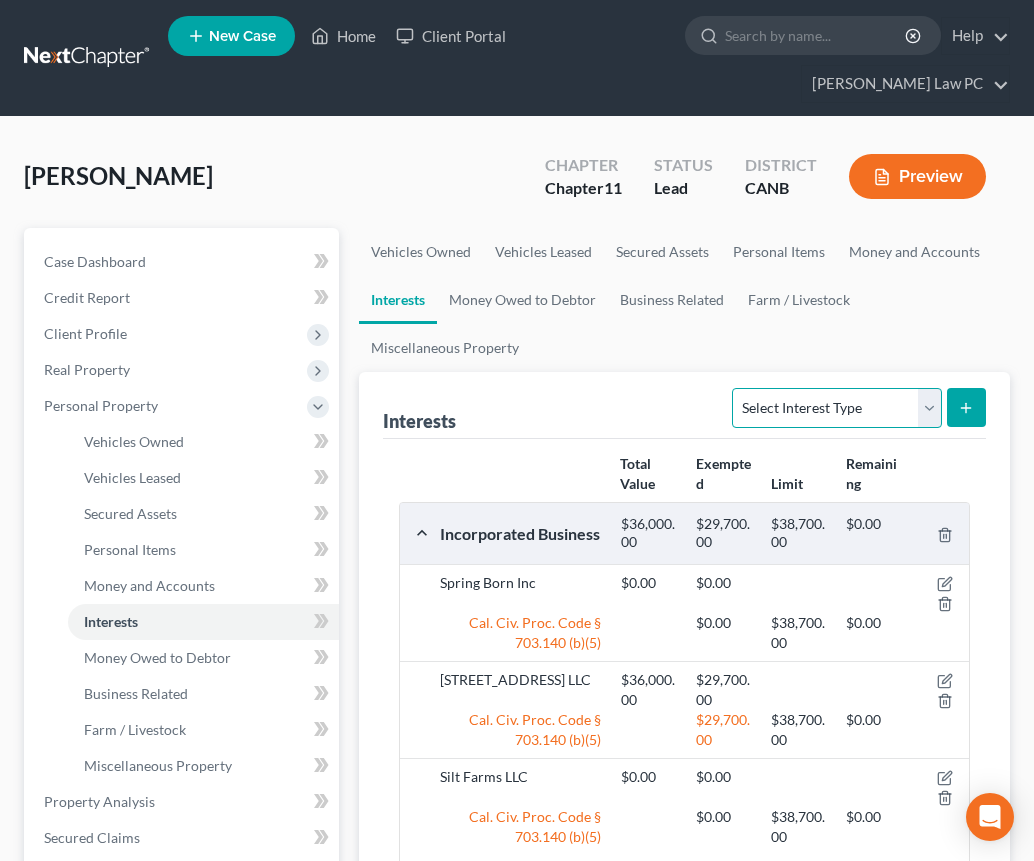 select on "401k" 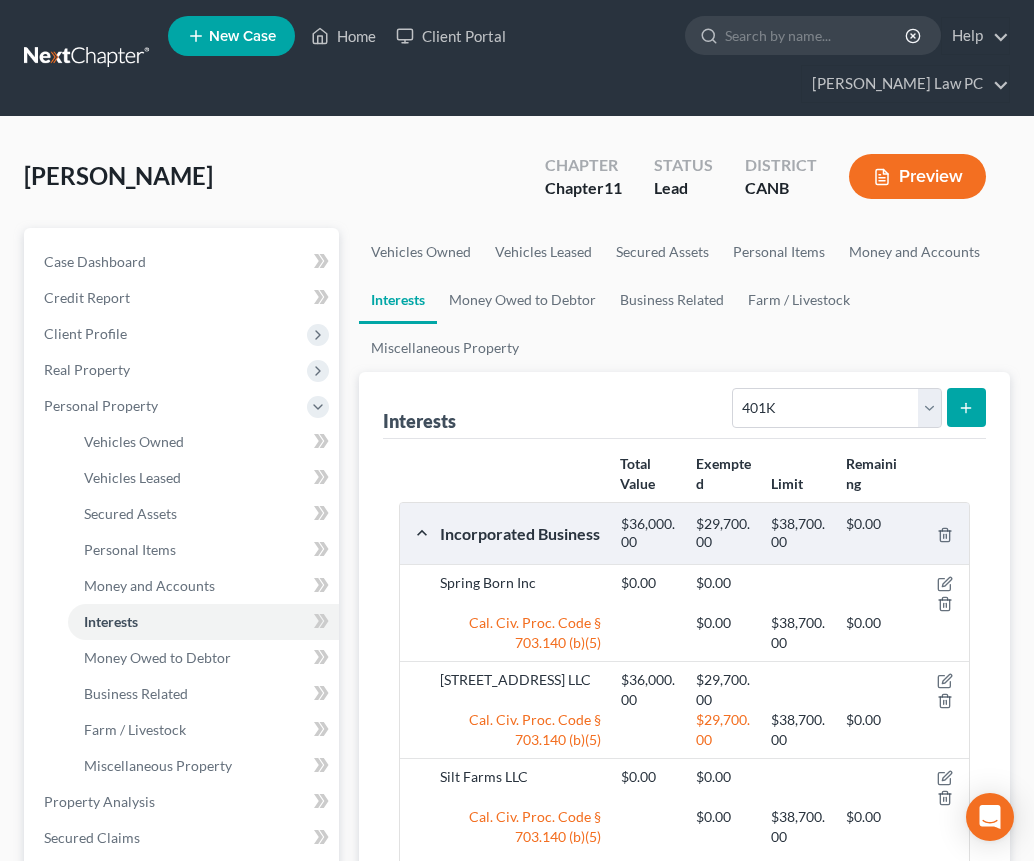 click 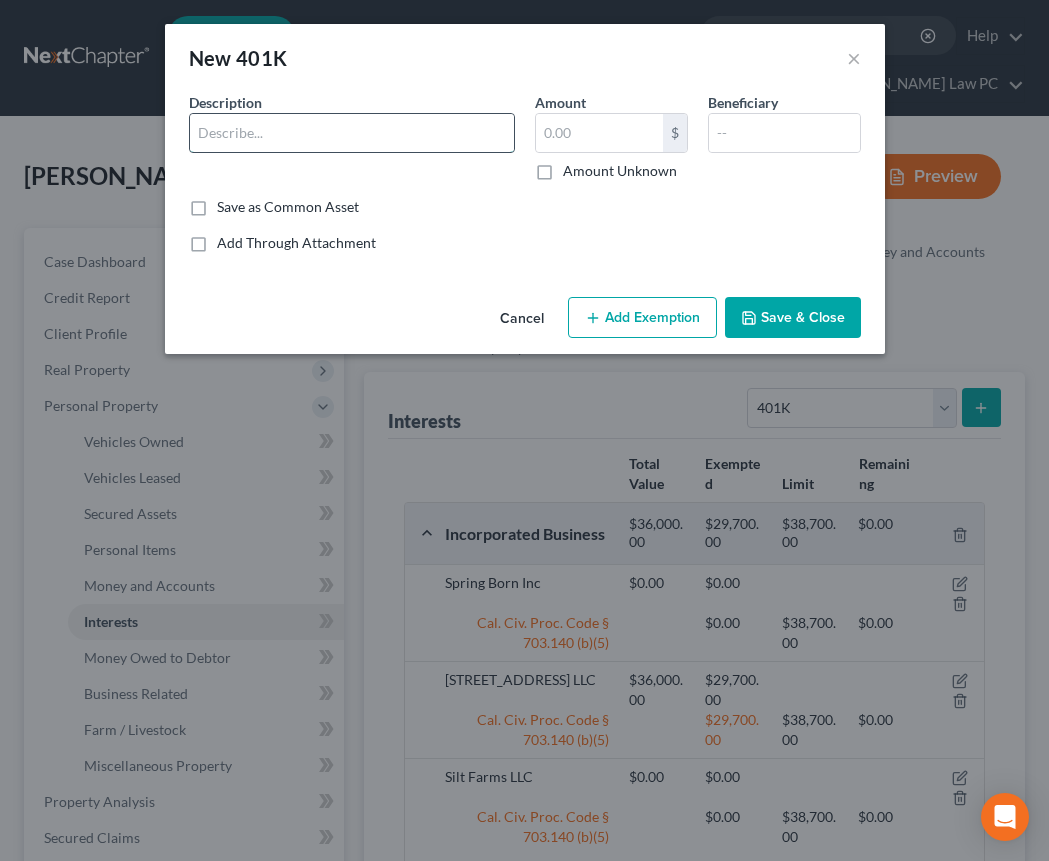 click at bounding box center [352, 133] 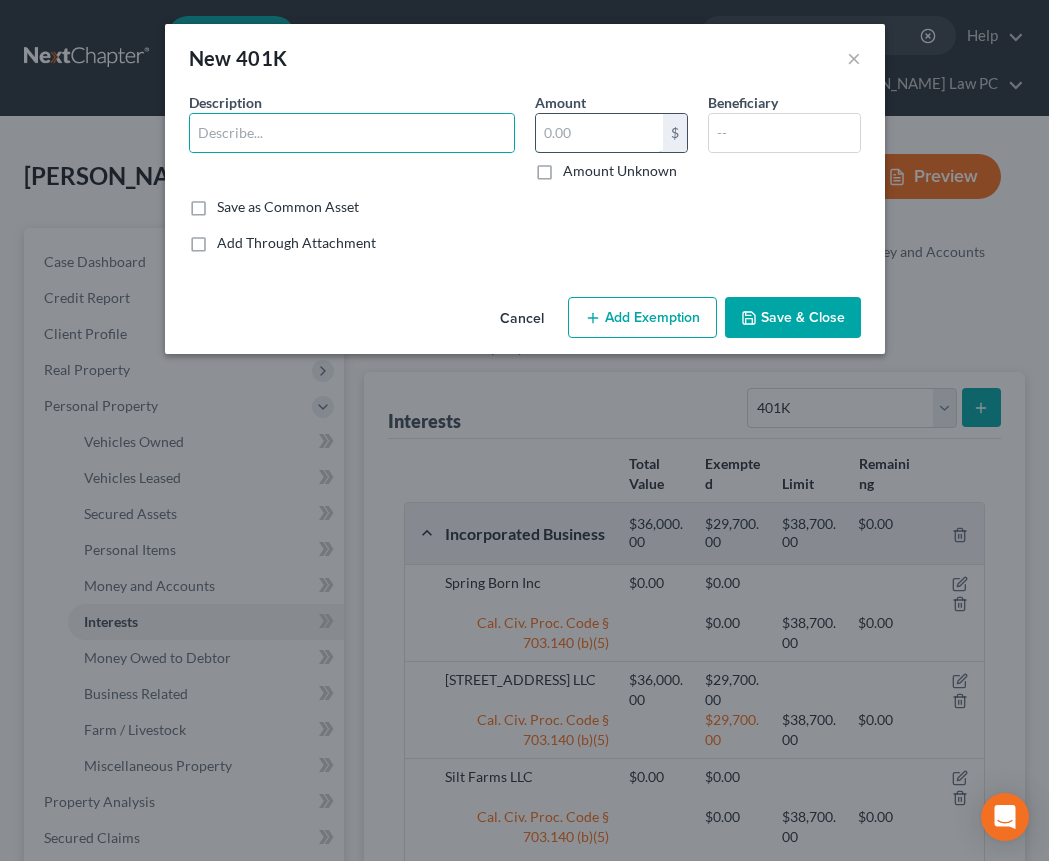 click at bounding box center [599, 133] 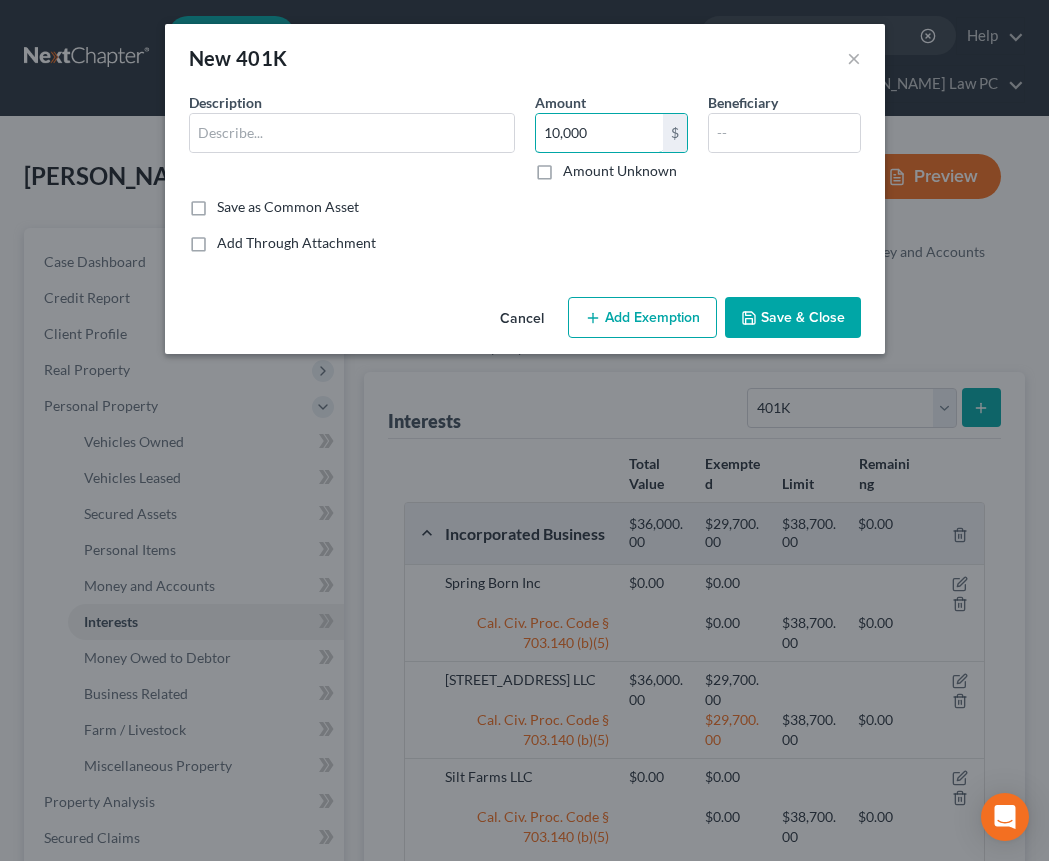 type on "10,000" 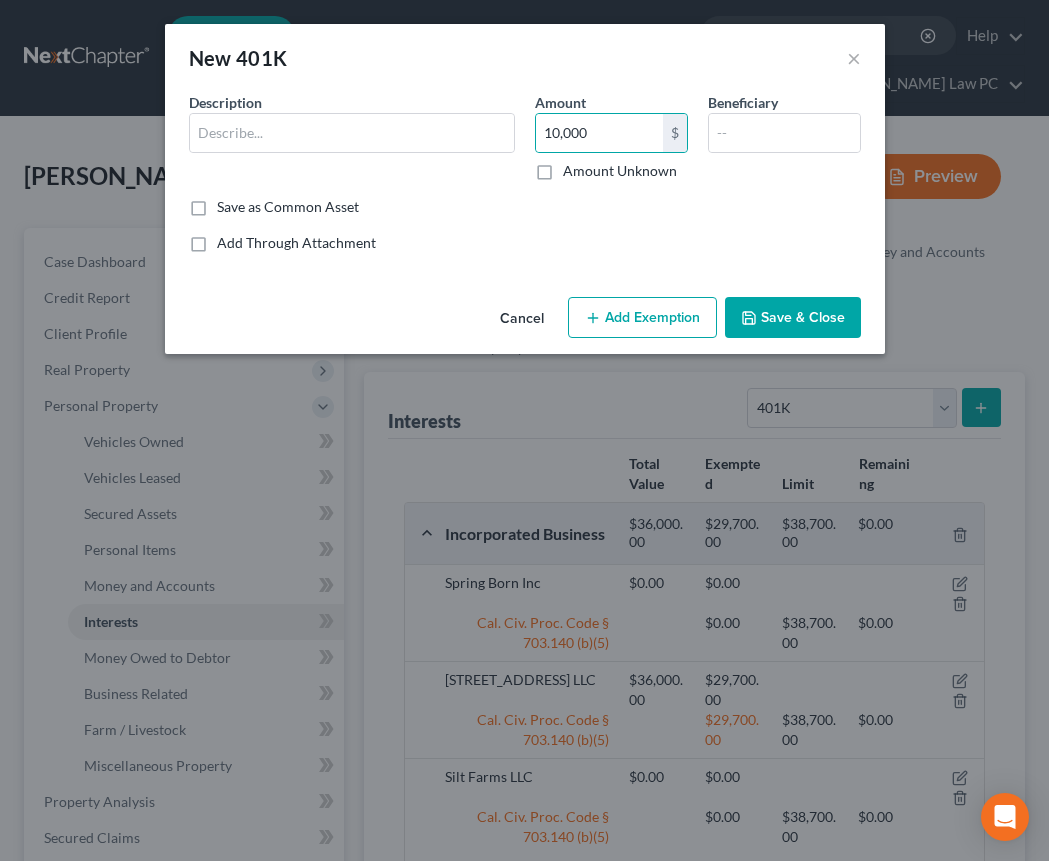 click on "Add Exemption" at bounding box center (642, 318) 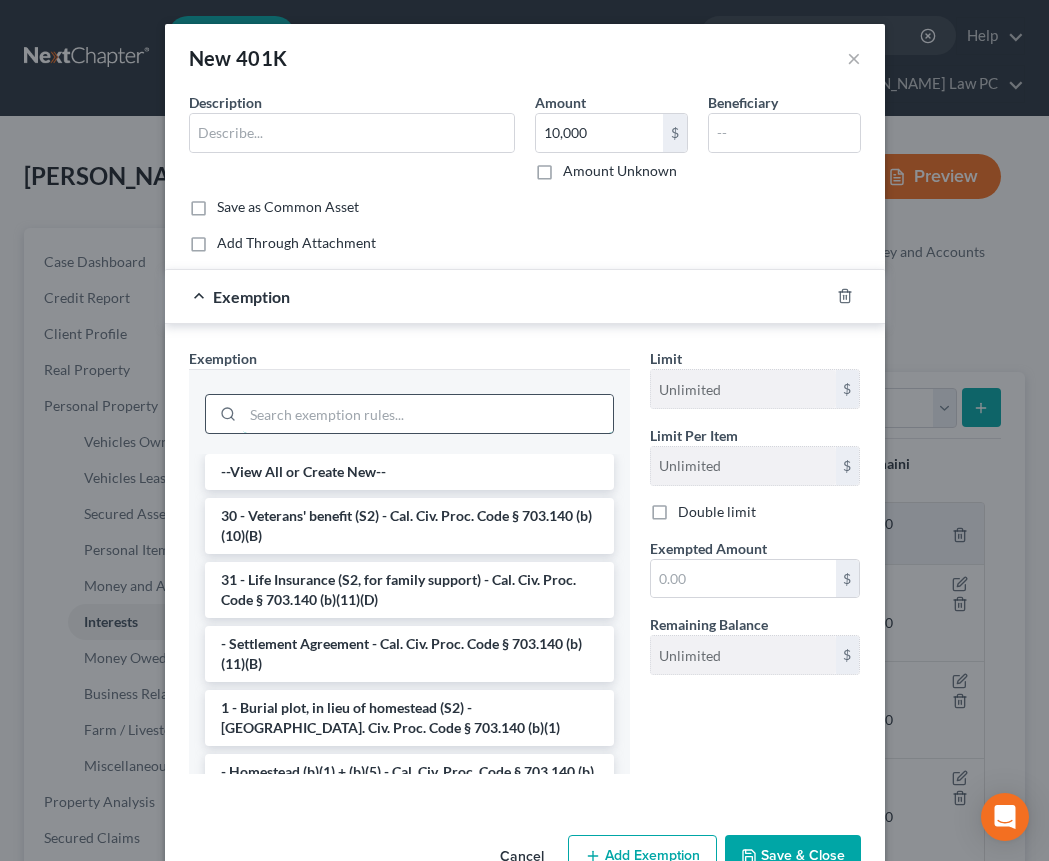 click at bounding box center [428, 414] 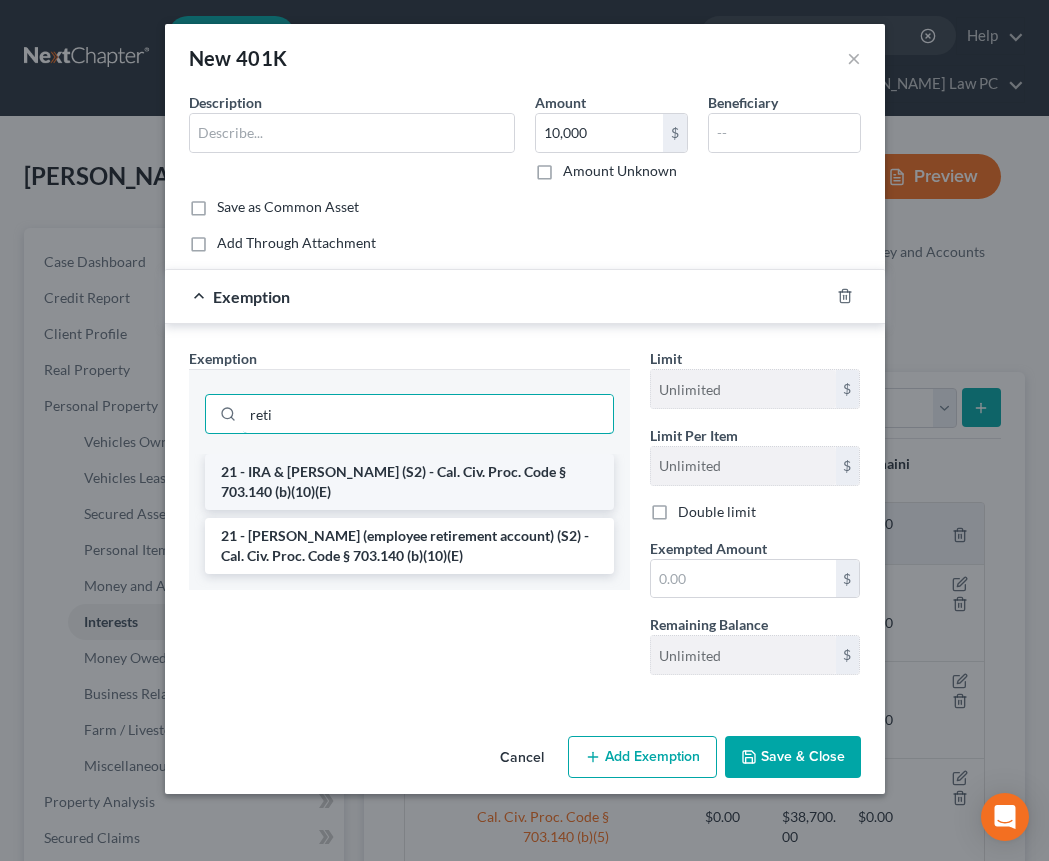 type on "reti" 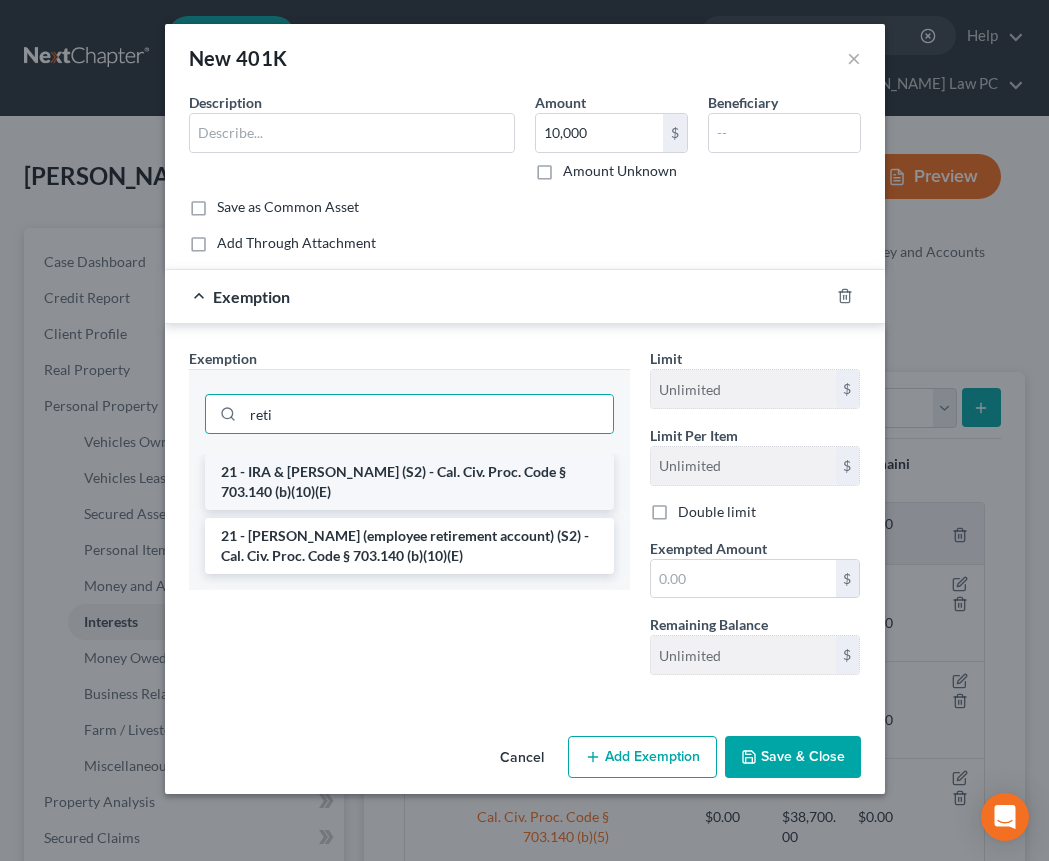 click on "21 - IRA & [PERSON_NAME] (S2) - Cal. Civ. Proc. Code § 703.140 (b)(10)(E)" at bounding box center [409, 482] 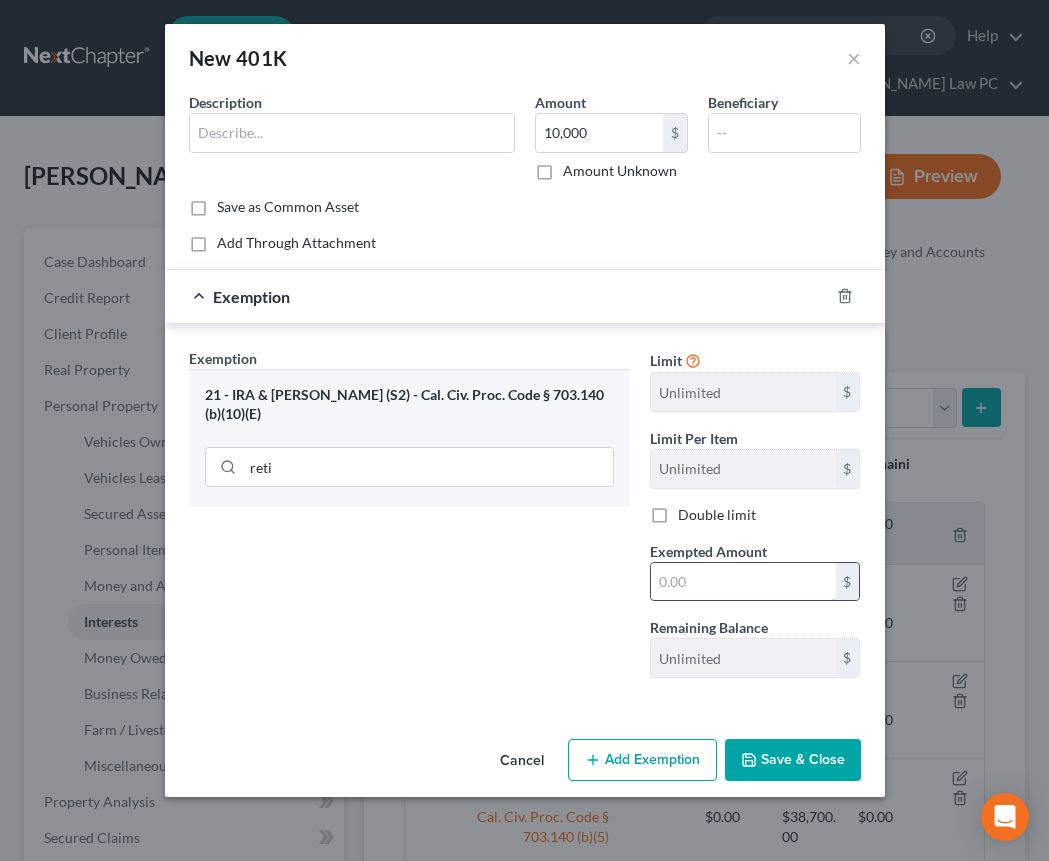 click at bounding box center (743, 582) 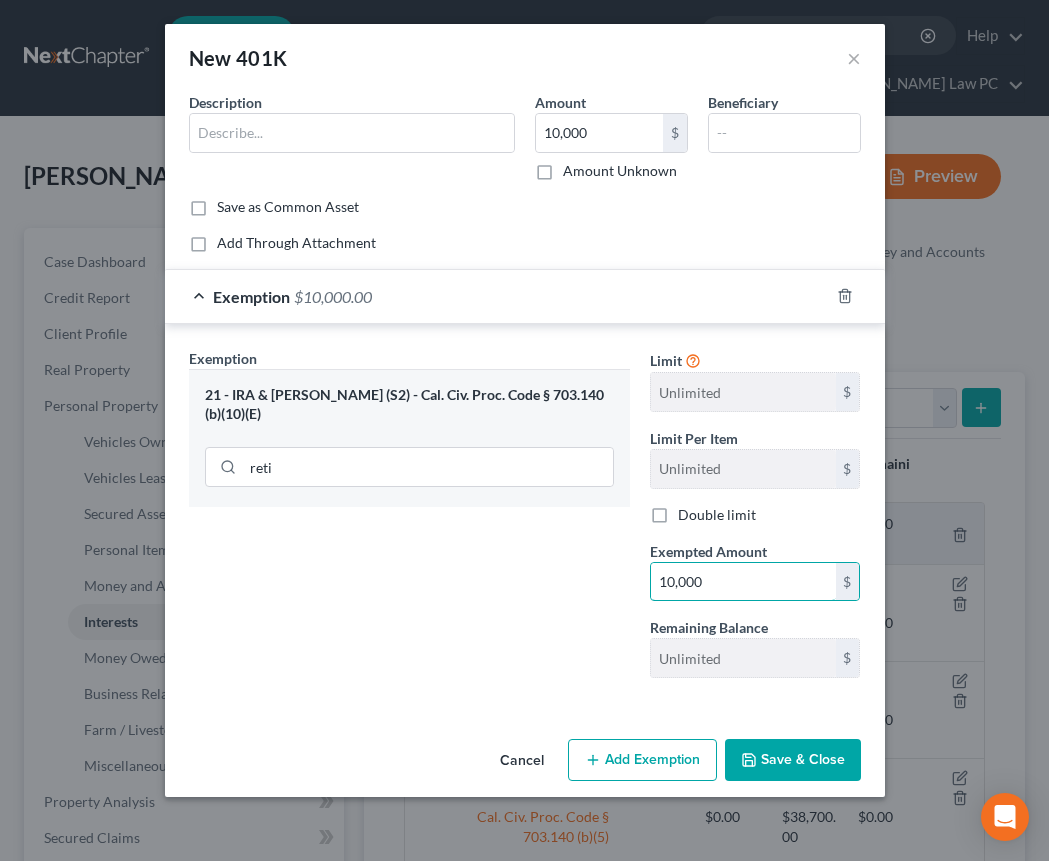 type on "10,000" 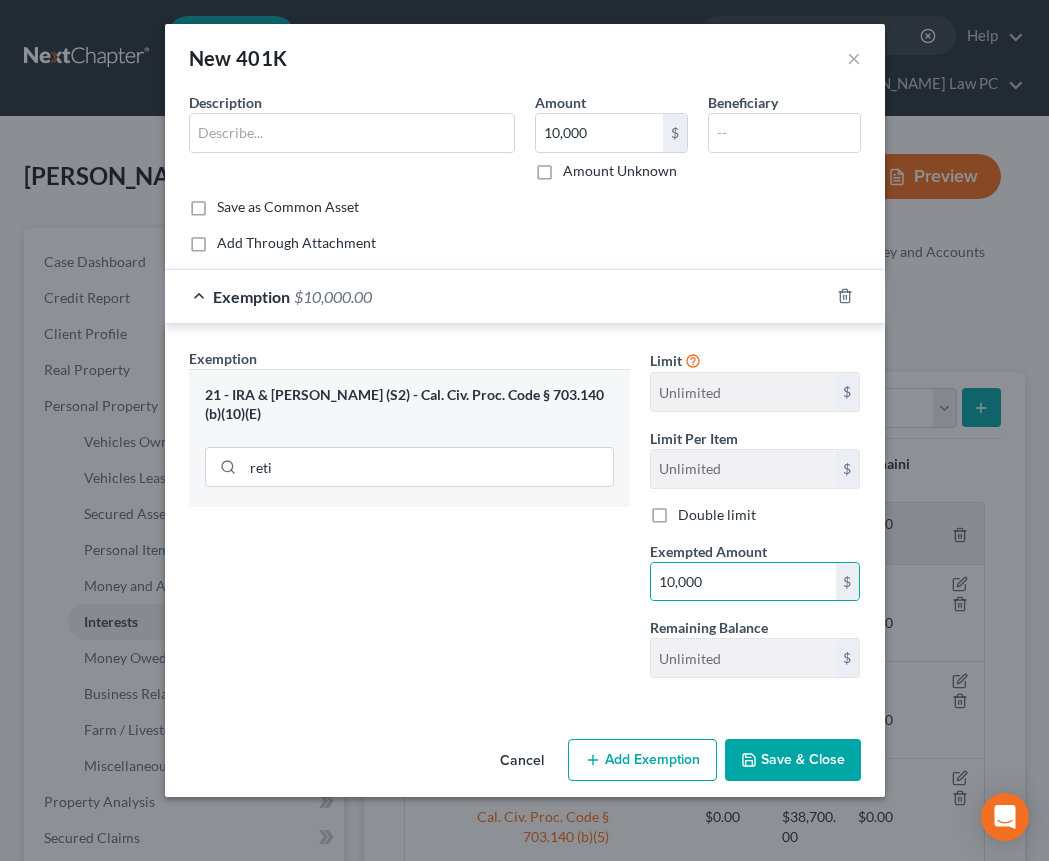 click on "Save & Close" at bounding box center [793, 760] 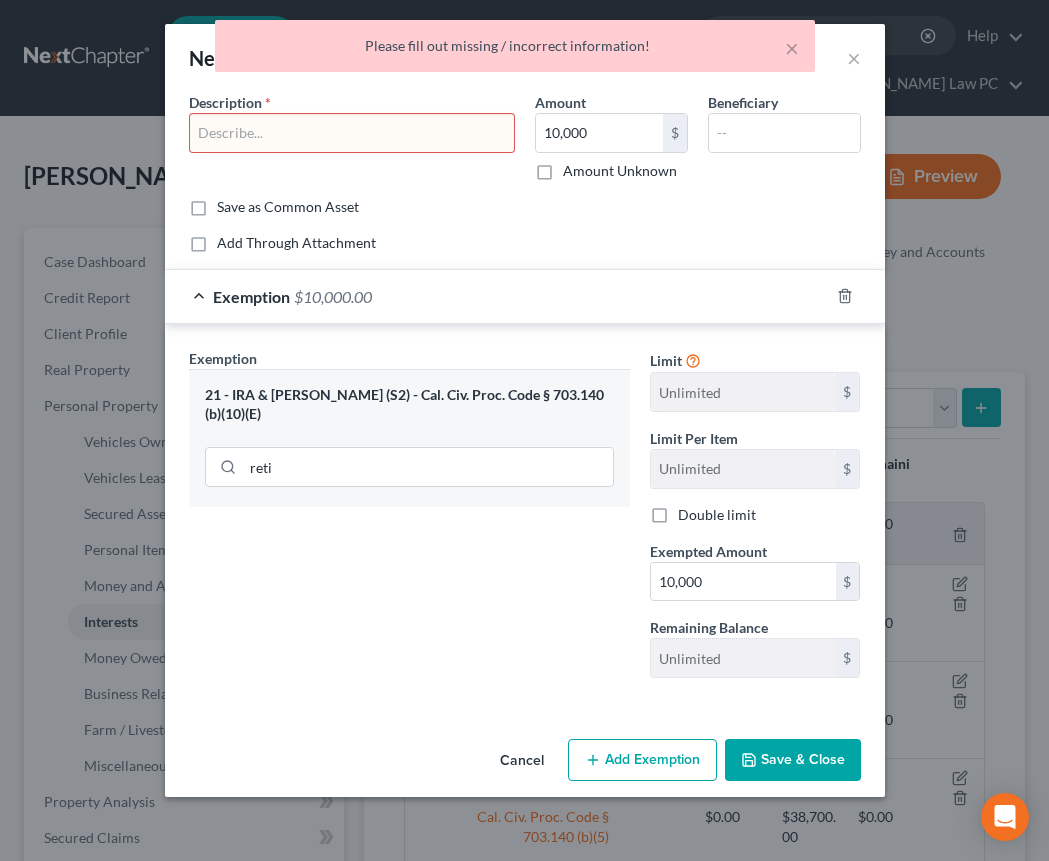 click at bounding box center [352, 133] 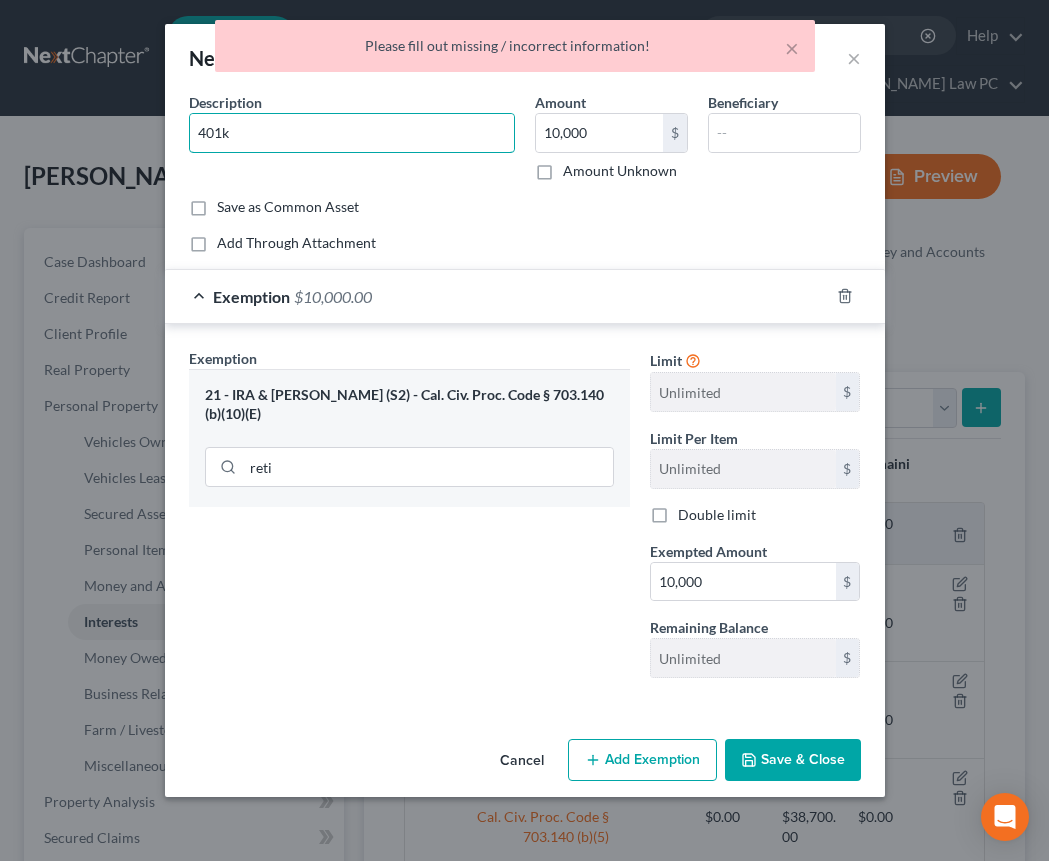 type on "401k" 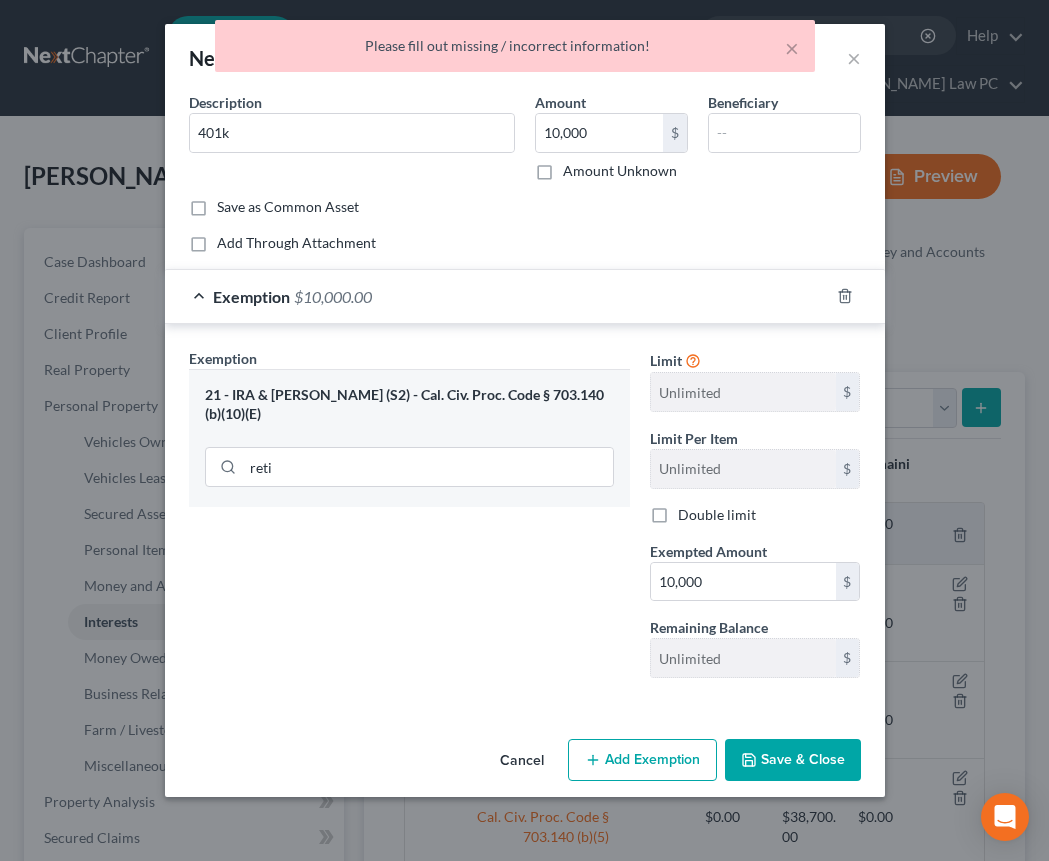 click on "Save & Close" at bounding box center [793, 760] 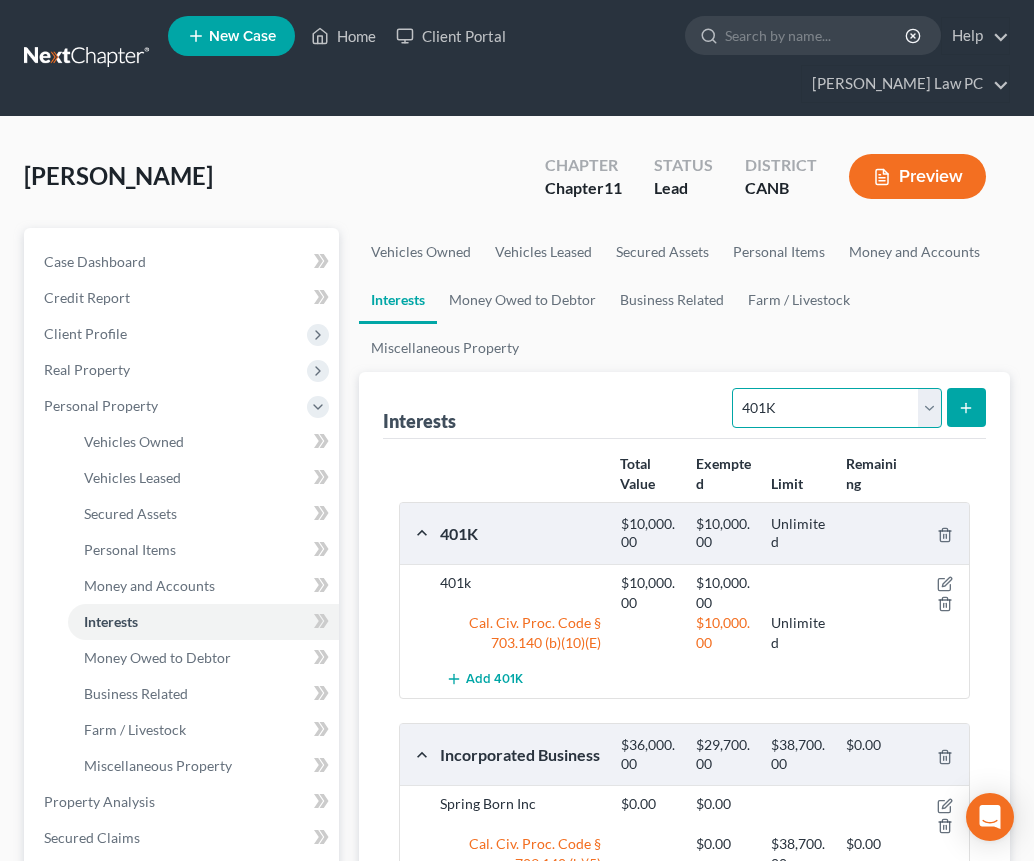 click on "Select Interest Type 401K Annuity Bond Education IRA Government Bond Government Pension Plan Incorporated Business IRA Joint Venture (Active) Joint Venture (Inactive) [PERSON_NAME] Mutual Fund Other Retirement Plan Partnership (Active) Partnership (Inactive) Pension Plan Stock Term Life Insurance Unincorporated Business Whole Life Insurance" at bounding box center (836, 408) 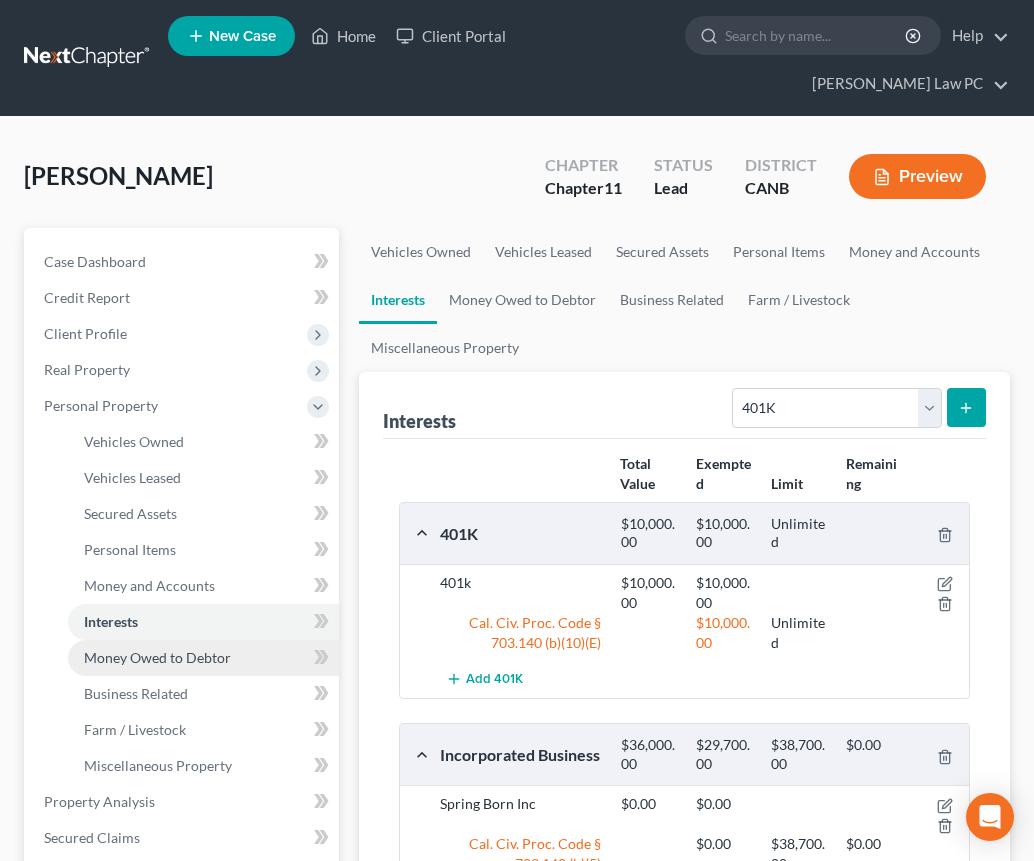 click on "Money Owed to Debtor" at bounding box center [157, 657] 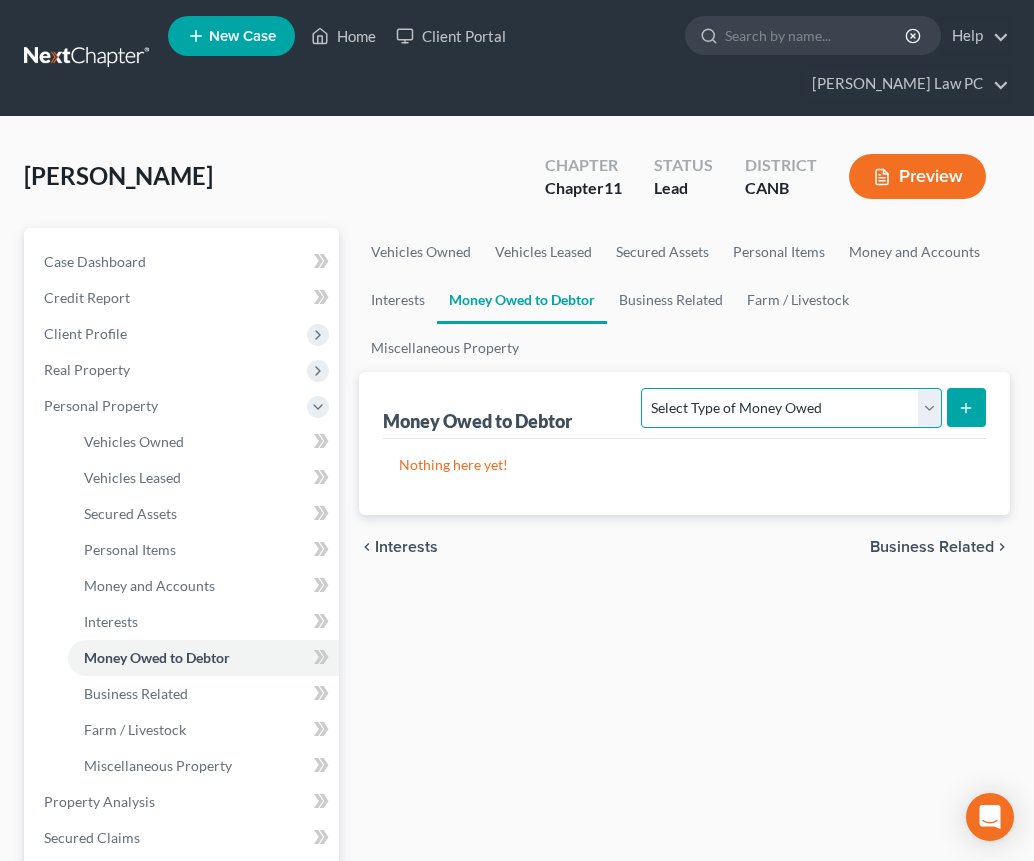 click on "Select Type of Money Owed Accounts Receivable Alimony Child Support Claims Against Third Parties Disability Benefits Disability Insurance Payments Divorce Settlements Equitable or Future Interests Expected Tax Refund and Unused NOLs Financial Assets Not Yet Listed Life Estate of Descendants Maintenance Other Contingent & Unliquidated Claims Property Settlements Sick or Vacation Pay Social Security Benefits Trusts Unpaid Loans Unpaid Wages Workers Compensation" at bounding box center (791, 408) 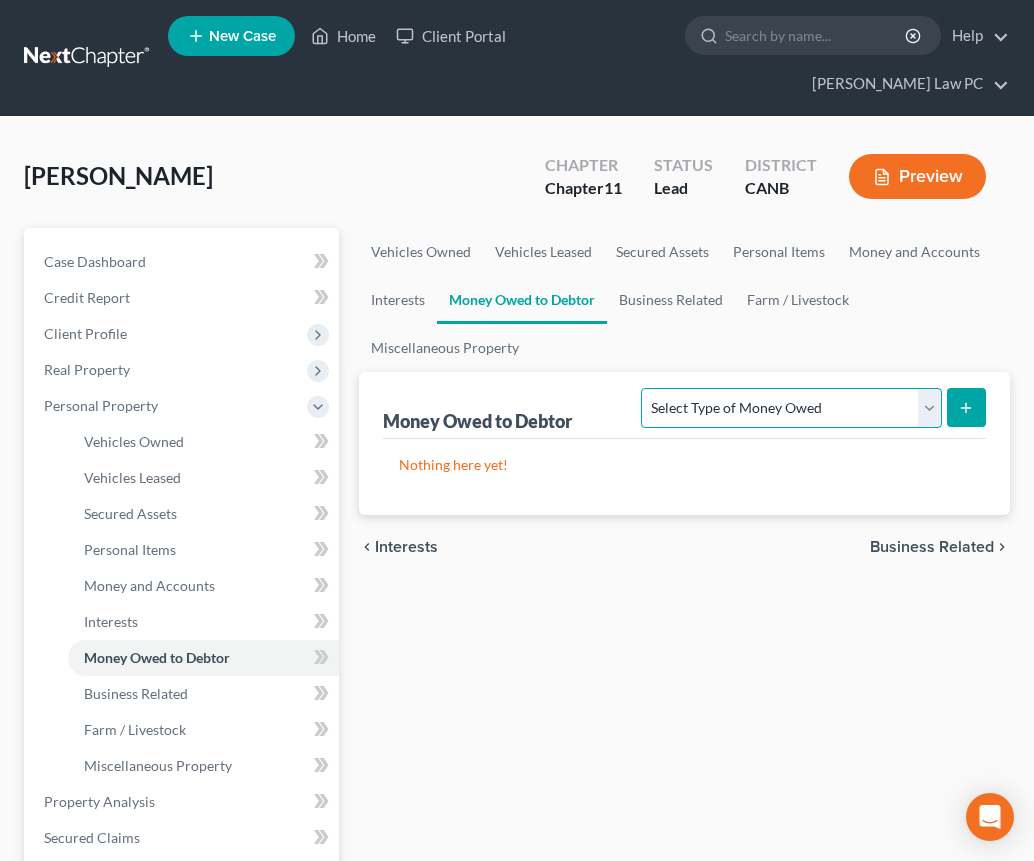 select on "trusts" 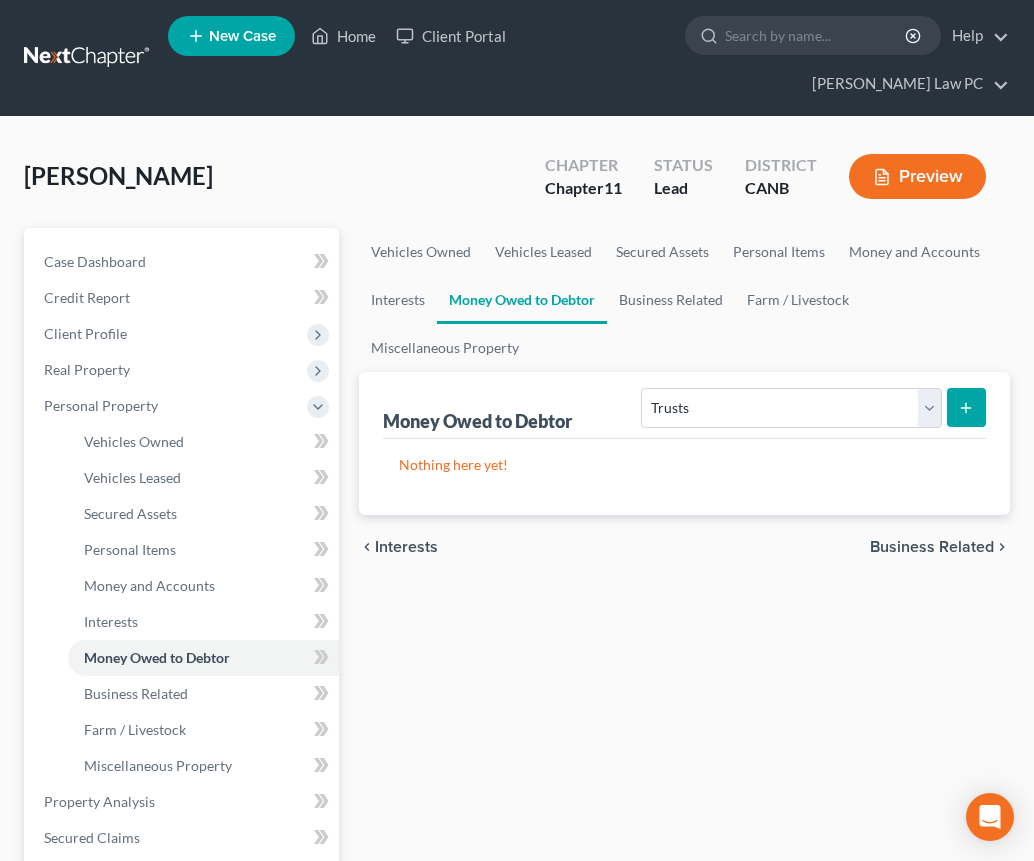 click 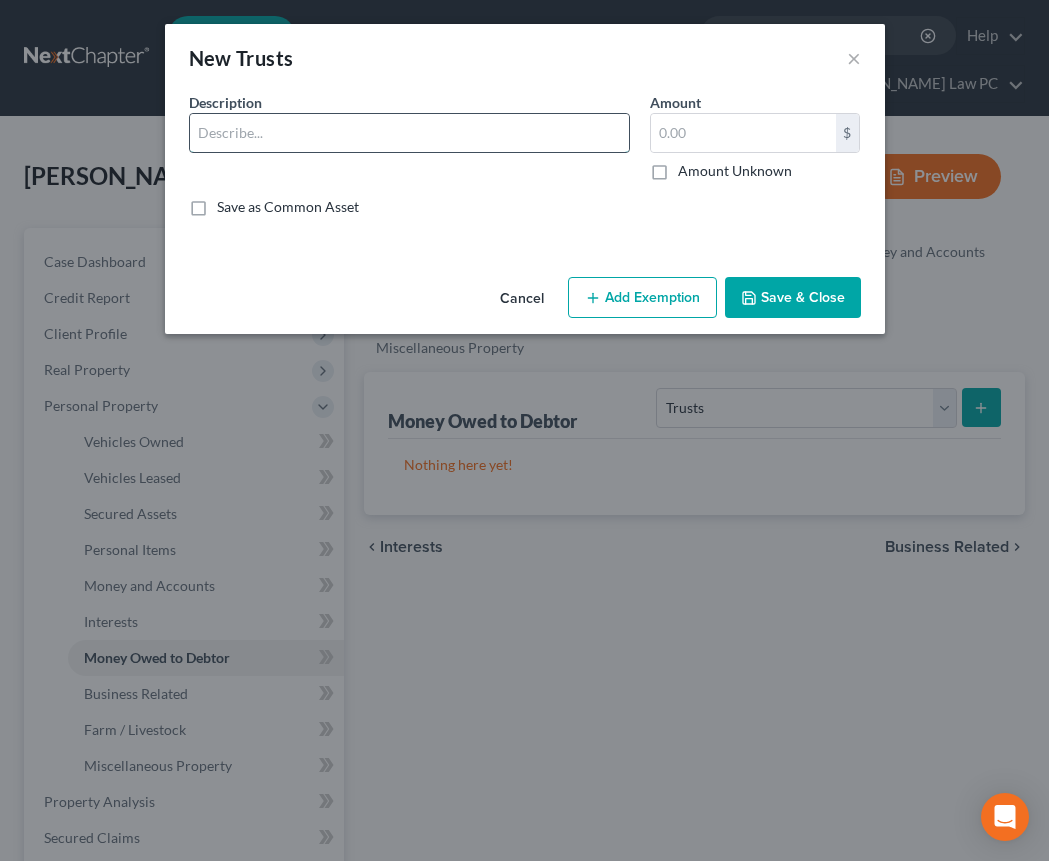 click at bounding box center (409, 133) 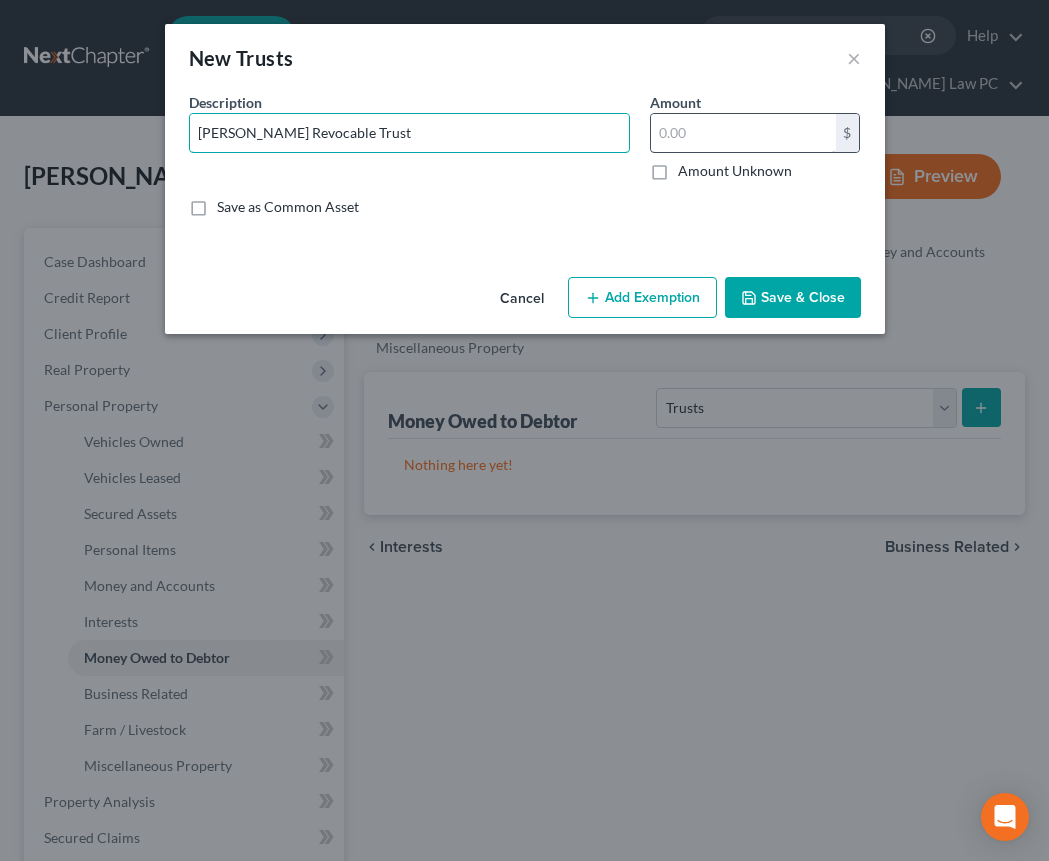 type on "[PERSON_NAME] Revocable Trust" 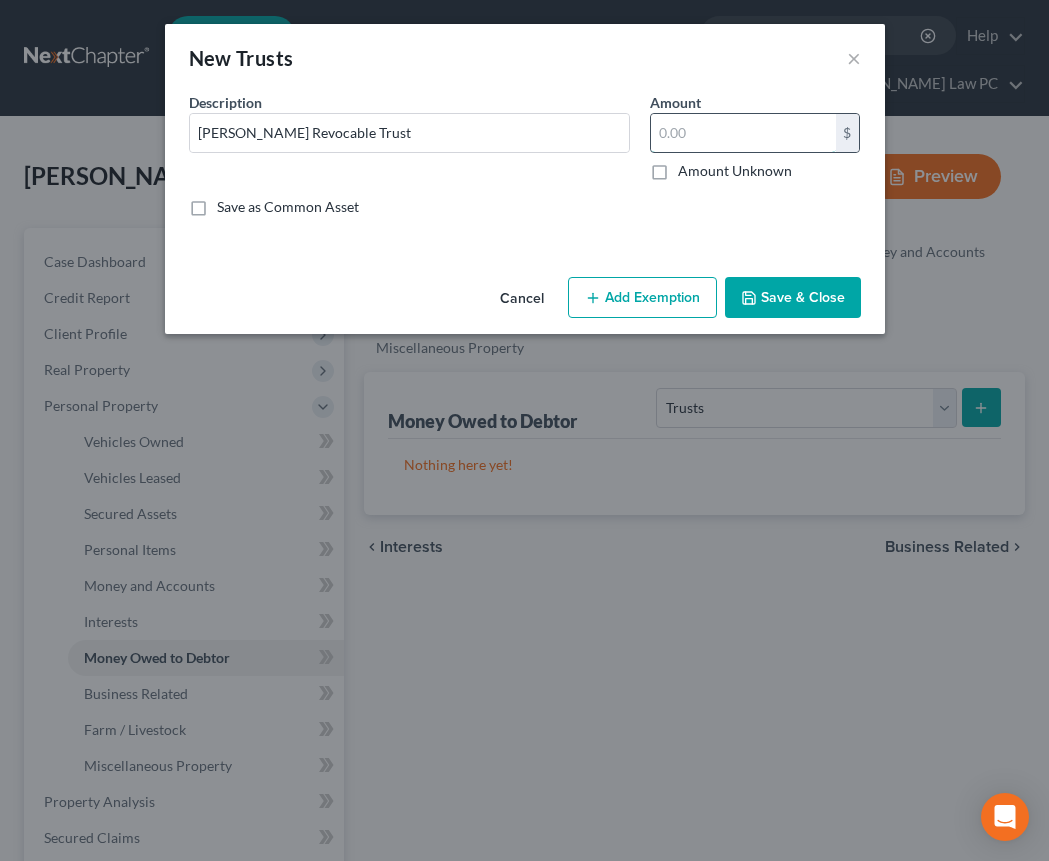 click at bounding box center (743, 133) 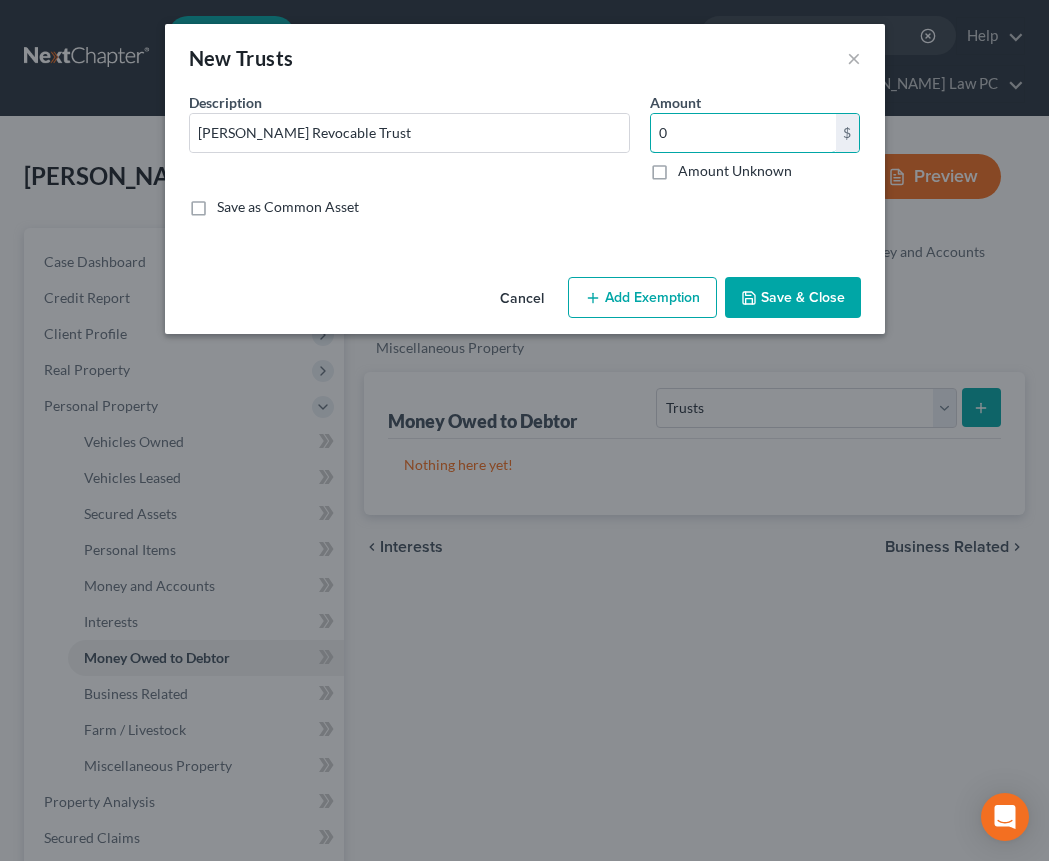 type on "0" 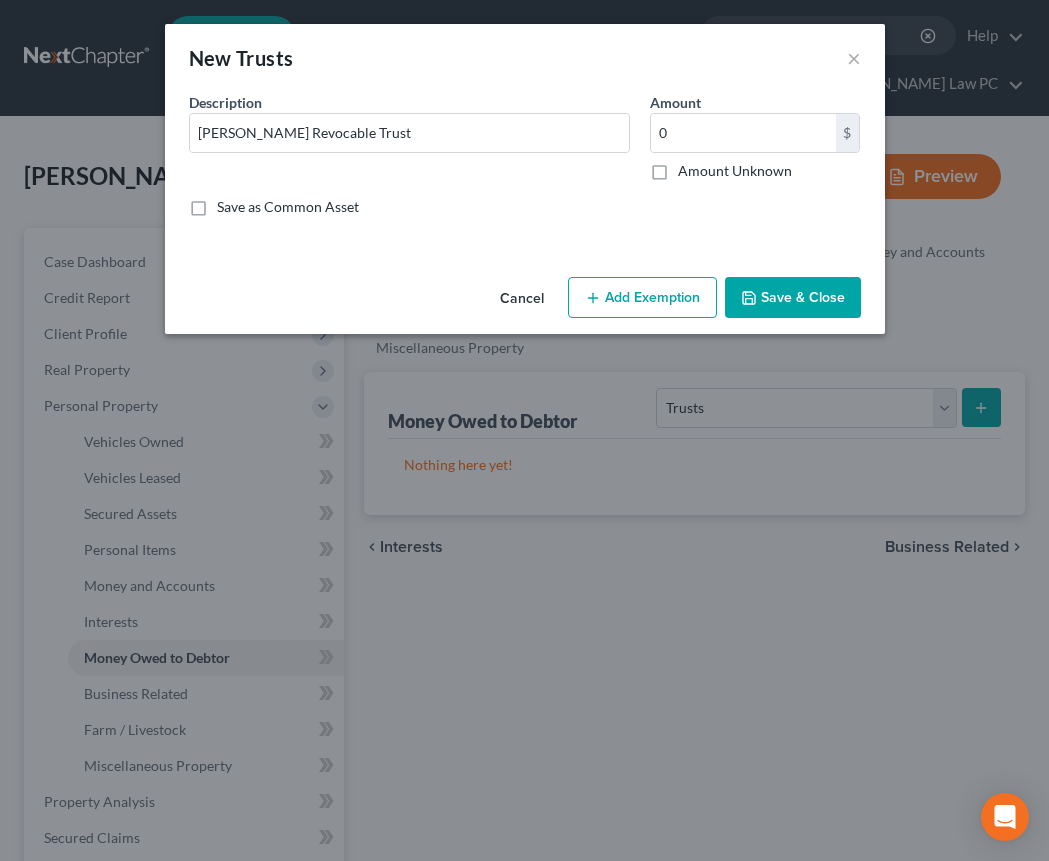 drag, startPoint x: 810, startPoint y: 287, endPoint x: 769, endPoint y: 346, distance: 71.84706 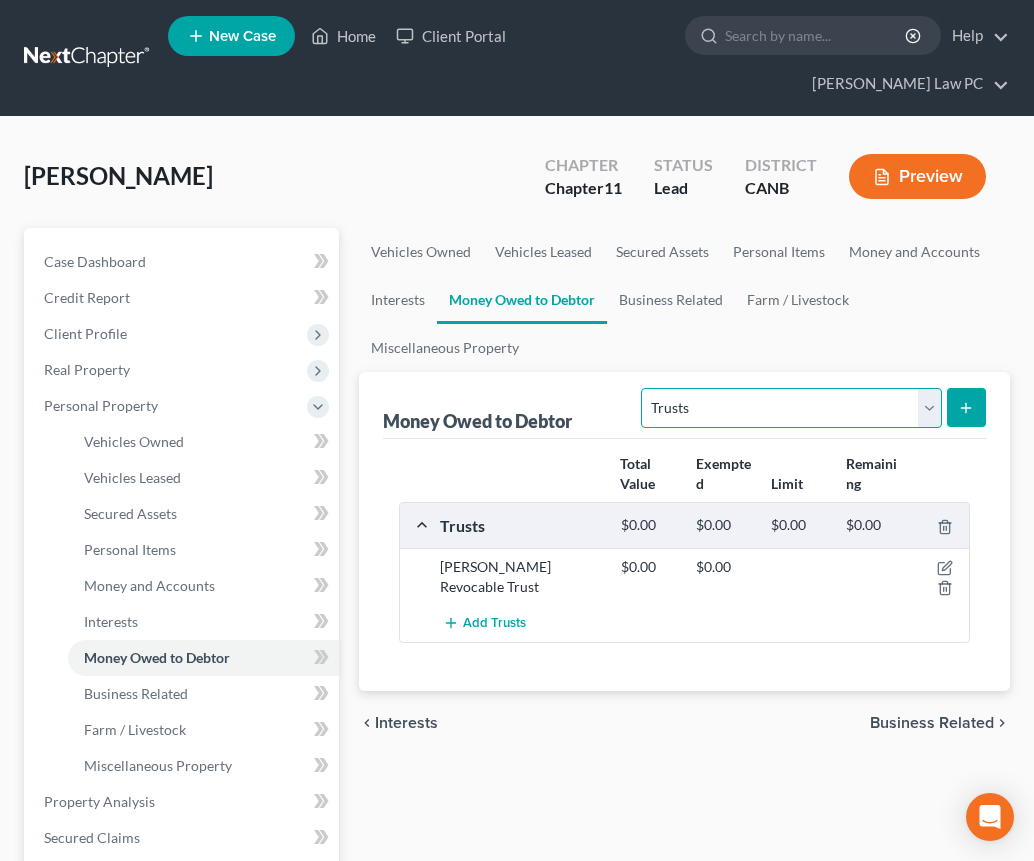 click on "Select Type of Money Owed Accounts Receivable Alimony Child Support Claims Against Third Parties Disability Benefits Disability Insurance Payments Divorce Settlements Equitable or Future Interests Expected Tax Refund and Unused NOLs Financial Assets Not Yet Listed Life Estate of Descendants Maintenance Other Contingent & Unliquidated Claims Property Settlements Sick or Vacation Pay Social Security Benefits Trusts Unpaid Loans Unpaid Wages Workers Compensation" at bounding box center [791, 408] 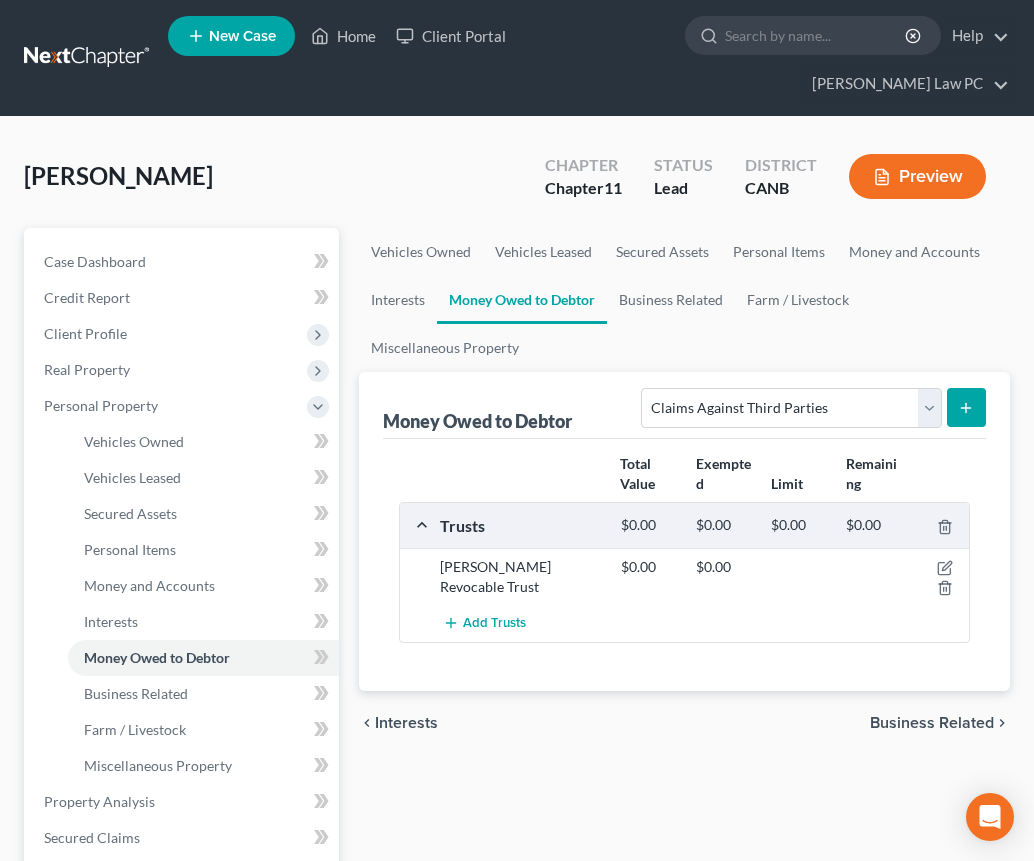 click 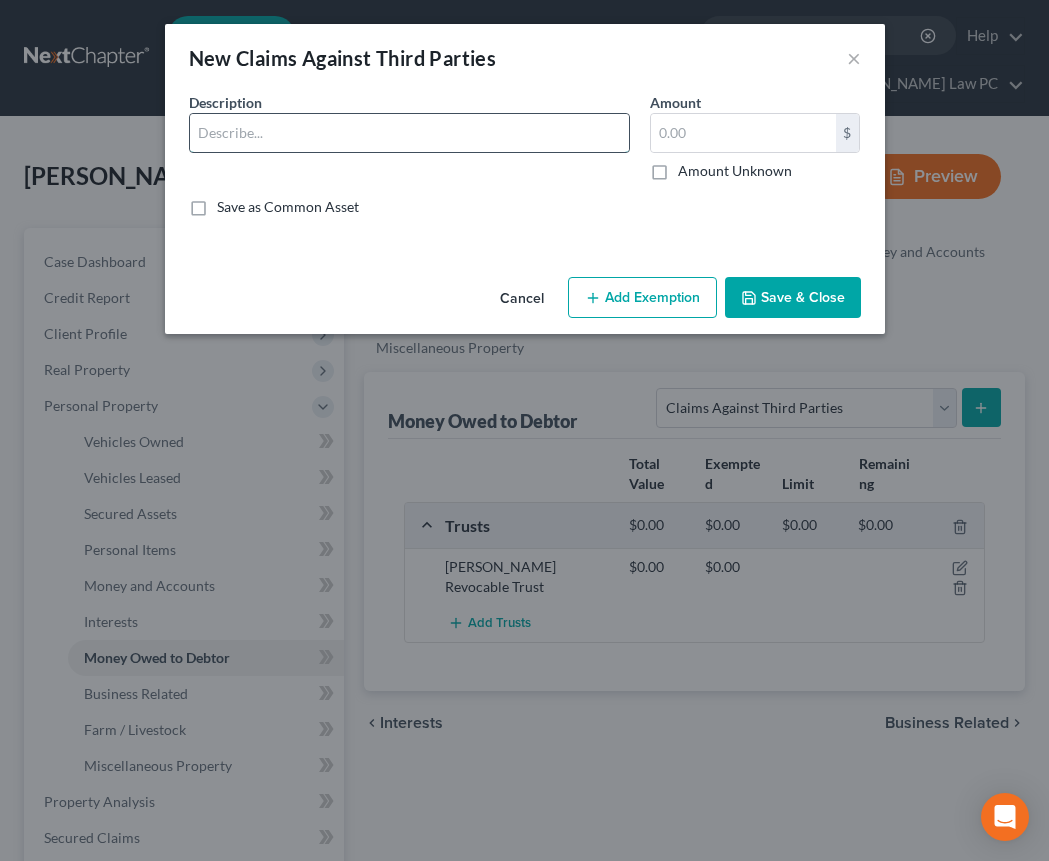 click at bounding box center (409, 133) 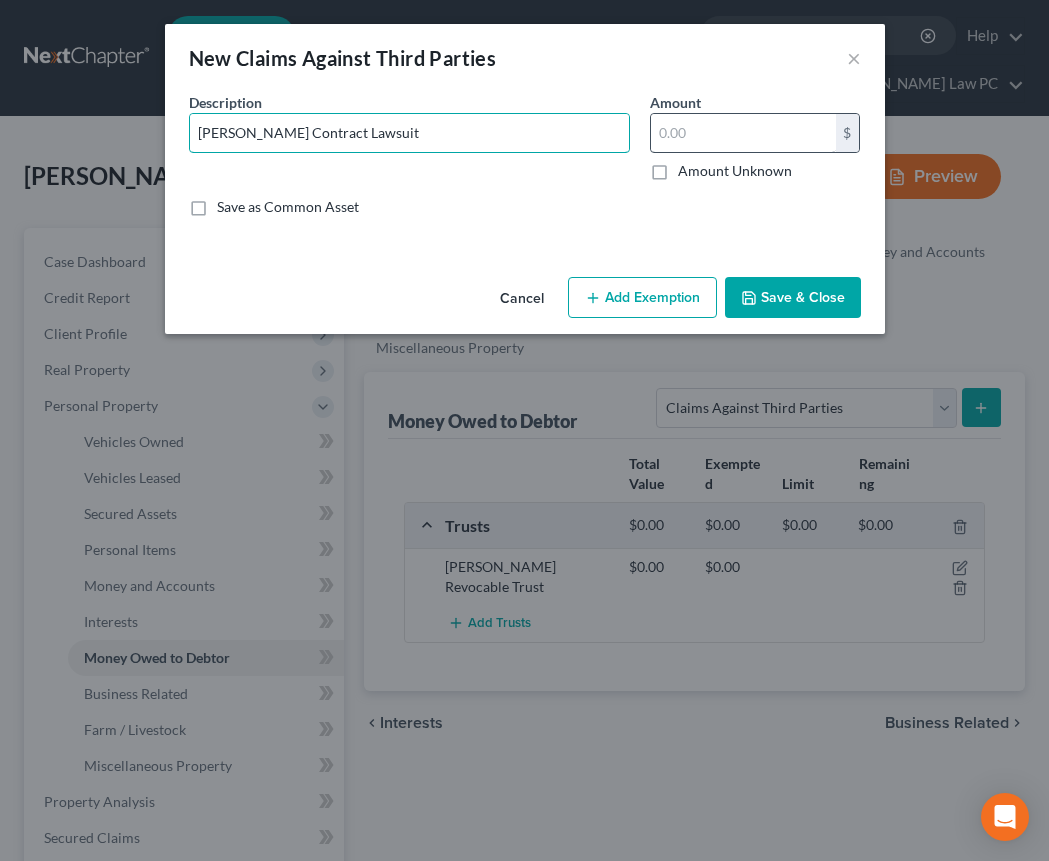type on "[PERSON_NAME] Contract Lawsuit" 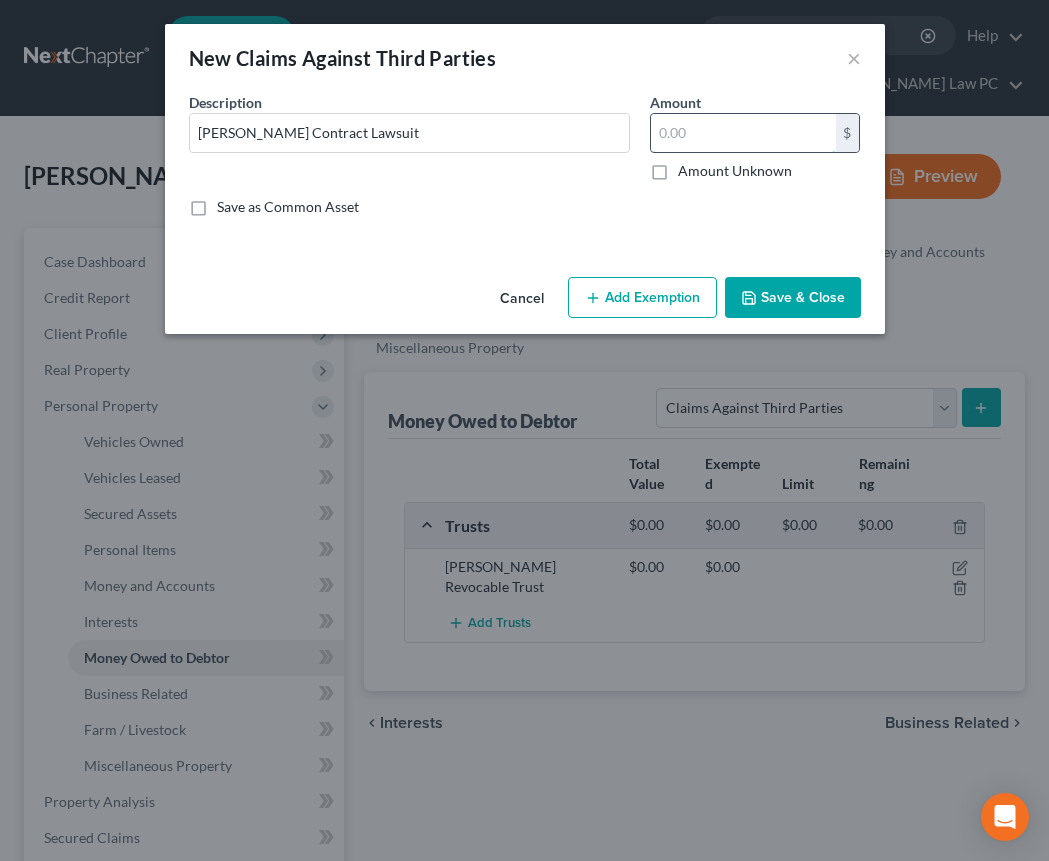 click at bounding box center (743, 133) 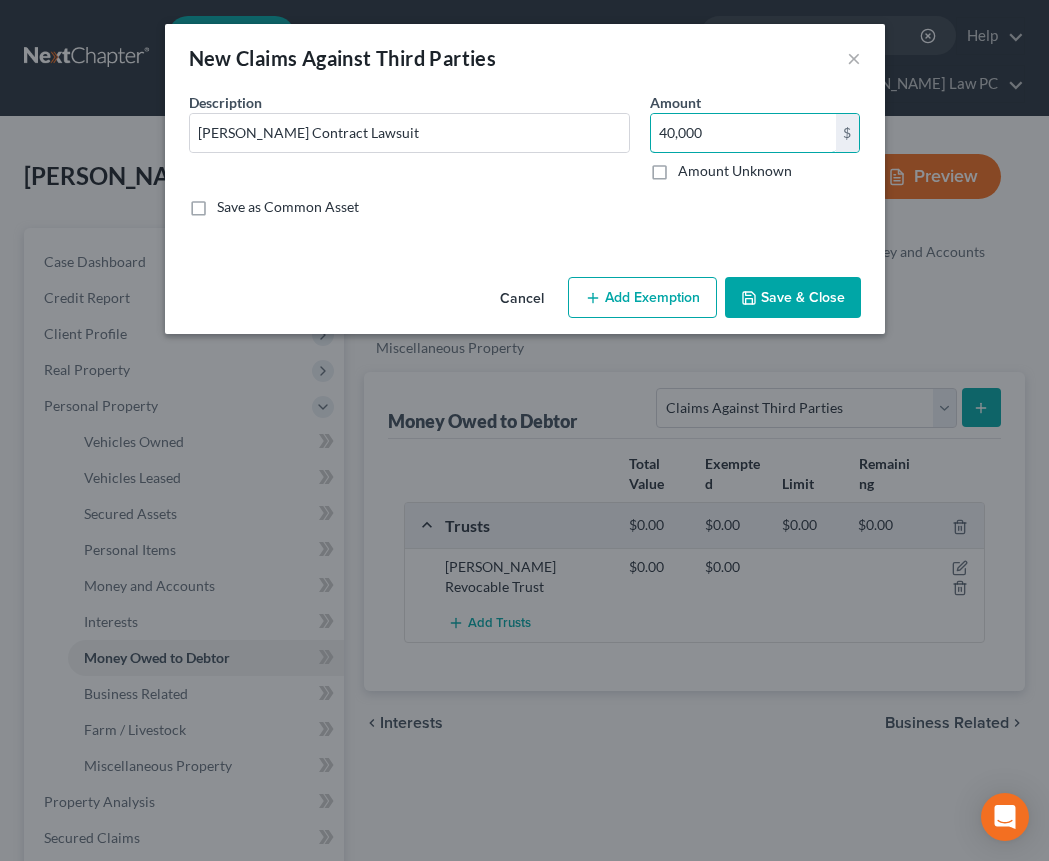 type on "40,000" 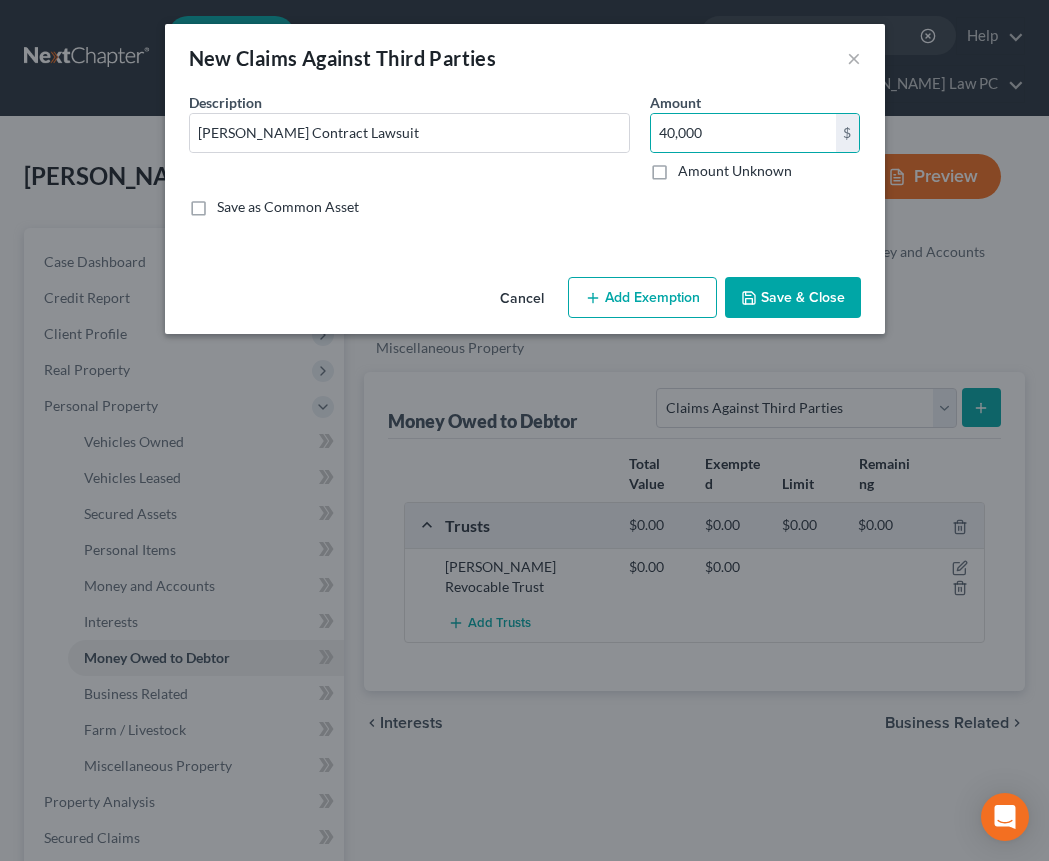 drag, startPoint x: 775, startPoint y: 287, endPoint x: 764, endPoint y: 299, distance: 16.27882 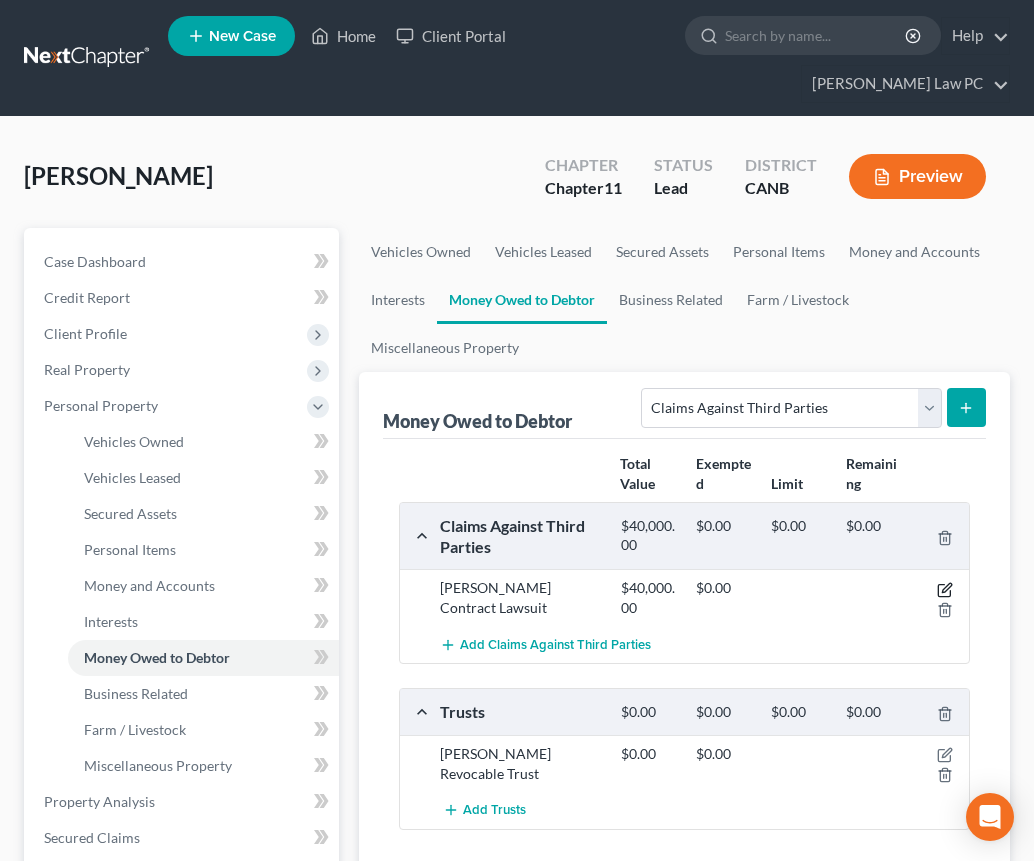 click 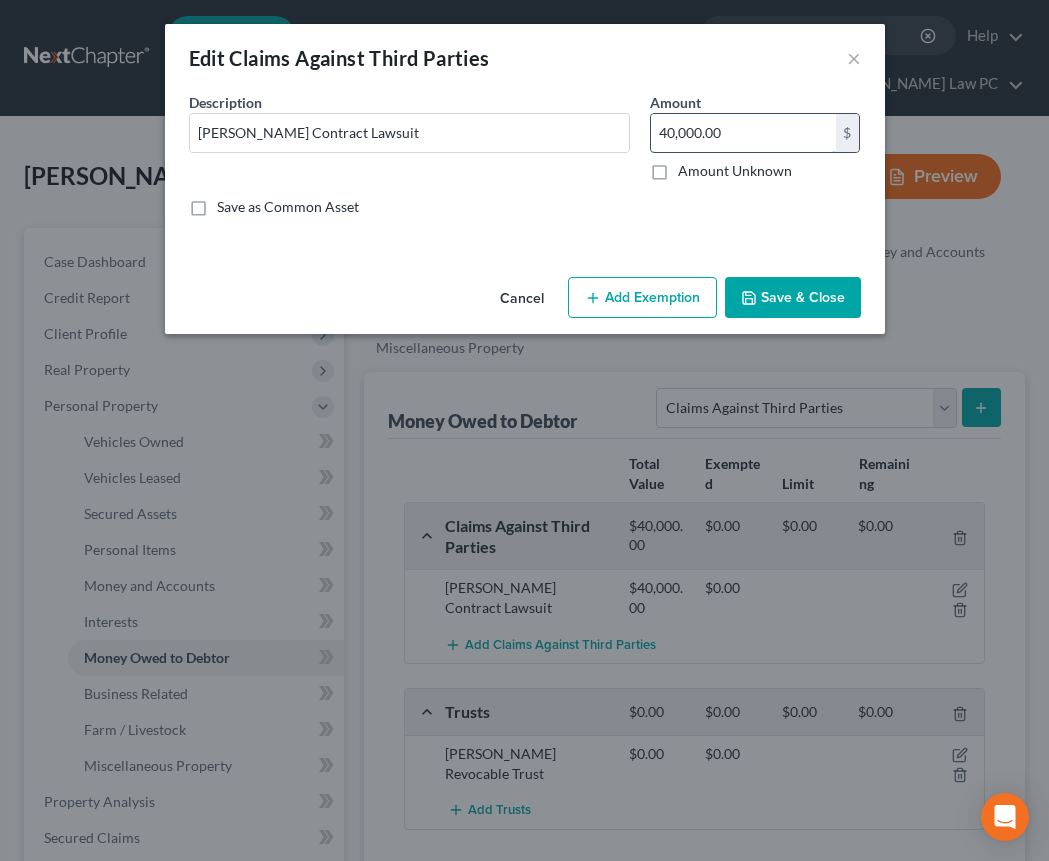 drag, startPoint x: 723, startPoint y: 135, endPoint x: 666, endPoint y: 128, distance: 57.428215 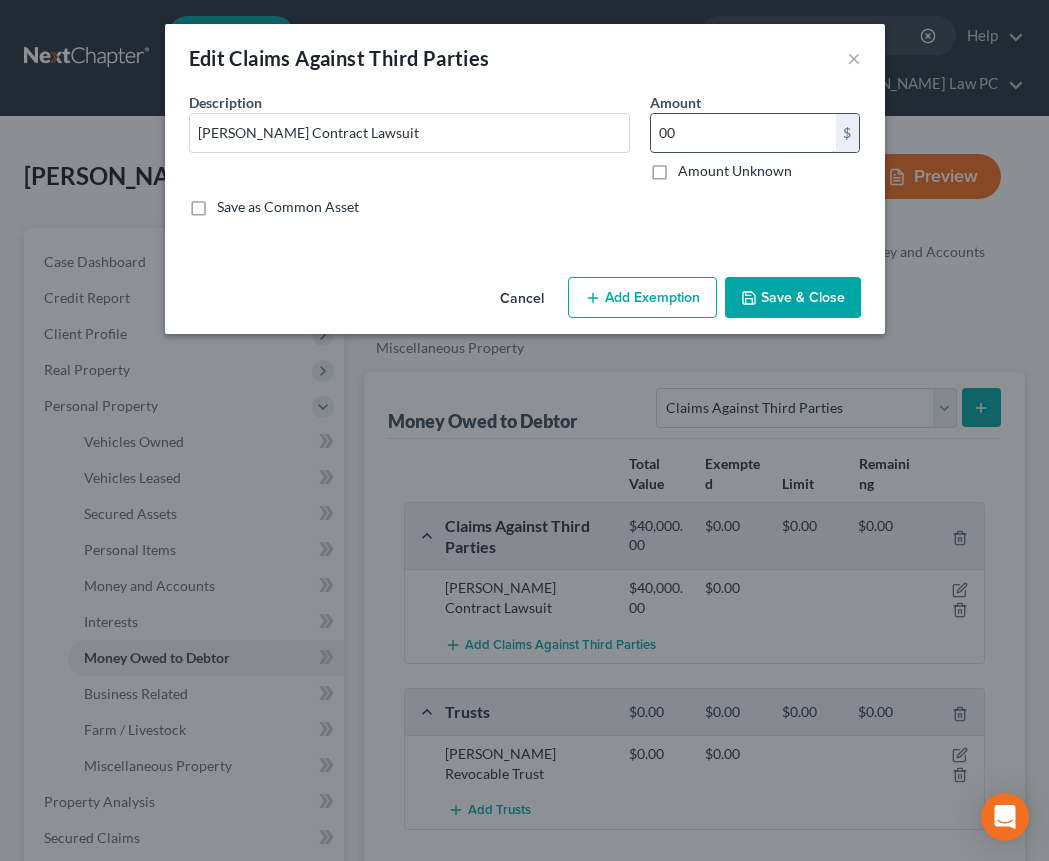 type on "0" 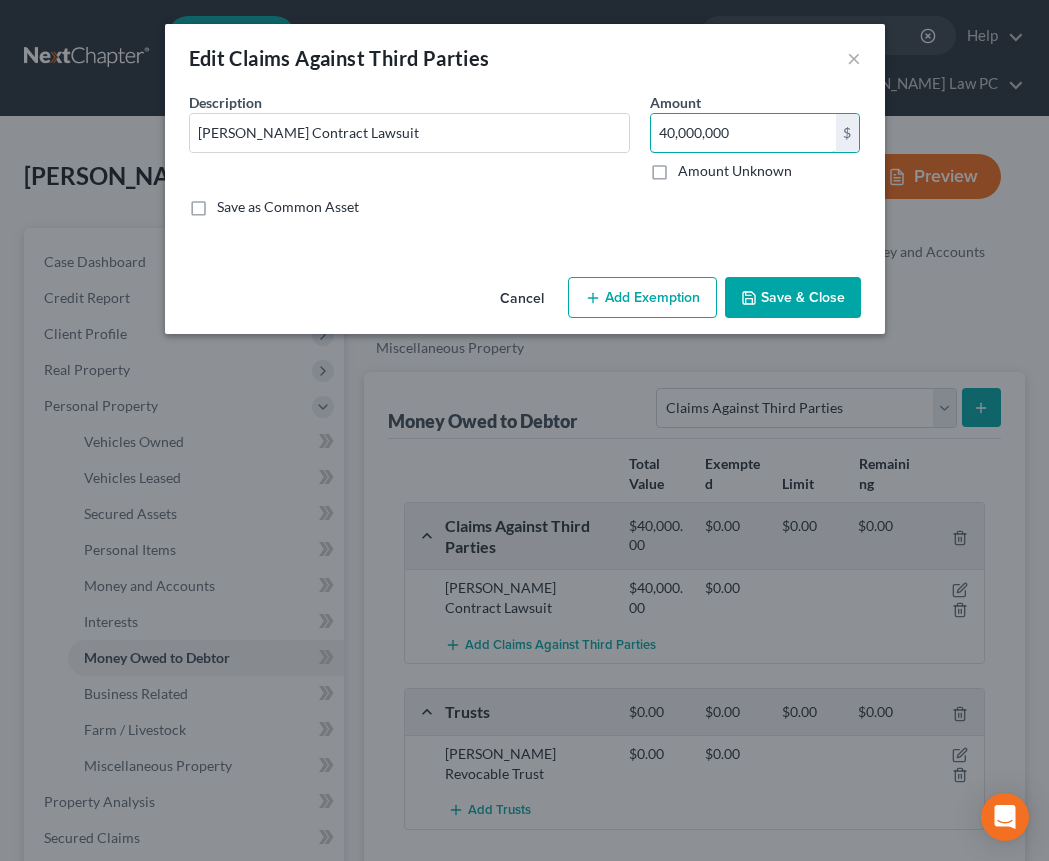 type on "40,000,000" 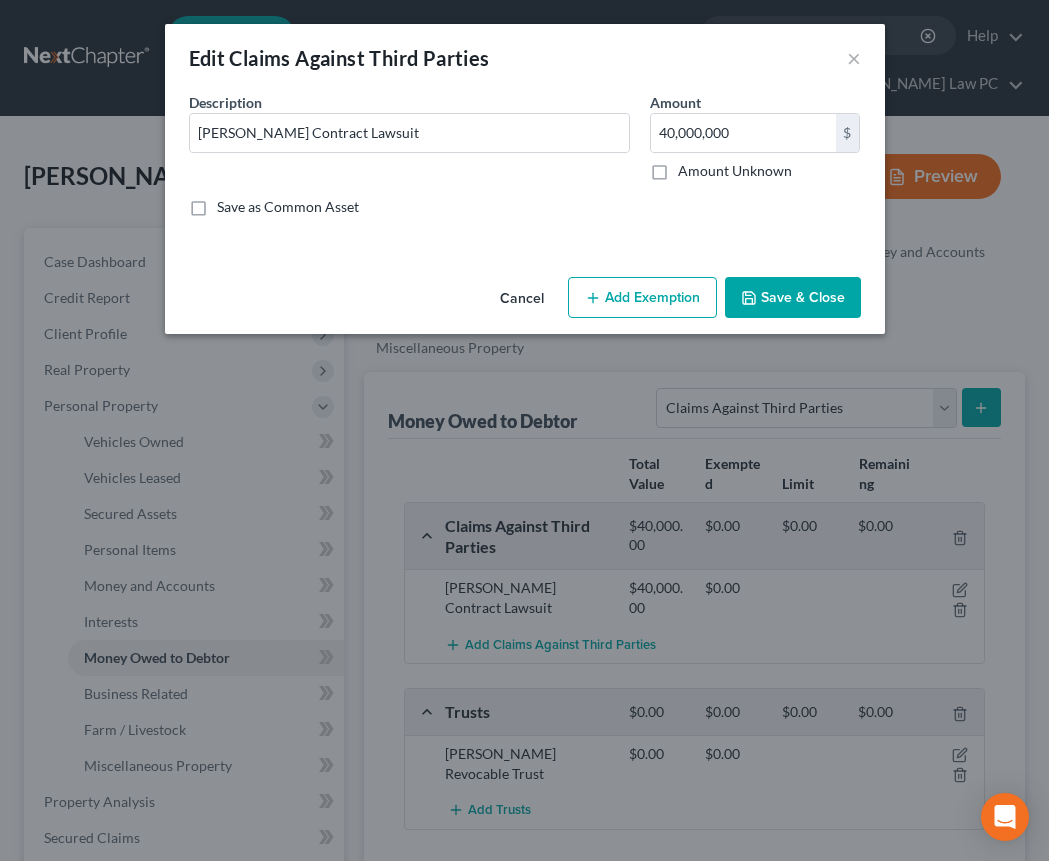 click on "Save & Close" at bounding box center [793, 298] 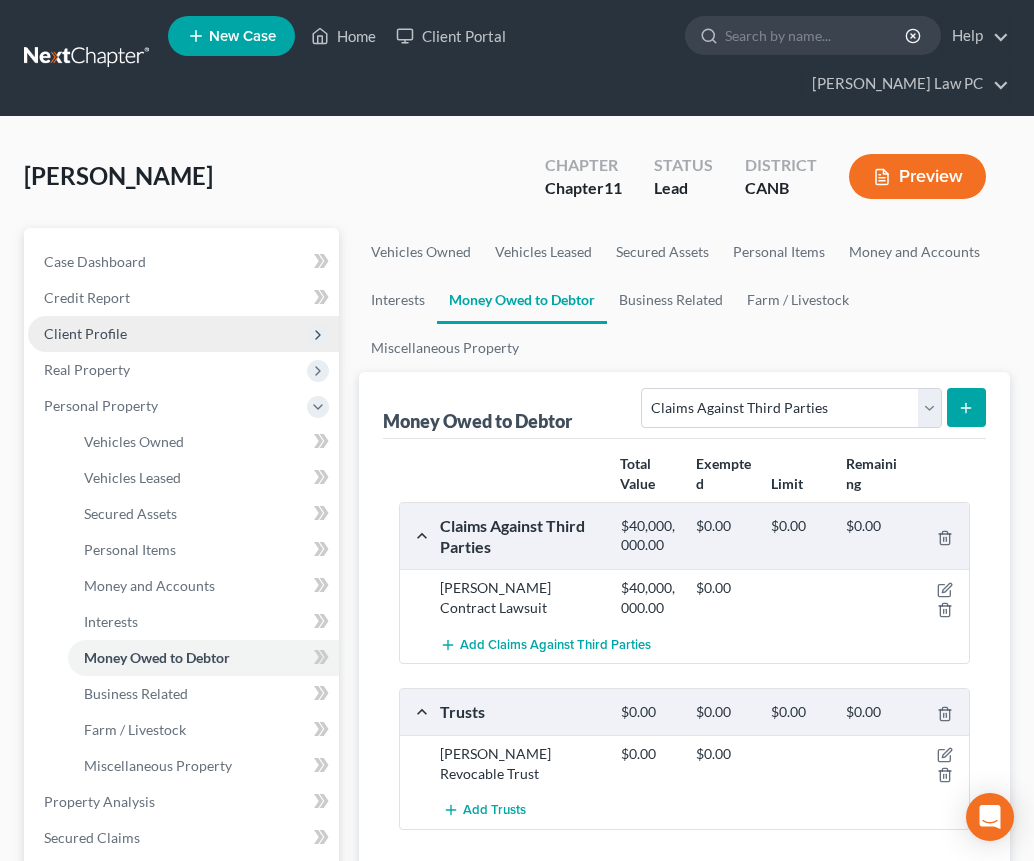 click on "Client Profile" at bounding box center (85, 333) 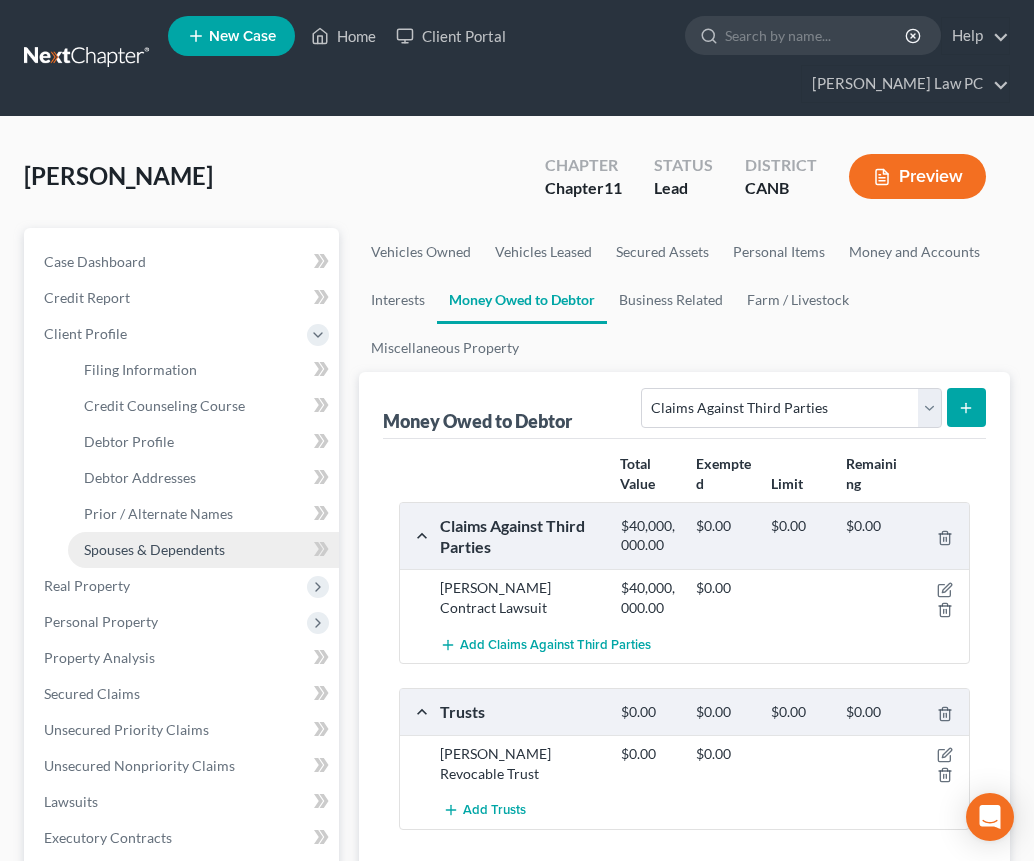click on "Spouses & Dependents" at bounding box center (154, 549) 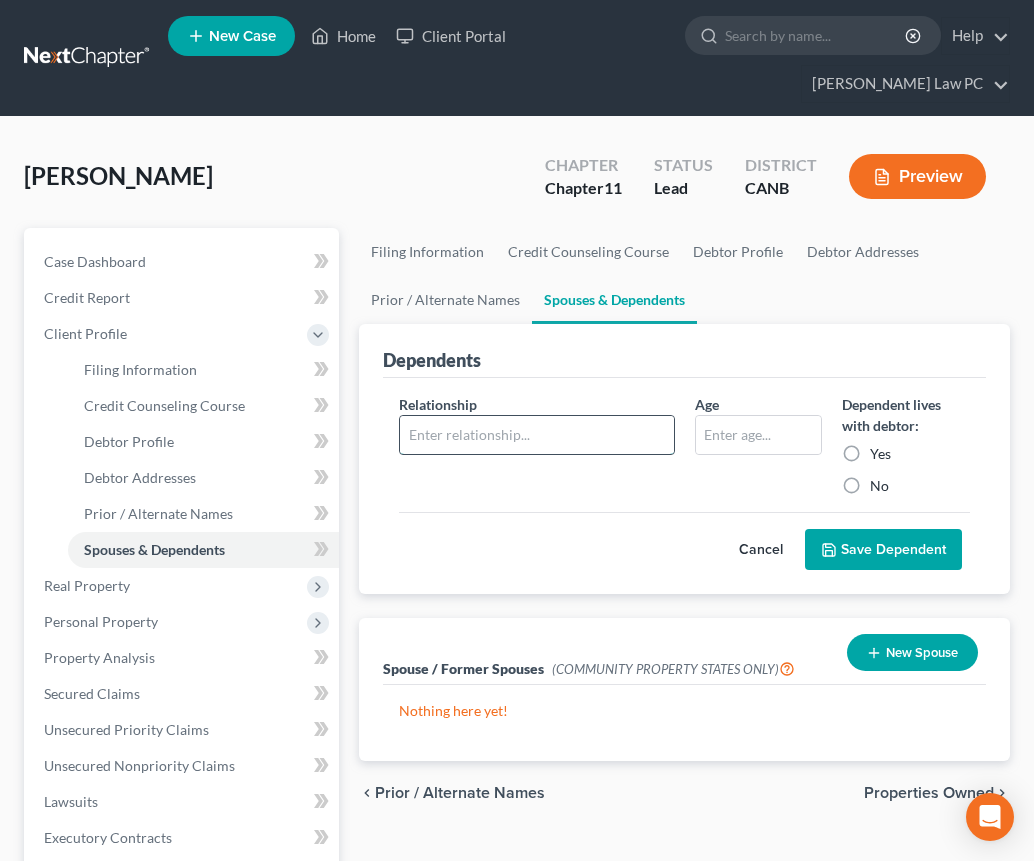 click at bounding box center [536, 435] 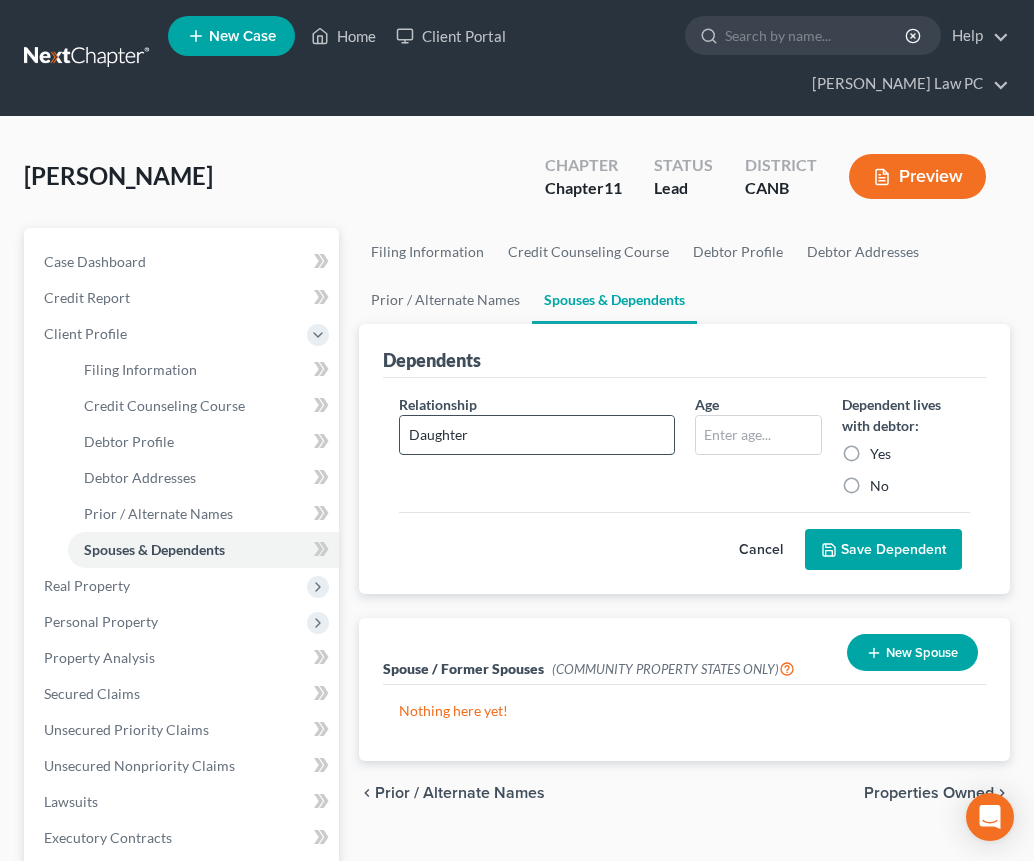 type on "Daughter" 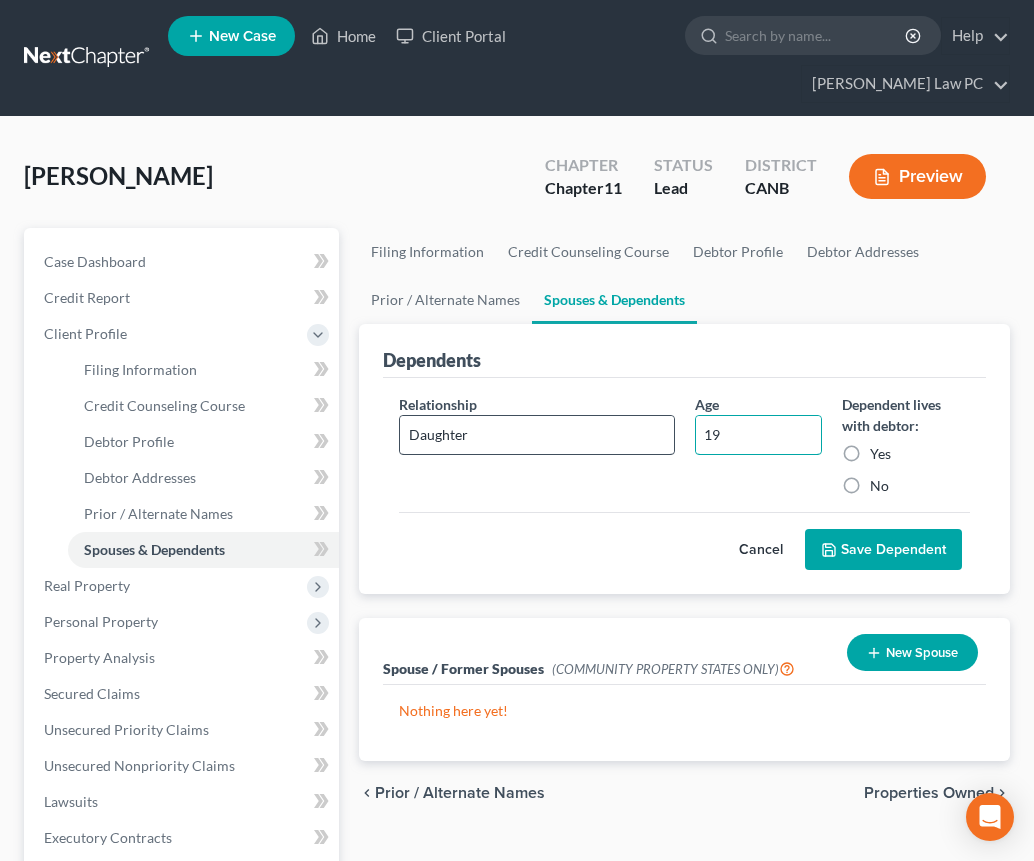 type on "19" 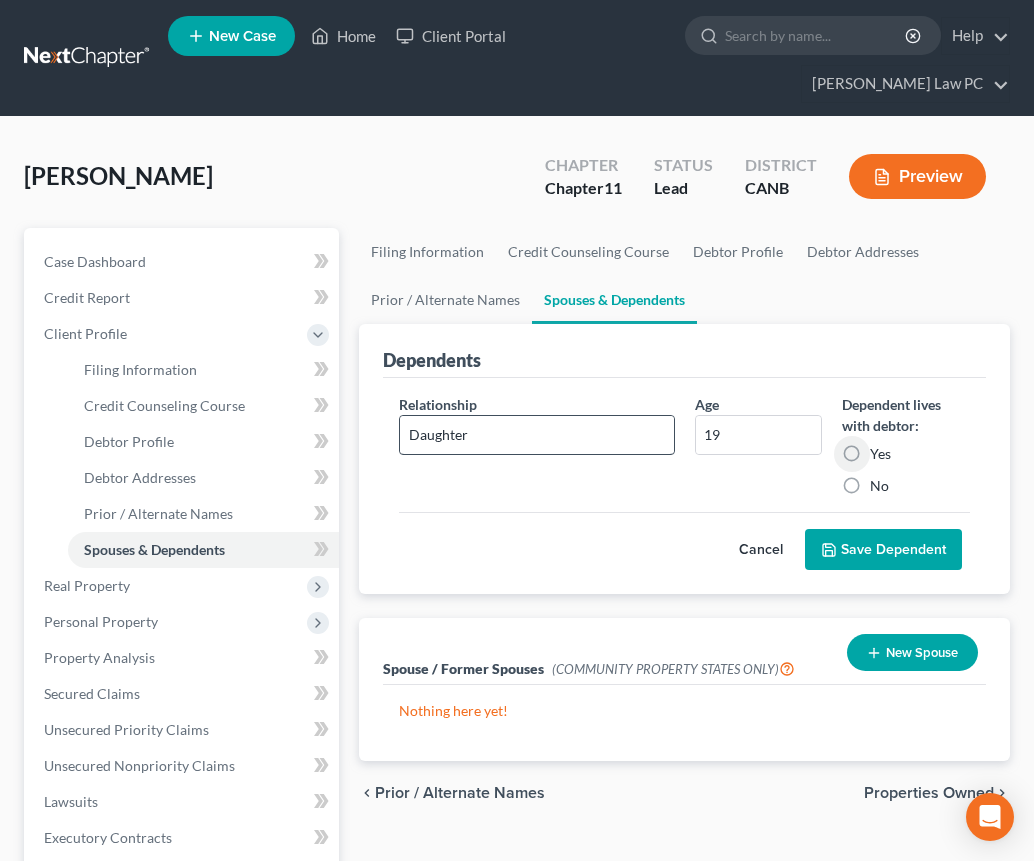 type 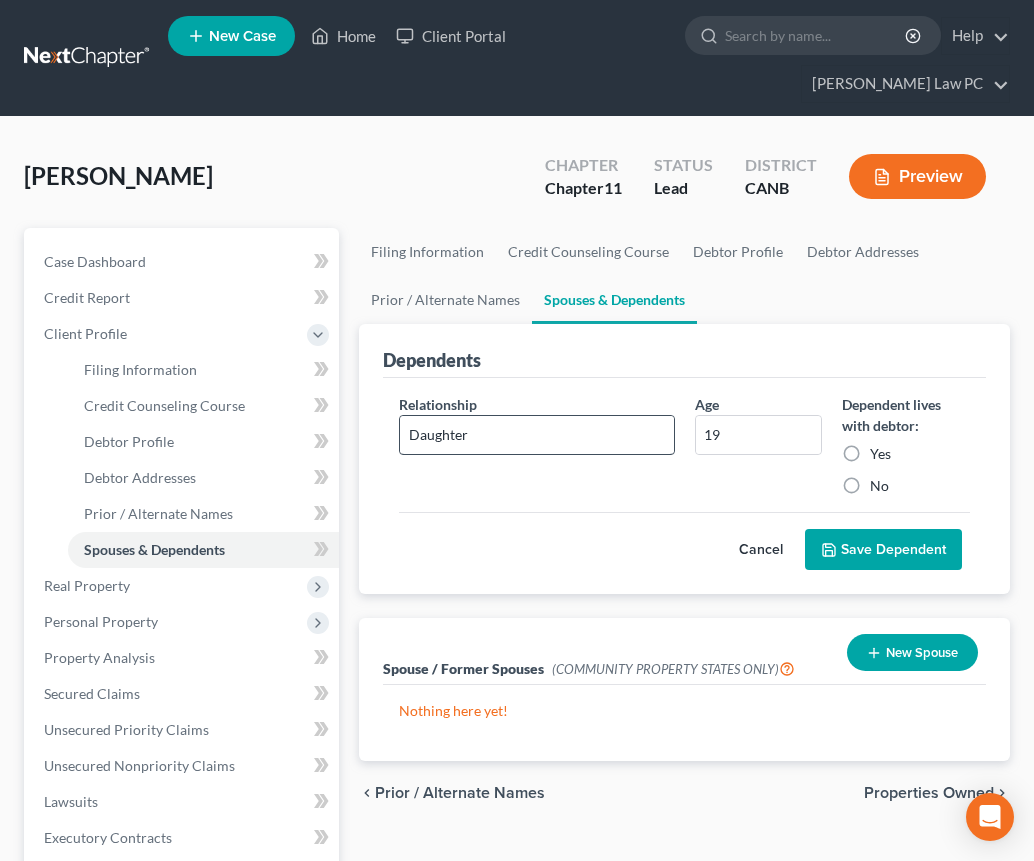click on "Cancel" at bounding box center [761, 550] 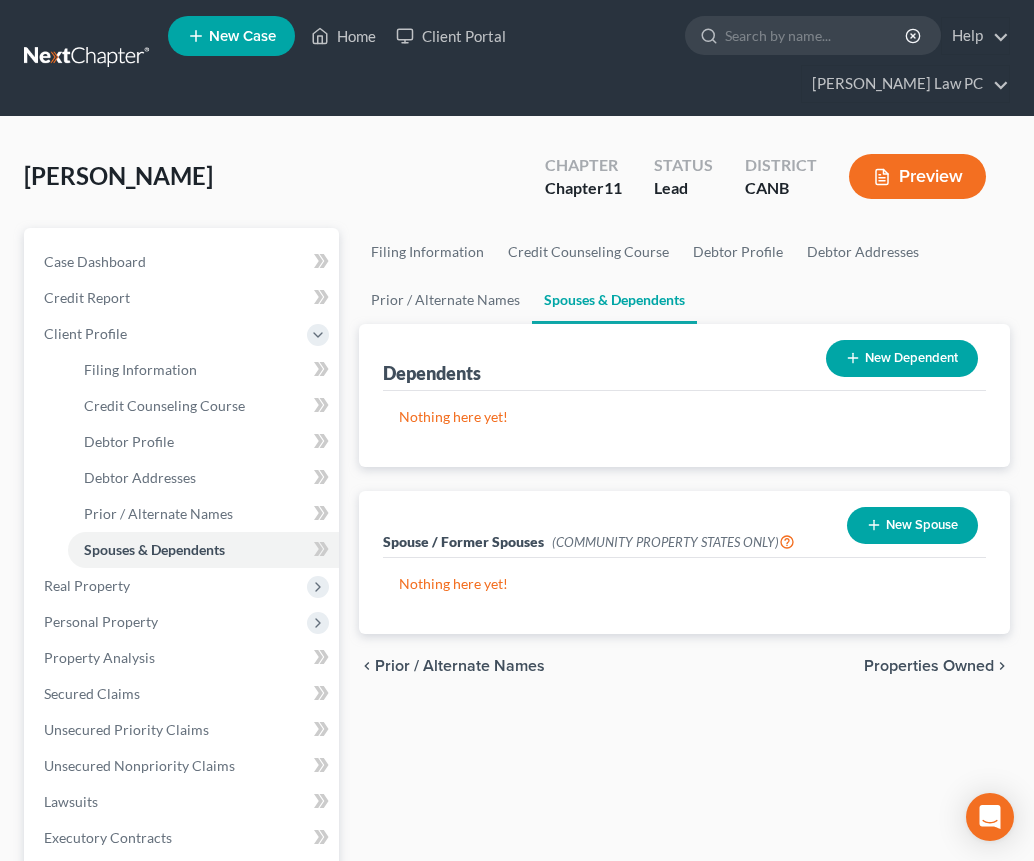 click on "New Dependent" at bounding box center (902, 358) 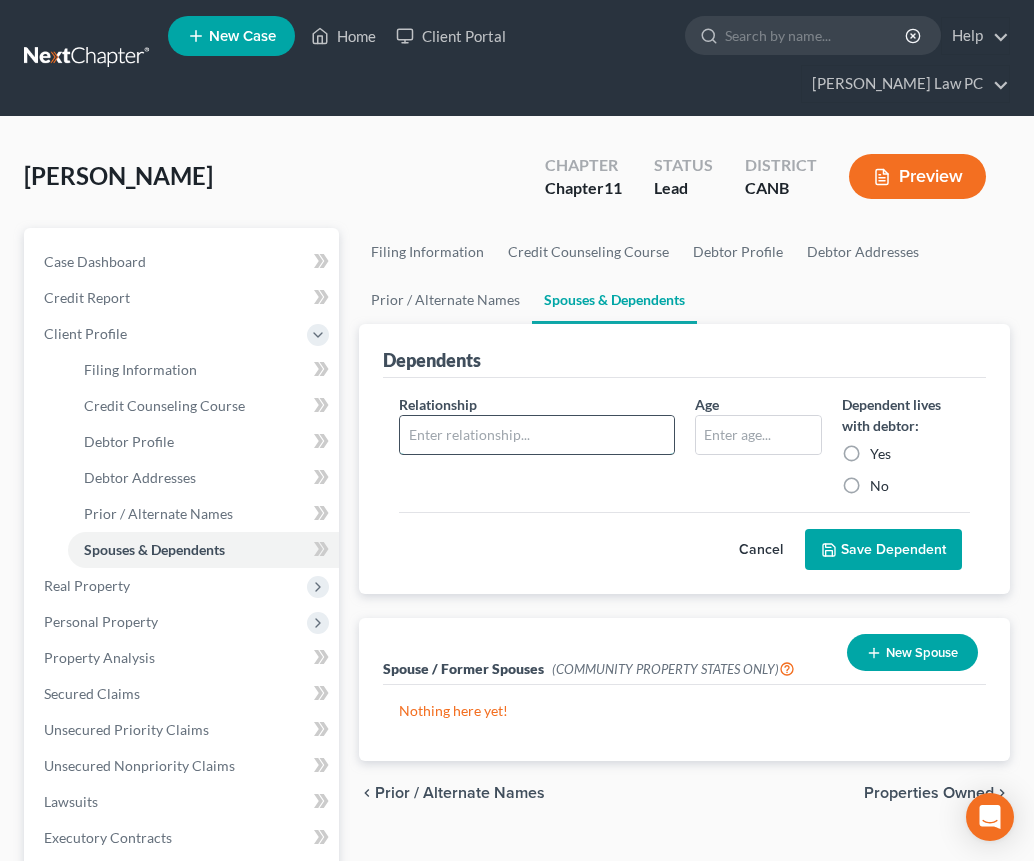 click at bounding box center (536, 435) 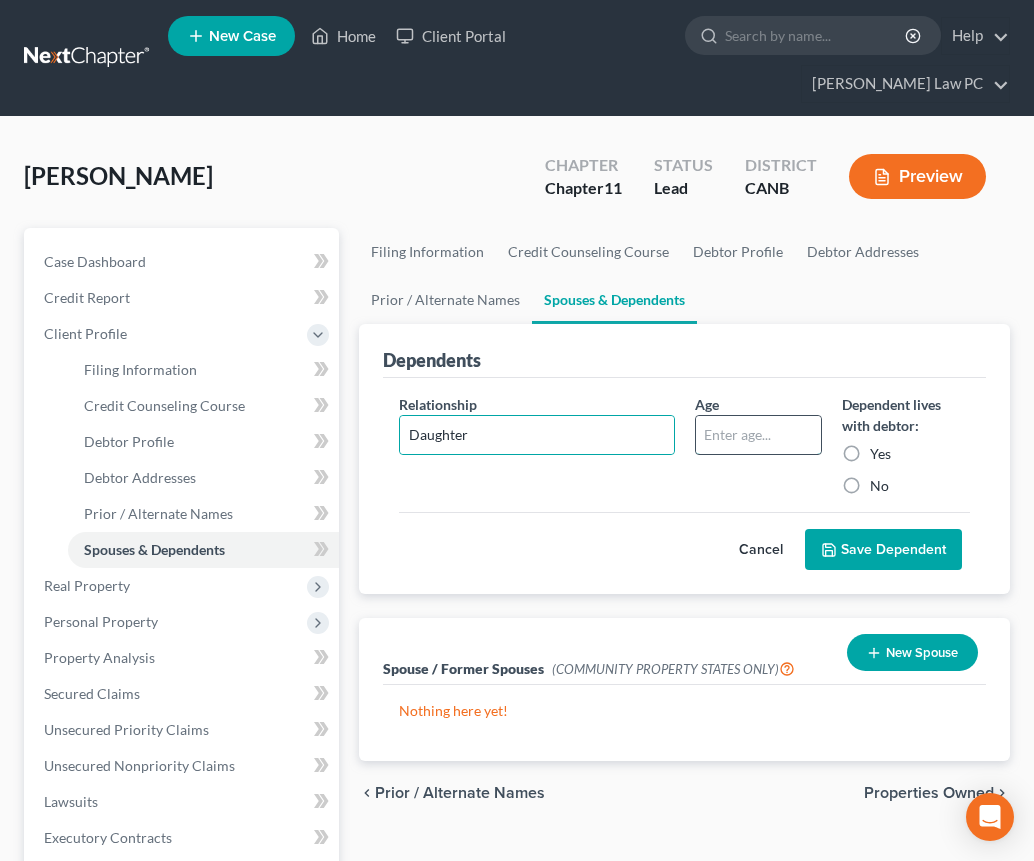 click at bounding box center [759, 435] 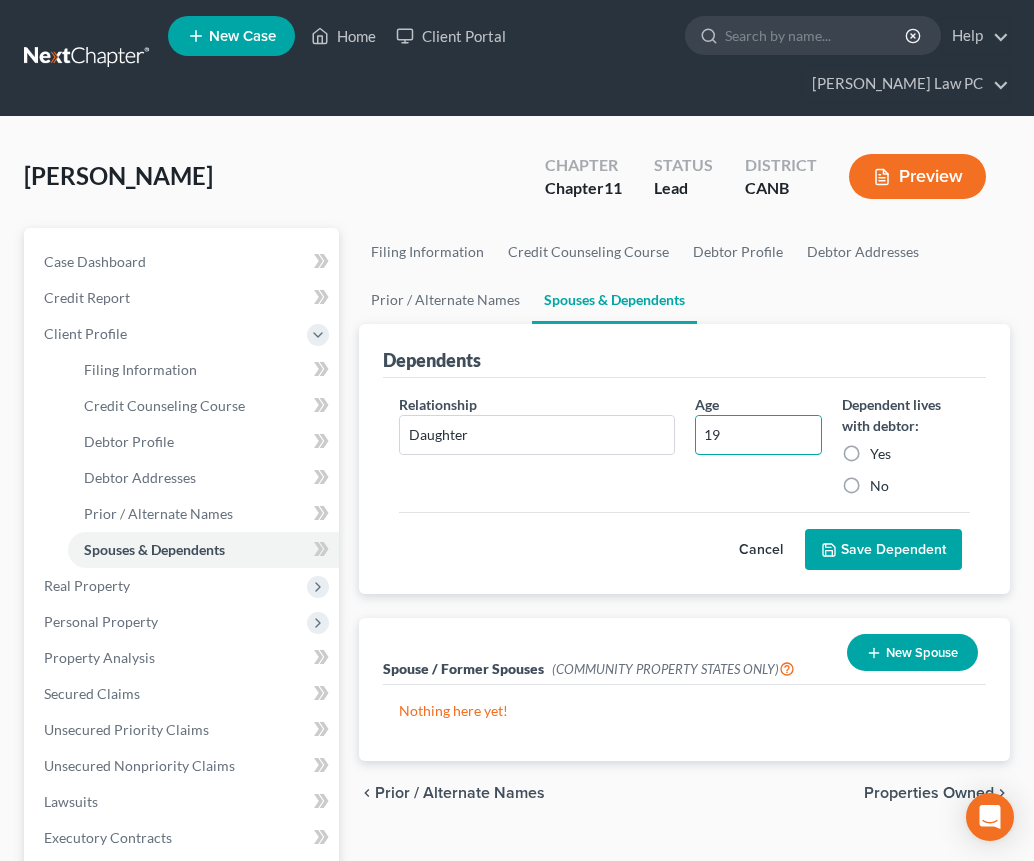 type on "19" 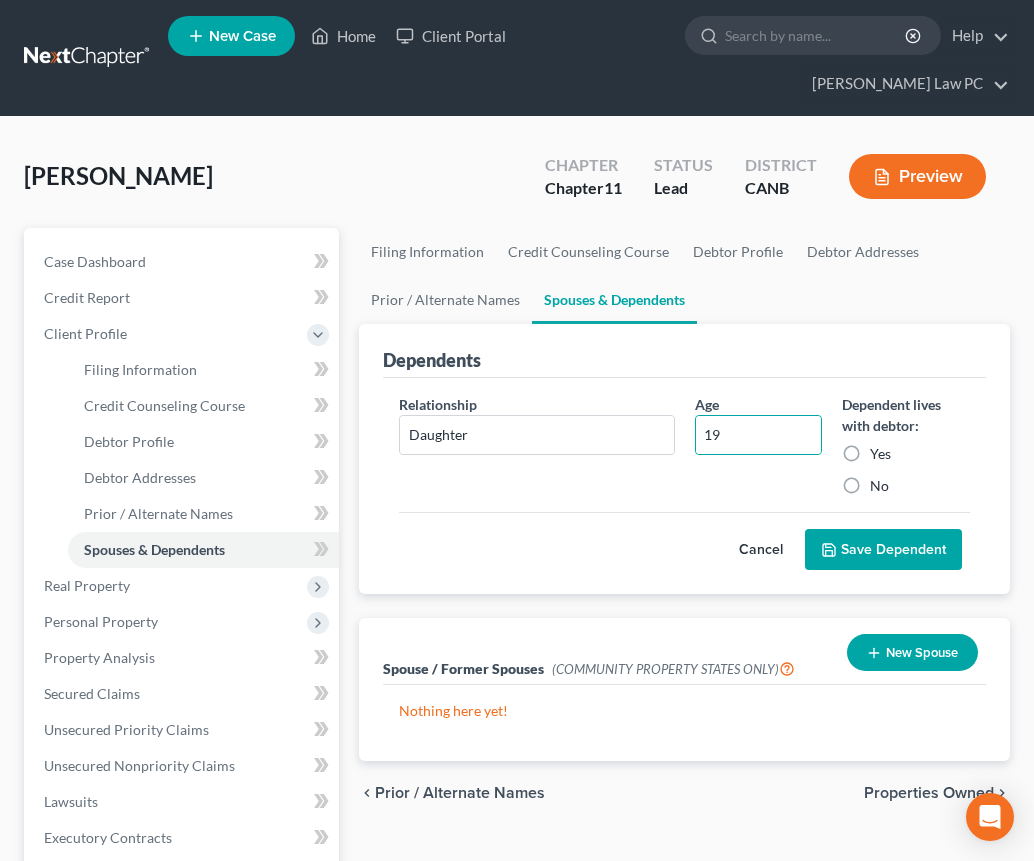 click on "No" at bounding box center [879, 486] 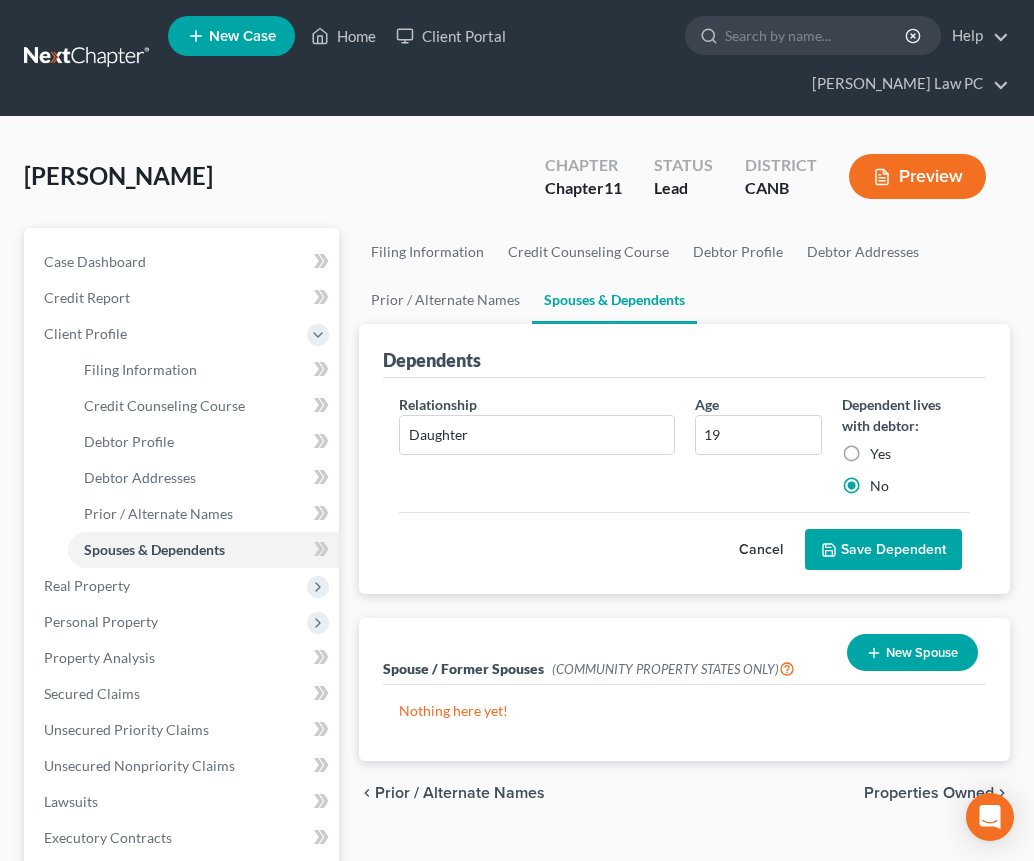 click on "Save Dependent" at bounding box center (883, 550) 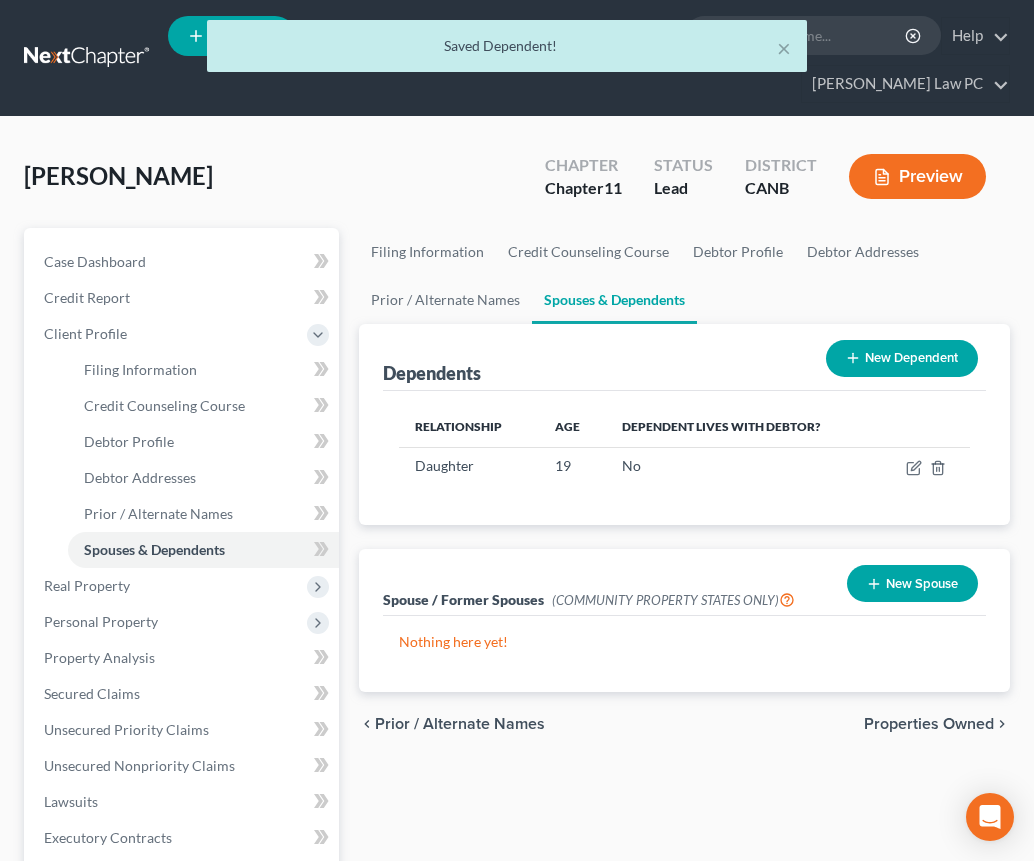 click on "New Dependent" at bounding box center [902, 358] 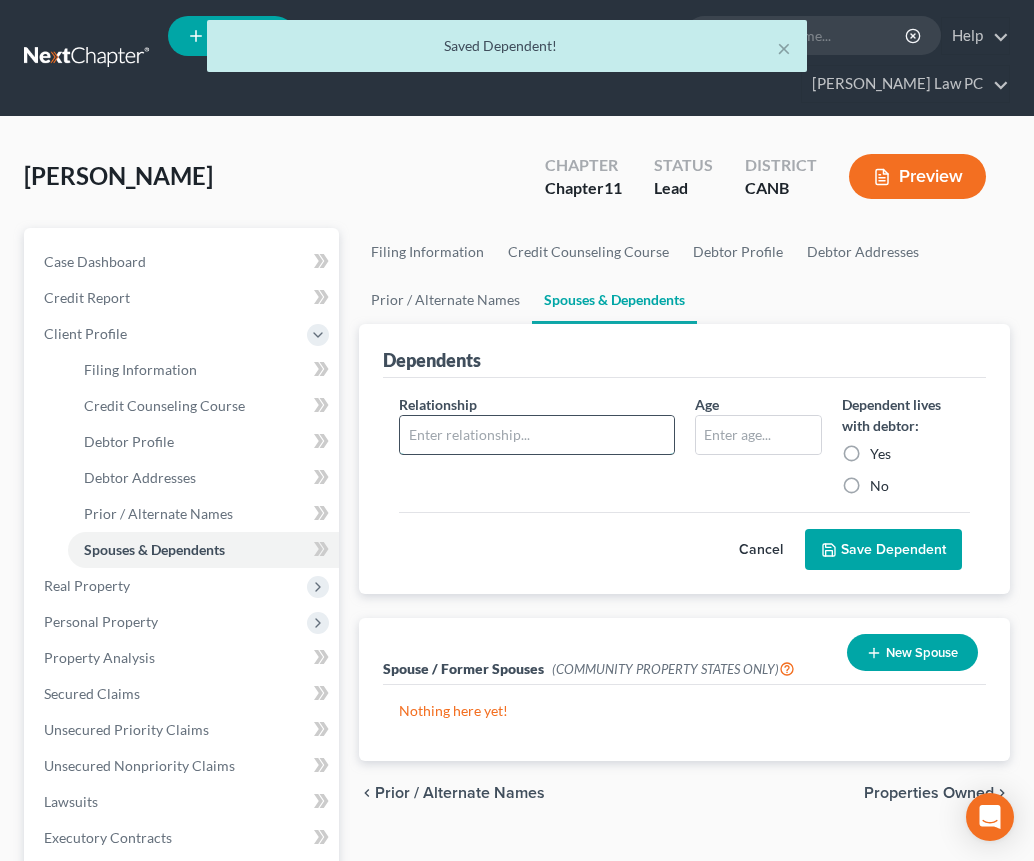 click at bounding box center (536, 435) 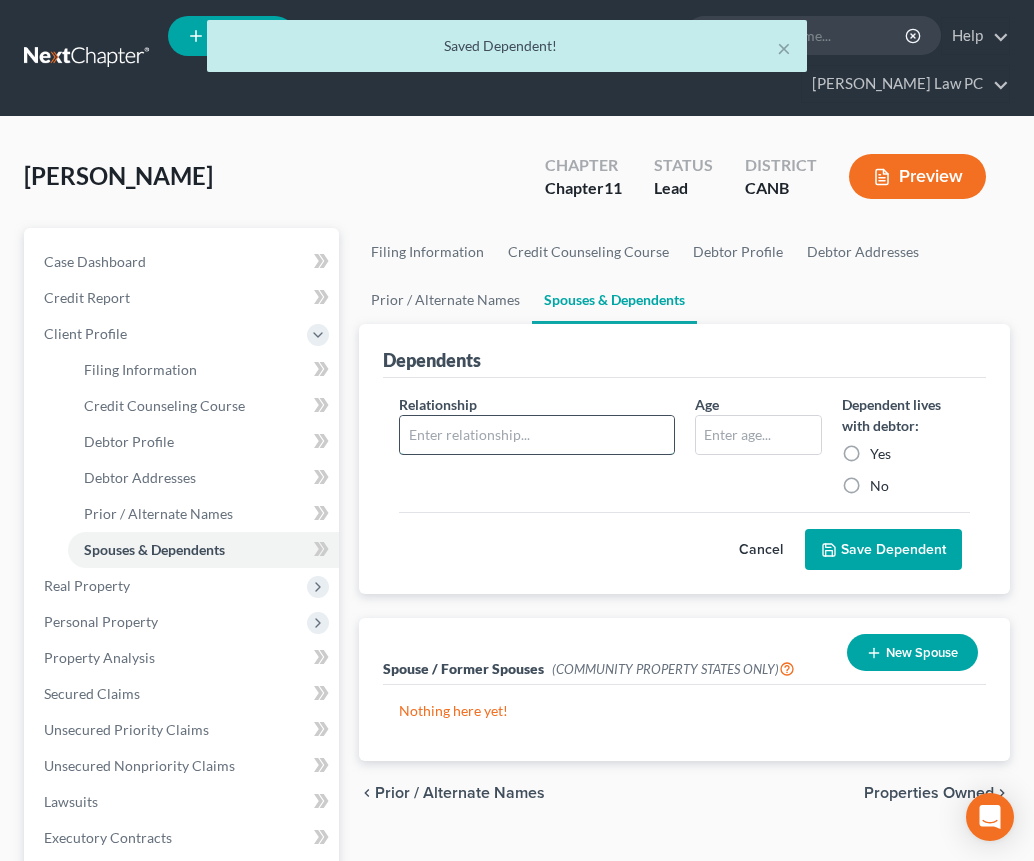 type on "Daughter" 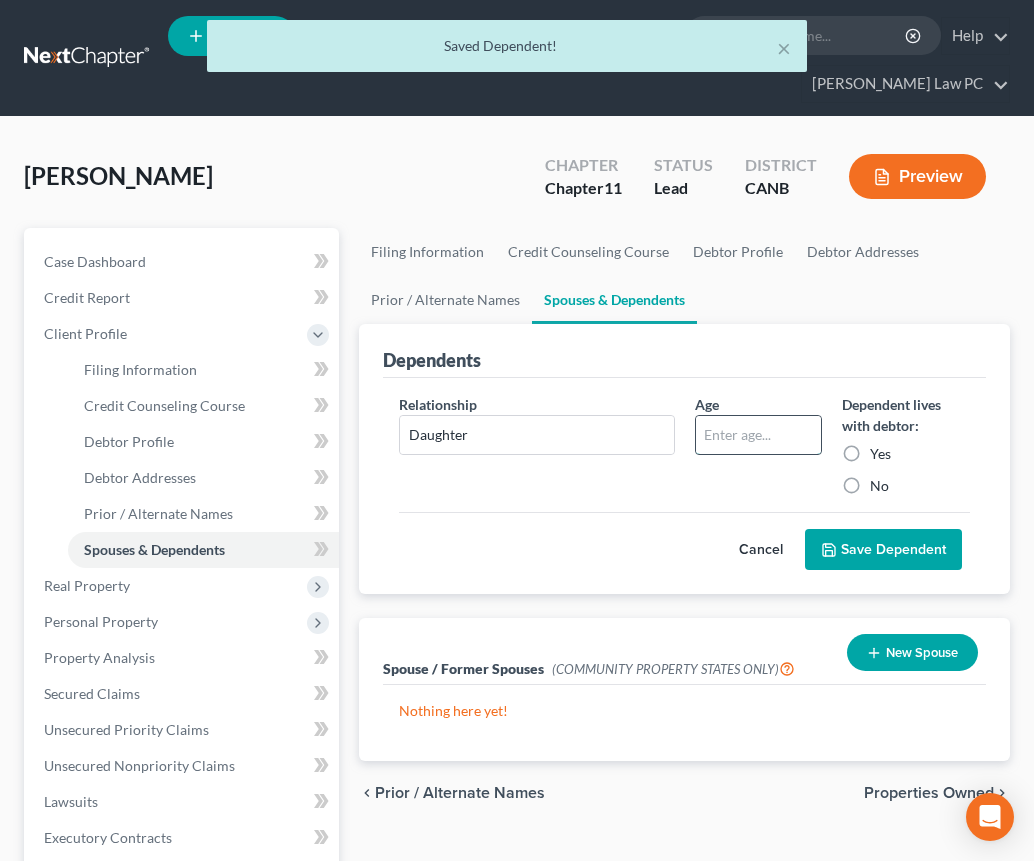 click at bounding box center (759, 435) 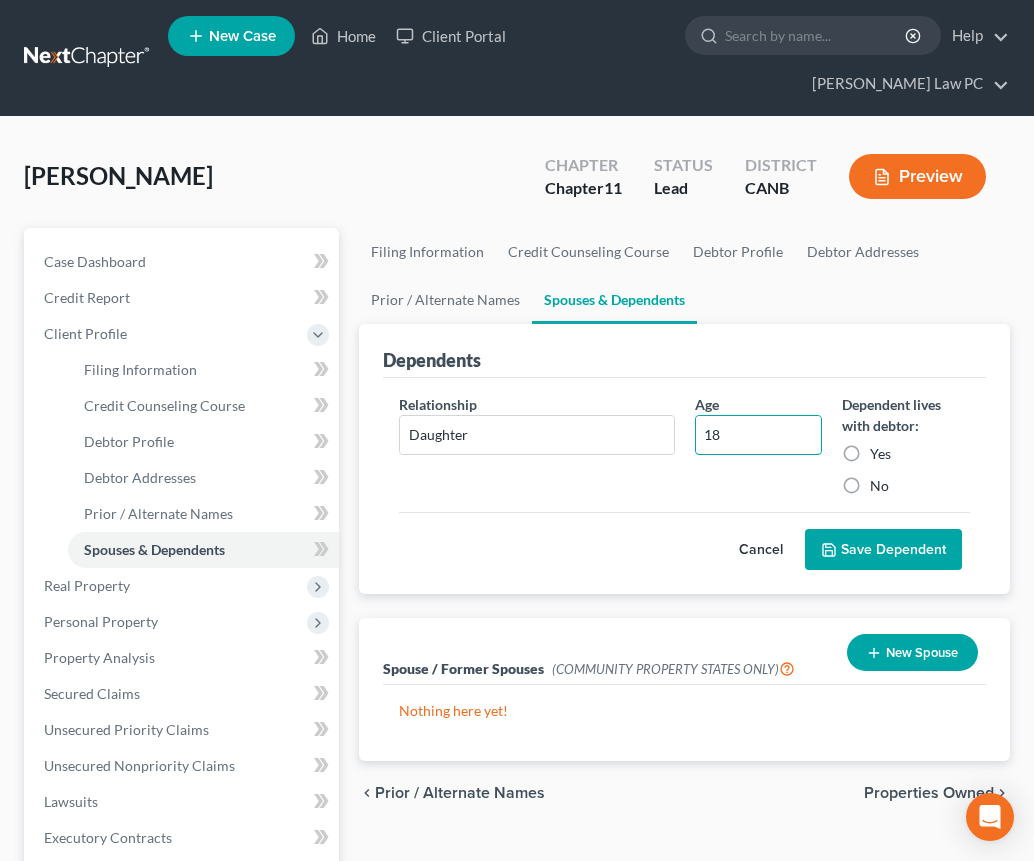 type on "18" 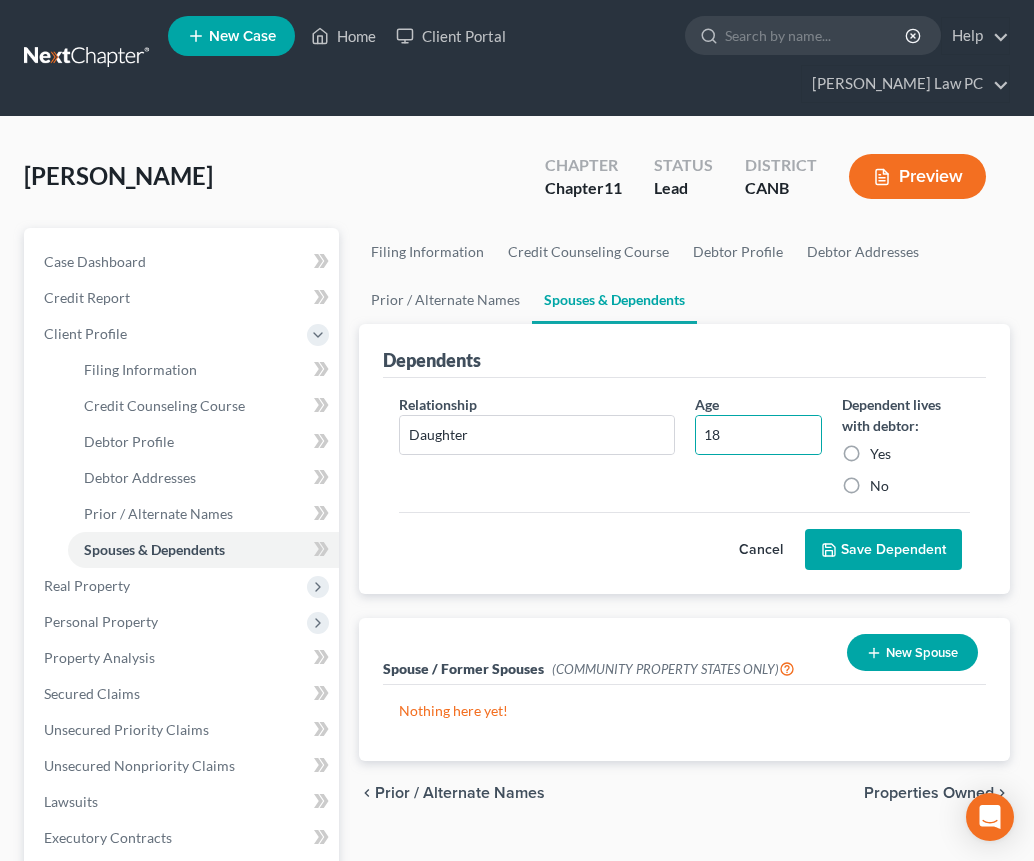 click on "No" at bounding box center [879, 486] 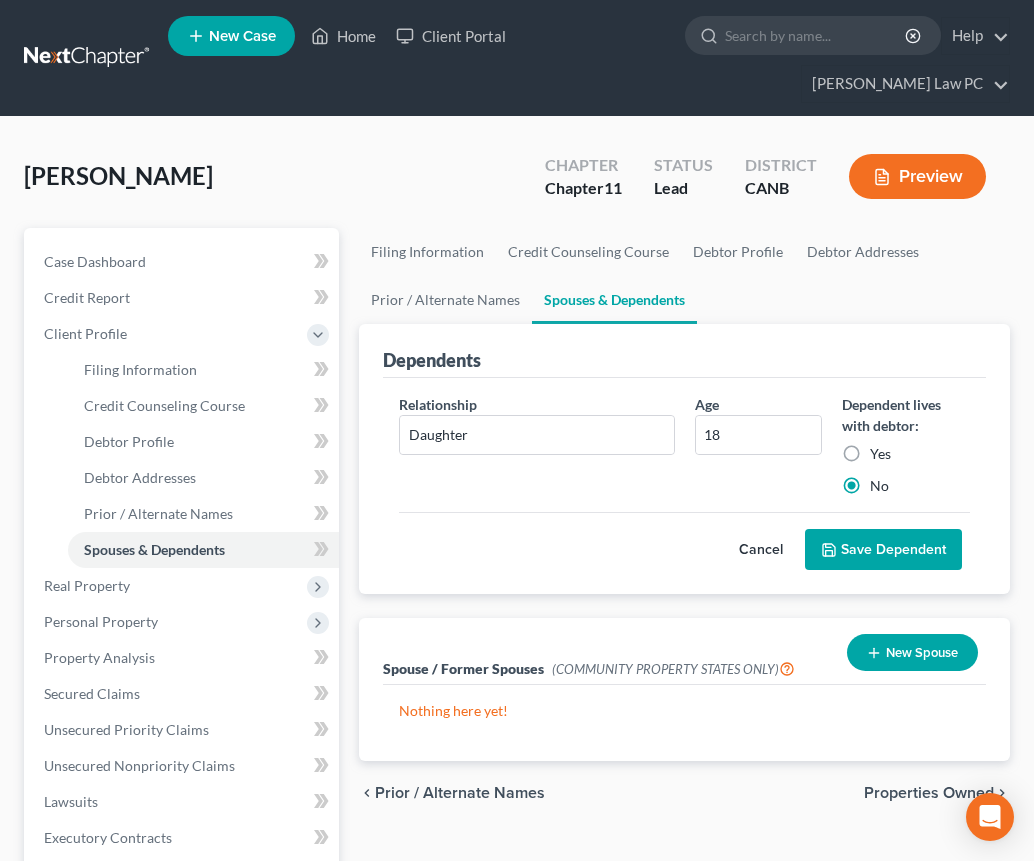 click on "Save Dependent" at bounding box center [883, 550] 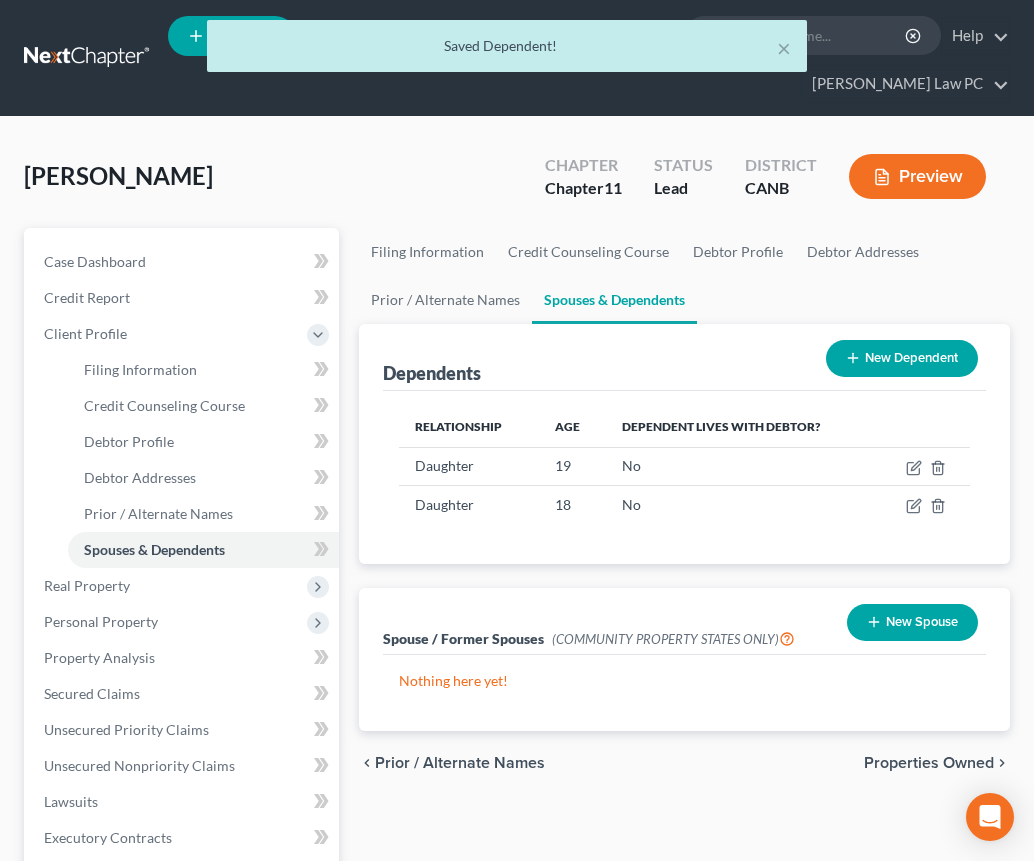 click on "New Dependent" at bounding box center (902, 358) 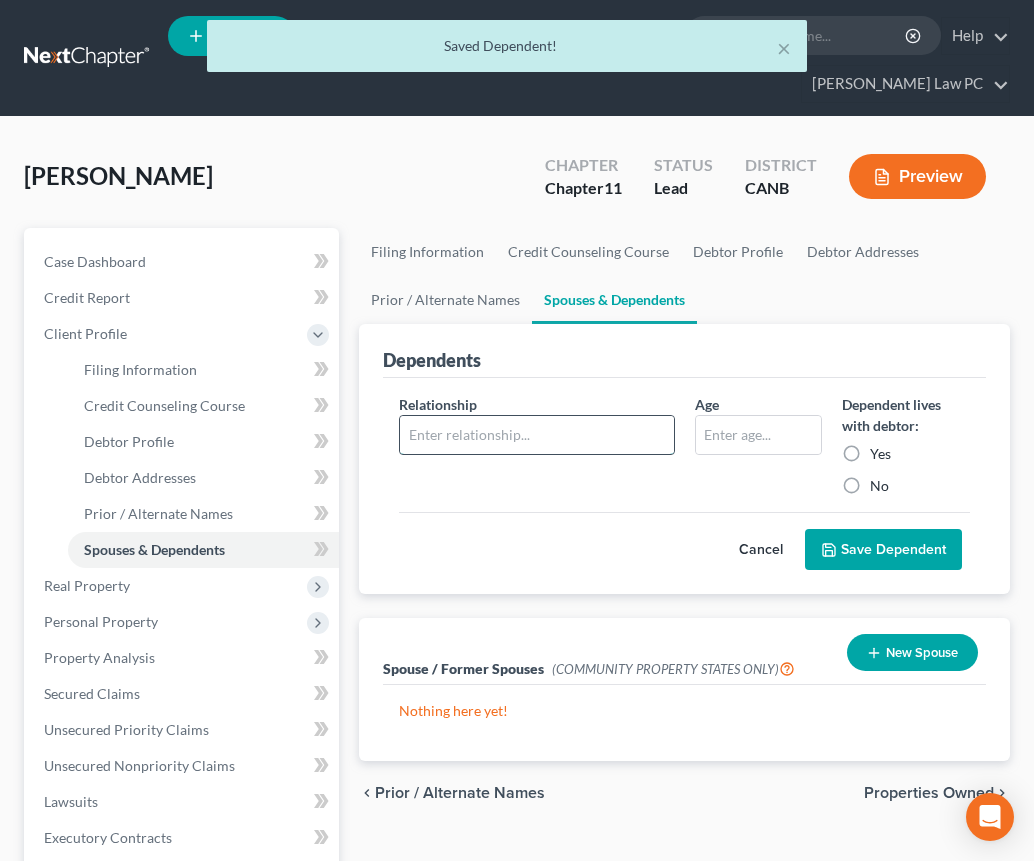 click at bounding box center (536, 435) 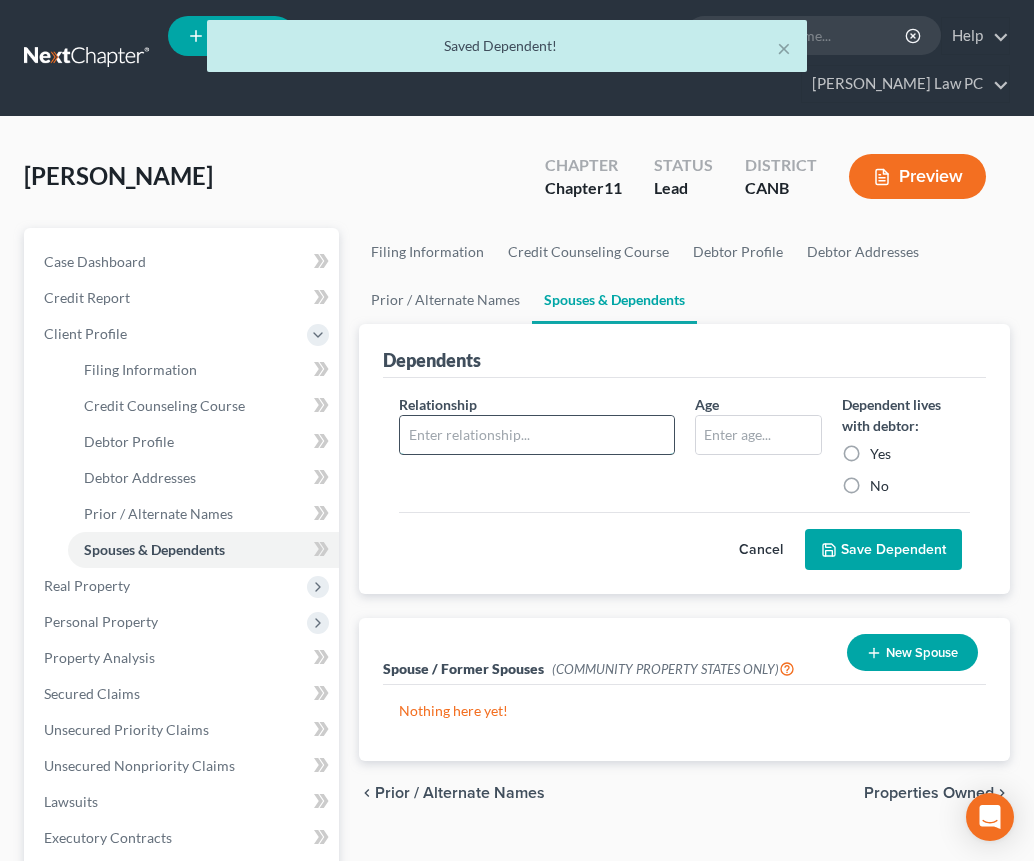 type on "Daughter" 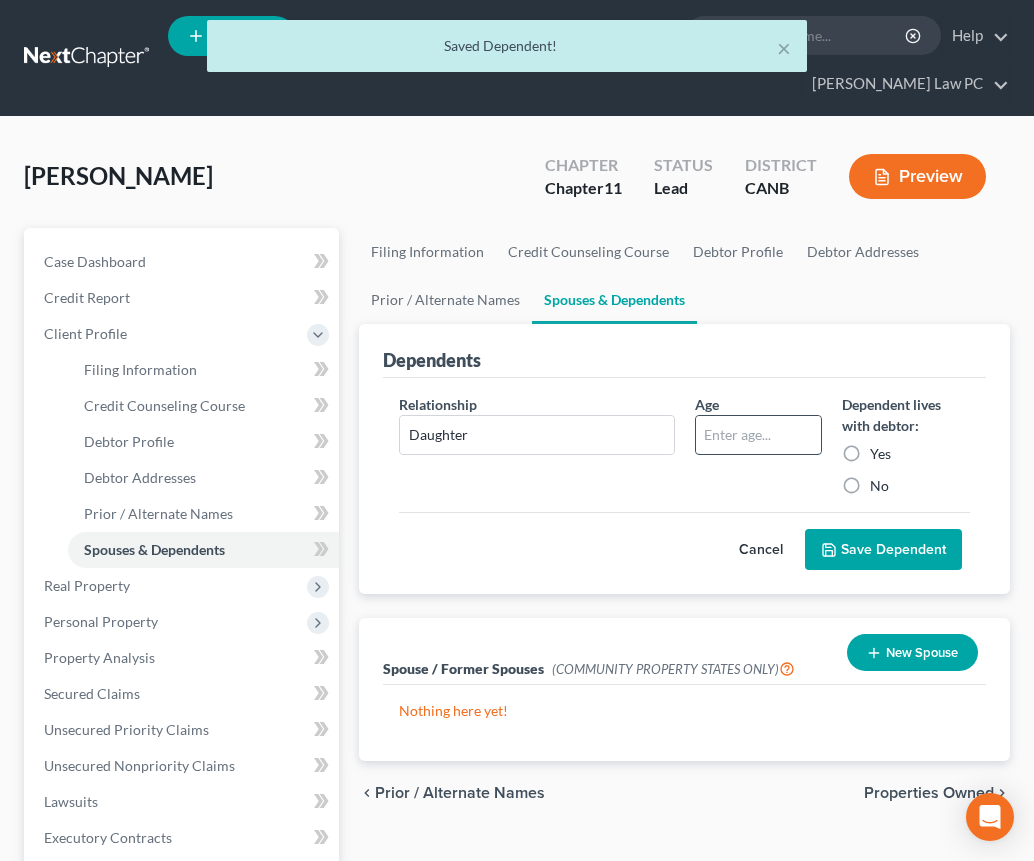 click at bounding box center [759, 435] 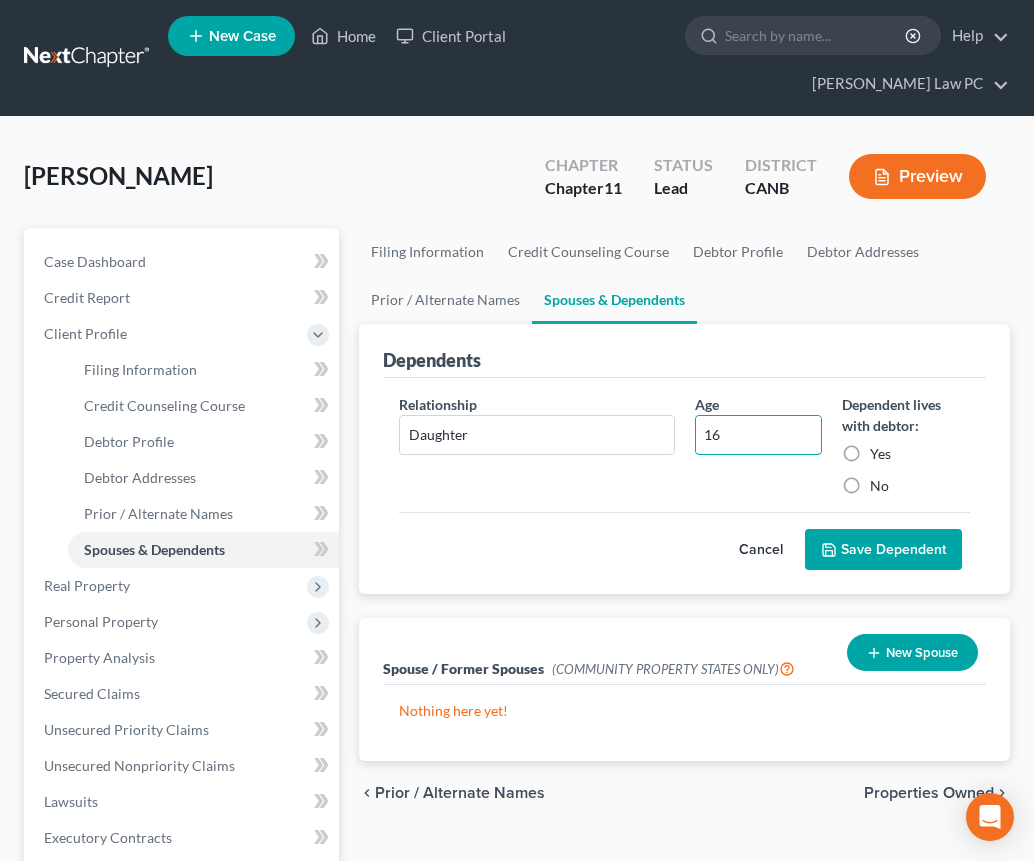 type on "16" 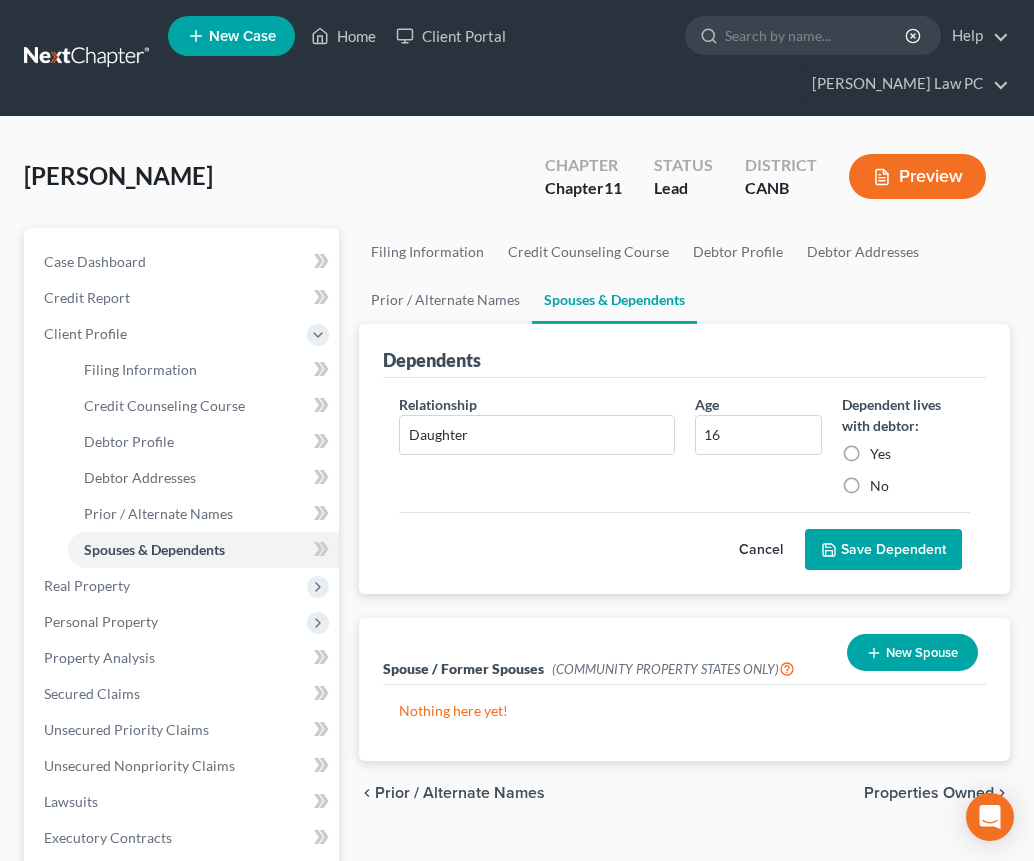 click on "No" at bounding box center [879, 486] 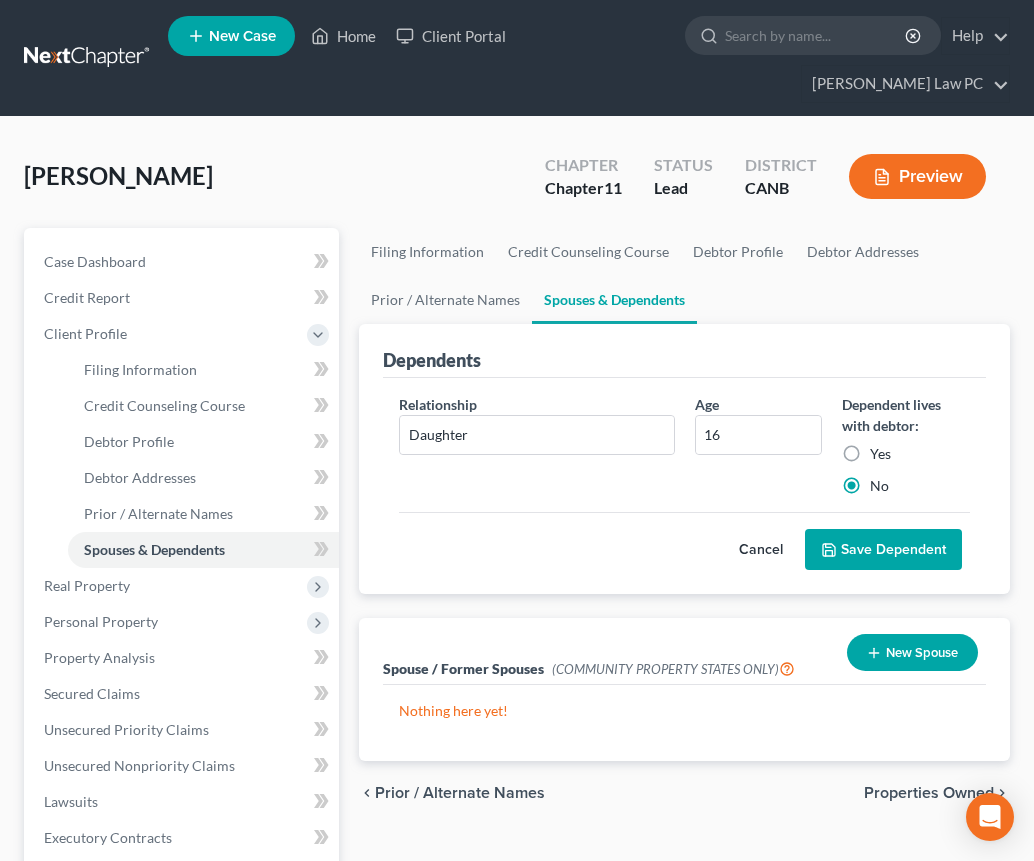 click on "Save Dependent" at bounding box center [883, 550] 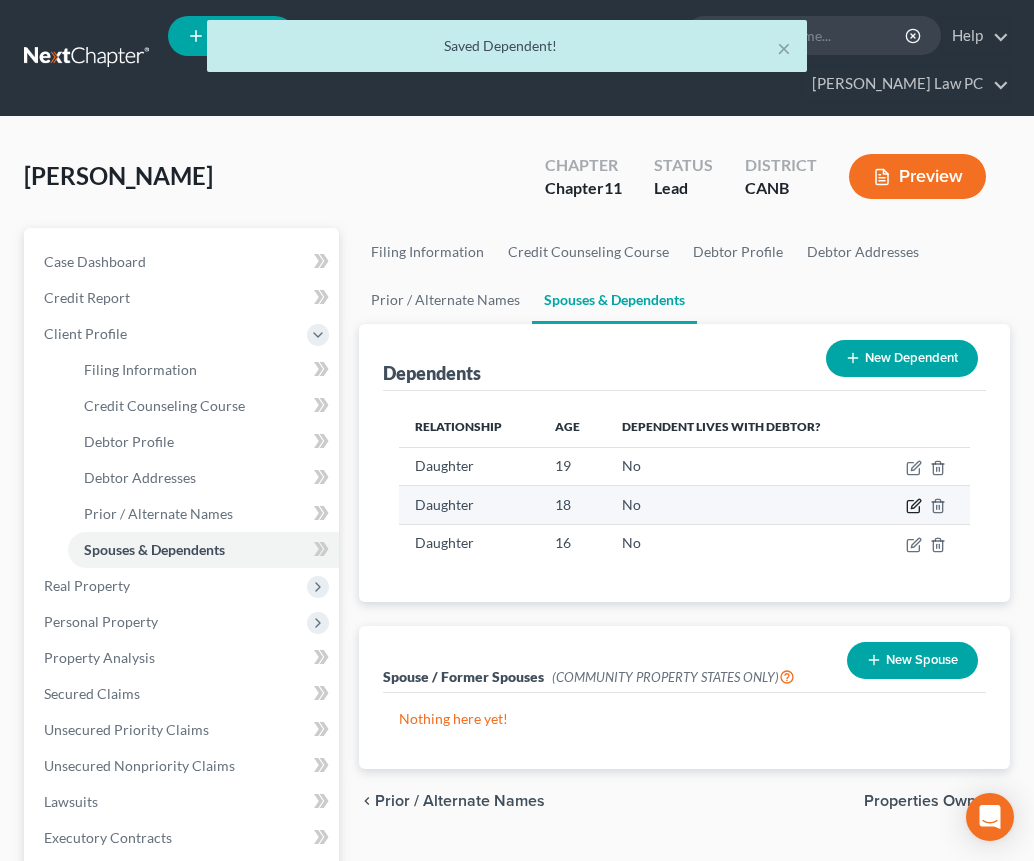click 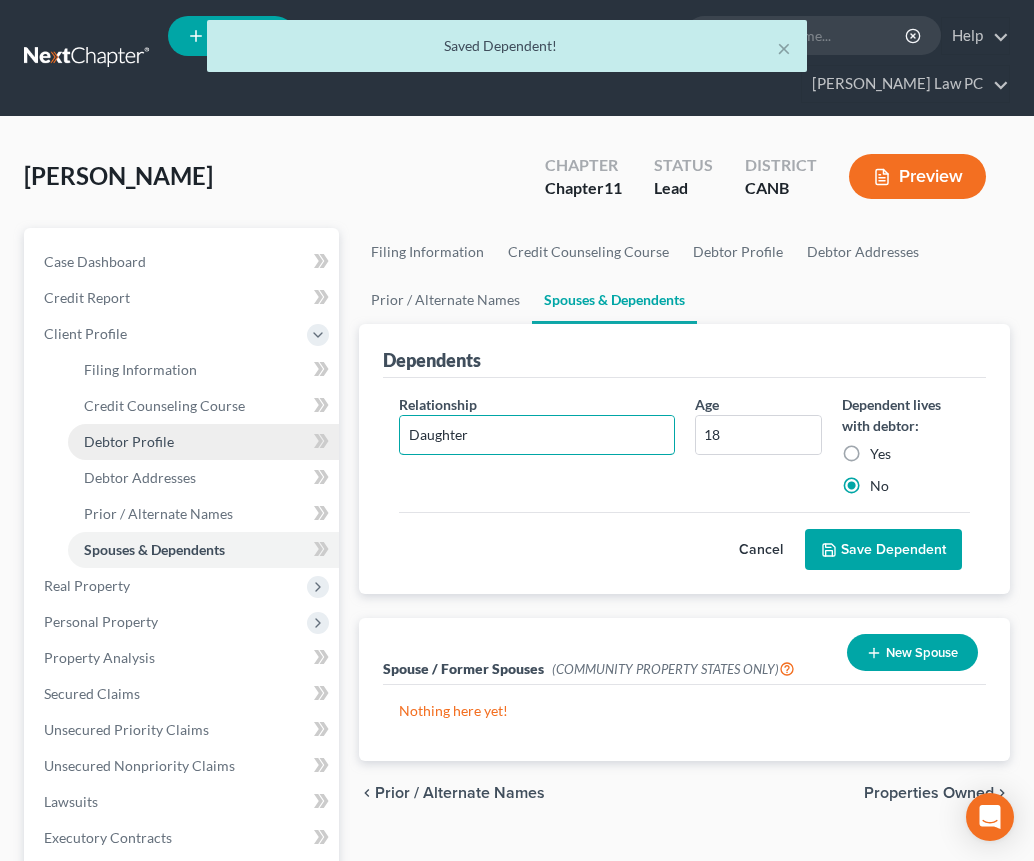 drag, startPoint x: 430, startPoint y: 425, endPoint x: 329, endPoint y: 423, distance: 101.0198 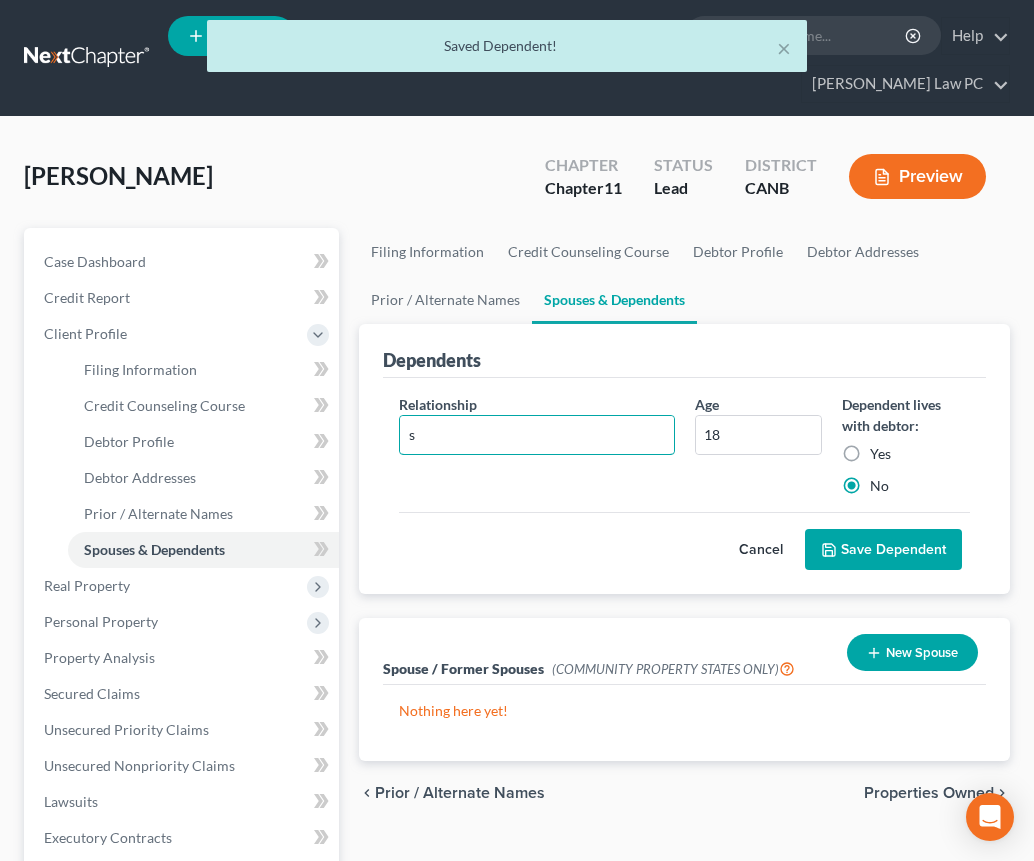 type on "Son" 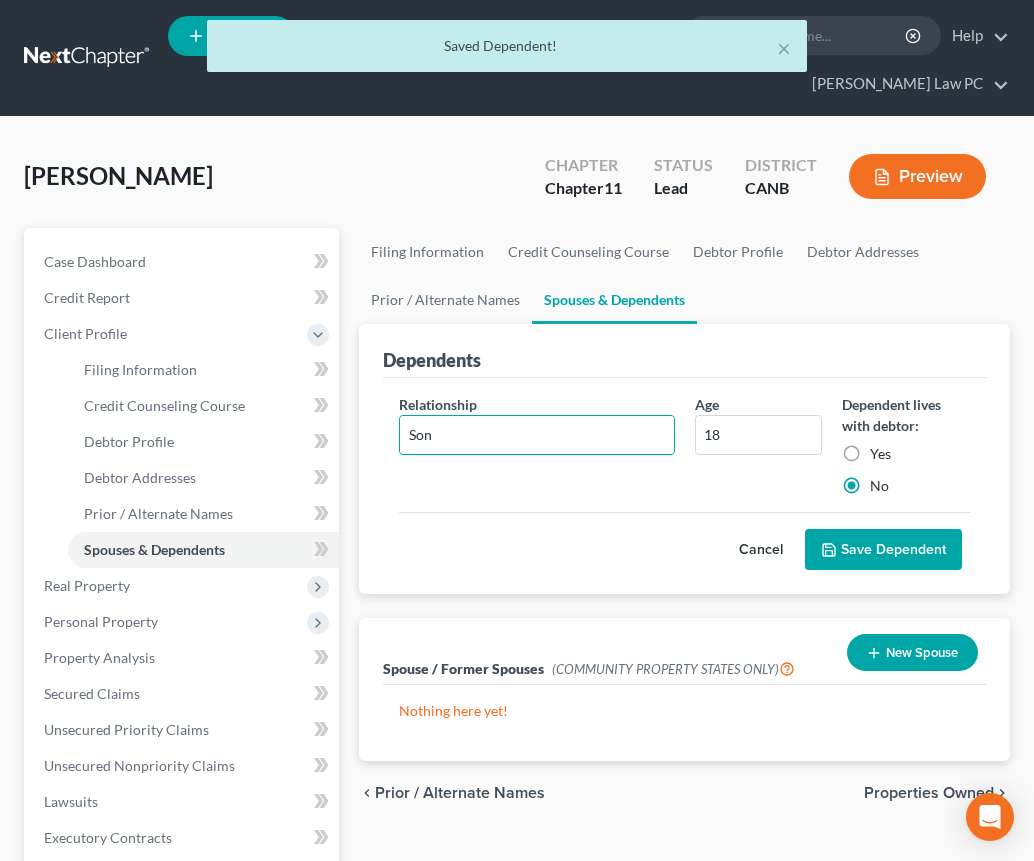 click on "Save Dependent" at bounding box center (883, 550) 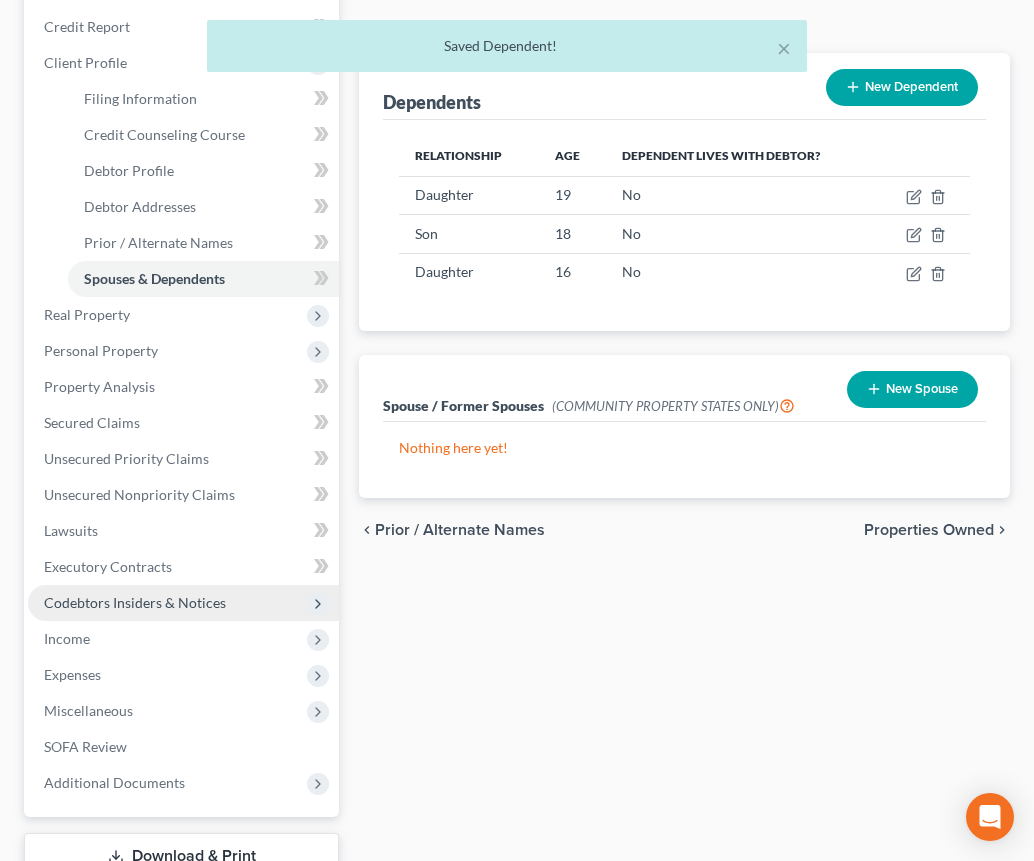 scroll, scrollTop: 272, scrollLeft: 0, axis: vertical 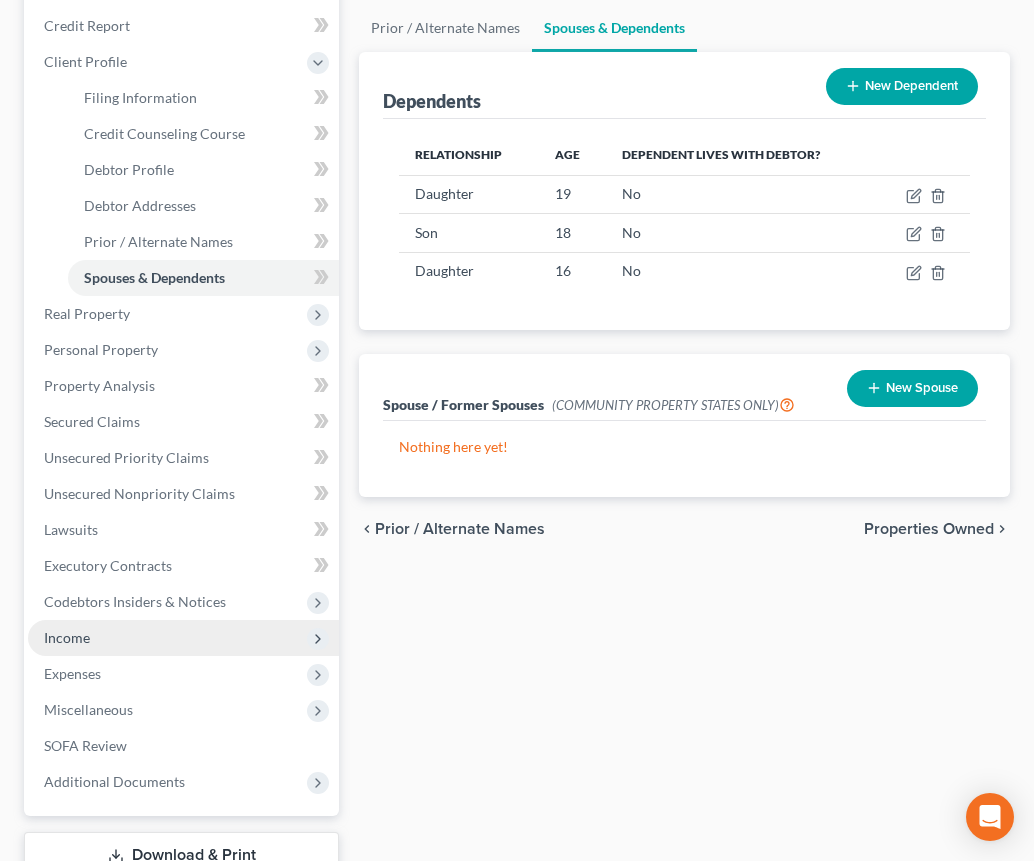 click on "Income" at bounding box center [183, 638] 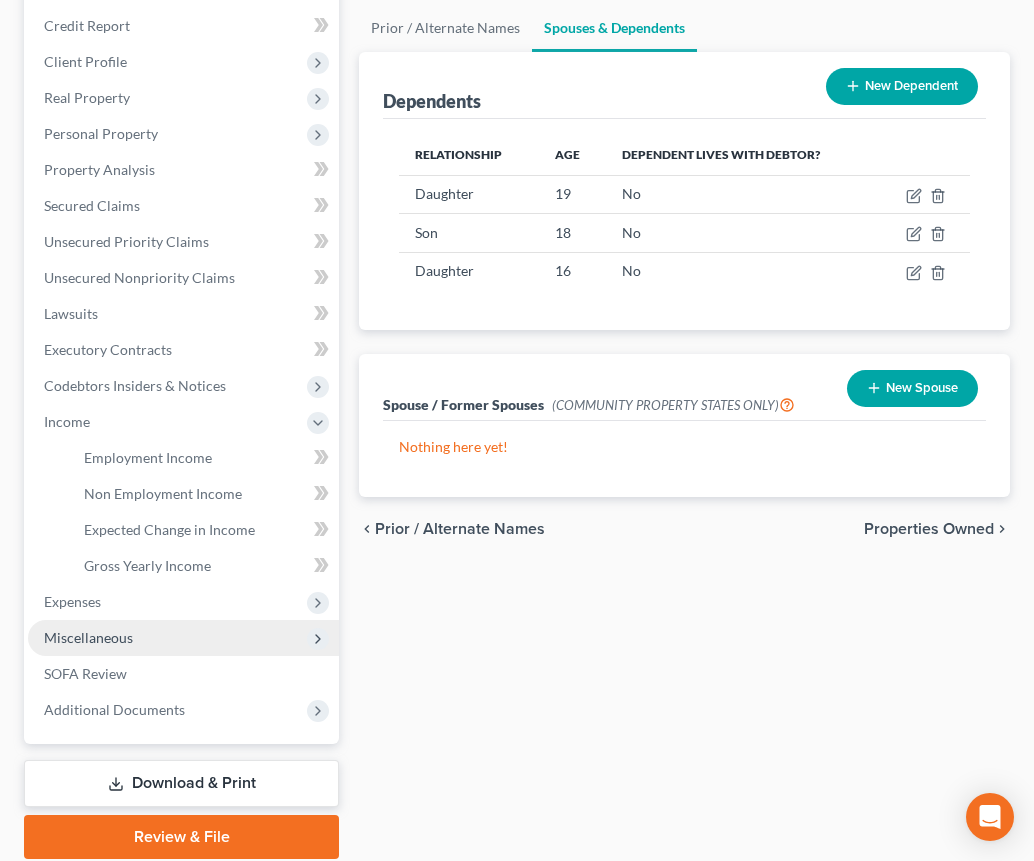 click on "Miscellaneous" at bounding box center [183, 638] 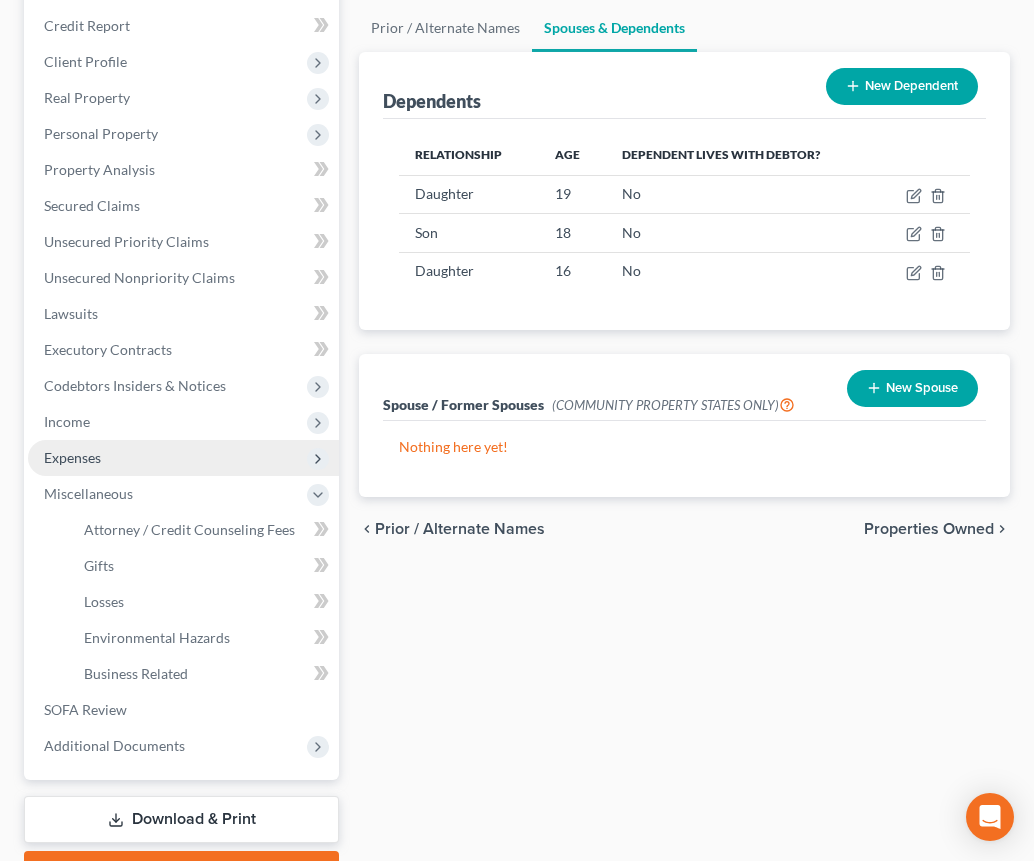 click on "Expenses" at bounding box center [72, 457] 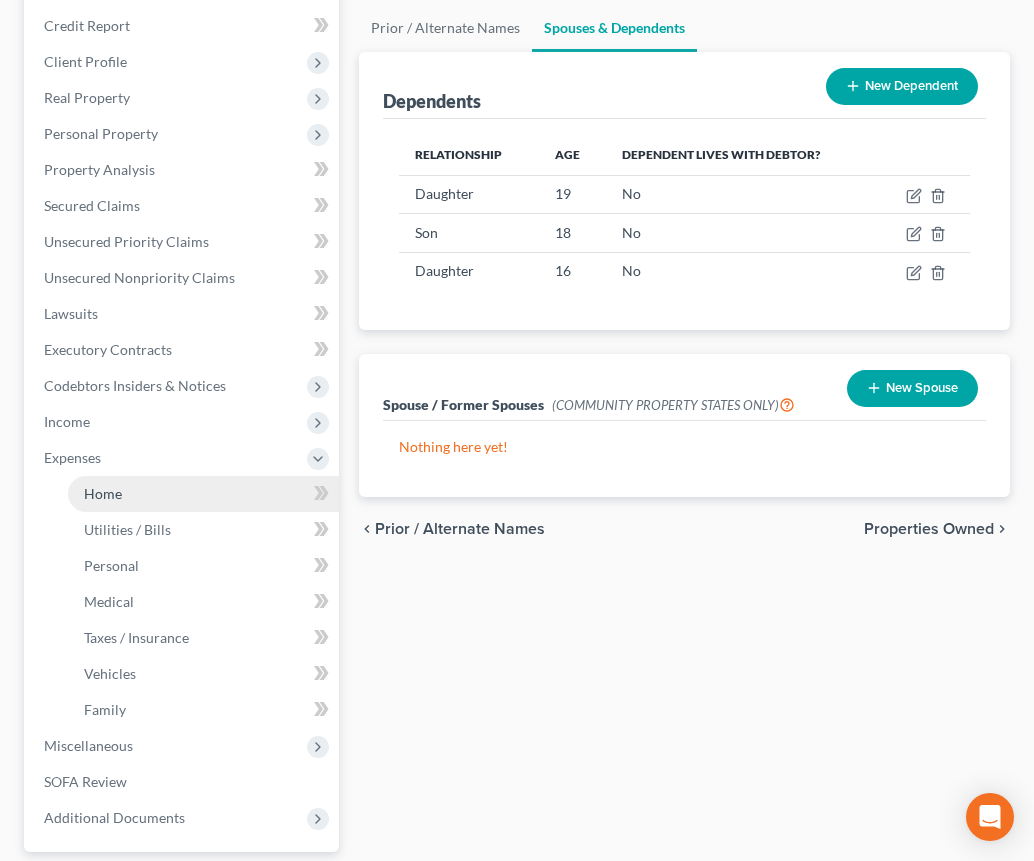click on "Home" at bounding box center [203, 494] 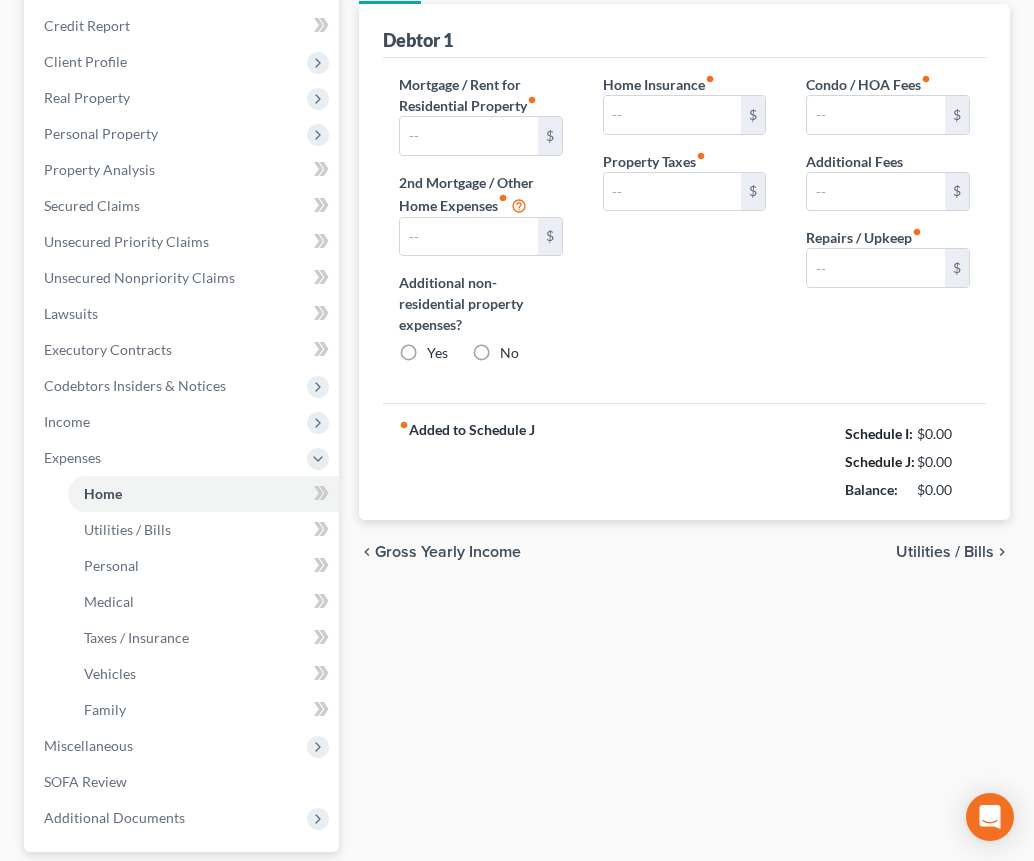 type on "0.00" 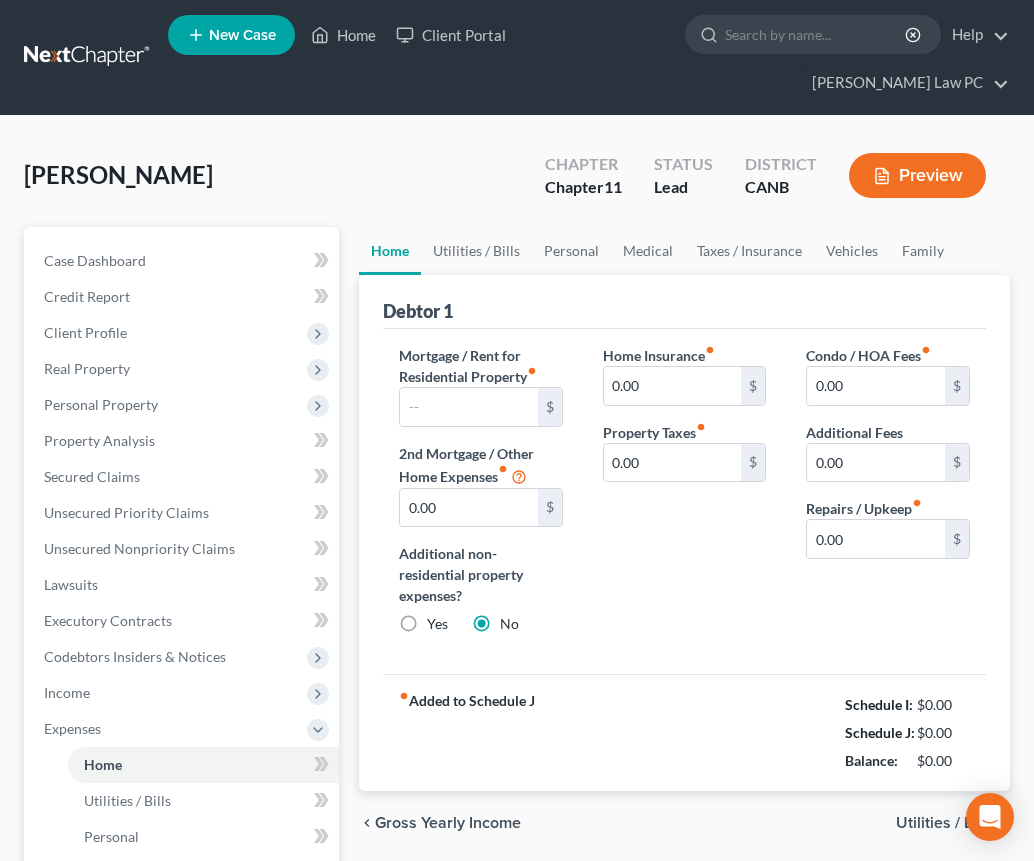 scroll, scrollTop: 0, scrollLeft: 0, axis: both 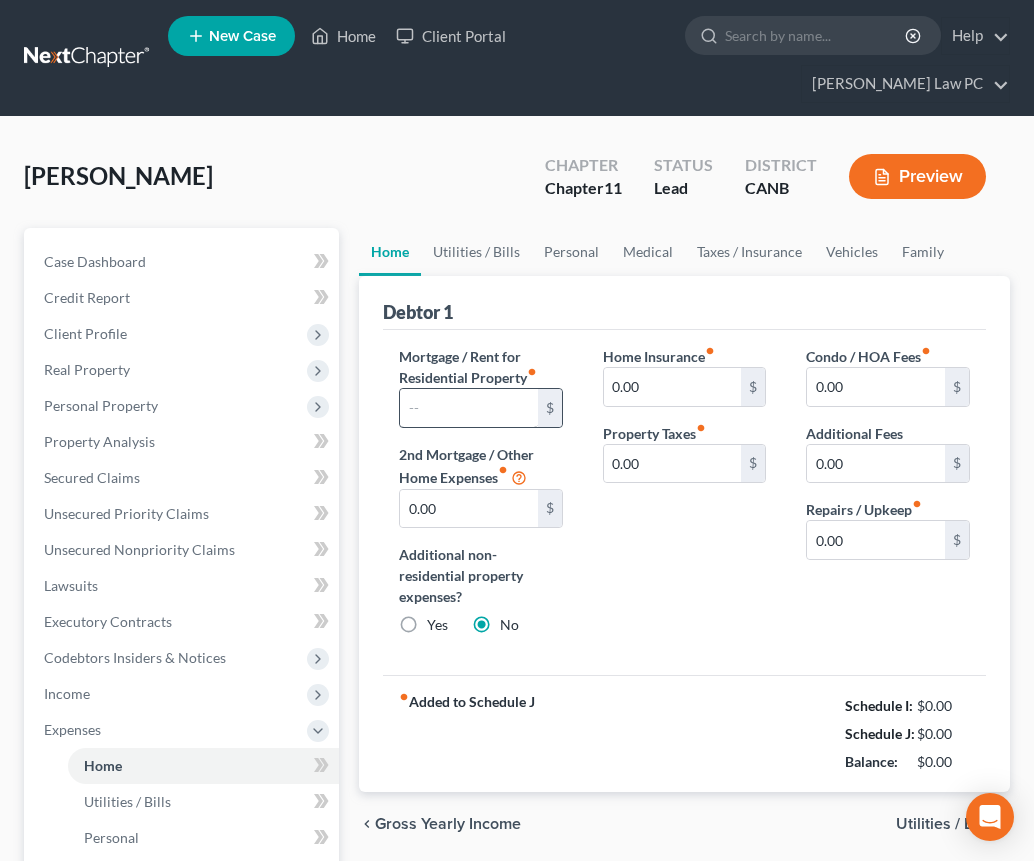 click on "Mortgage / Rent for Residential Property  fiber_manual_record $ 2nd Mortgage / Other Home Expenses  fiber_manual_record   0.00 $ Additional non-residential property expenses? Yes No" at bounding box center [481, 499] 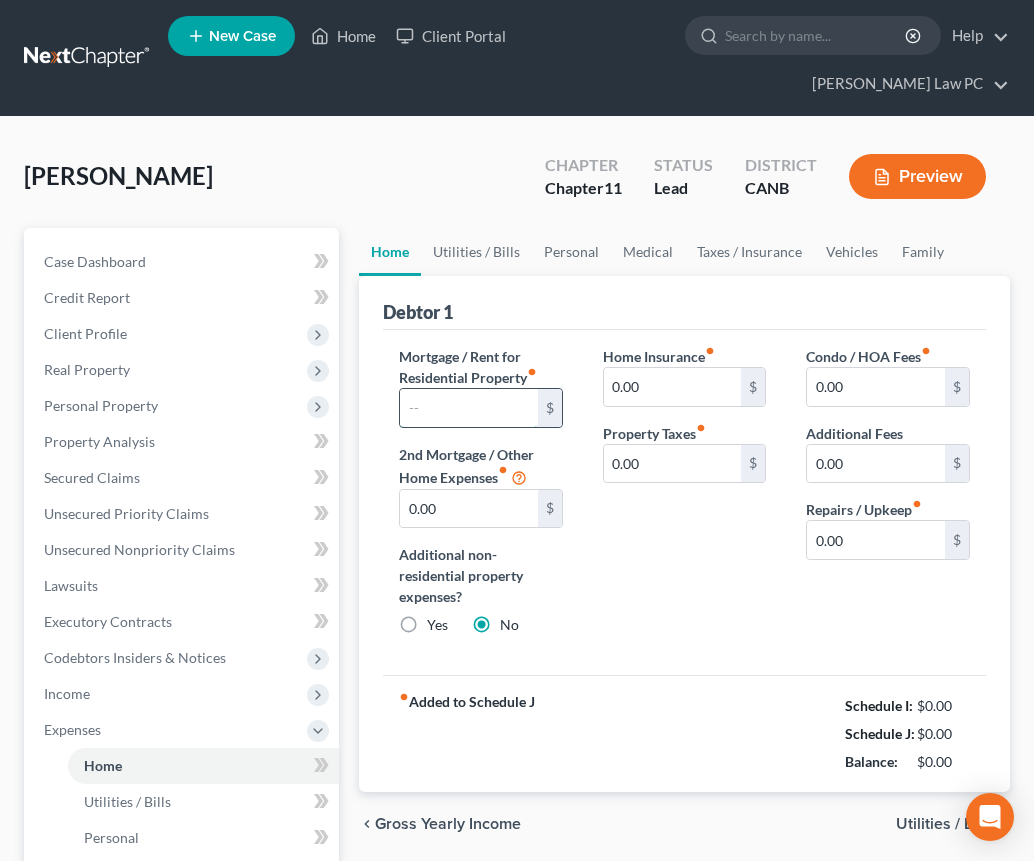 click at bounding box center [469, 408] 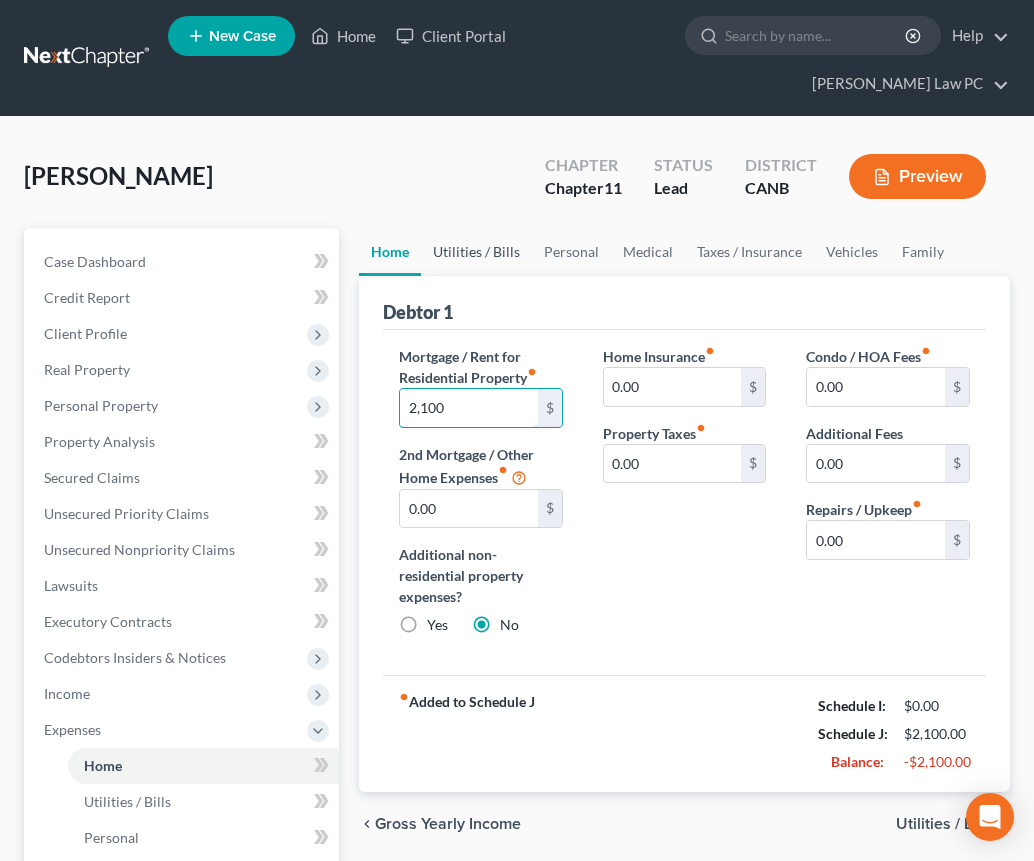 type on "2,100" 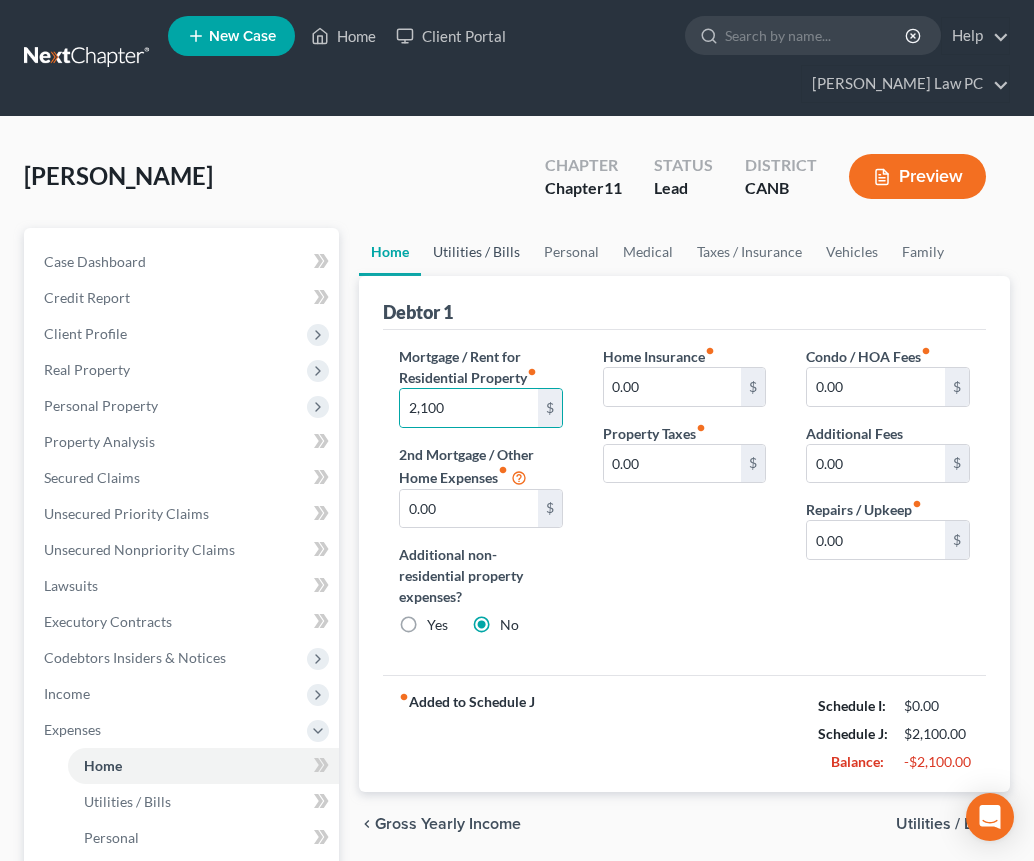 click on "Utilities / Bills" at bounding box center (476, 252) 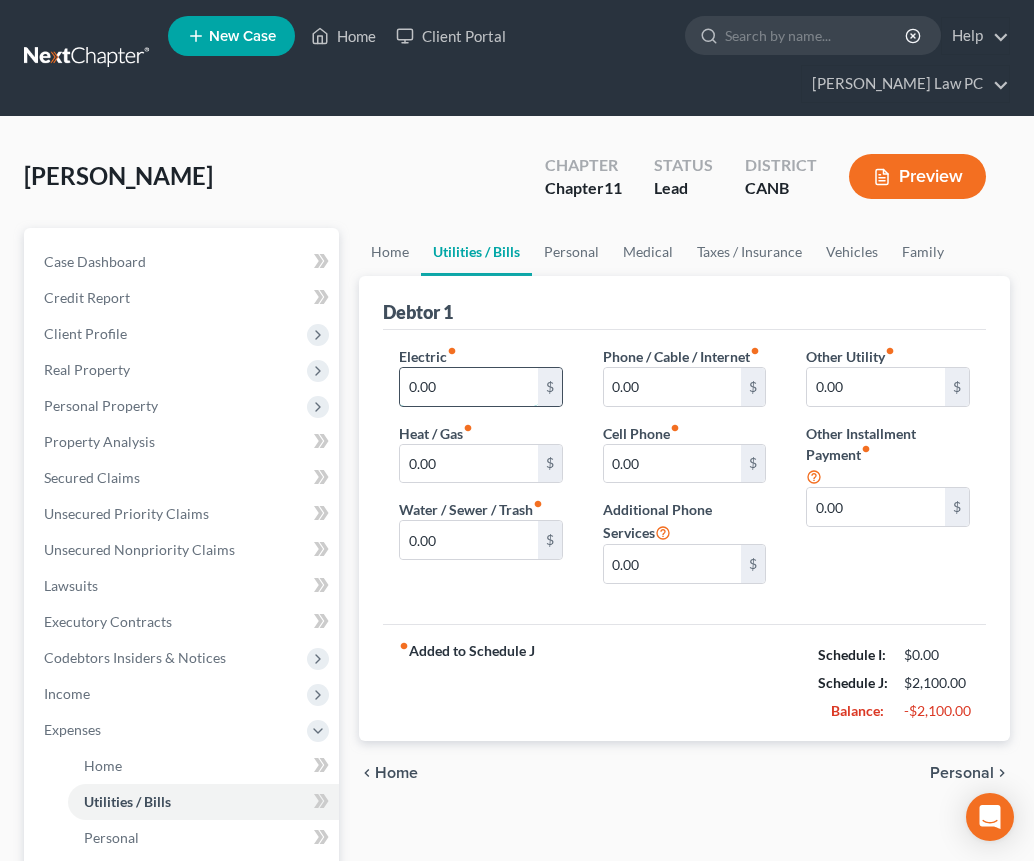 click on "0.00" at bounding box center [469, 387] 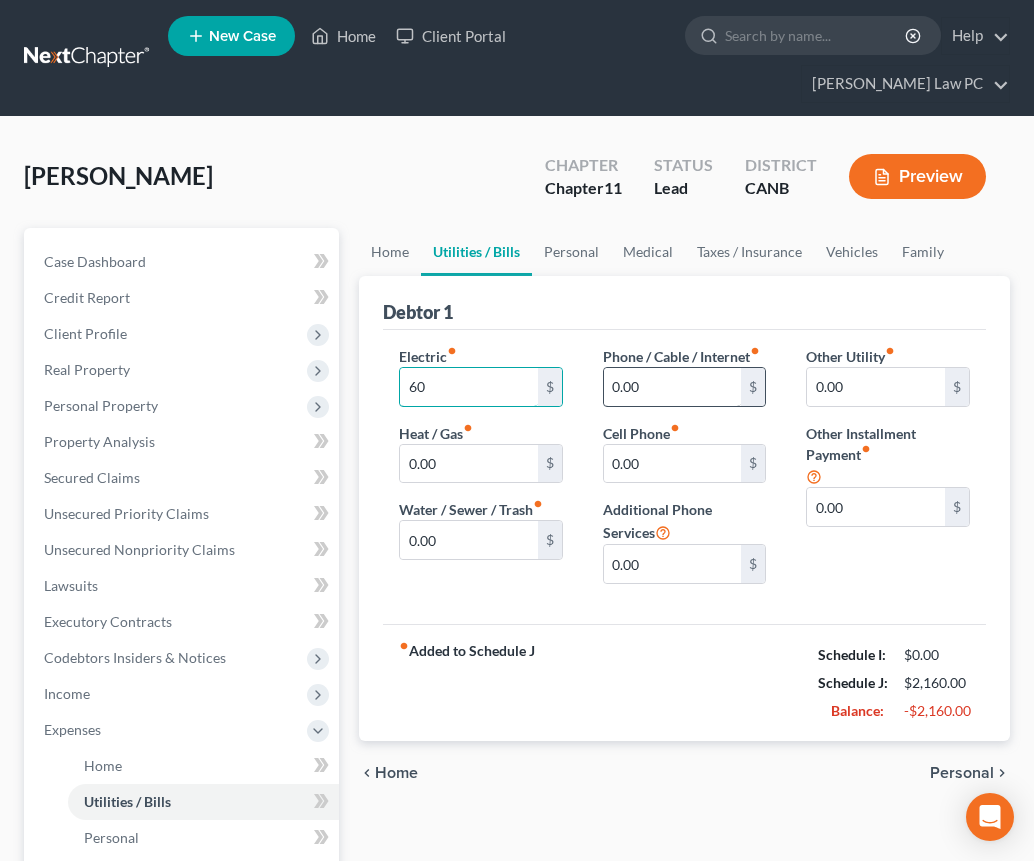 type on "60" 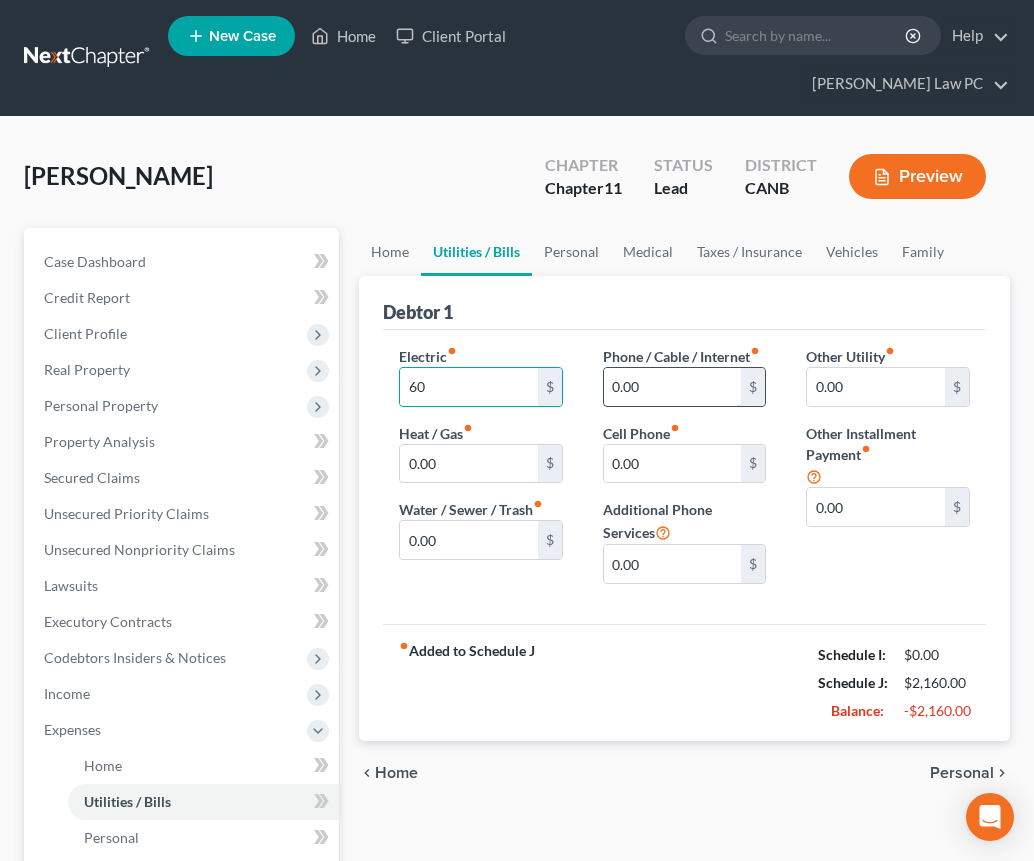 click on "0.00" at bounding box center [673, 387] 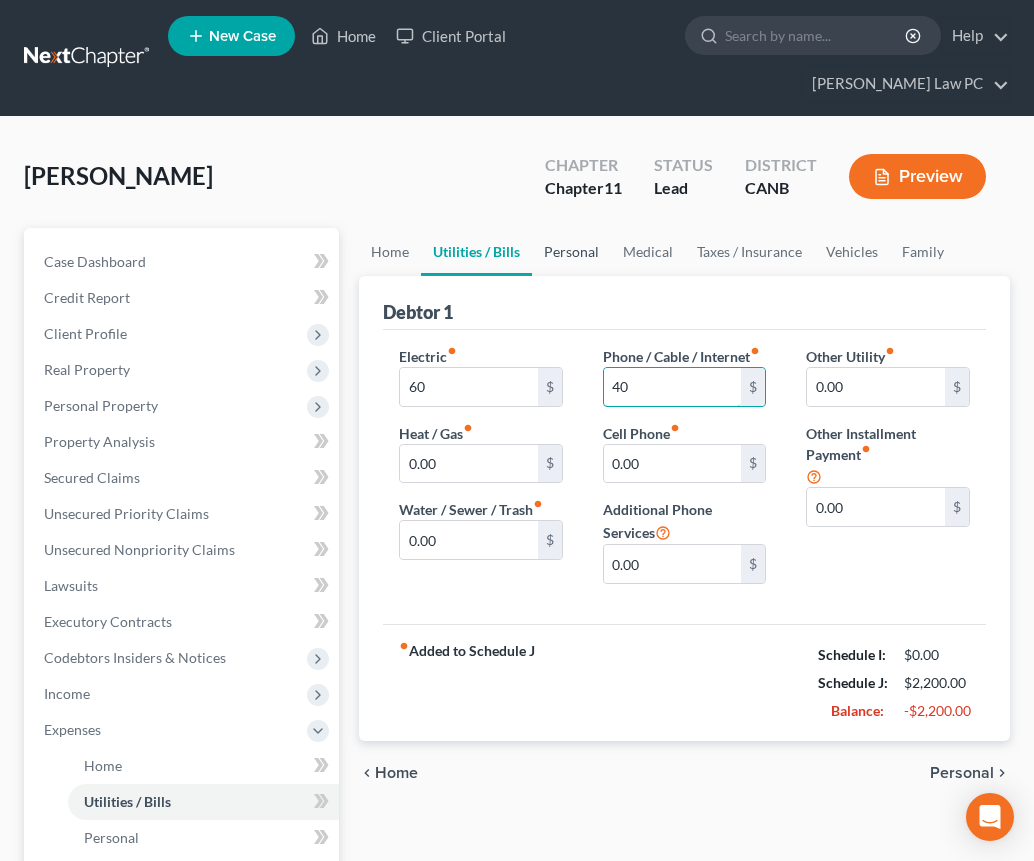 type on "40" 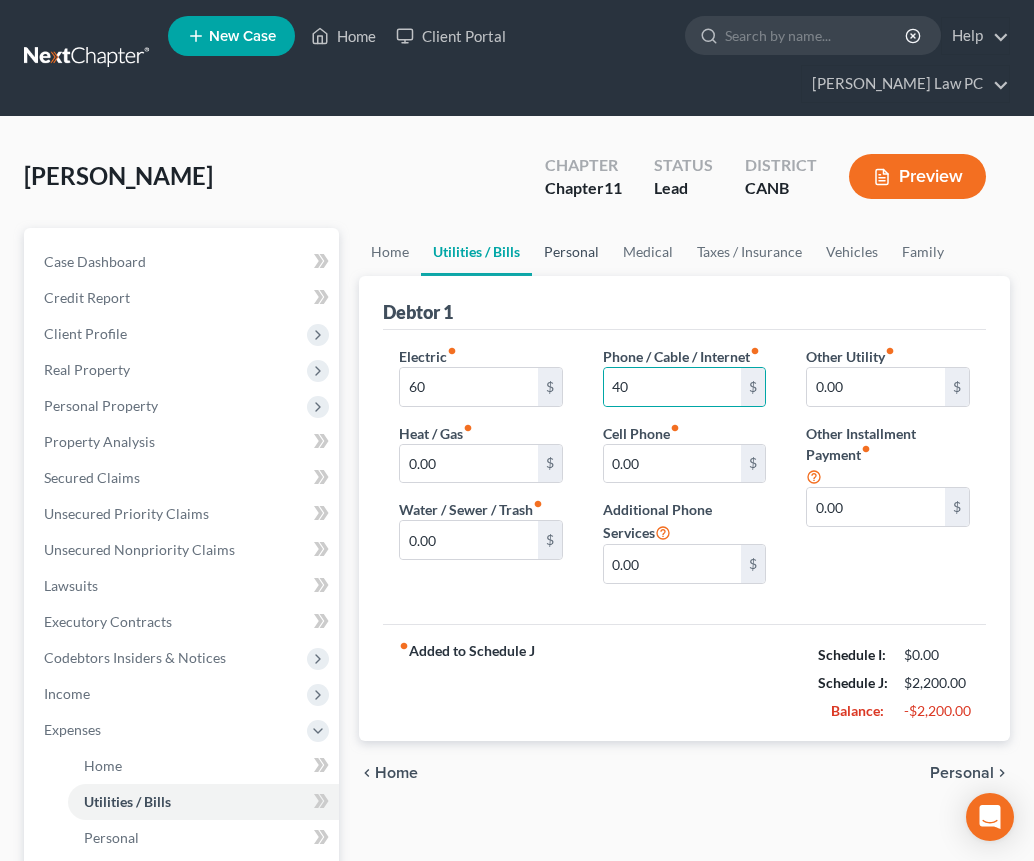 click on "Personal" at bounding box center [571, 252] 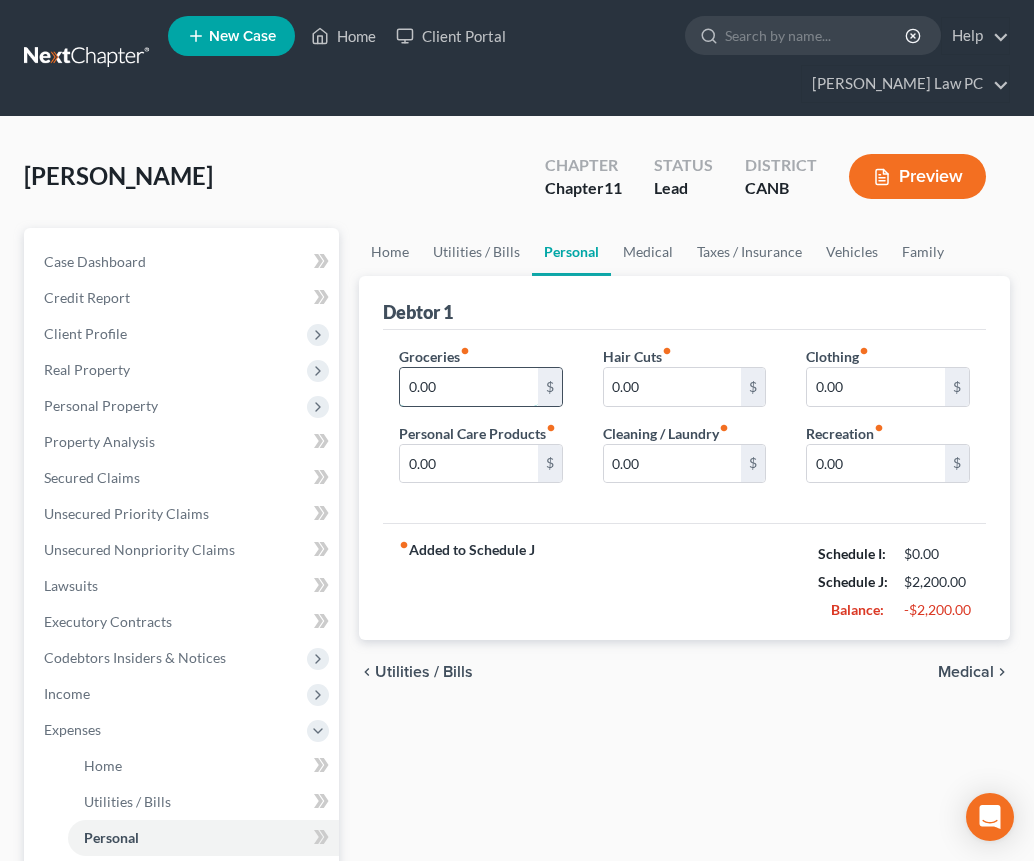 click on "0.00" at bounding box center (469, 387) 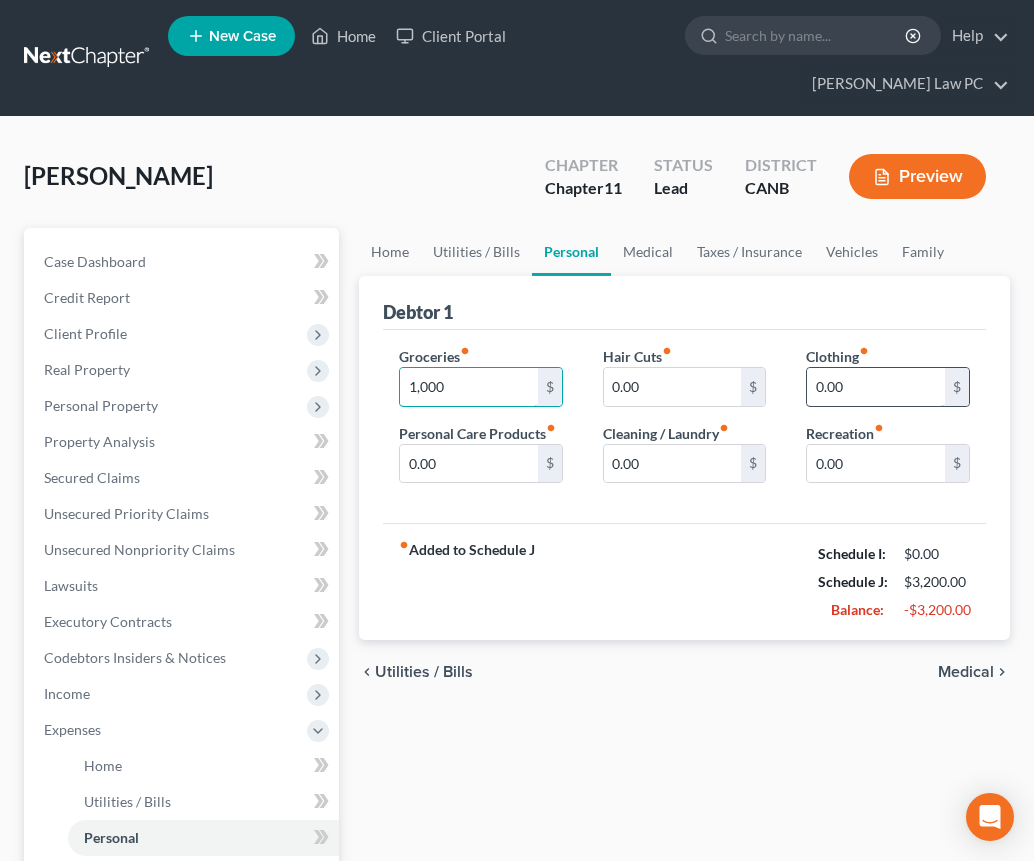 type on "1,000" 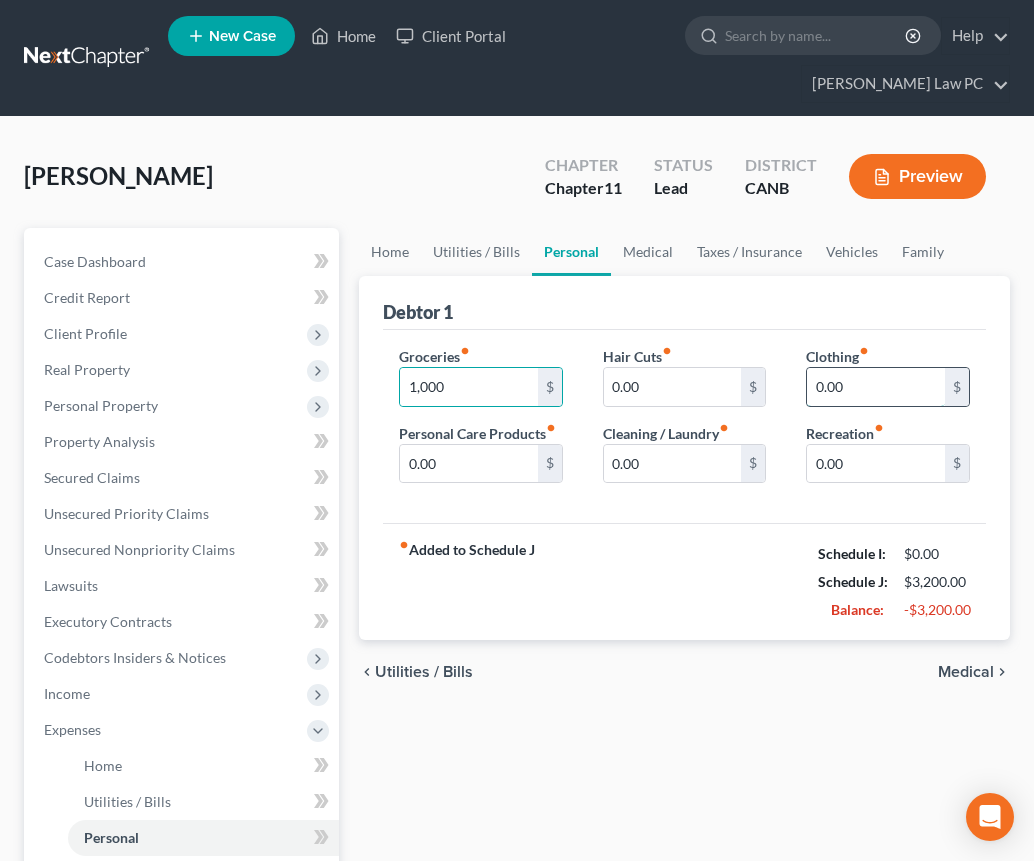 click on "0.00" at bounding box center [876, 387] 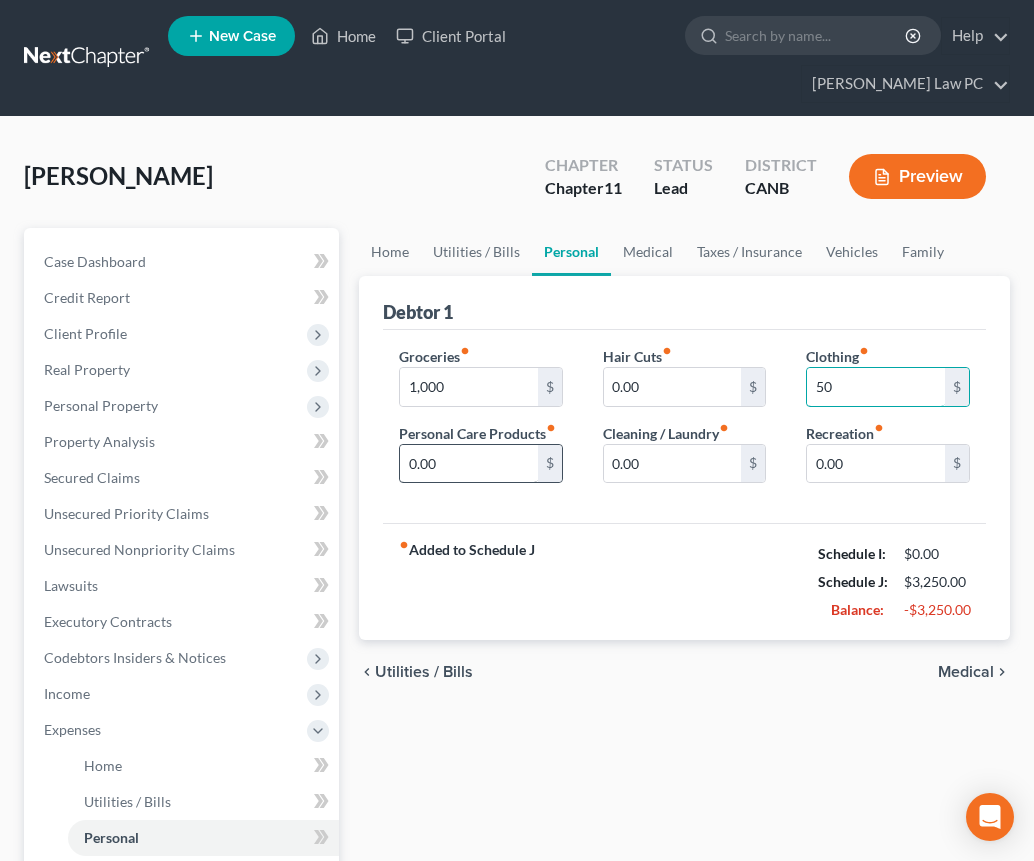 type on "50" 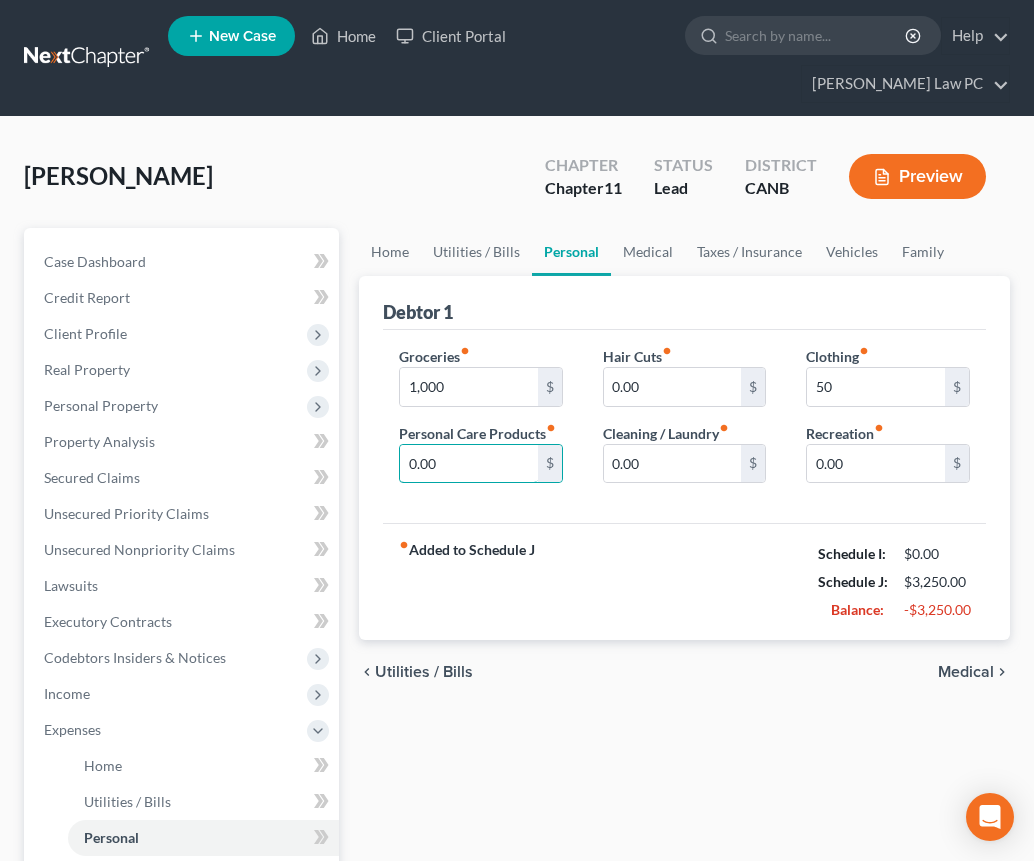 drag, startPoint x: 460, startPoint y: 455, endPoint x: 377, endPoint y: 458, distance: 83.0542 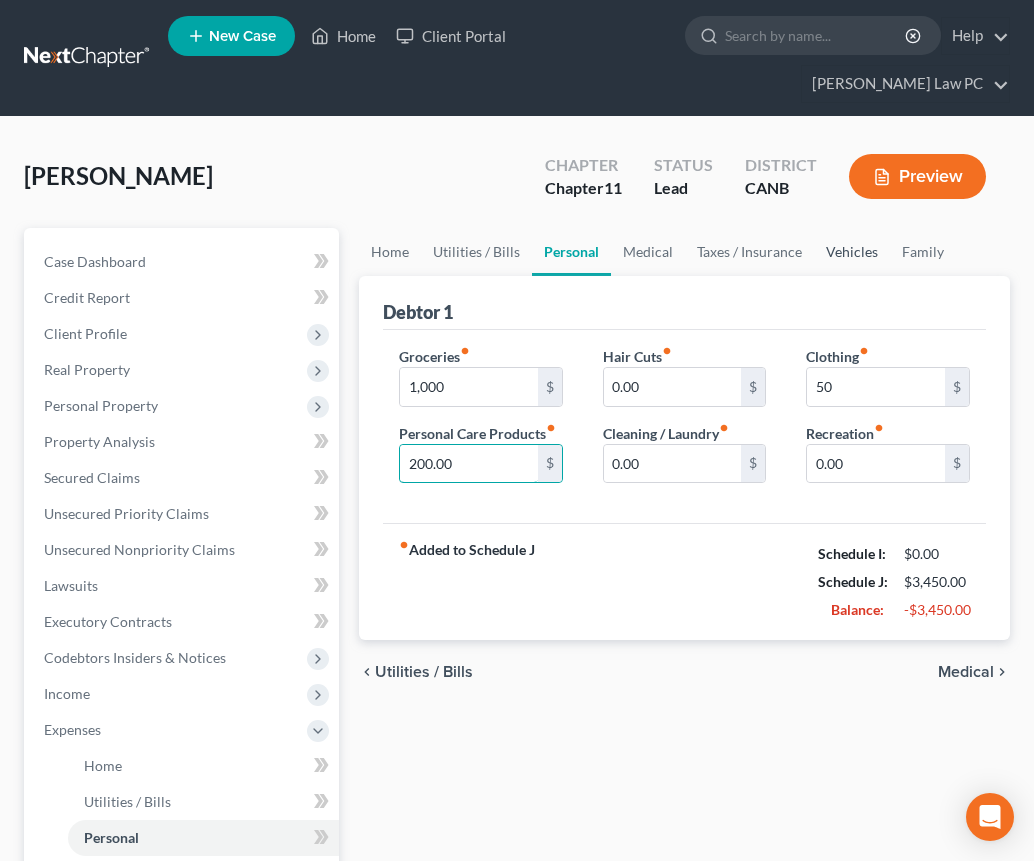 type on "200.00" 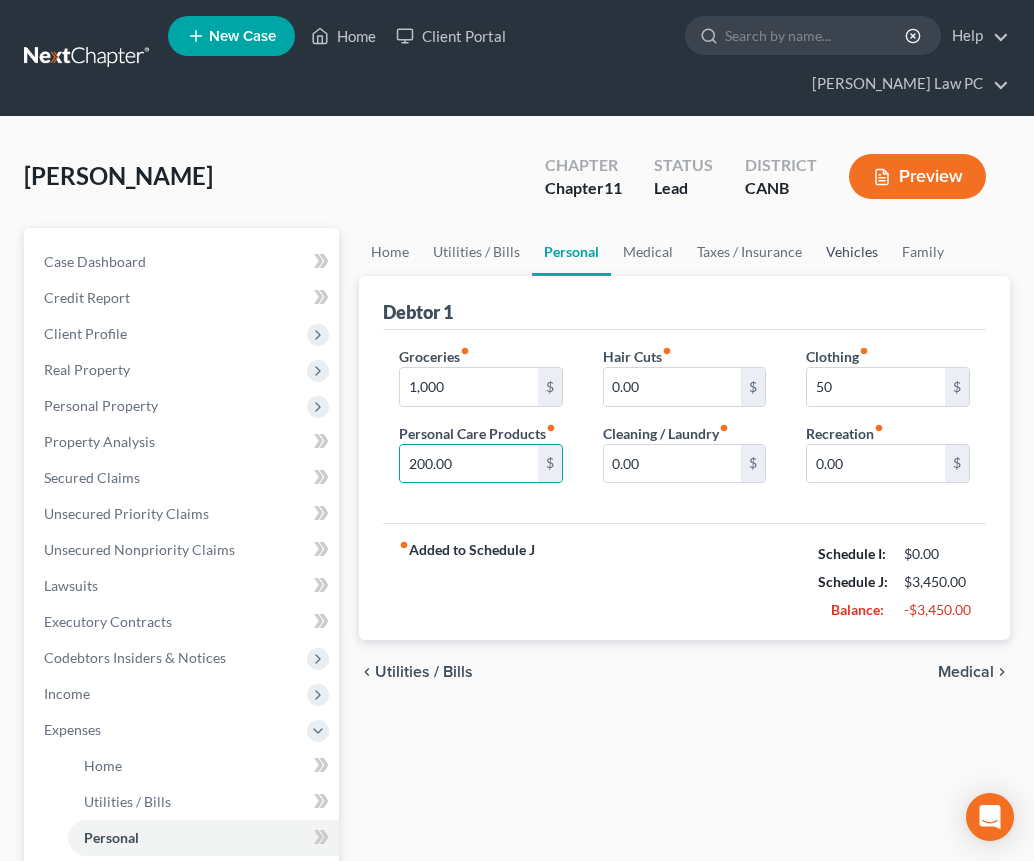 click on "Vehicles" at bounding box center (852, 252) 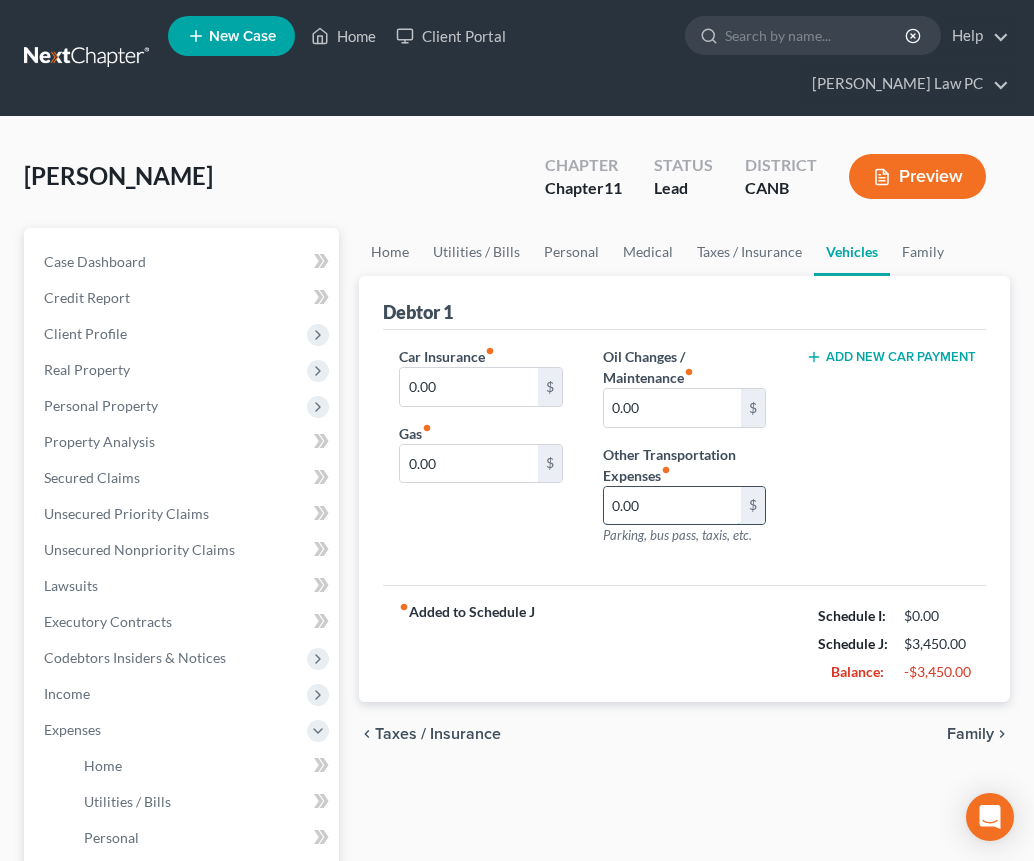 click on "0.00" at bounding box center (673, 506) 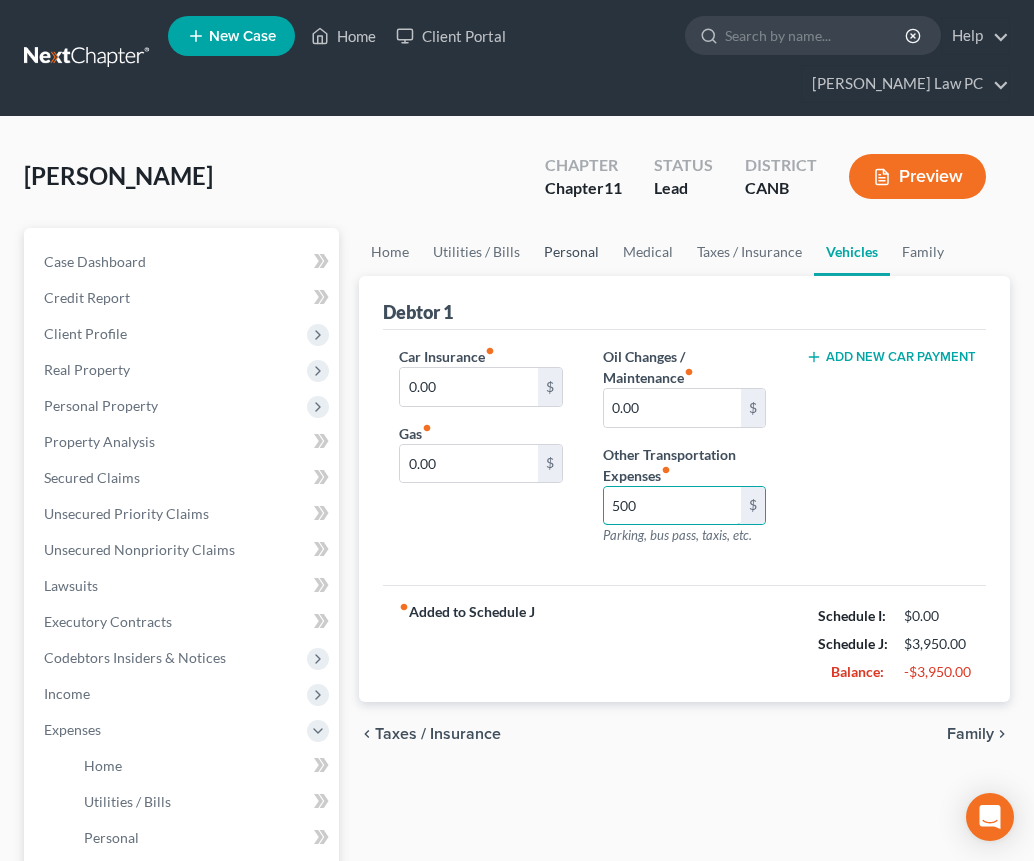 type on "500" 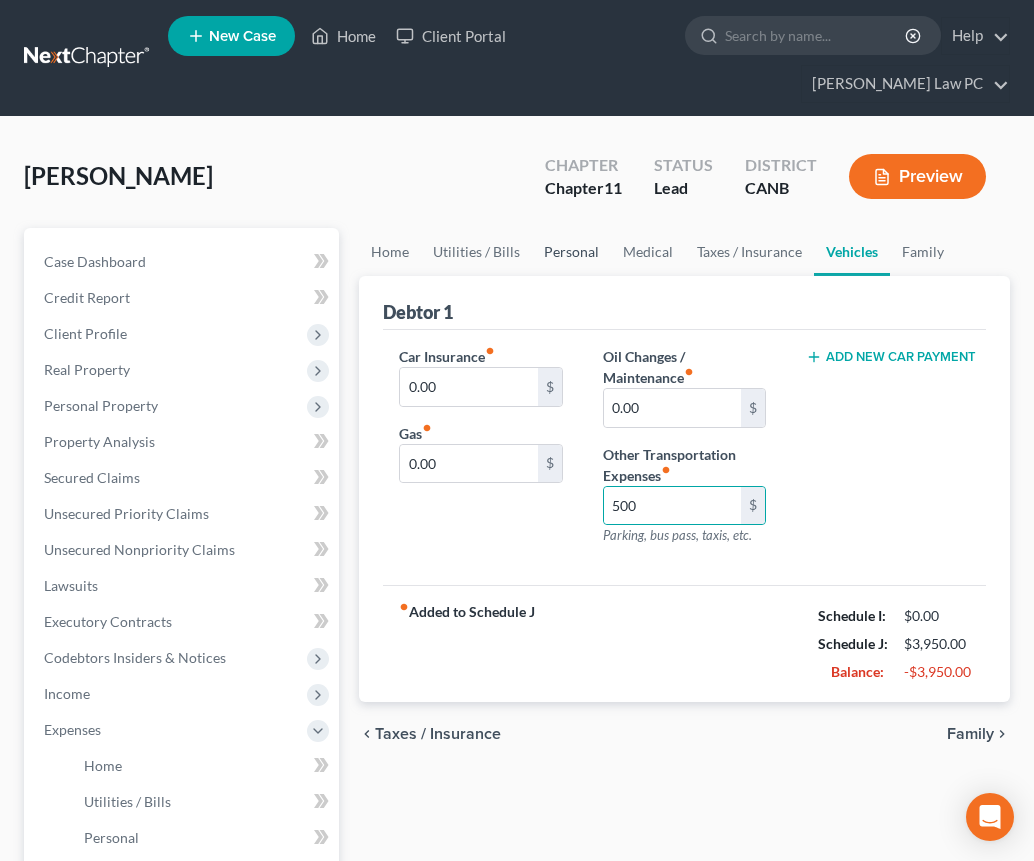 click on "Personal" at bounding box center (571, 252) 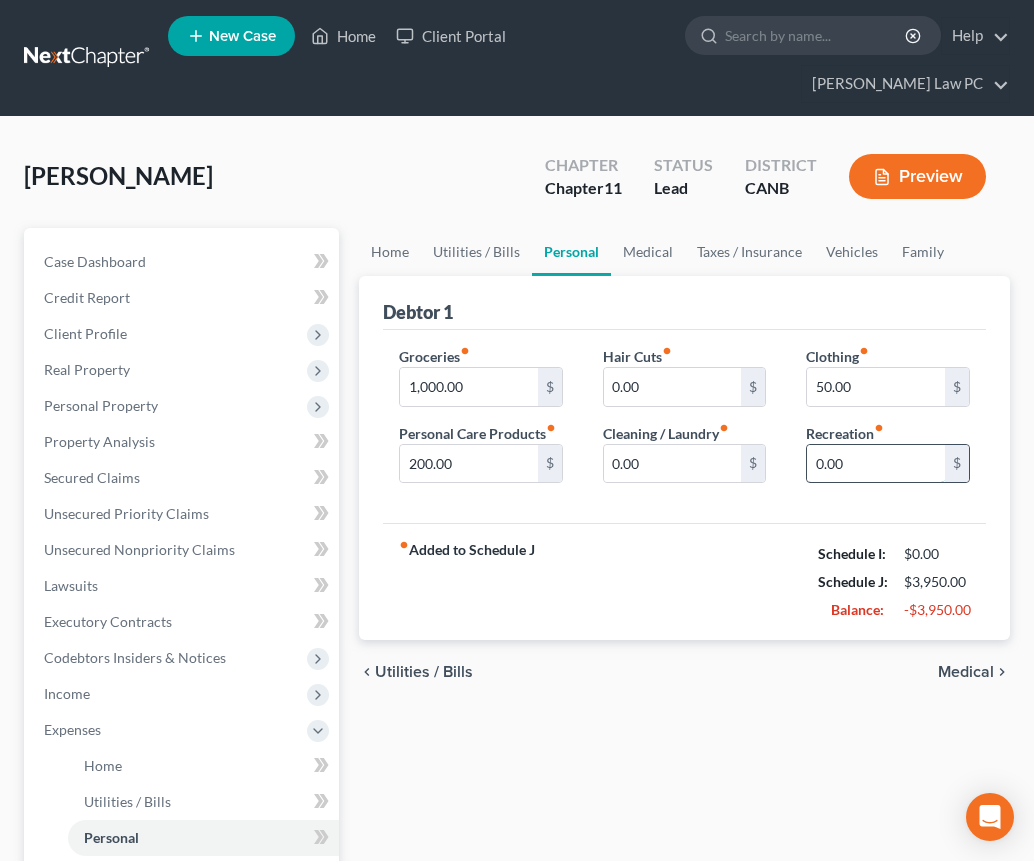 click on "0.00" at bounding box center [876, 464] 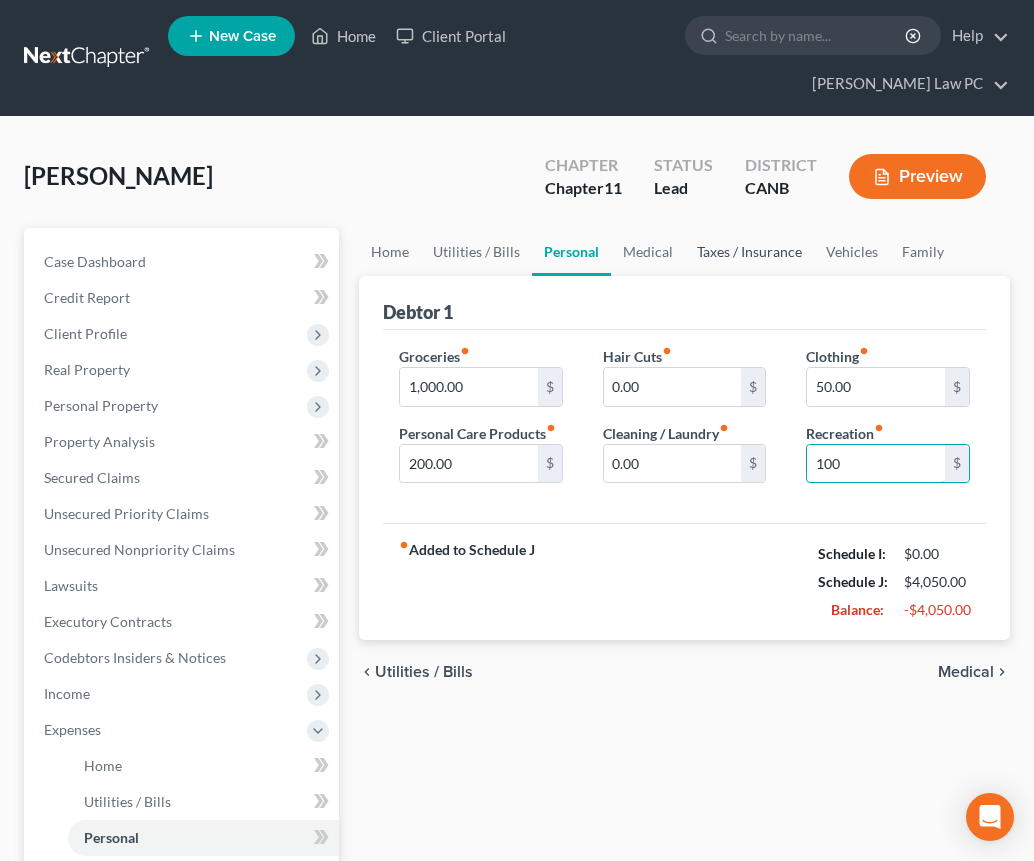 type on "100" 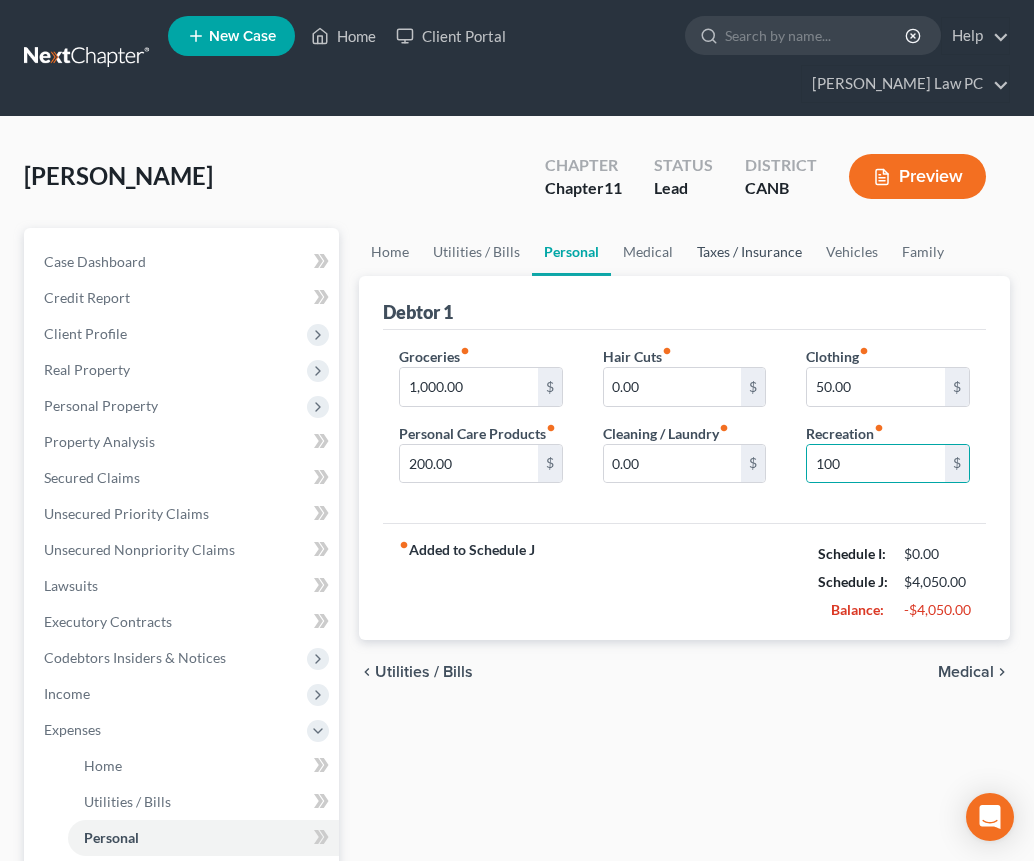 click on "Taxes / Insurance" at bounding box center (749, 252) 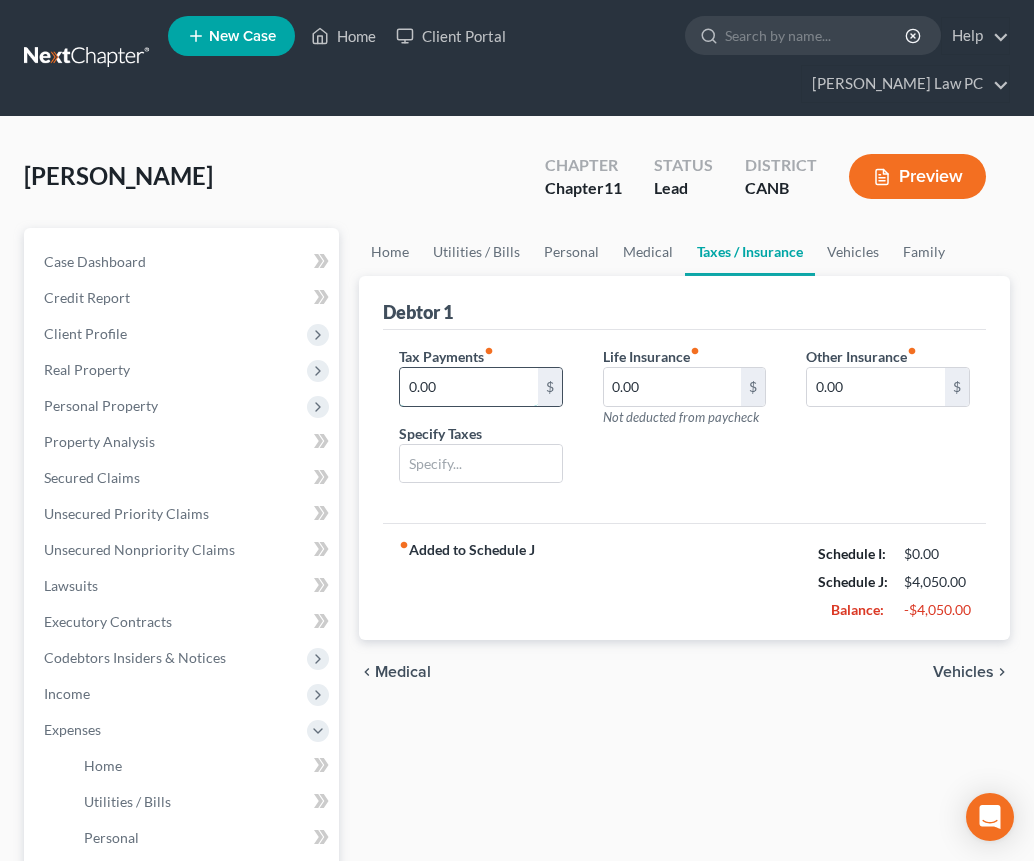 click on "0.00" at bounding box center [469, 387] 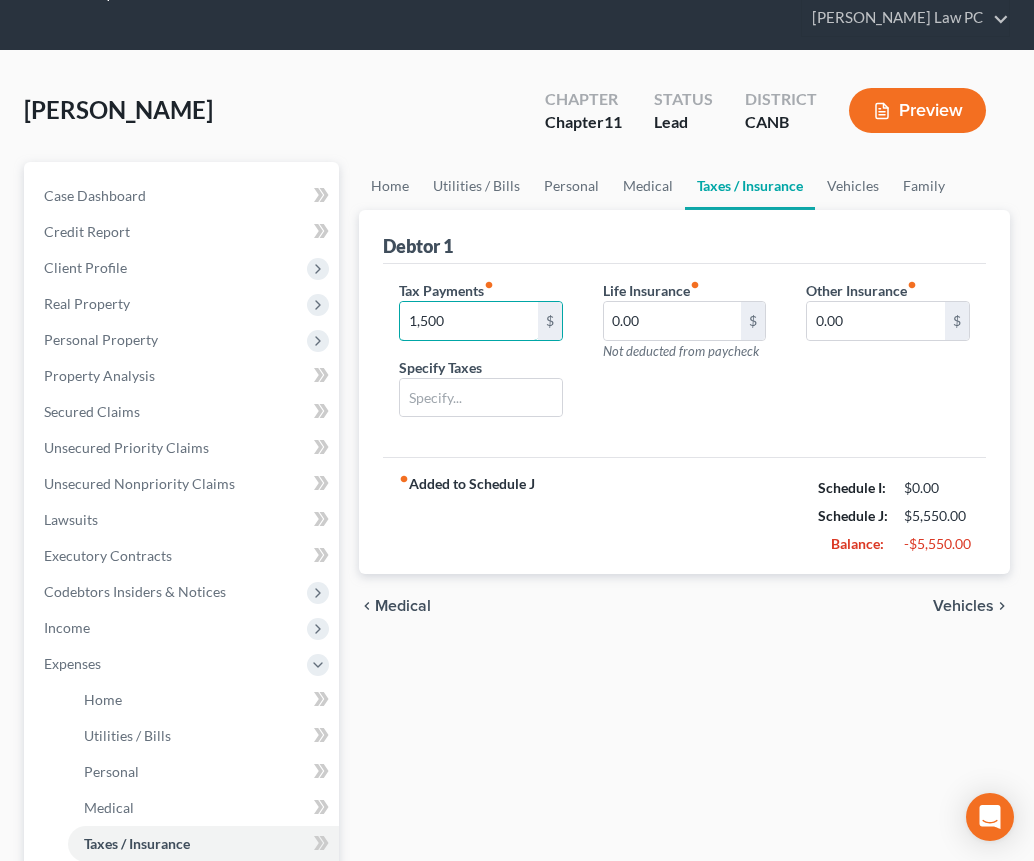 scroll, scrollTop: 374, scrollLeft: 0, axis: vertical 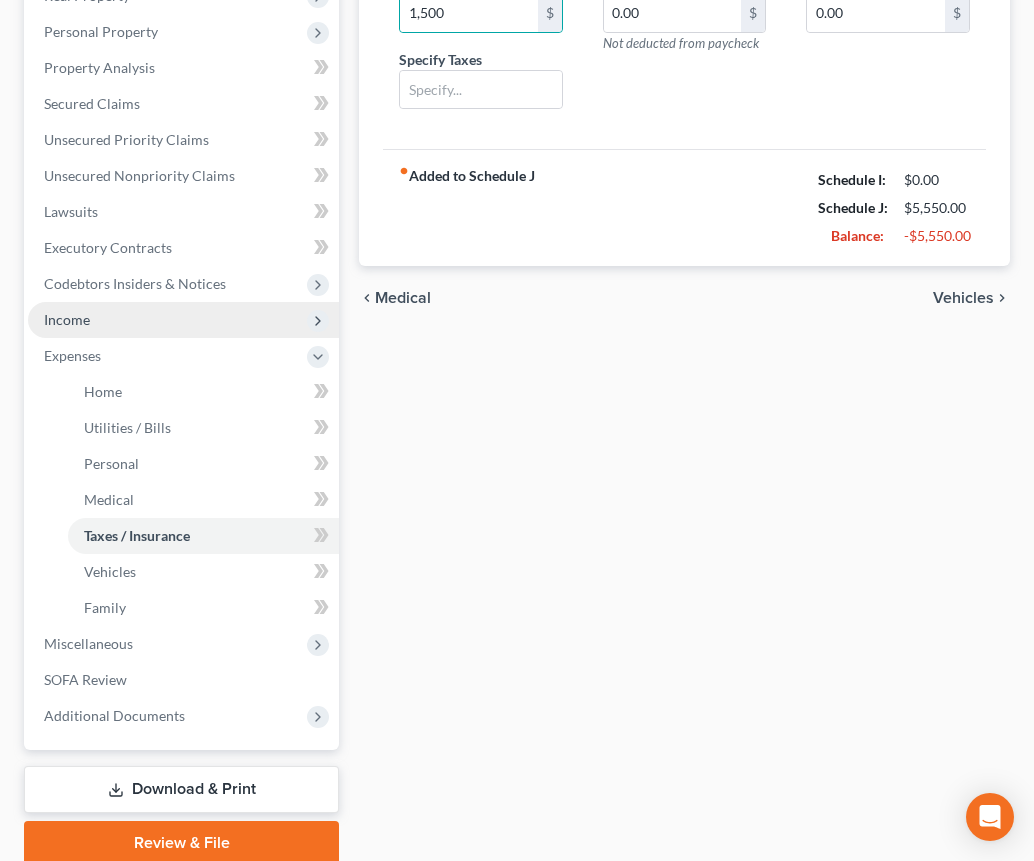 click on "Income" at bounding box center (67, 319) 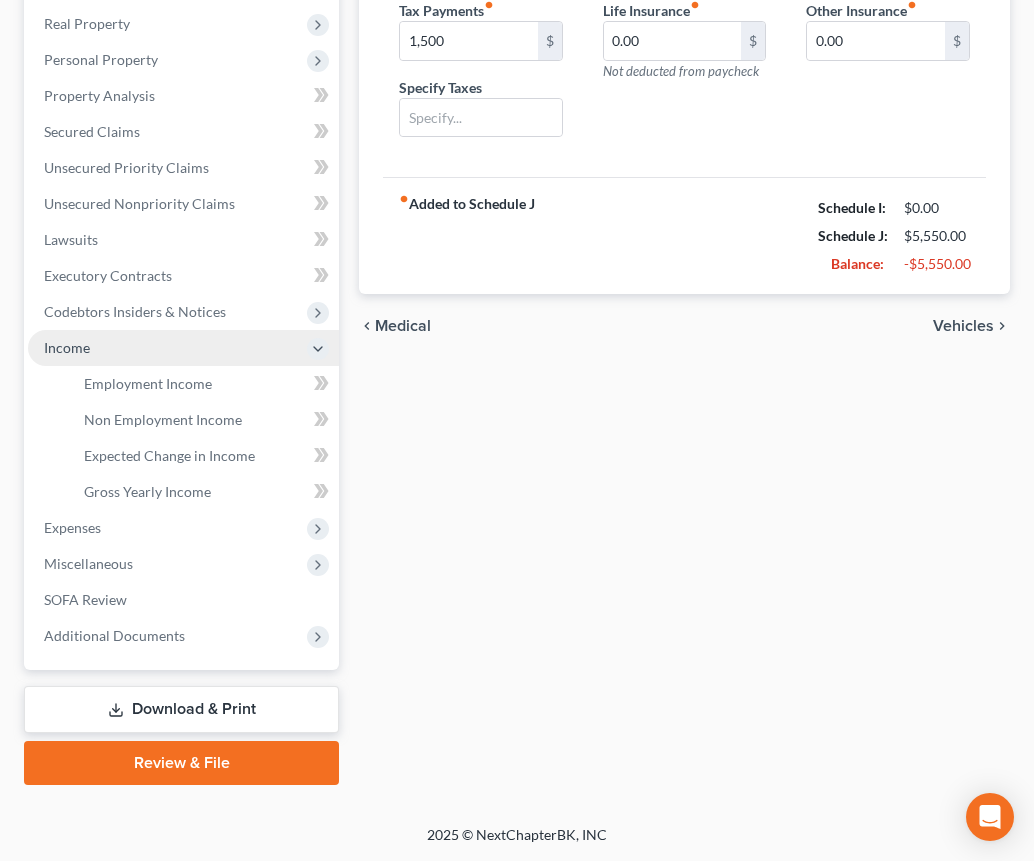 scroll, scrollTop: 344, scrollLeft: 0, axis: vertical 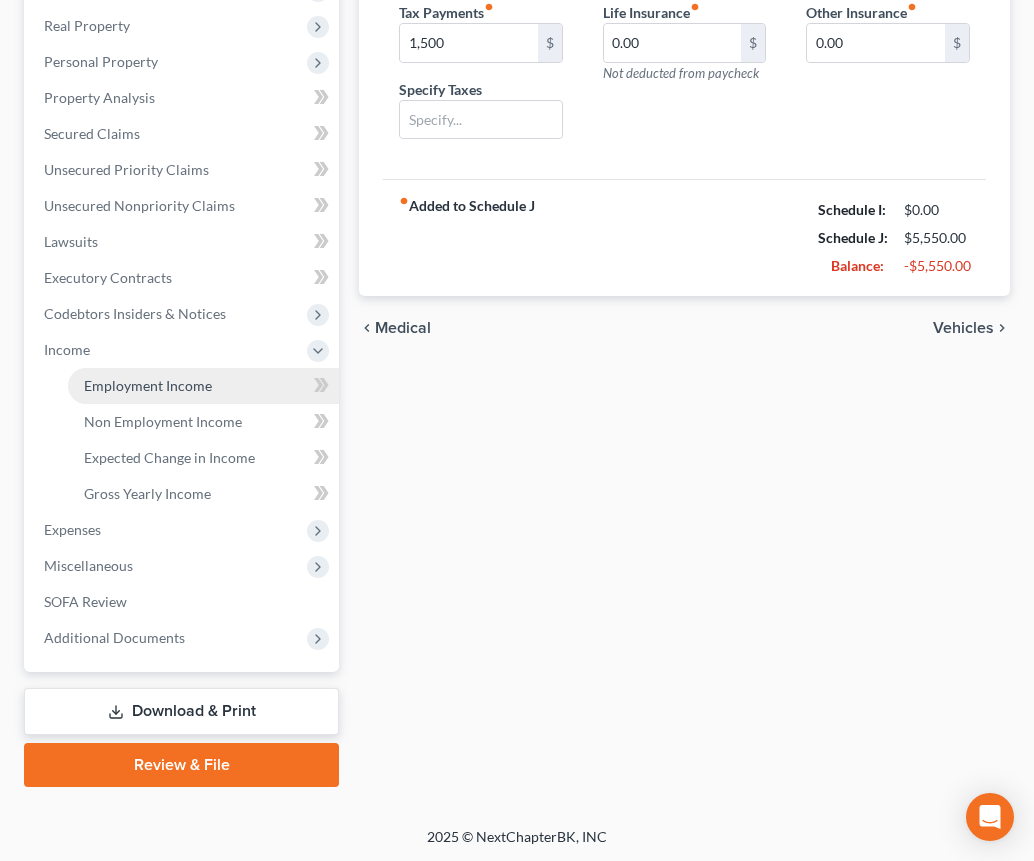 click on "Employment Income" at bounding box center (148, 385) 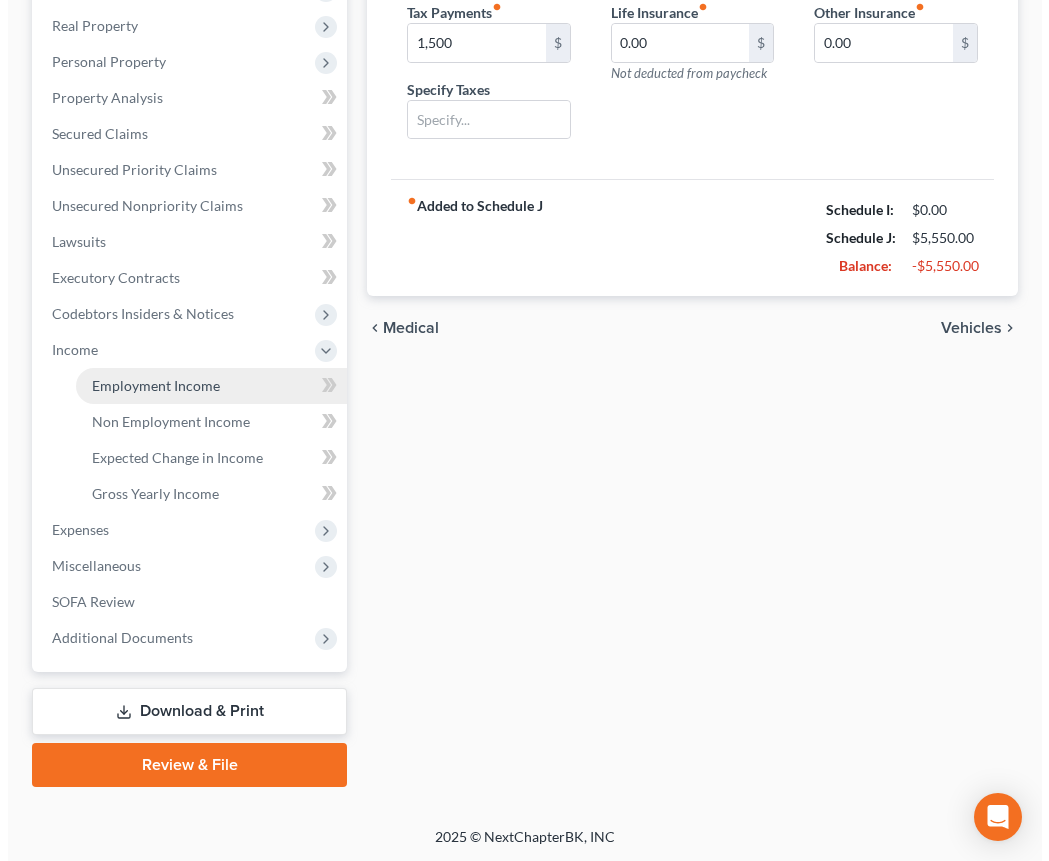 scroll, scrollTop: 308, scrollLeft: 0, axis: vertical 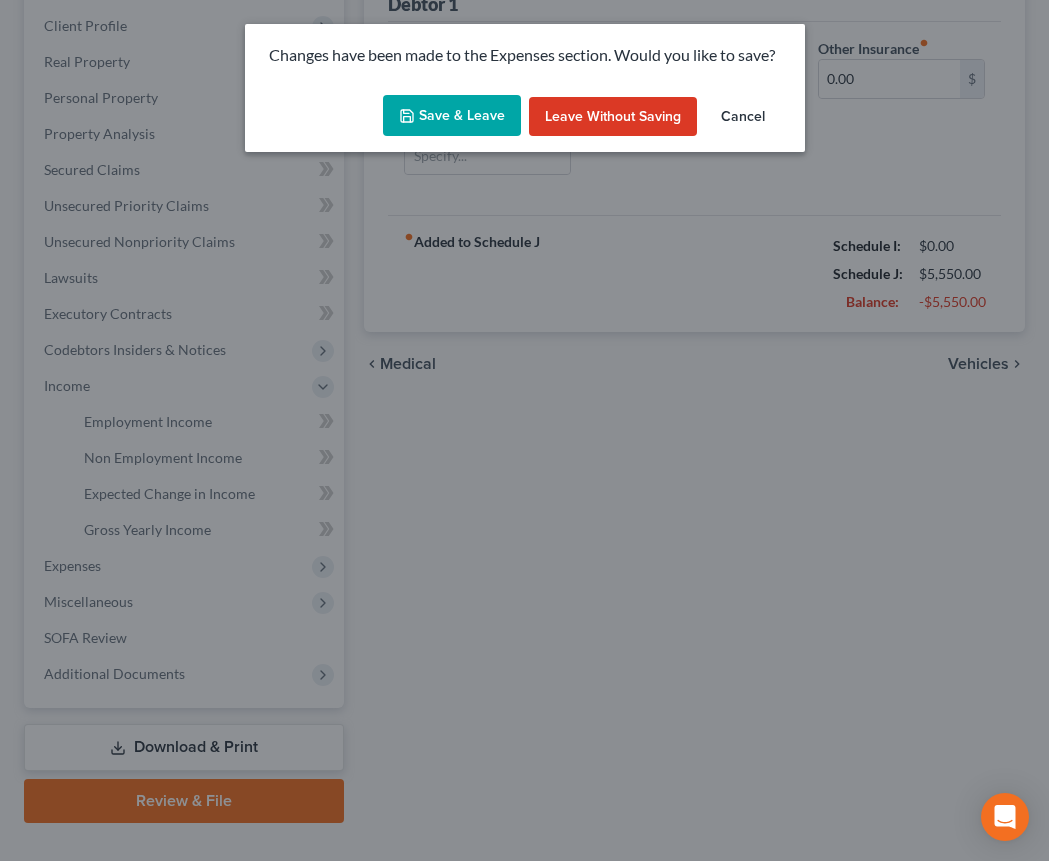 click on "Save & Leave" at bounding box center [452, 116] 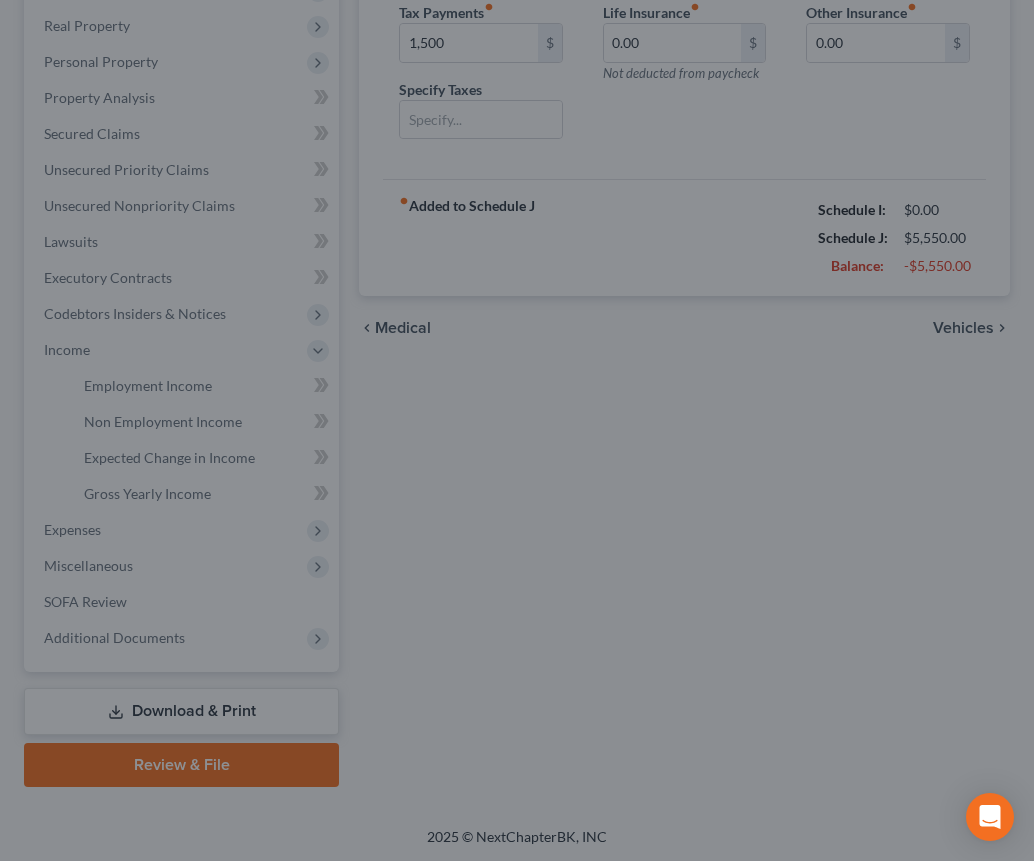 type on "1,500.00" 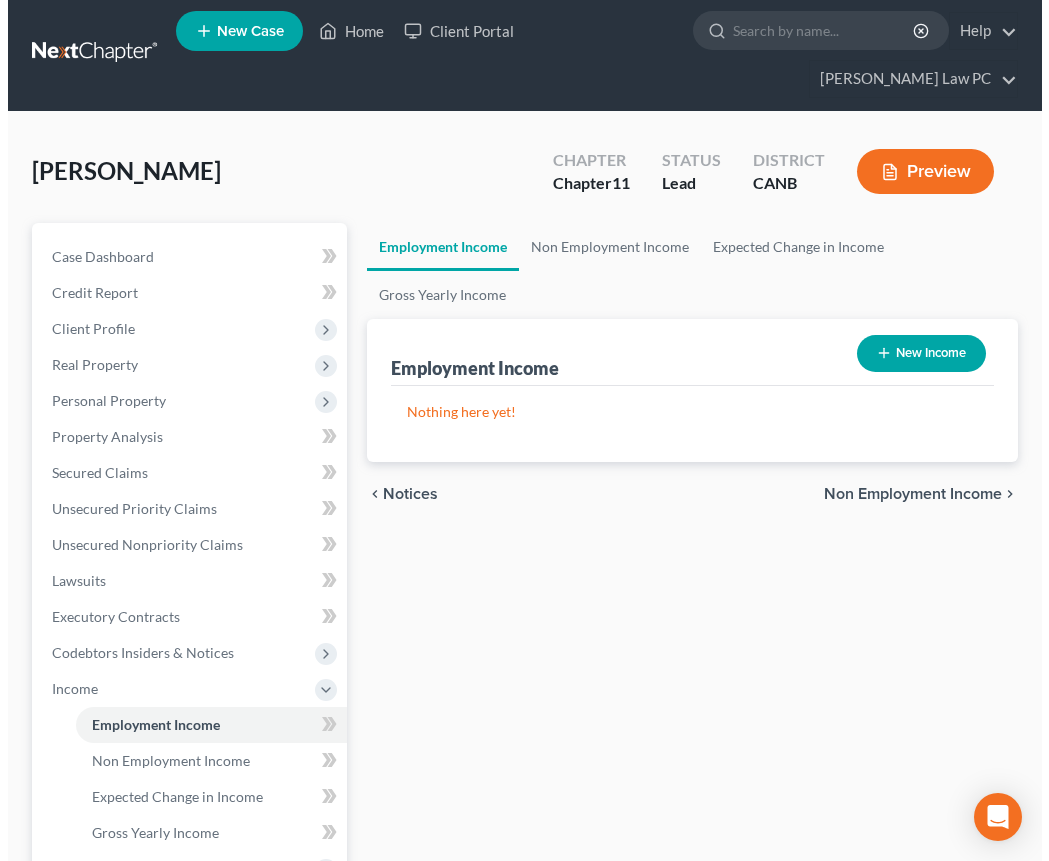 scroll, scrollTop: 0, scrollLeft: 0, axis: both 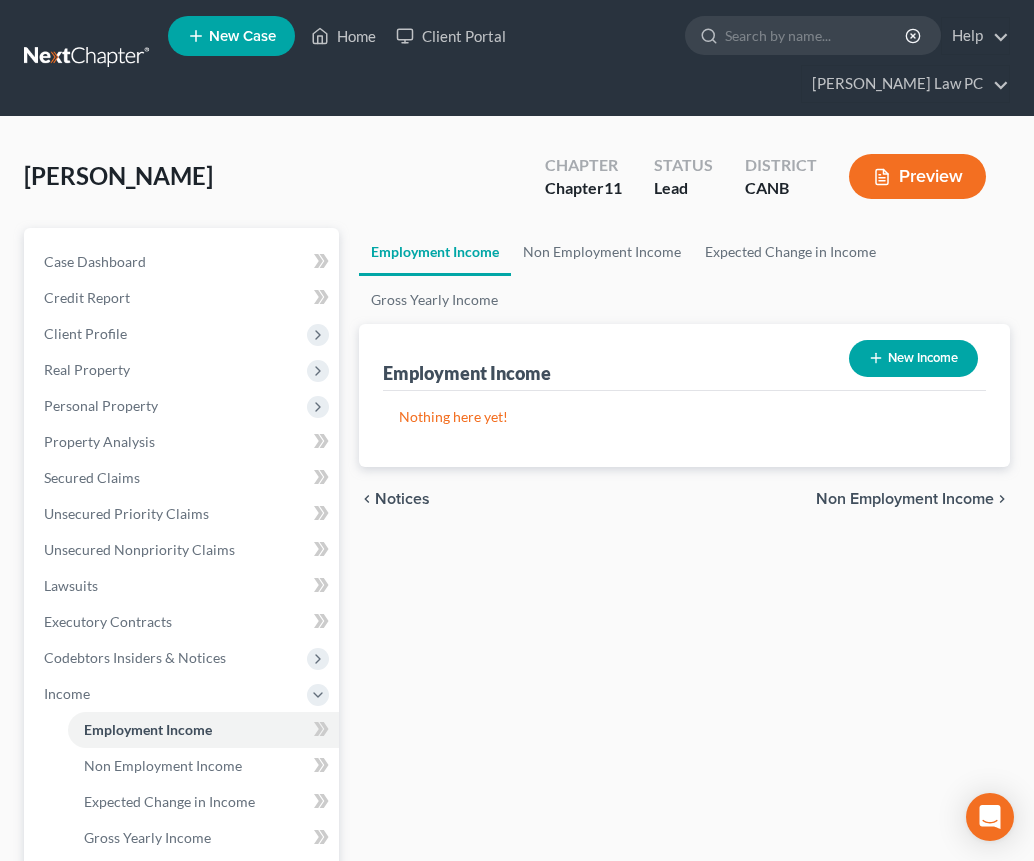 click on "New Income" at bounding box center [913, 358] 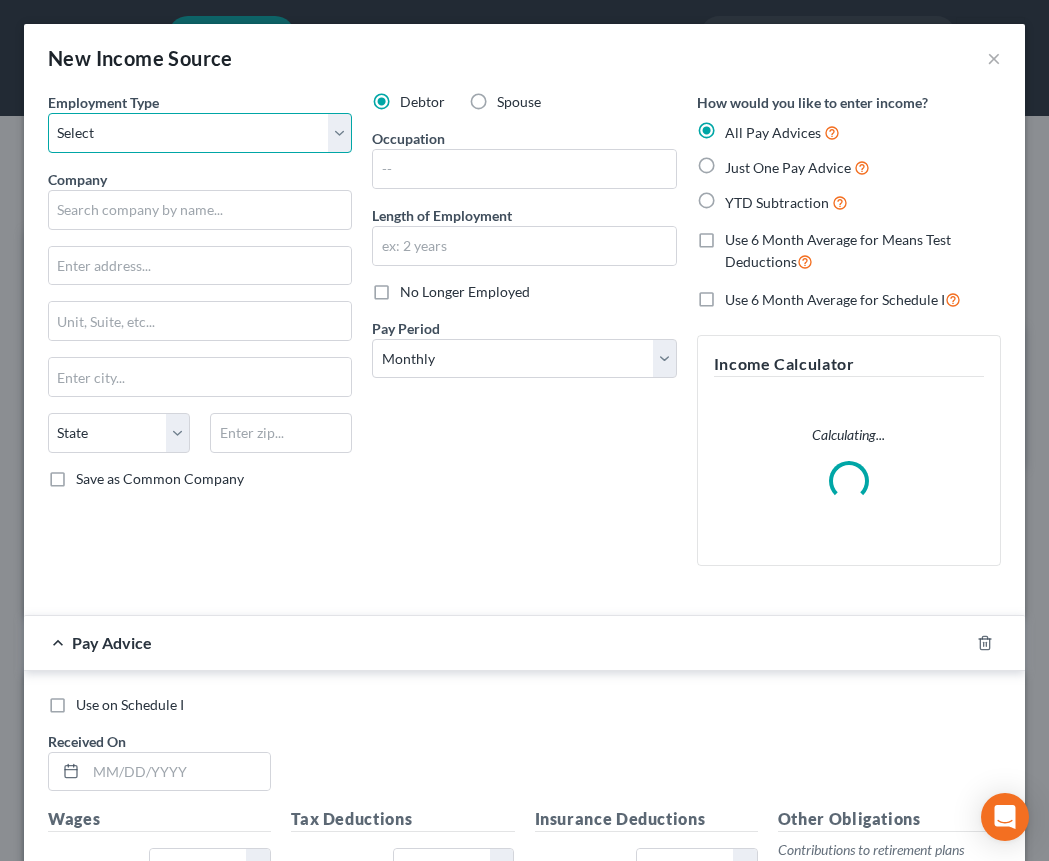 click on "Select Full or [DEMOGRAPHIC_DATA] Employment Self Employment" at bounding box center (200, 133) 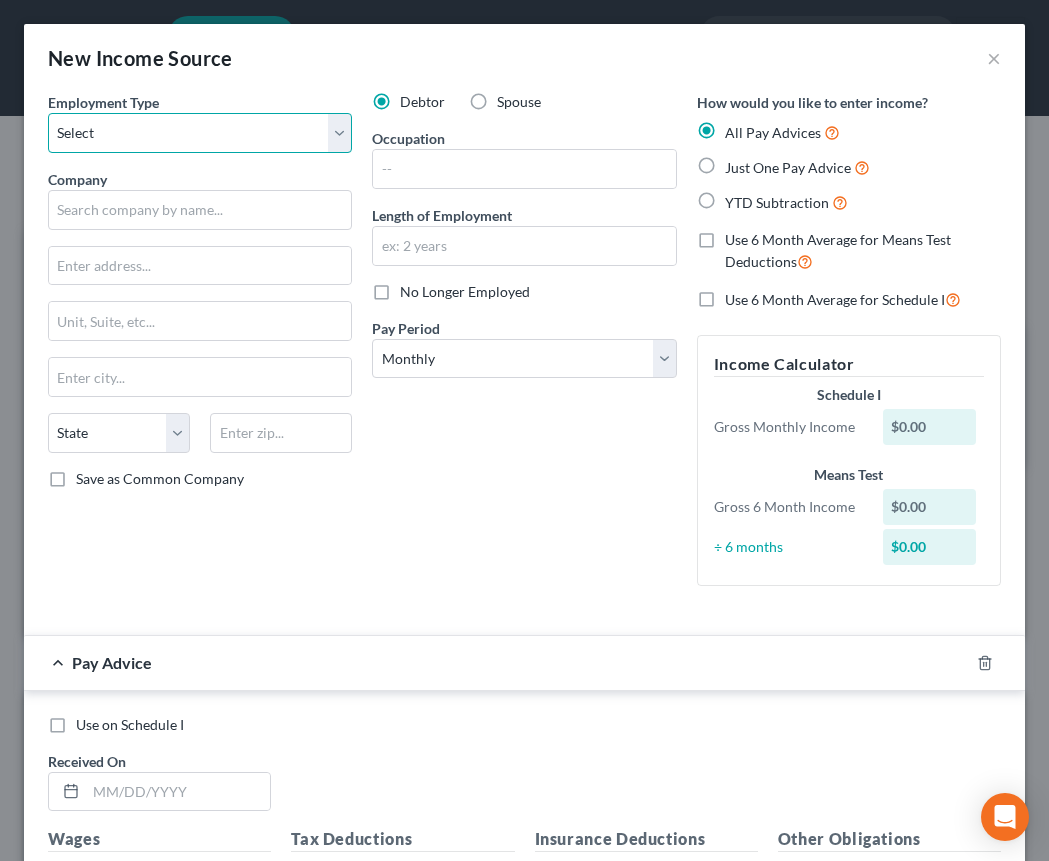 select on "0" 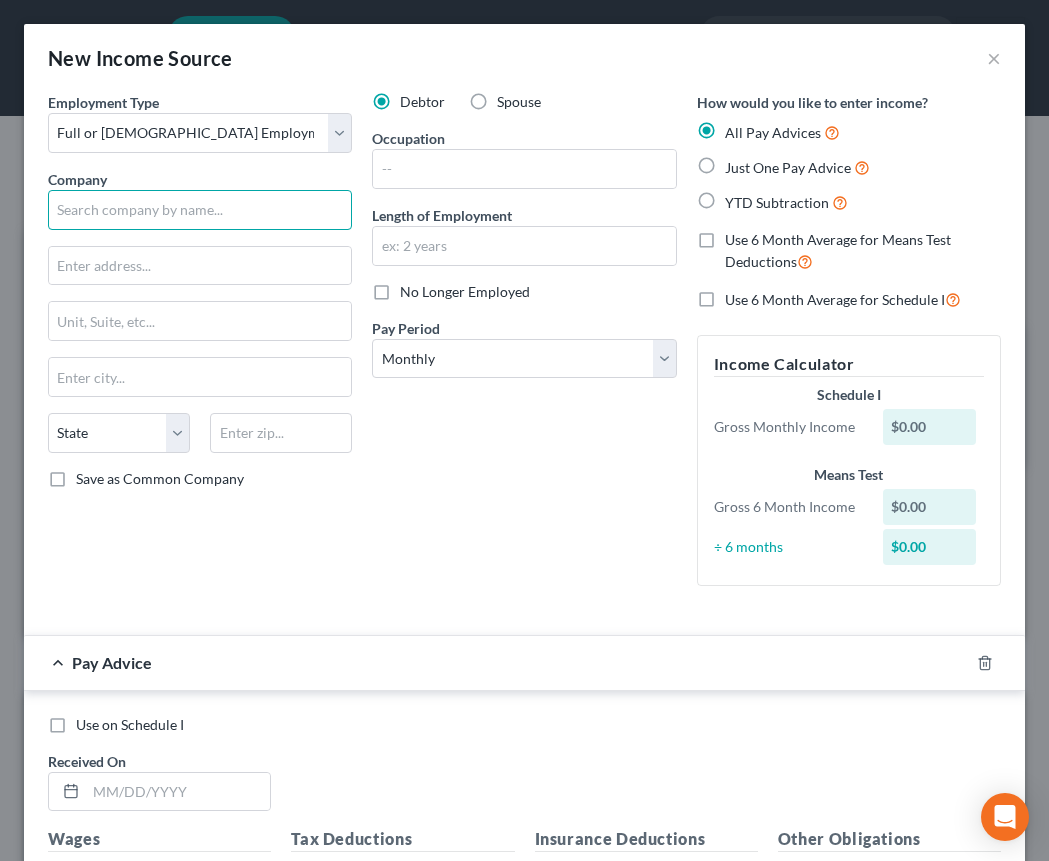 click at bounding box center [200, 210] 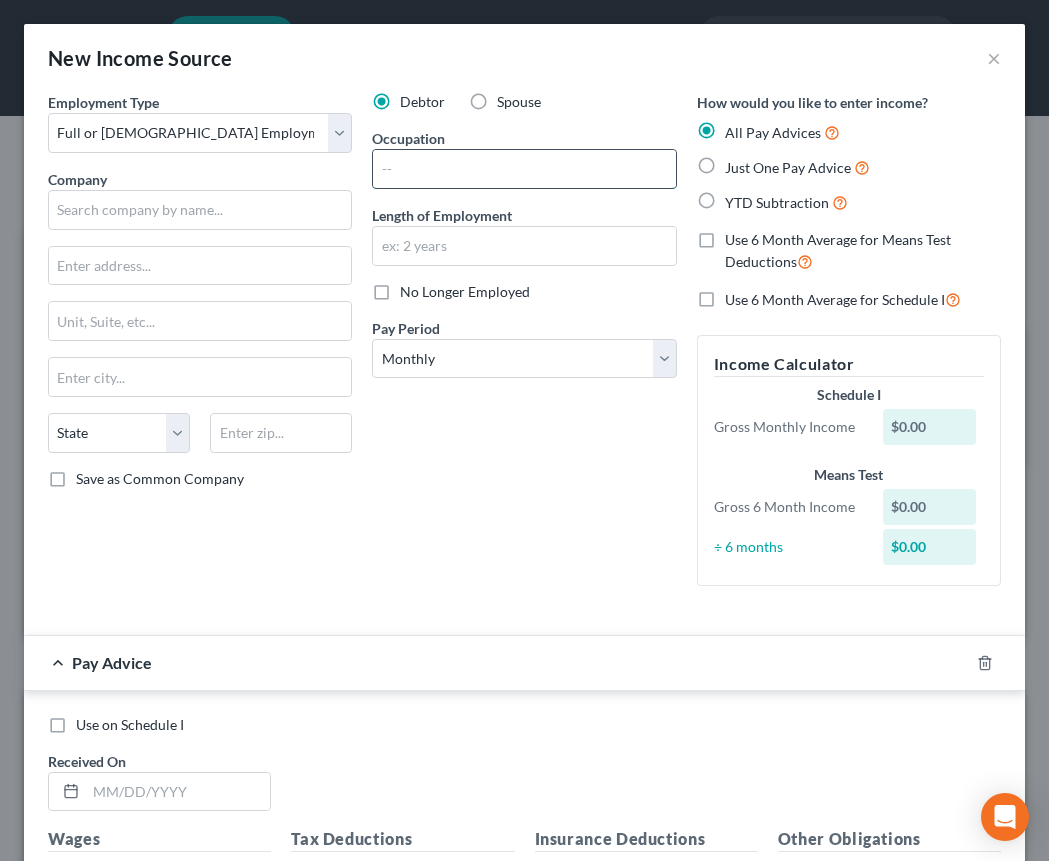 click at bounding box center (524, 169) 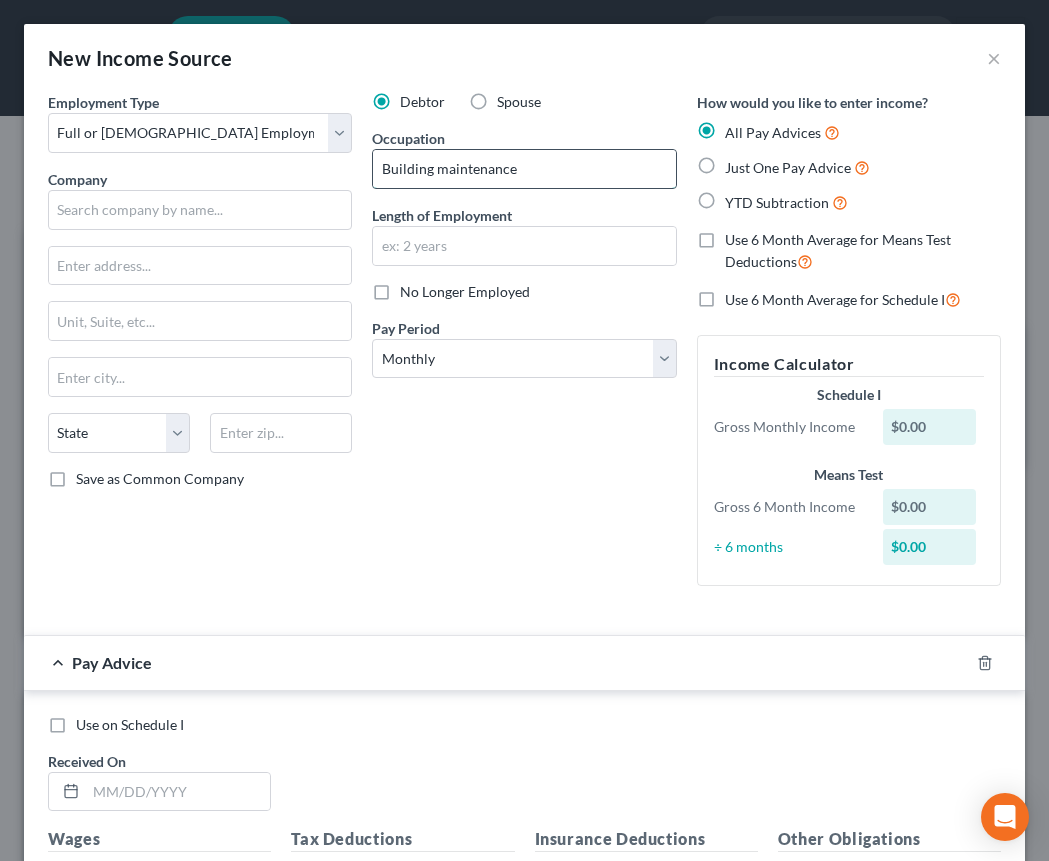type on "Building maintenance" 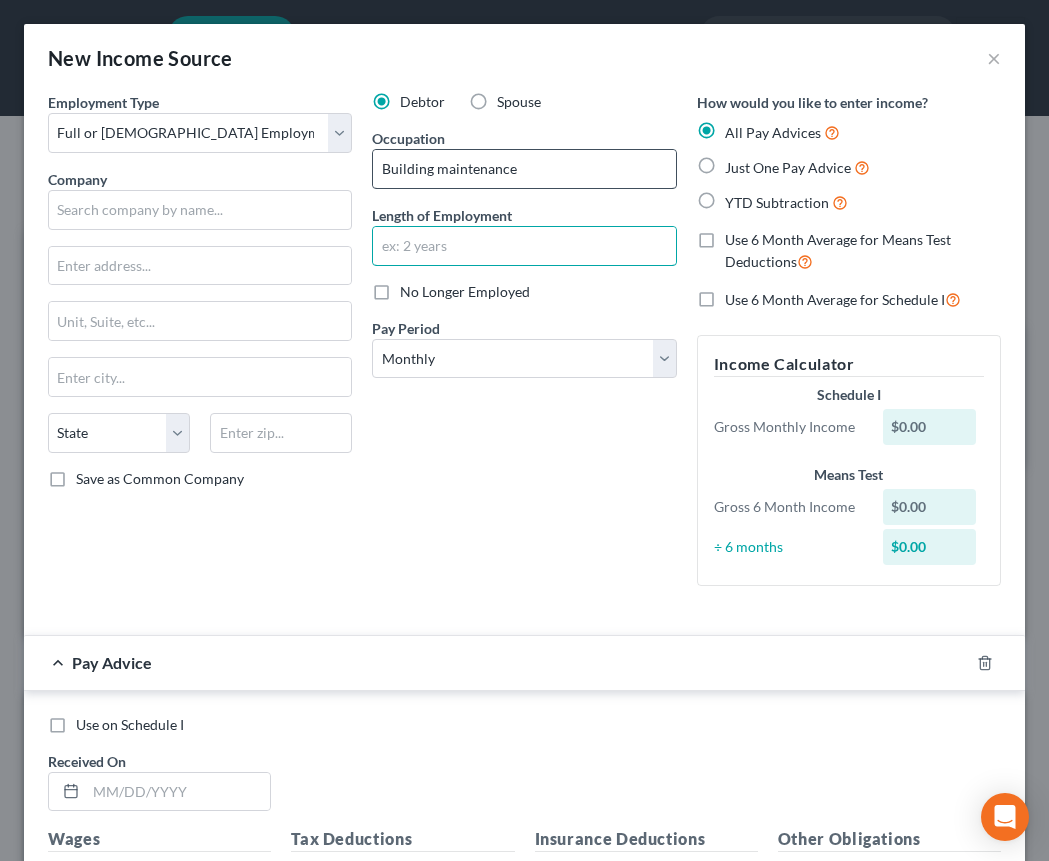 type on "0" 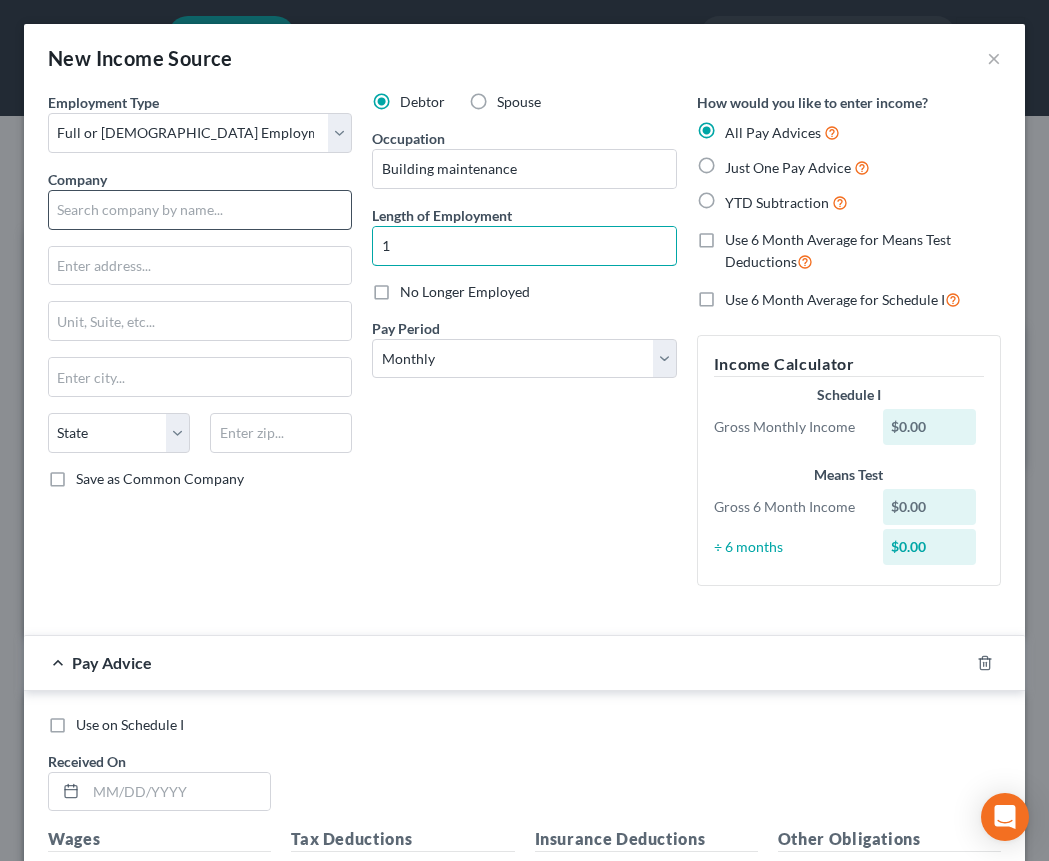 type on "1" 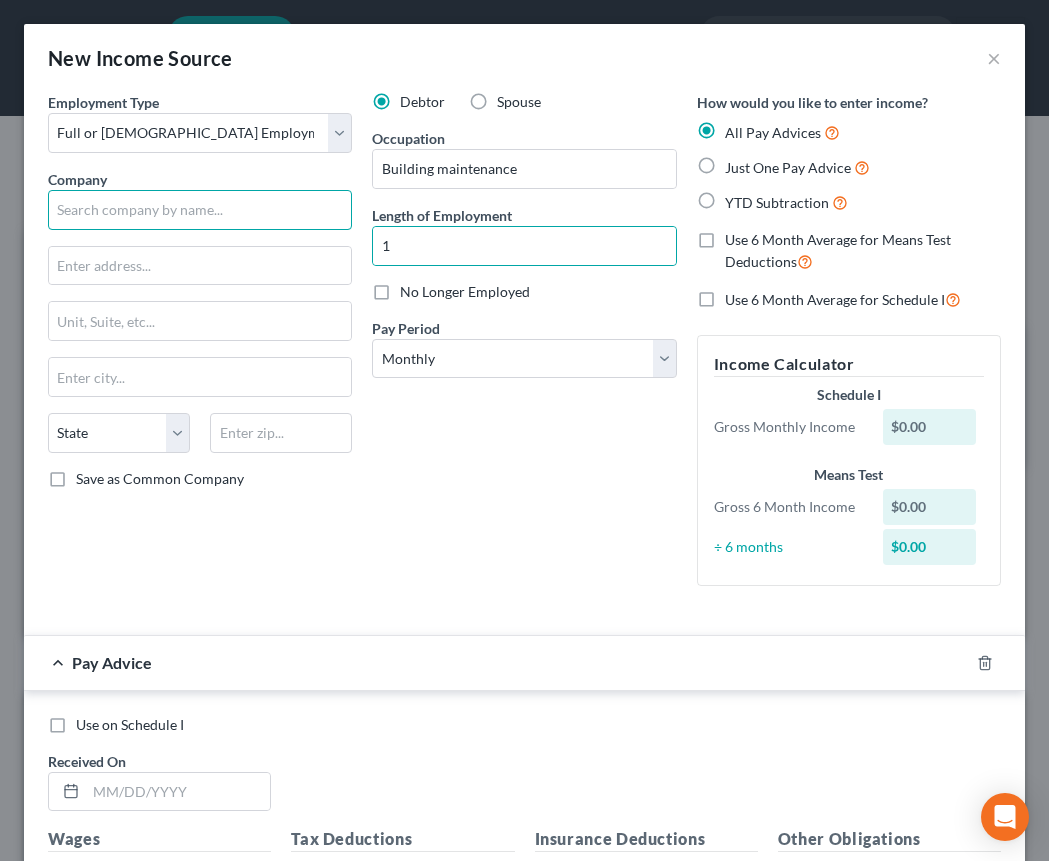 click at bounding box center [200, 210] 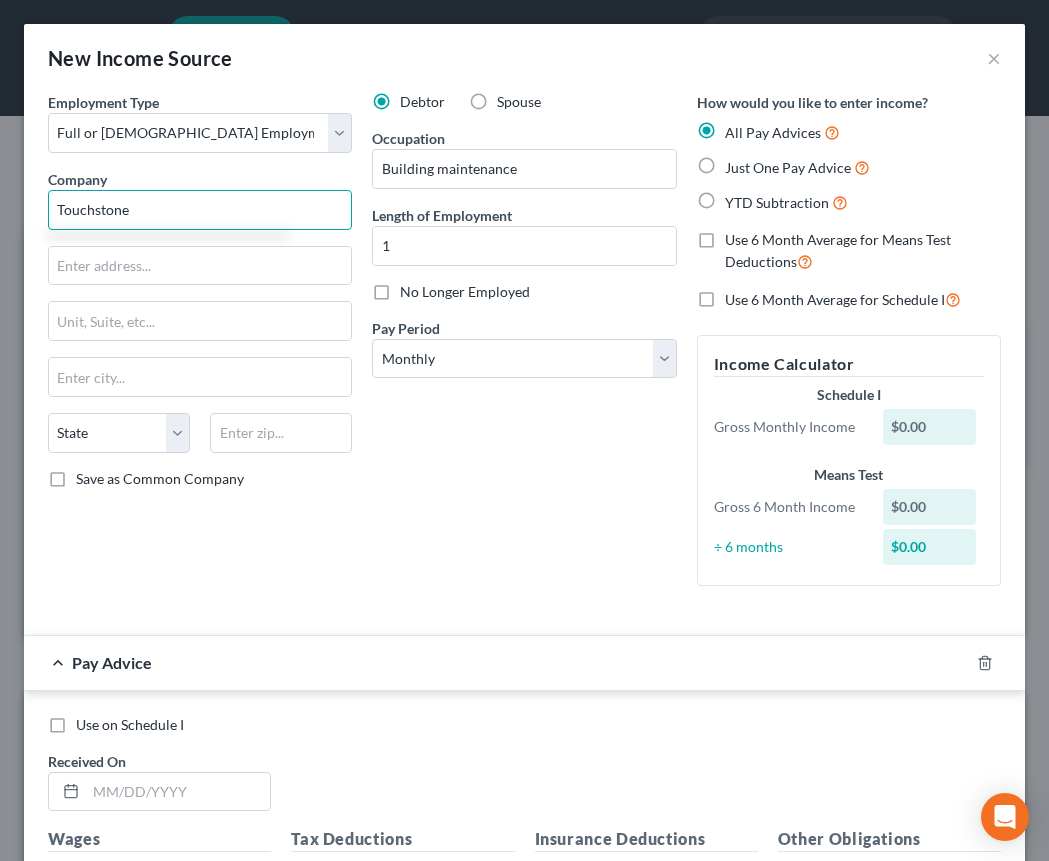type on "Touchstone" 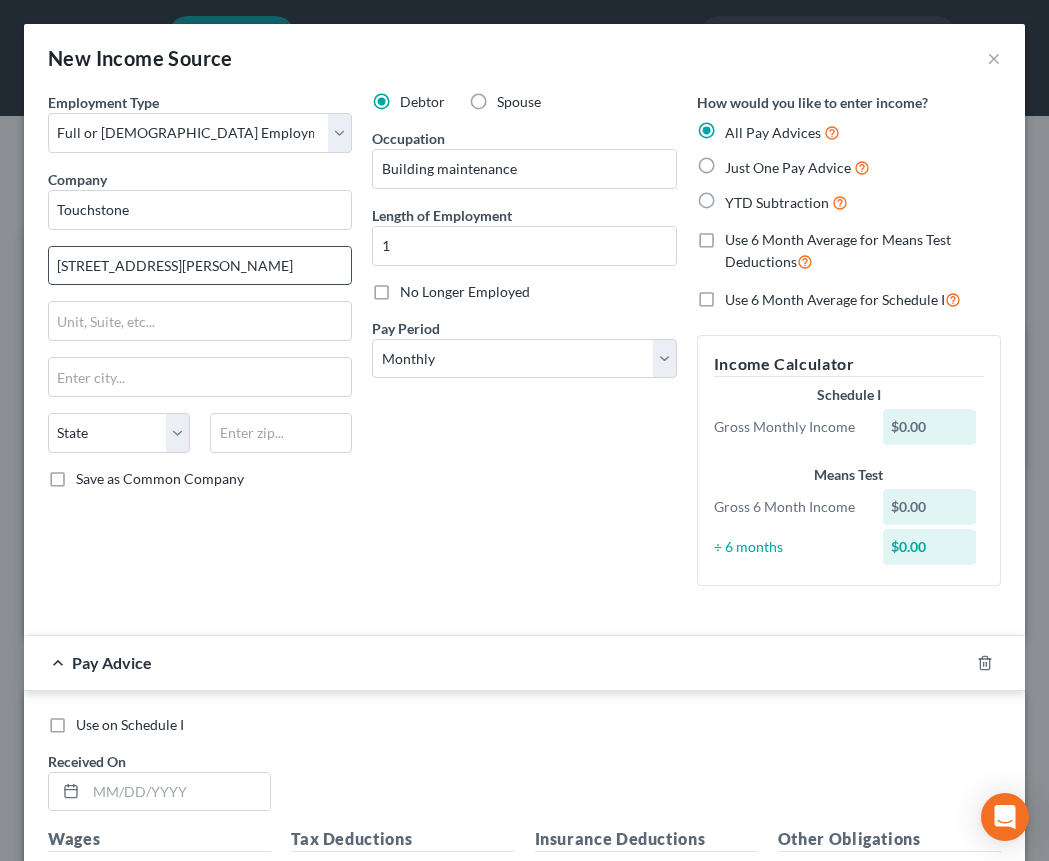 type on "[STREET_ADDRESS][PERSON_NAME]" 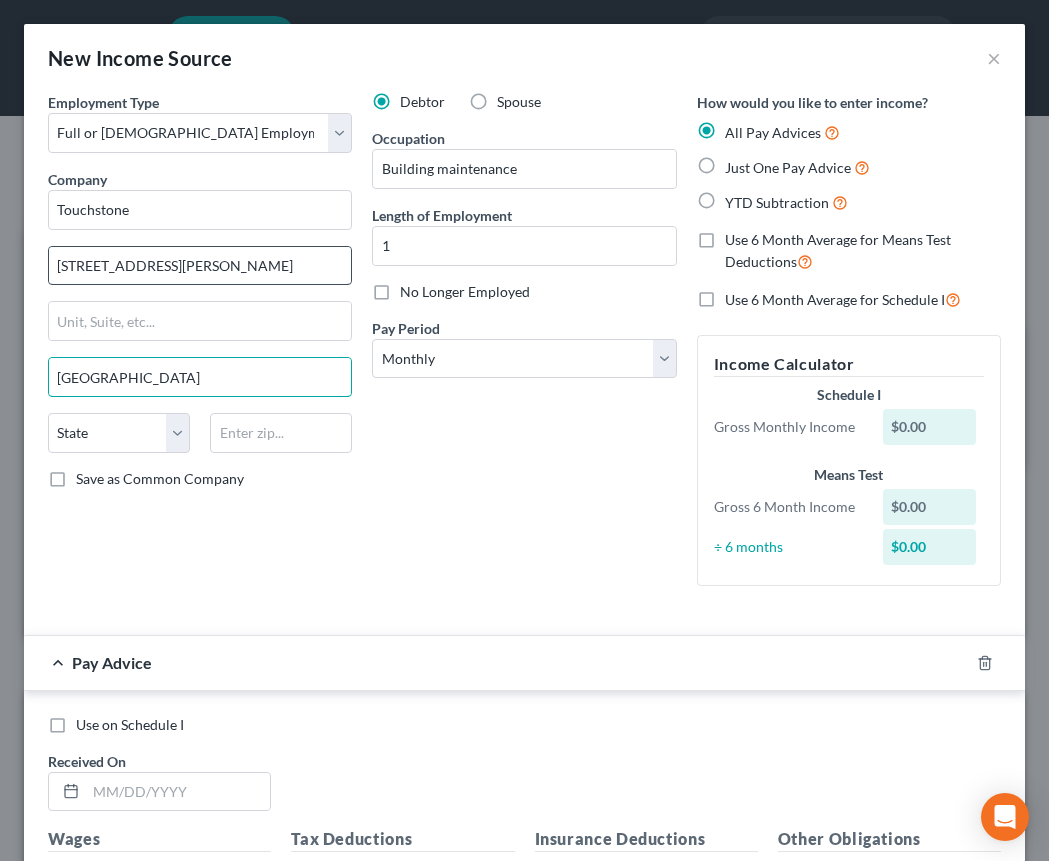 type on "[GEOGRAPHIC_DATA]" 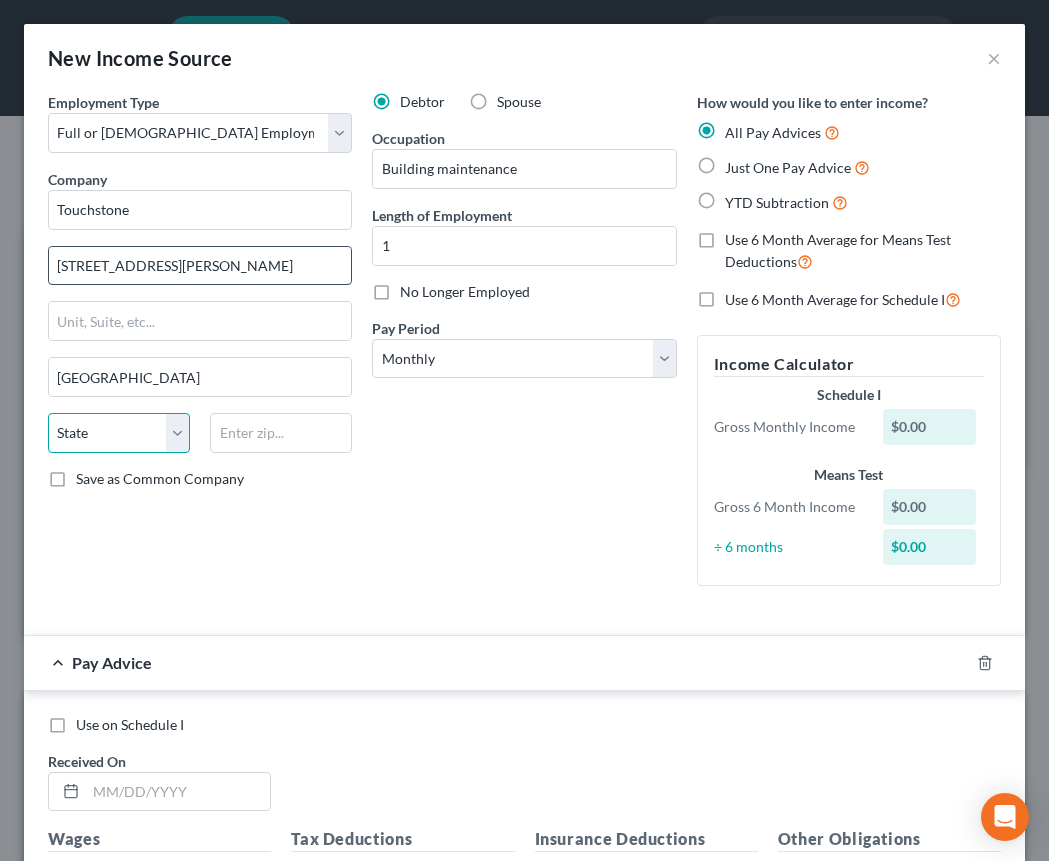 select on "4" 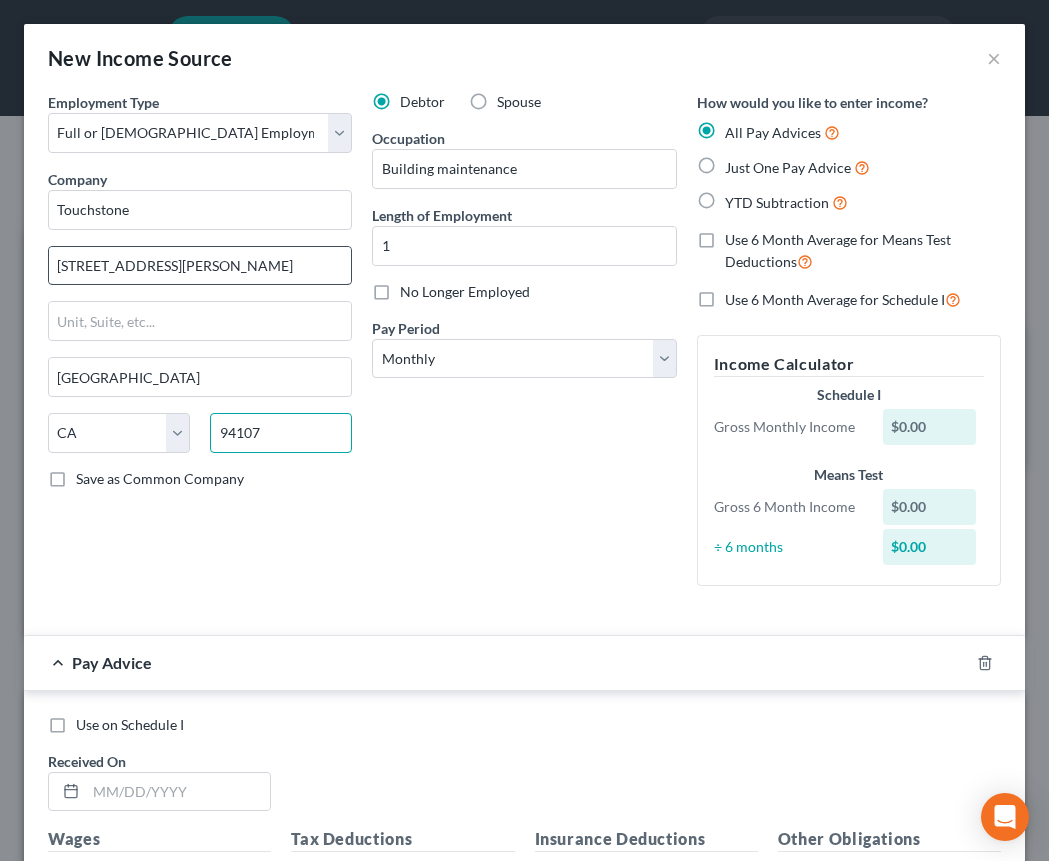 type on "94107" 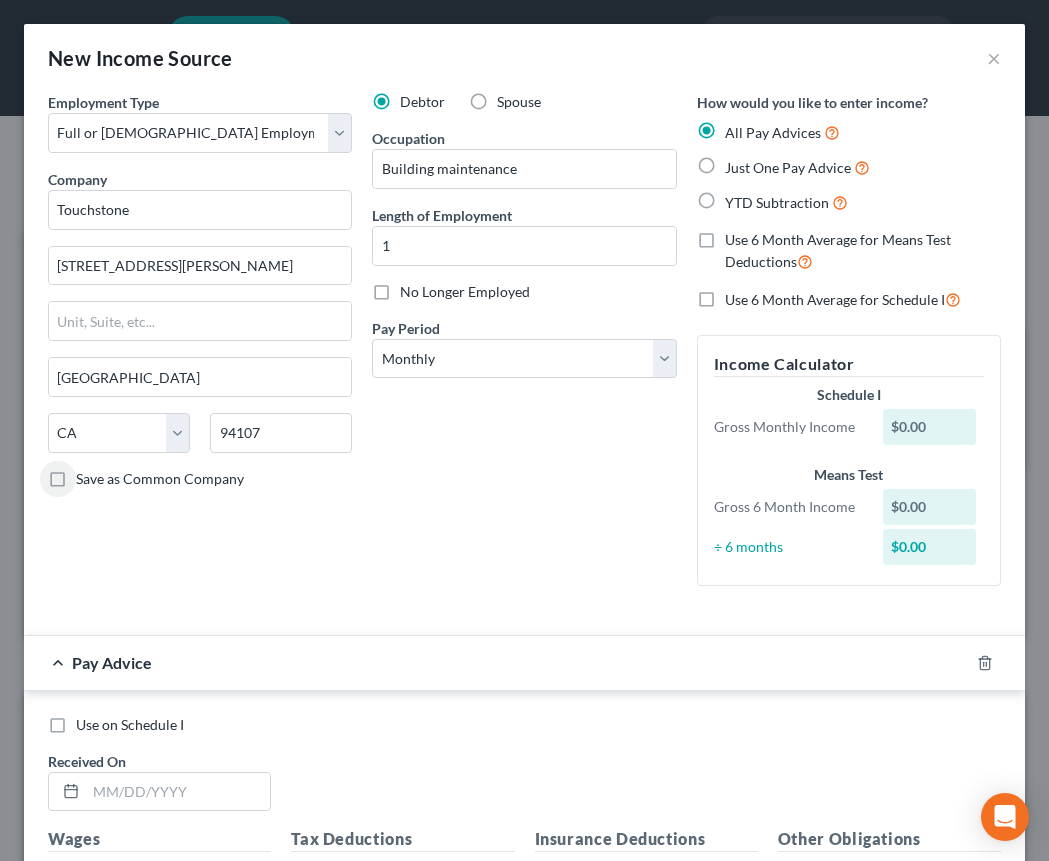 click on "Just One Pay Advice" at bounding box center [797, 167] 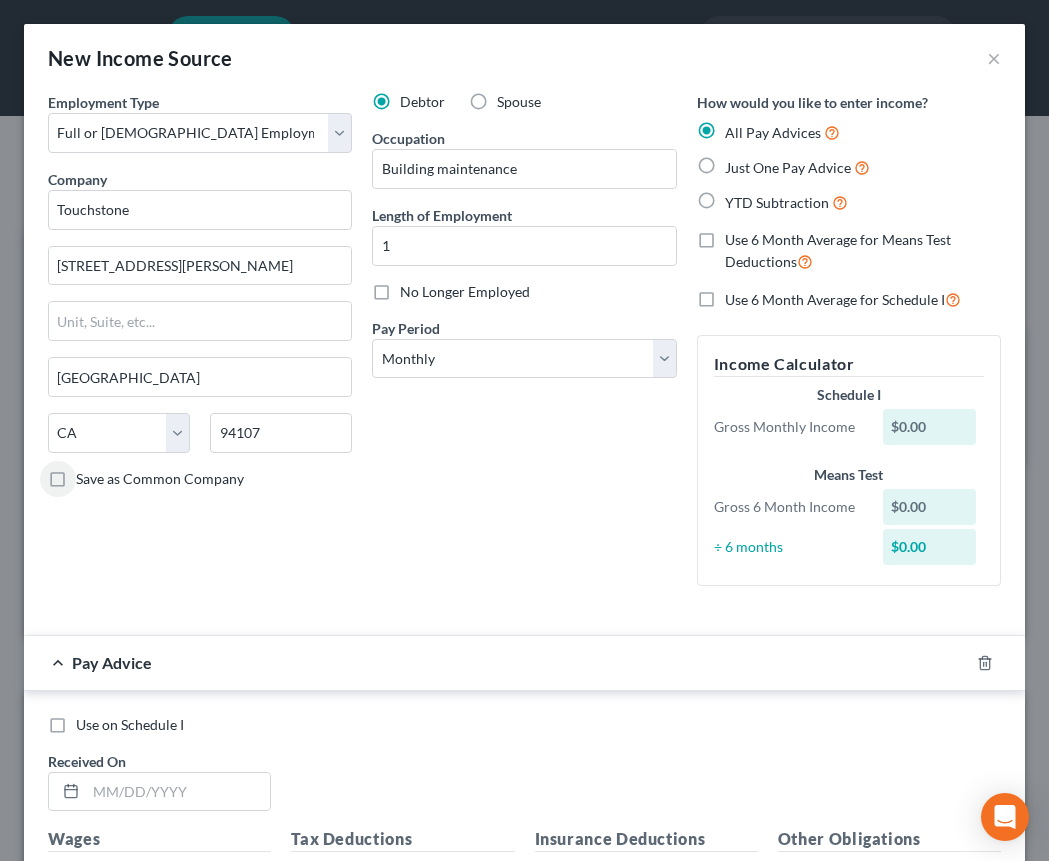 radio on "true" 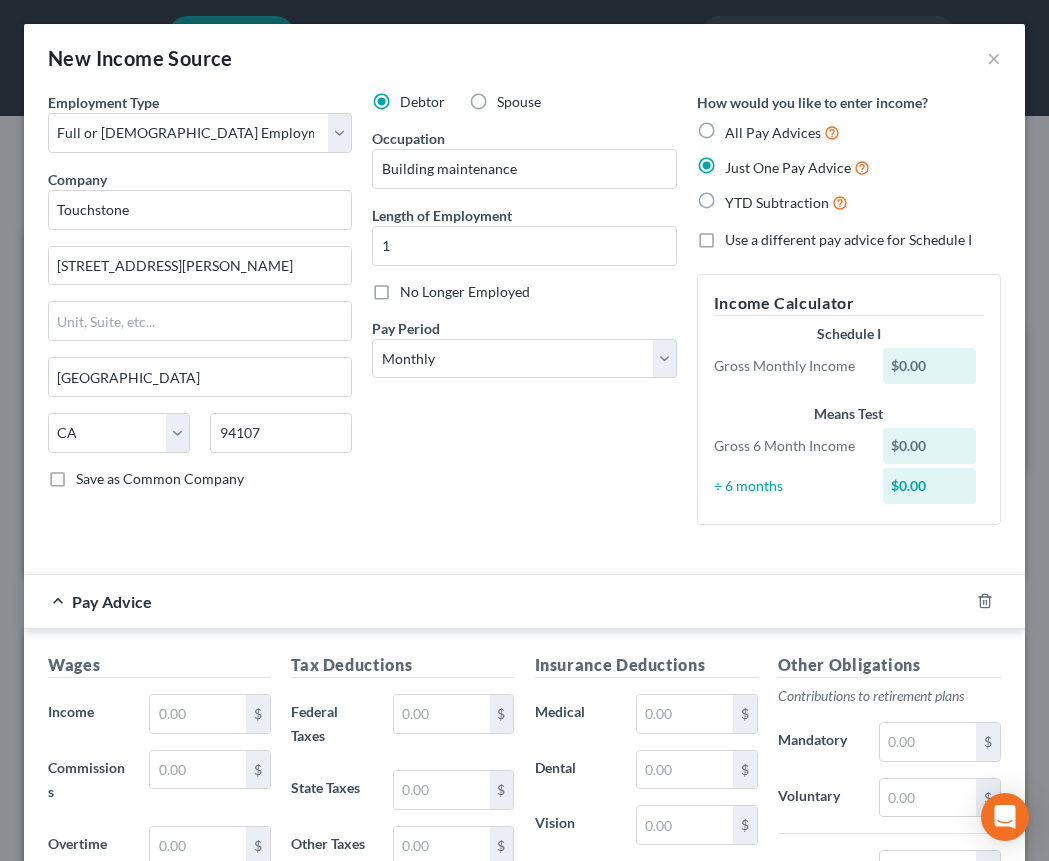 scroll, scrollTop: 406, scrollLeft: 0, axis: vertical 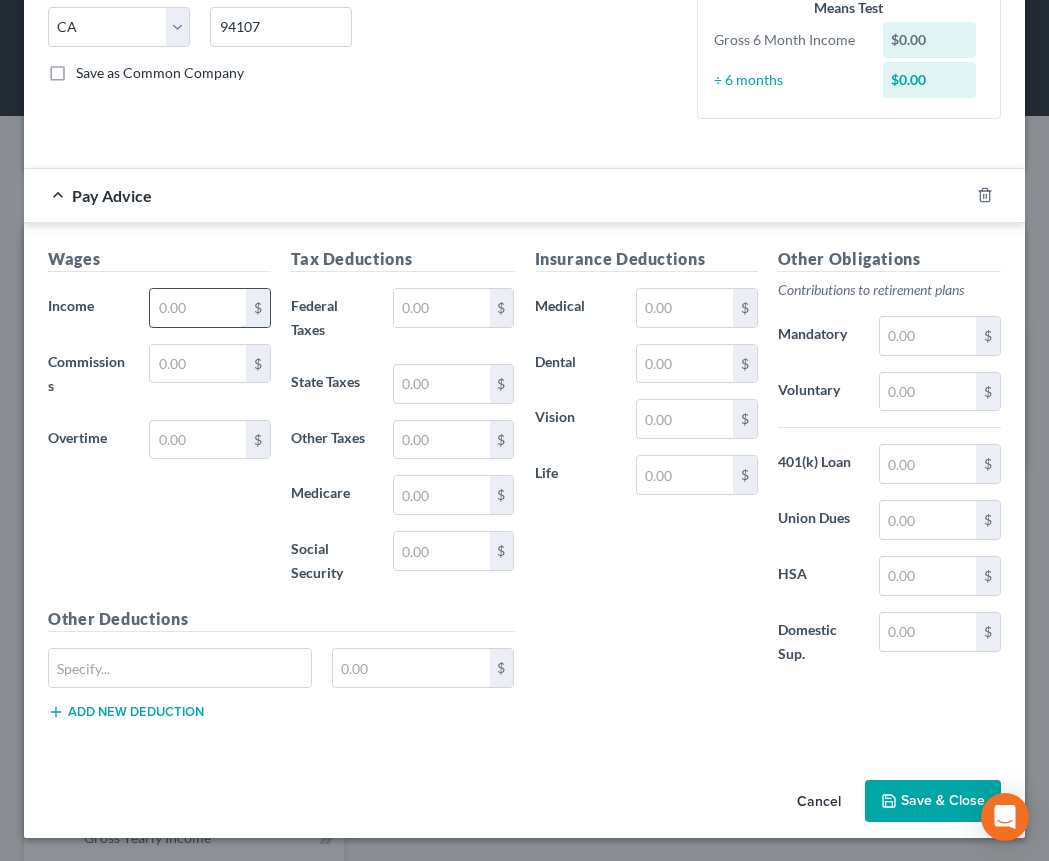 click at bounding box center (198, 308) 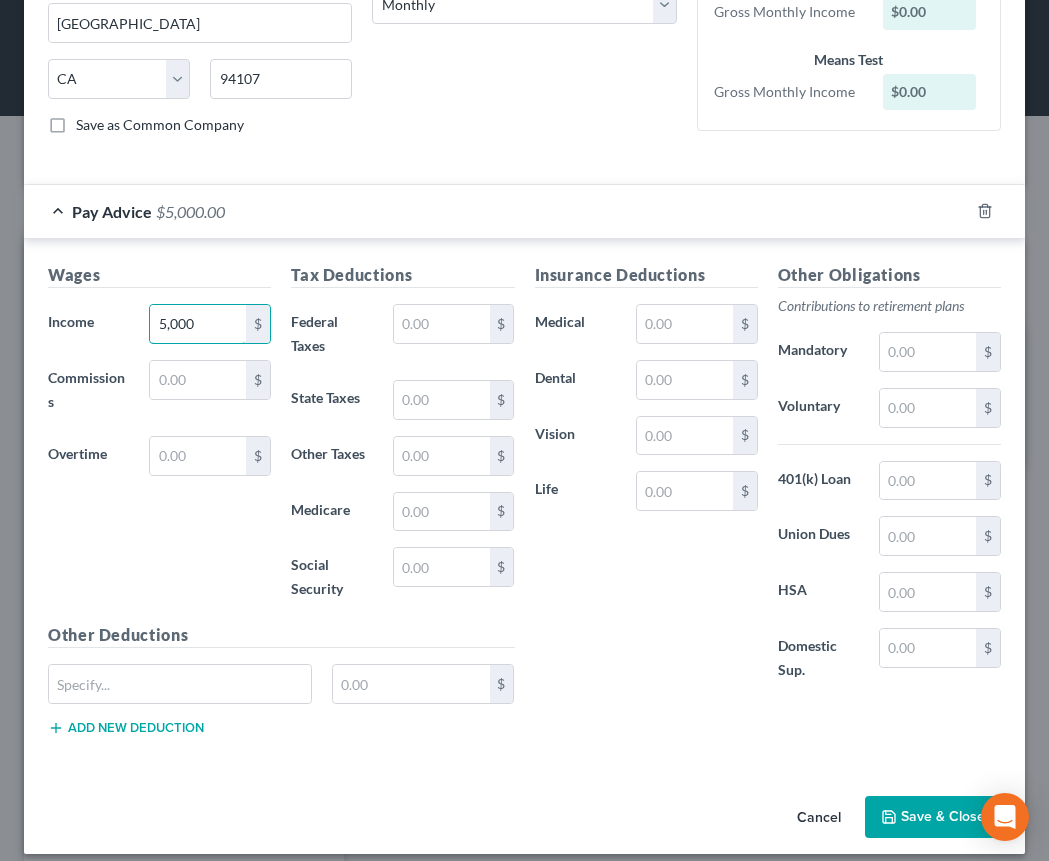 scroll, scrollTop: 371, scrollLeft: 0, axis: vertical 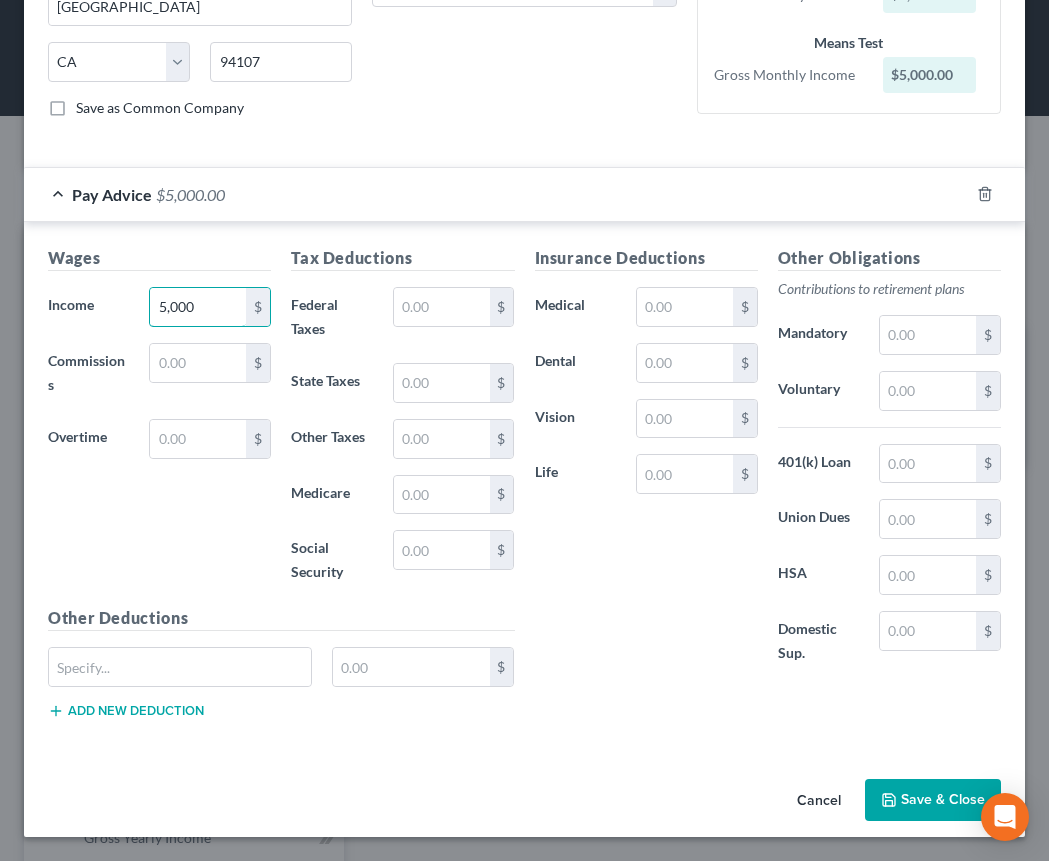 type on "5,000" 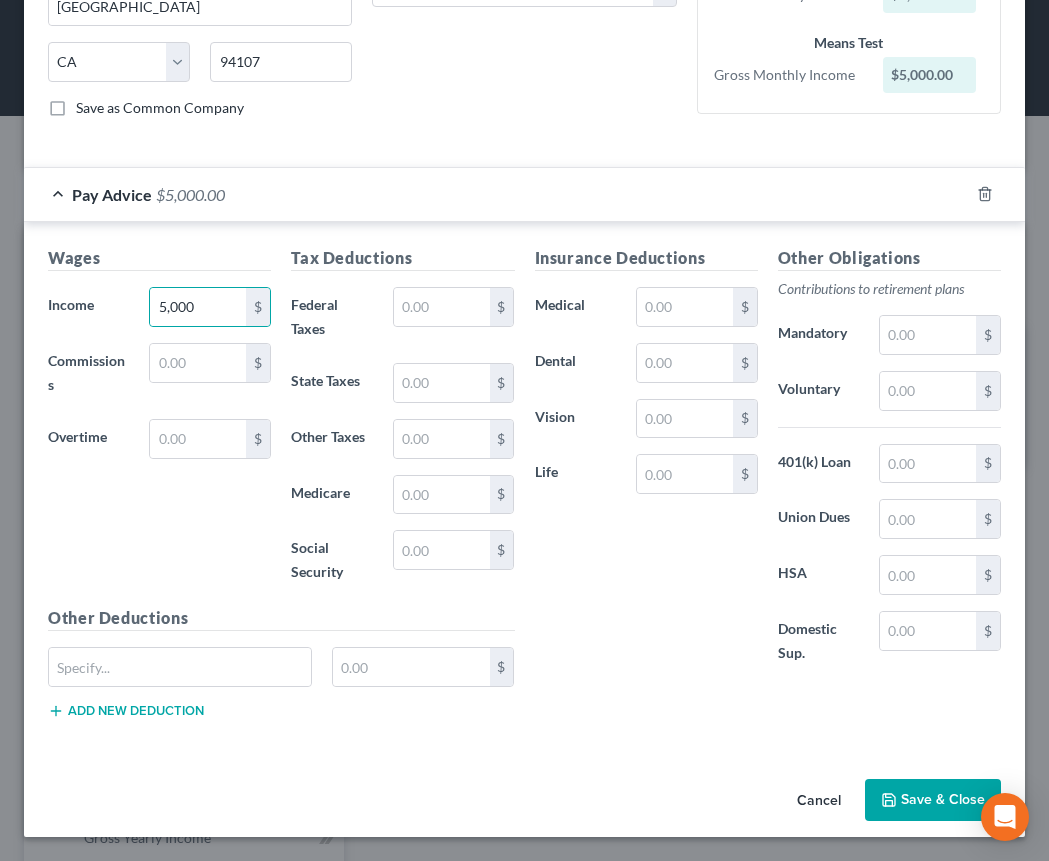 click on "Save & Close" at bounding box center [933, 800] 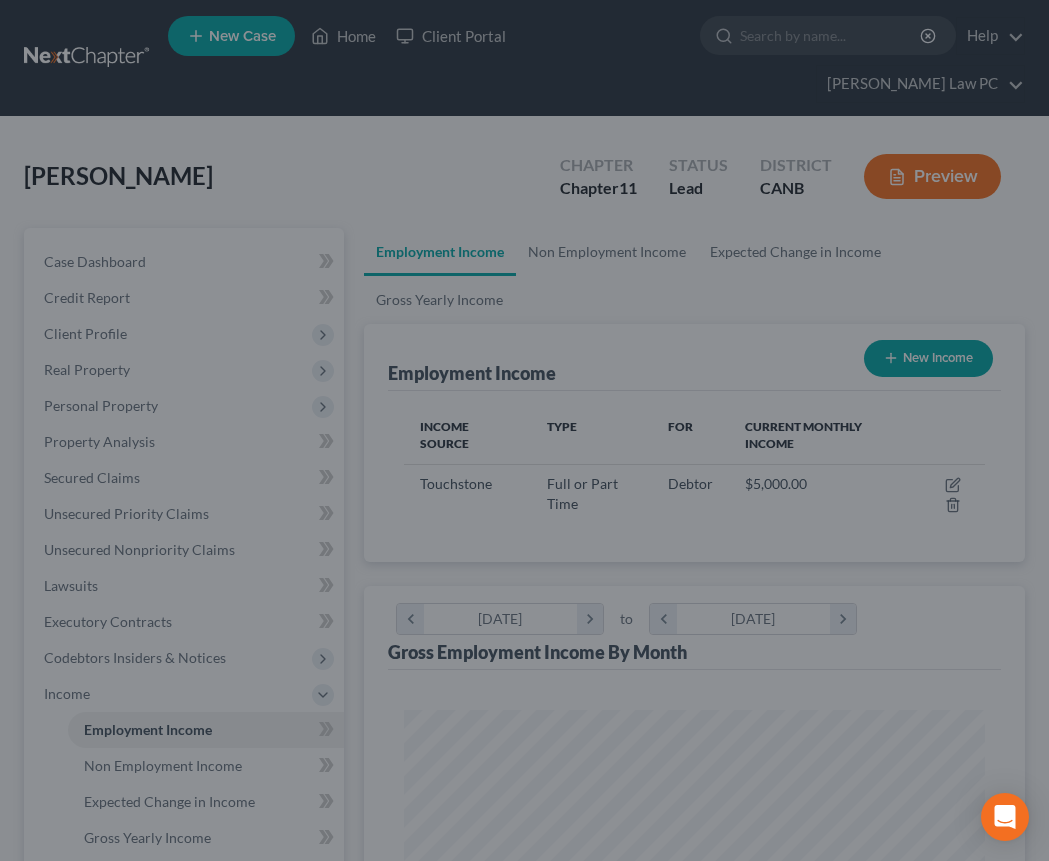 scroll, scrollTop: 999710, scrollLeft: 999379, axis: both 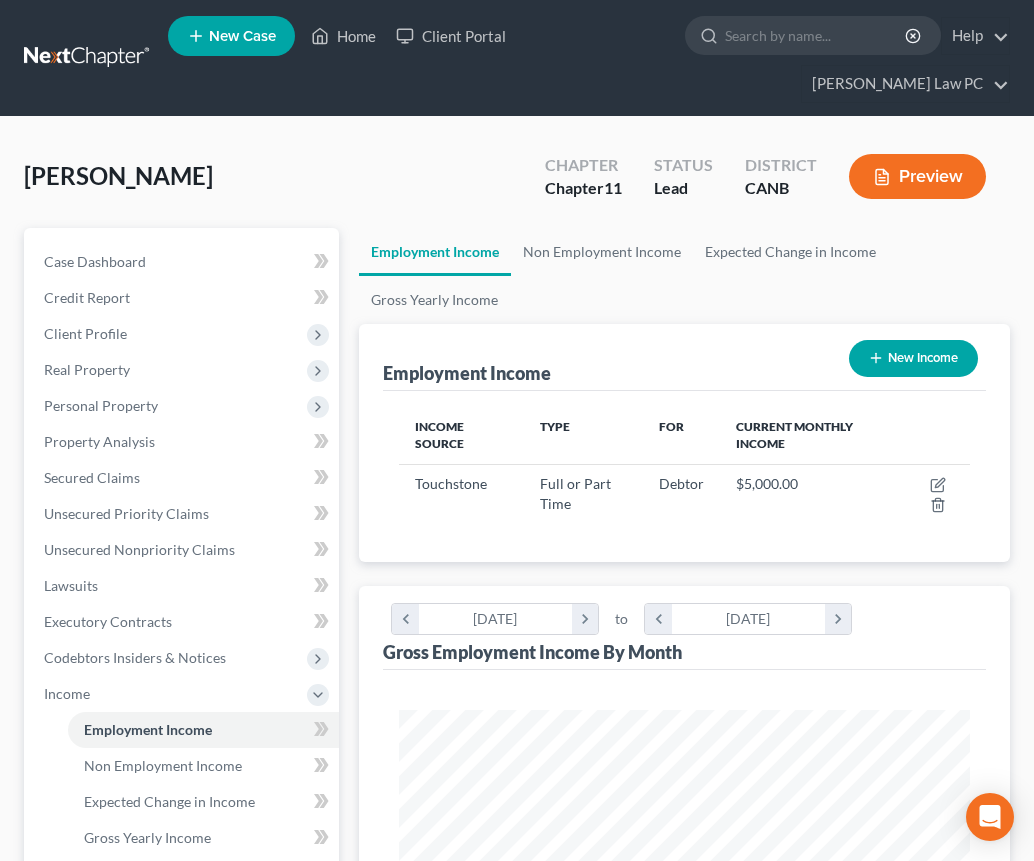 click on "New Income" at bounding box center (913, 358) 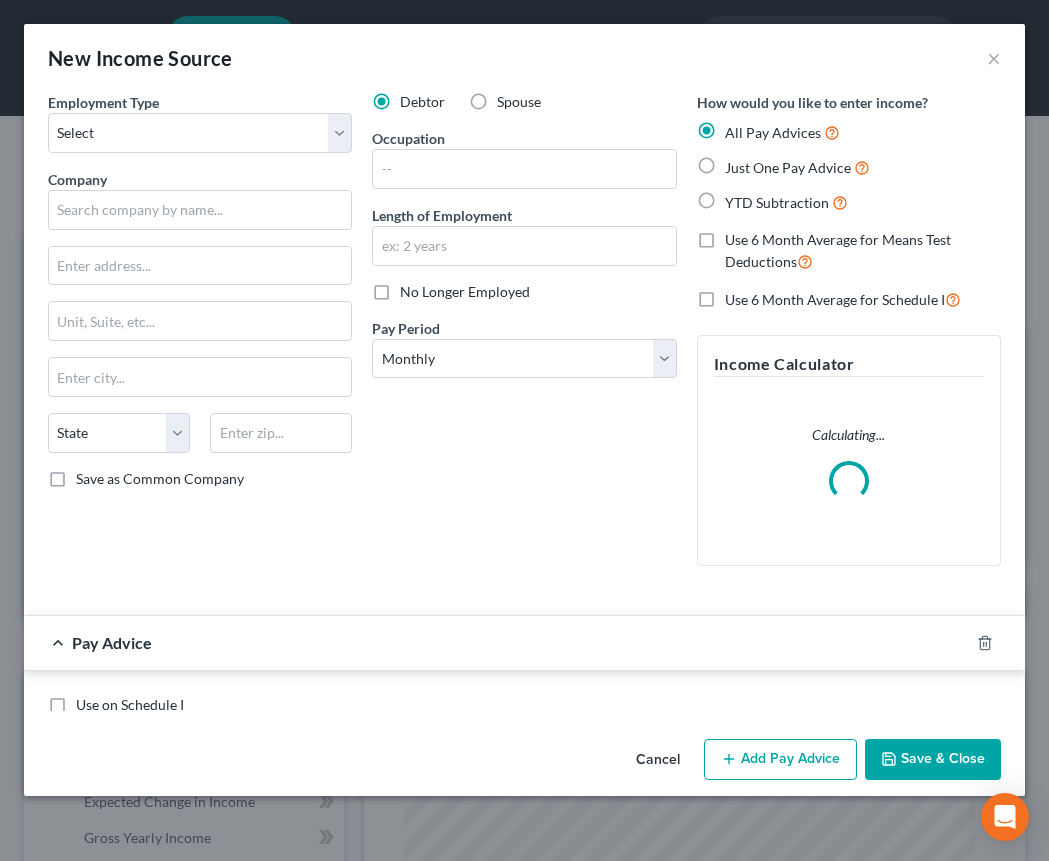scroll, scrollTop: 999710, scrollLeft: 999379, axis: both 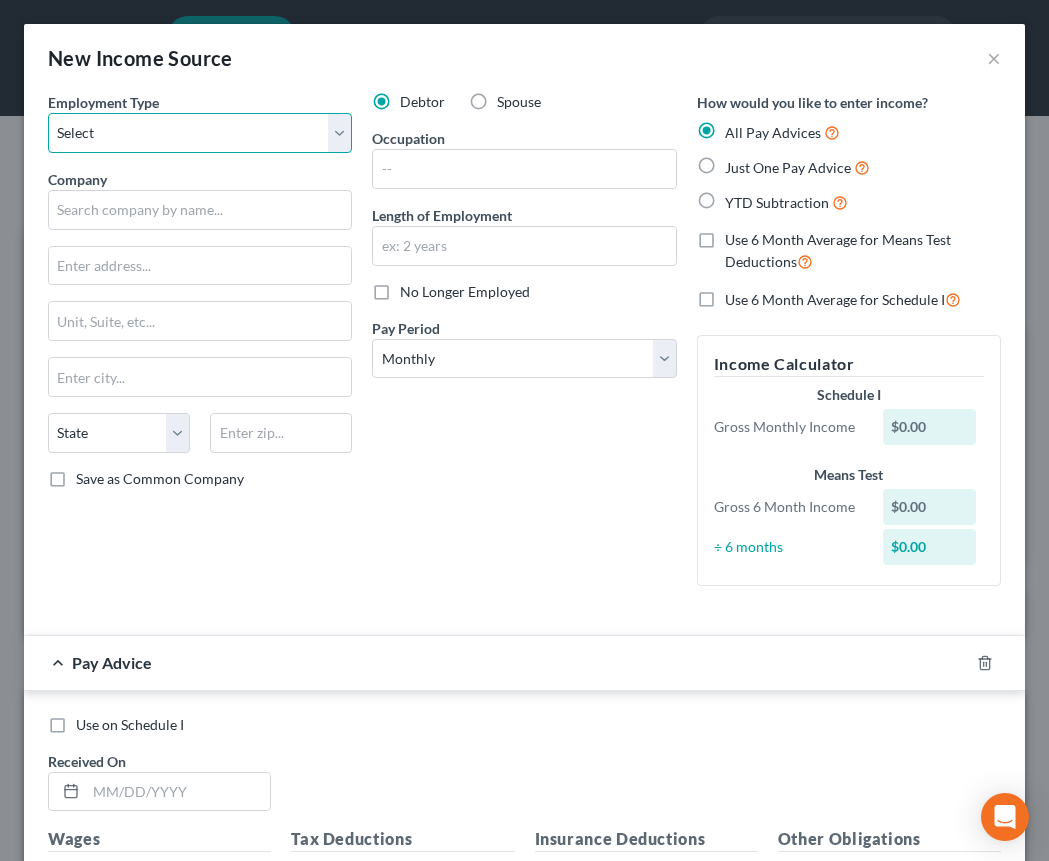 click on "Select Full or [DEMOGRAPHIC_DATA] Employment Self Employment" at bounding box center (200, 133) 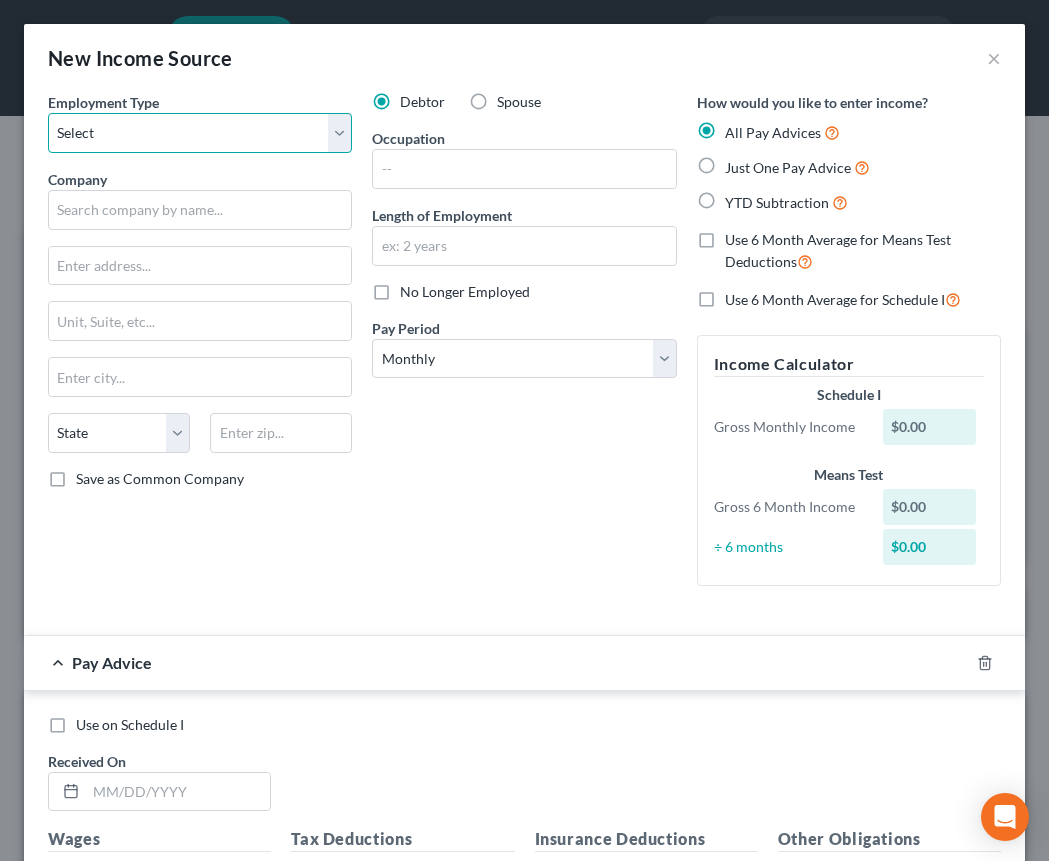 select on "1" 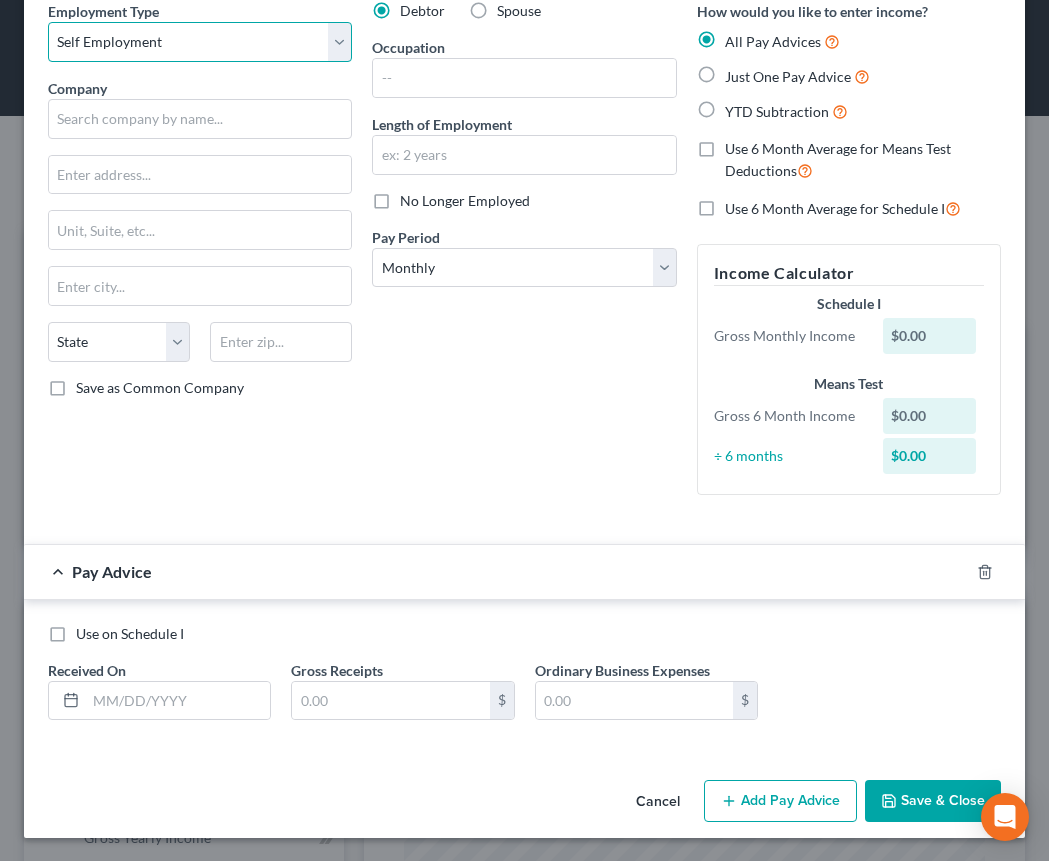 scroll, scrollTop: 92, scrollLeft: 0, axis: vertical 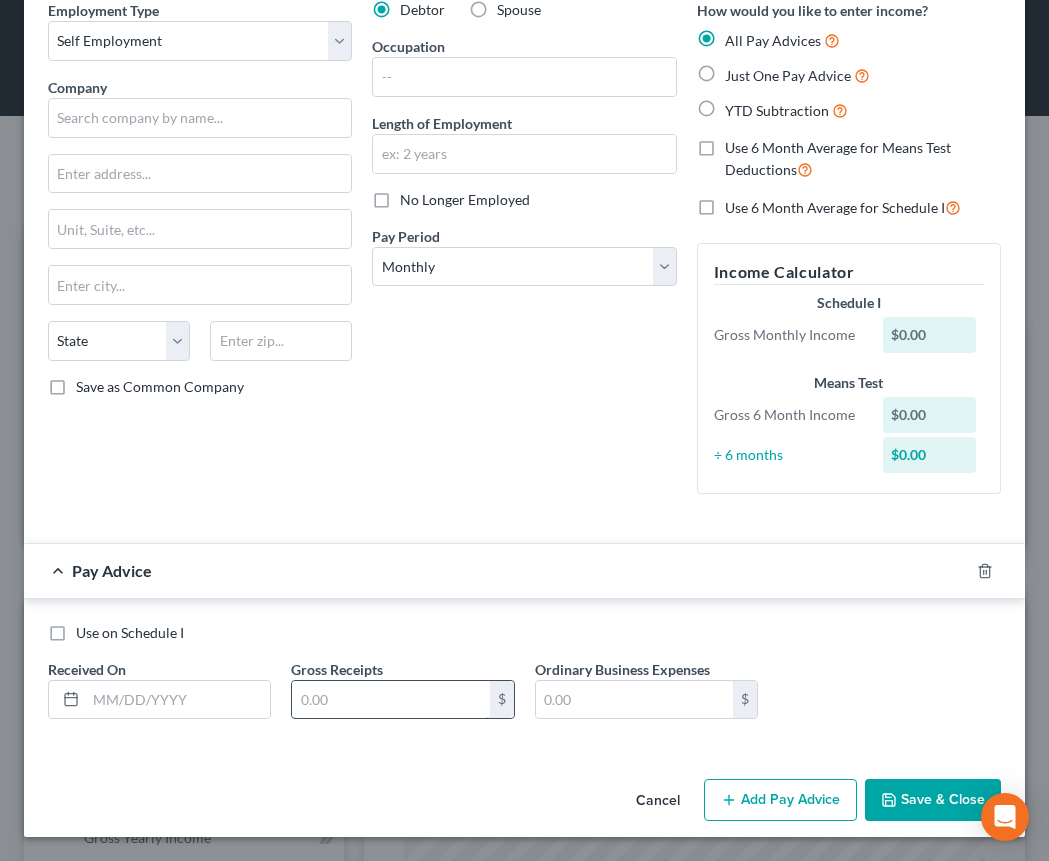 click at bounding box center (390, 700) 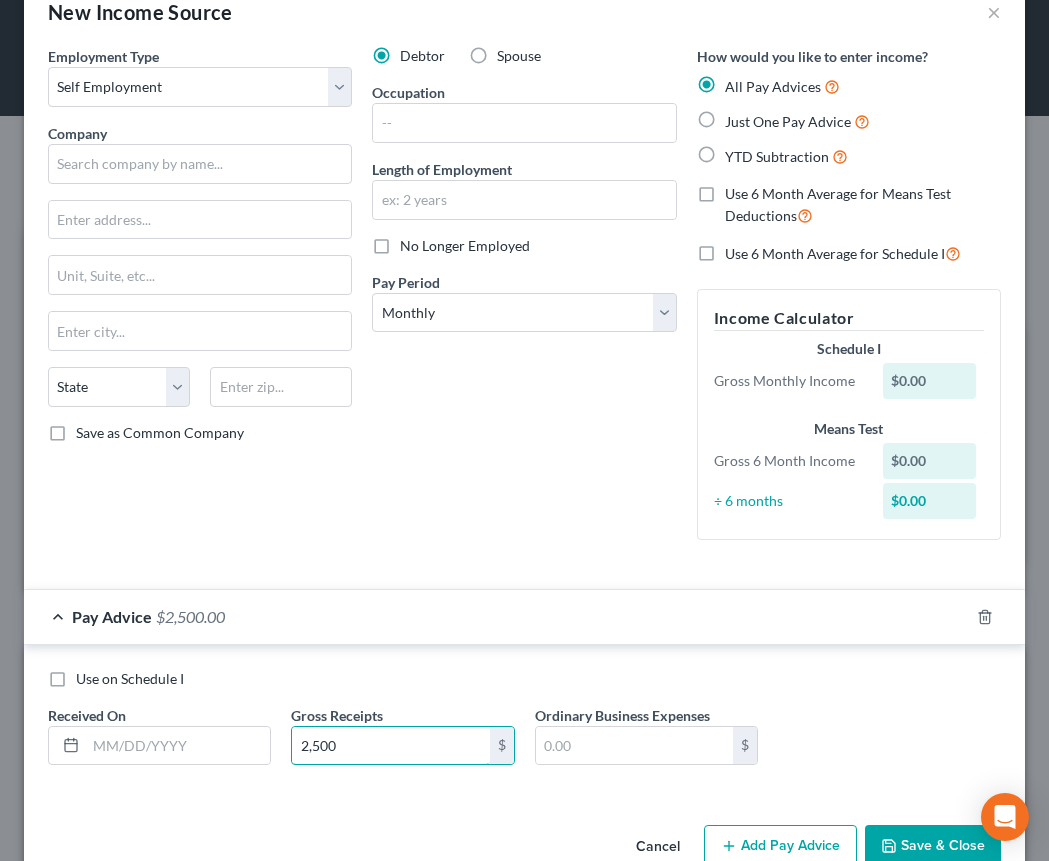 scroll, scrollTop: 92, scrollLeft: 0, axis: vertical 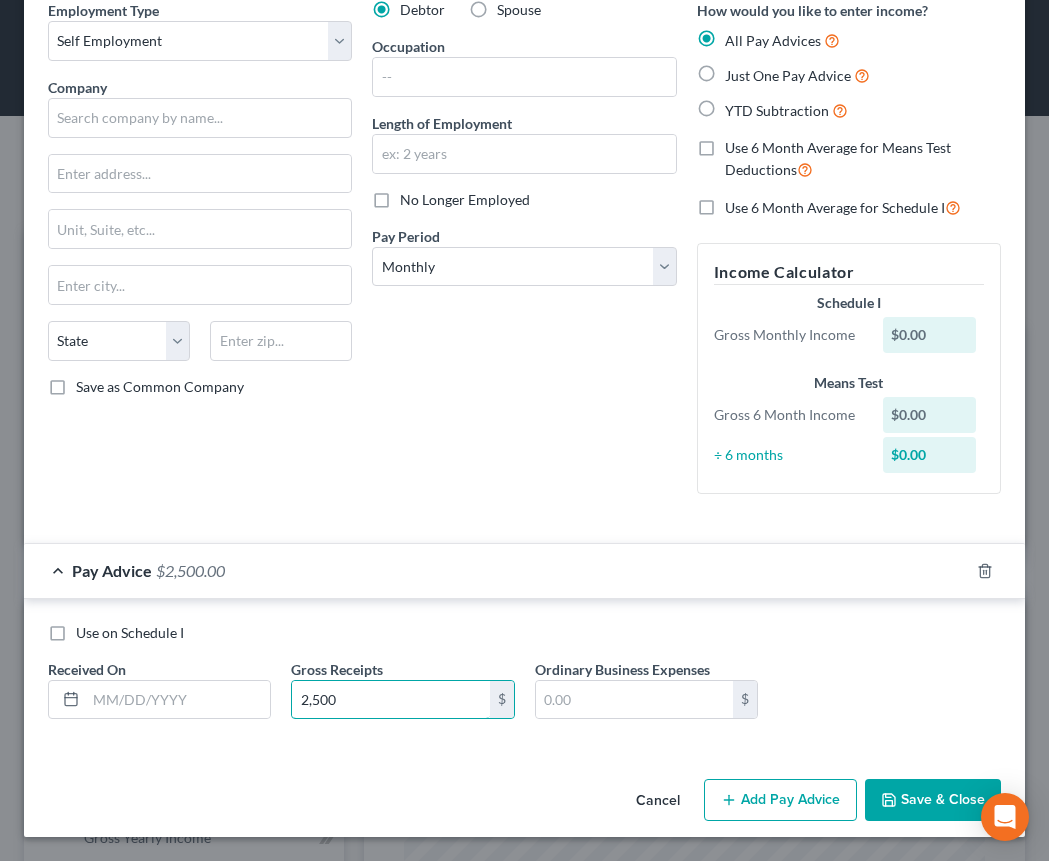 type on "2,500" 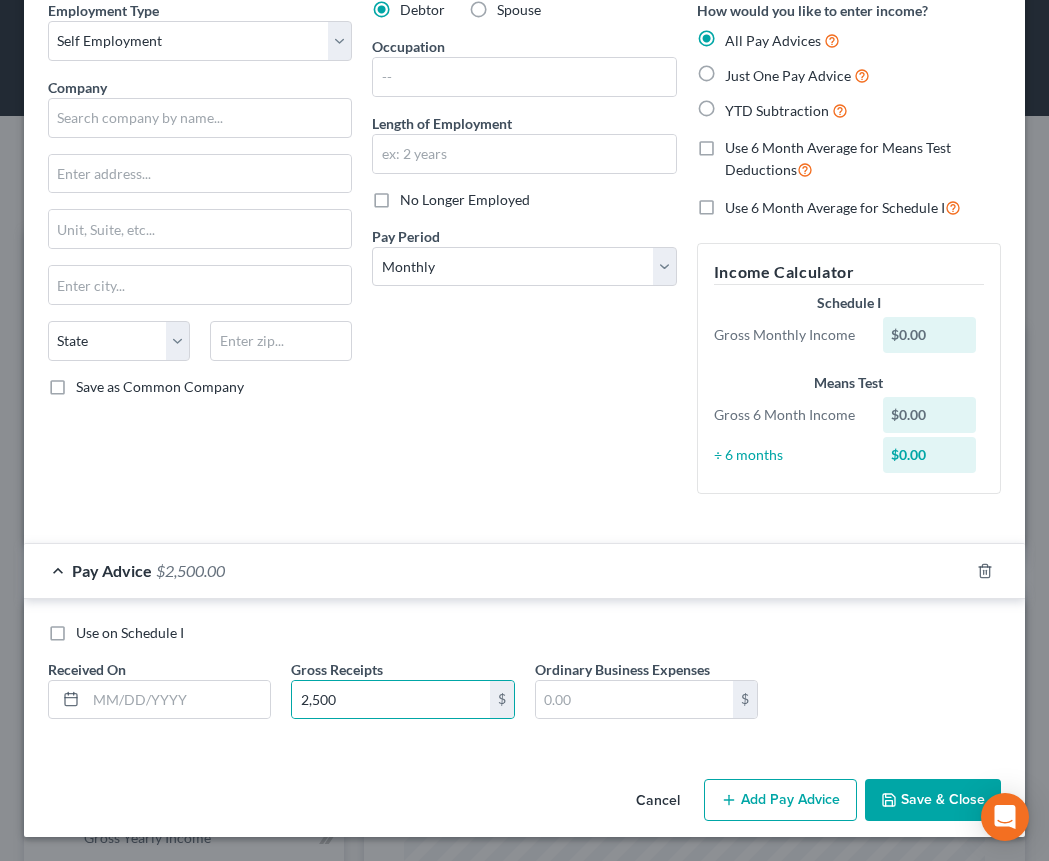 click on "Save & Close" at bounding box center [933, 800] 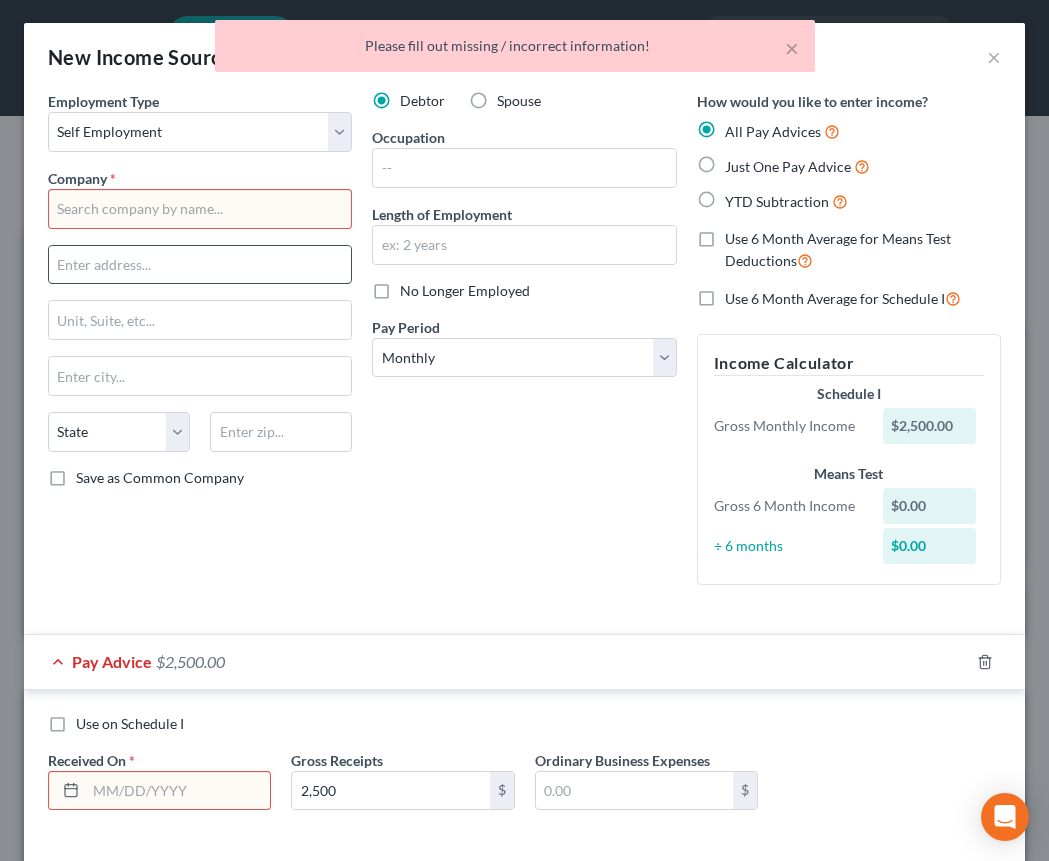 scroll, scrollTop: 0, scrollLeft: 0, axis: both 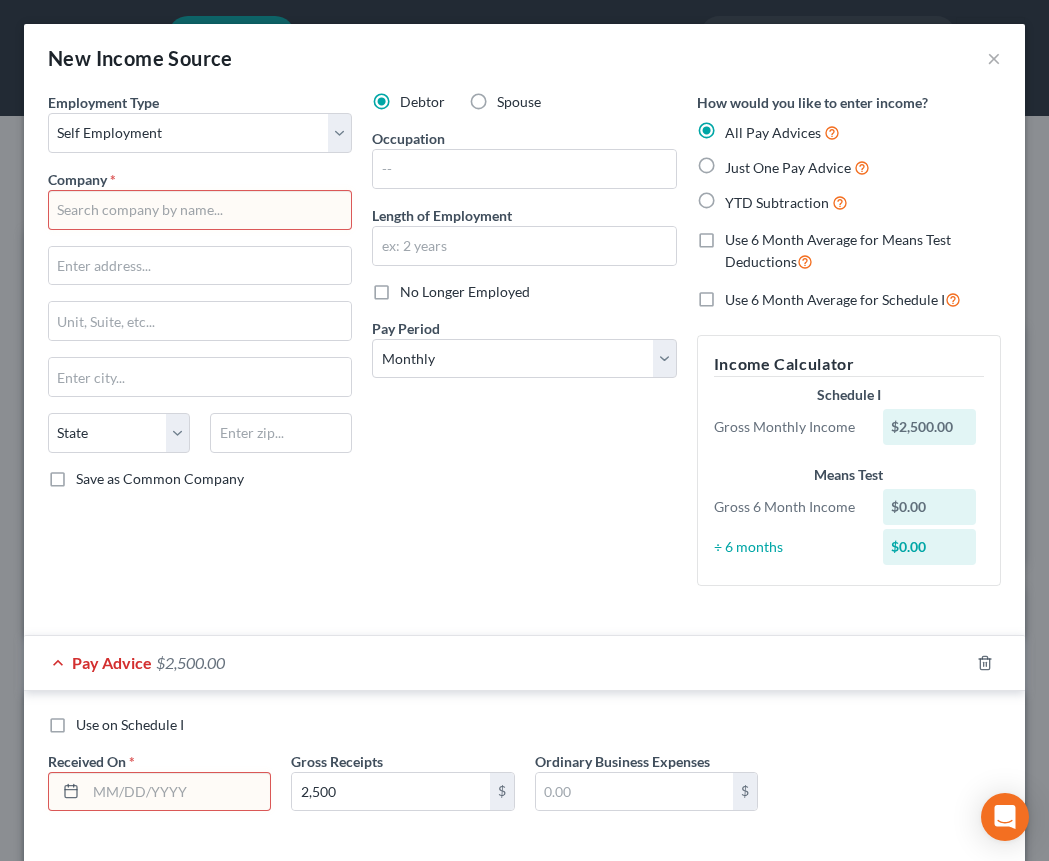click at bounding box center [200, 210] 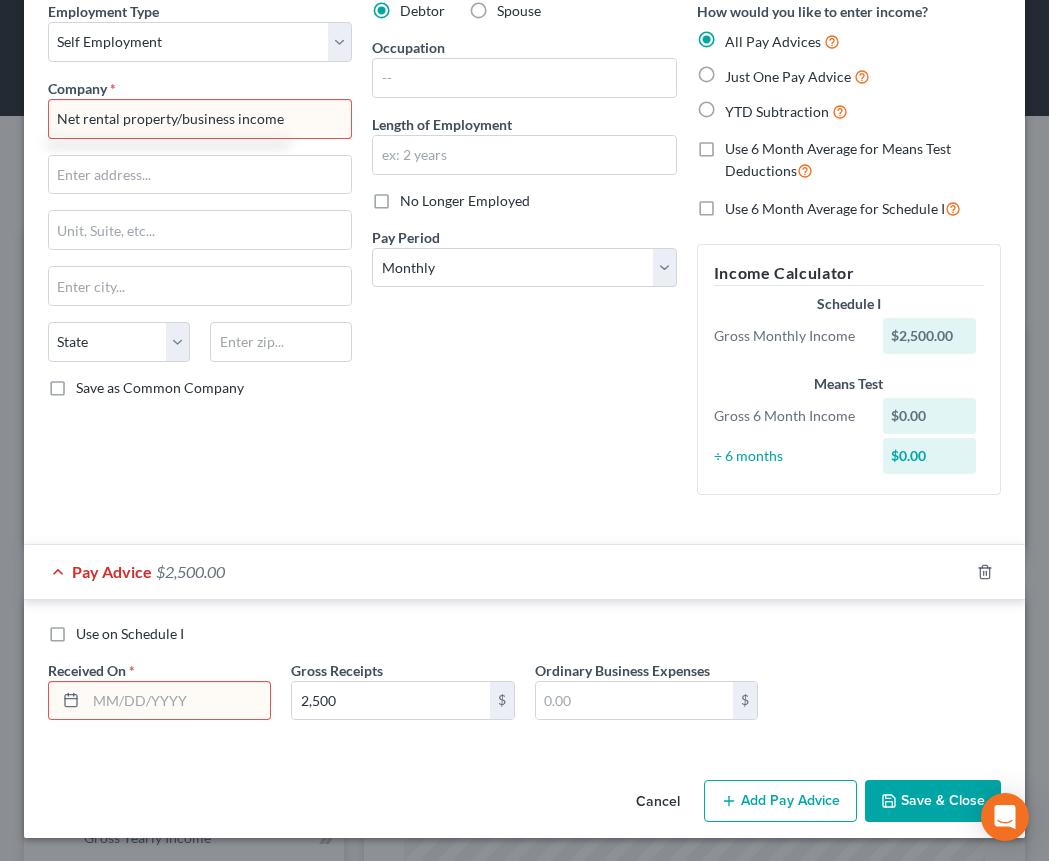 scroll, scrollTop: 92, scrollLeft: 0, axis: vertical 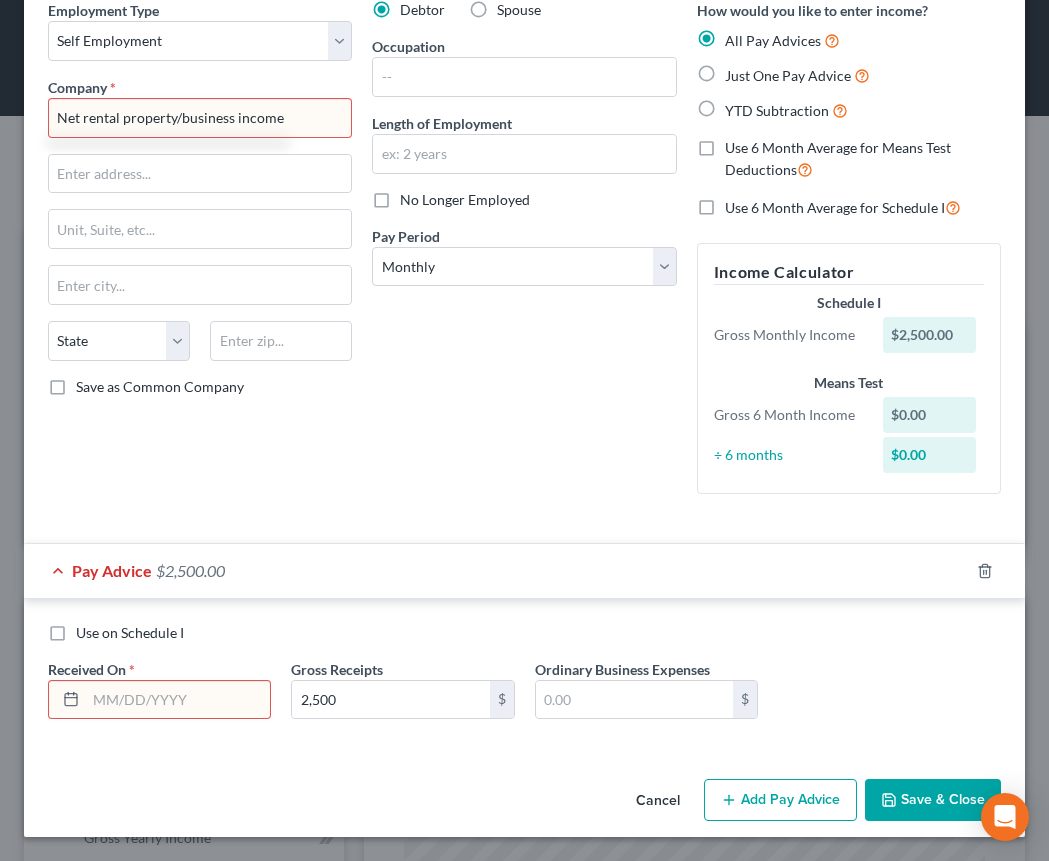 type on "Net rental property/business income" 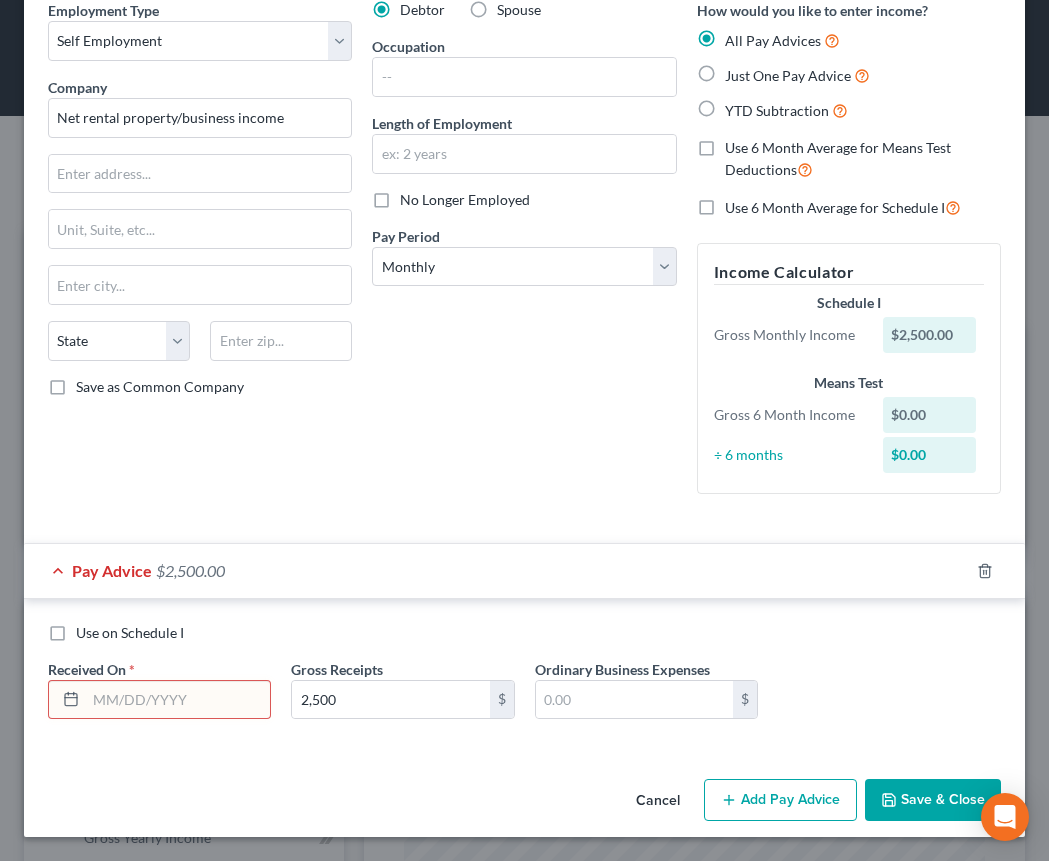 click on "Save & Close" at bounding box center (933, 800) 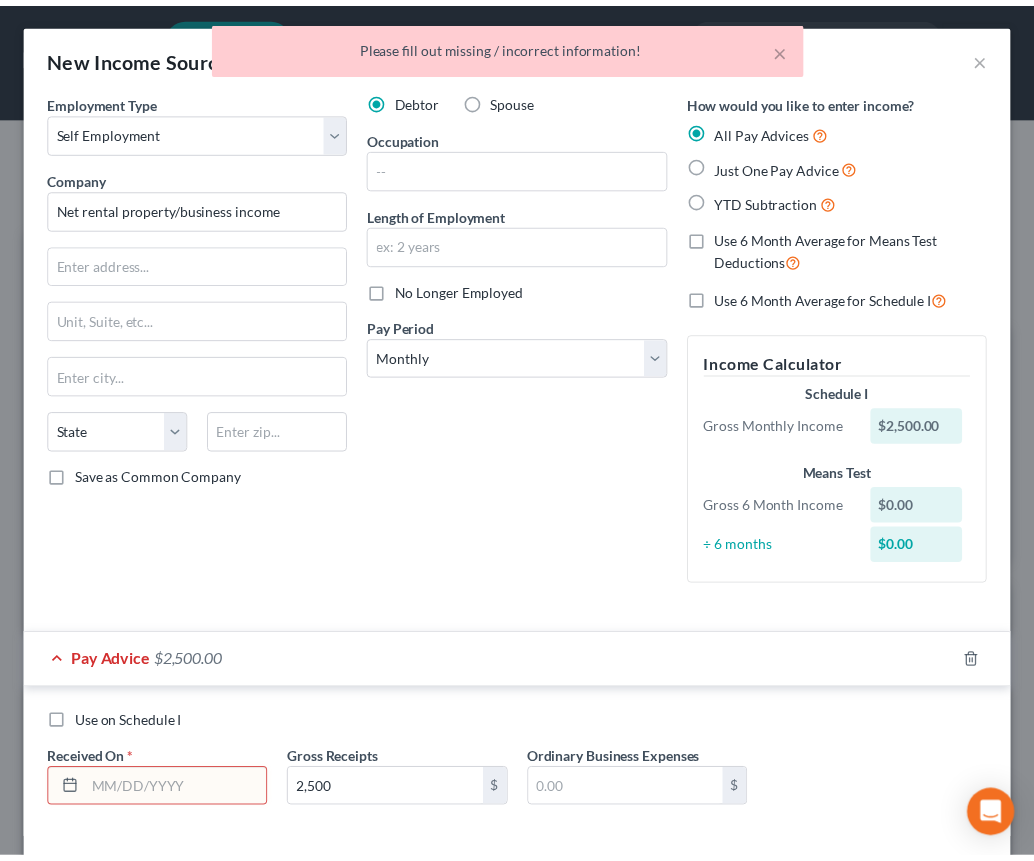 scroll, scrollTop: 0, scrollLeft: 0, axis: both 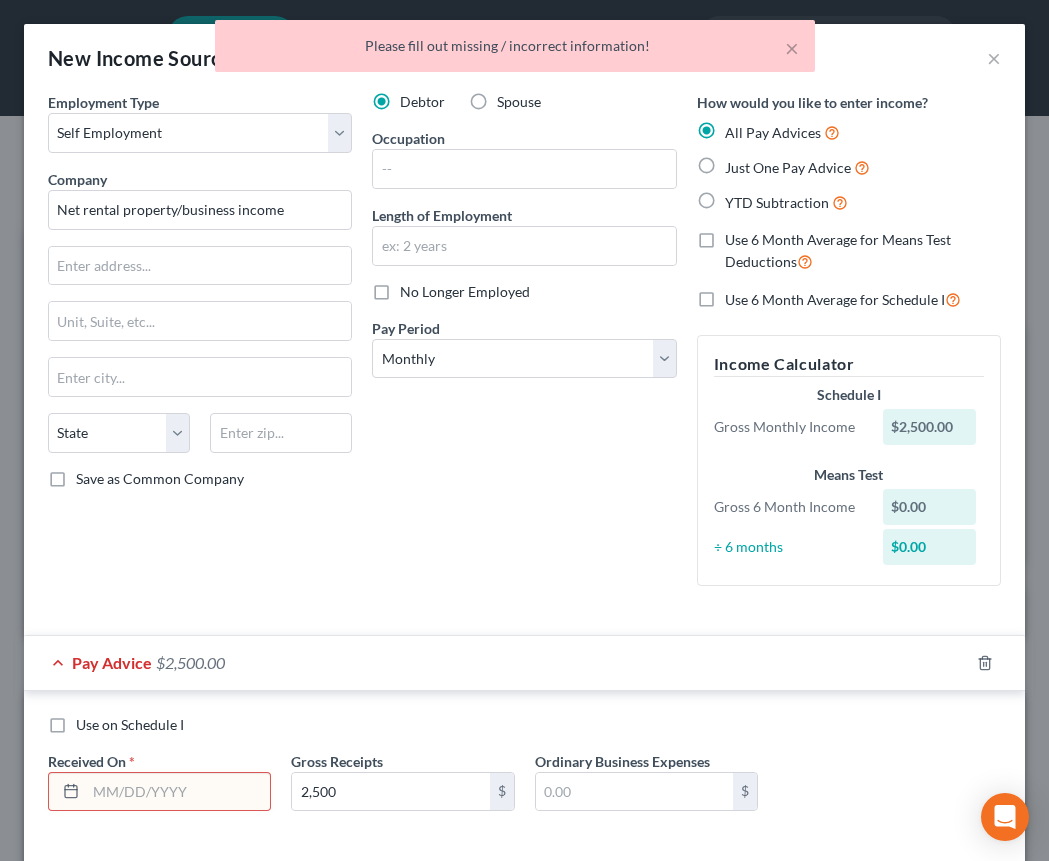 click on "Just One Pay Advice" at bounding box center [797, 167] 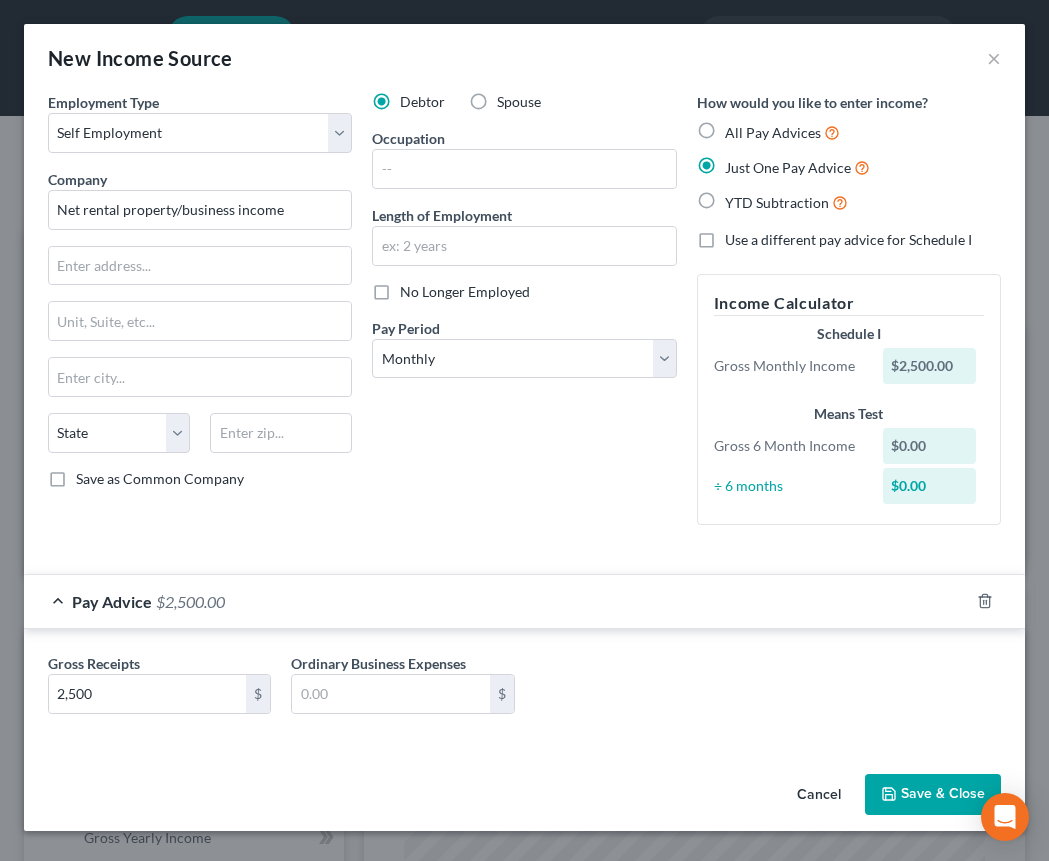 click on "Save & Close" at bounding box center [933, 795] 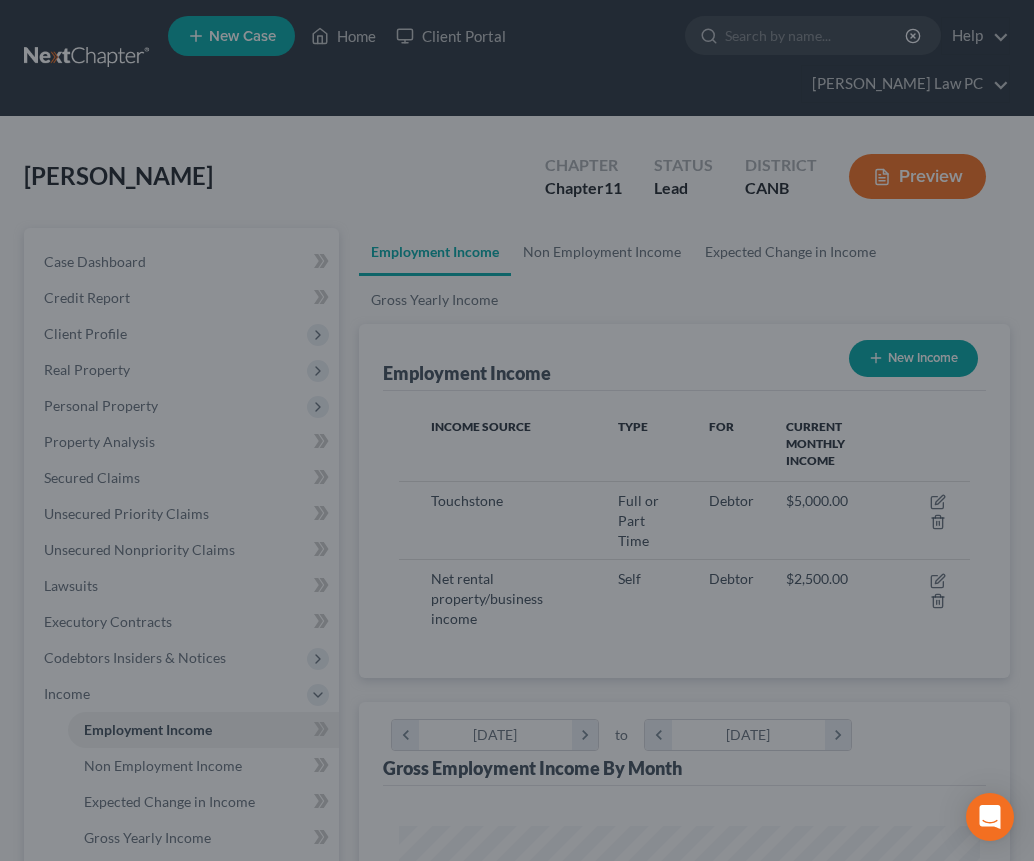 scroll, scrollTop: 285, scrollLeft: 611, axis: both 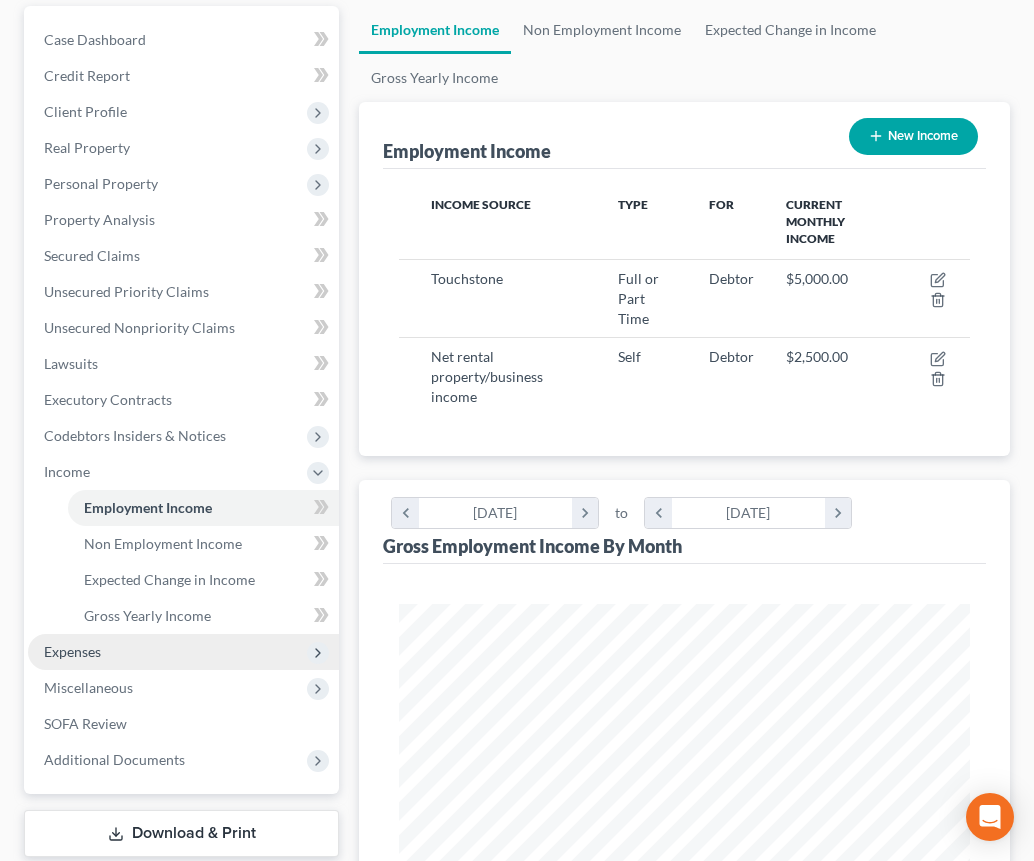 click on "Expenses" at bounding box center [183, 652] 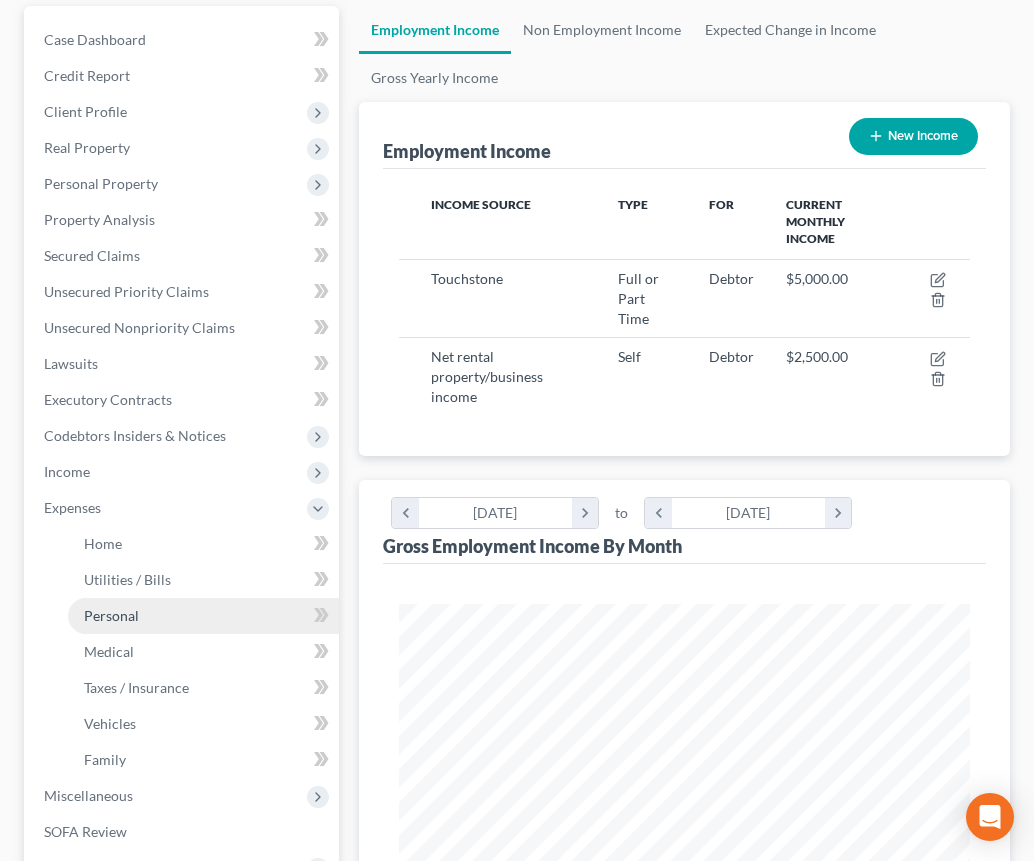 click on "Personal" at bounding box center [111, 615] 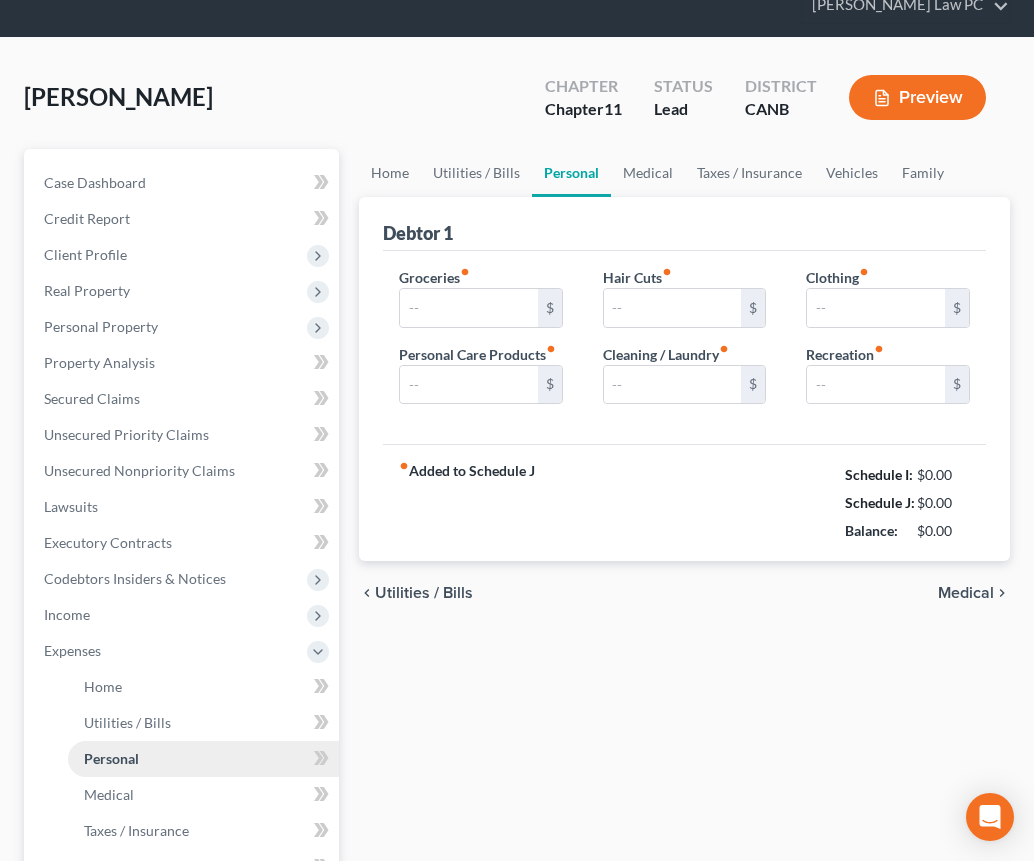 type on "1,000.00" 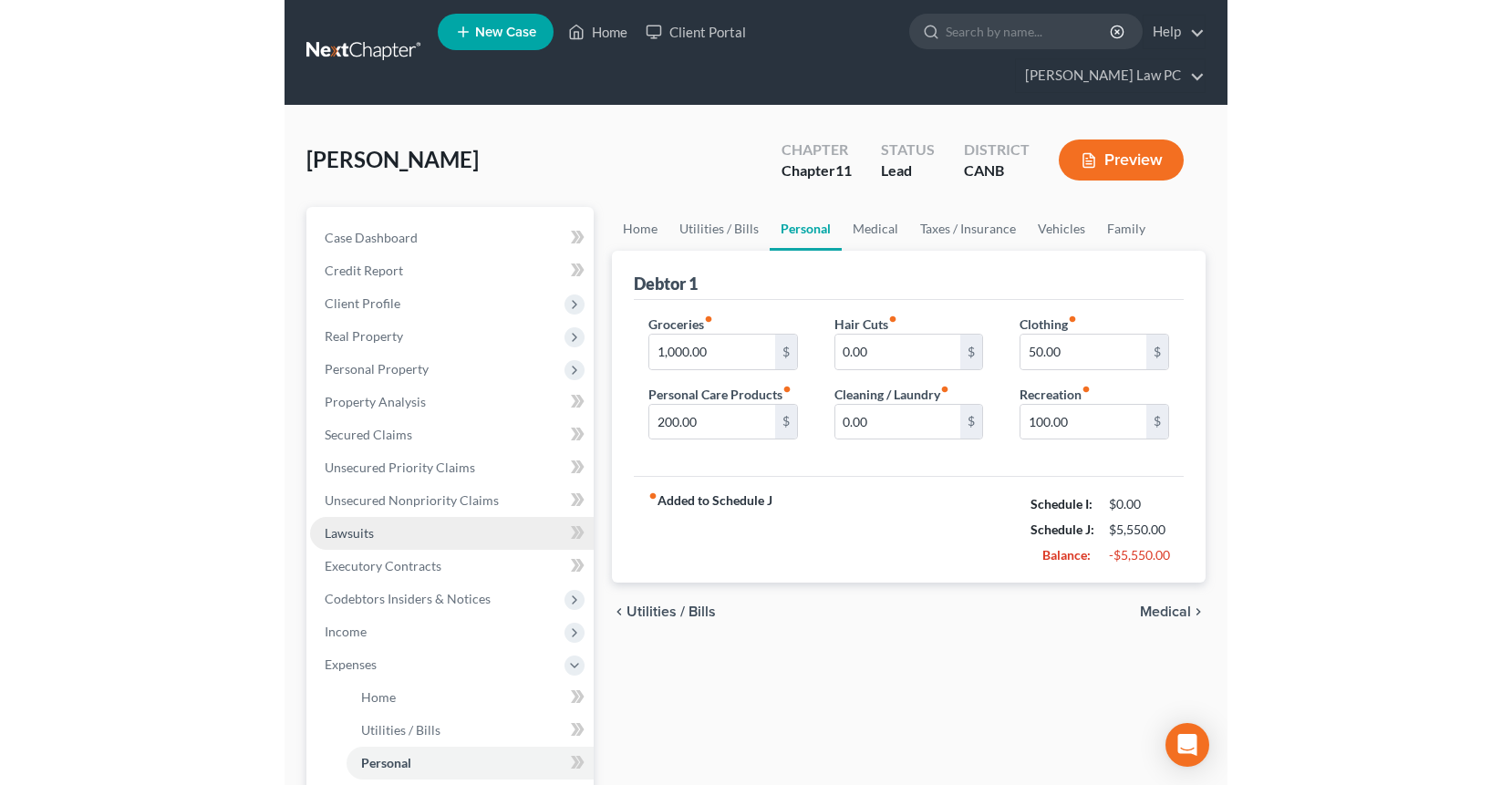 scroll, scrollTop: 0, scrollLeft: 0, axis: both 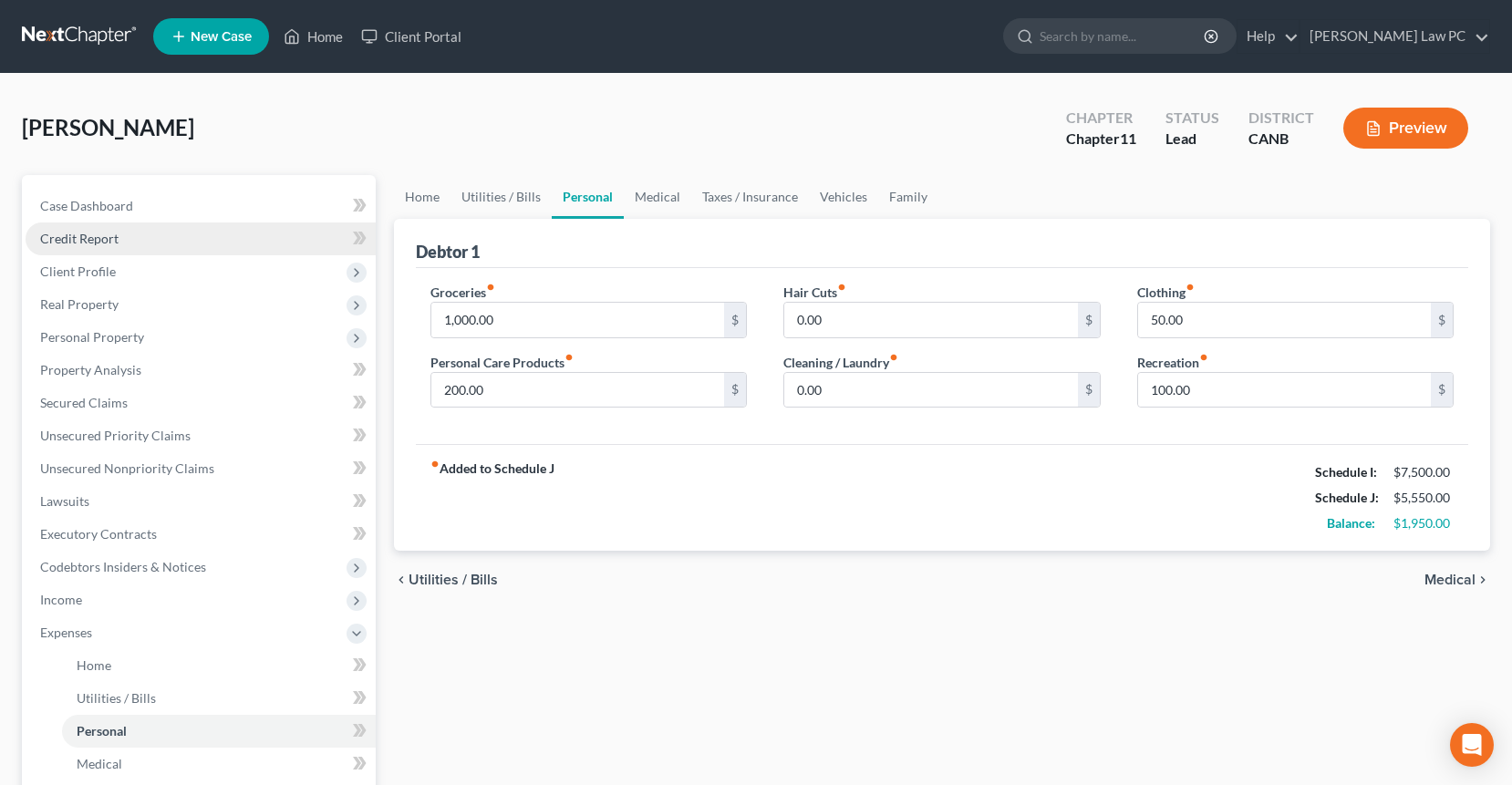 click on "Credit Report" at bounding box center [79, 238] 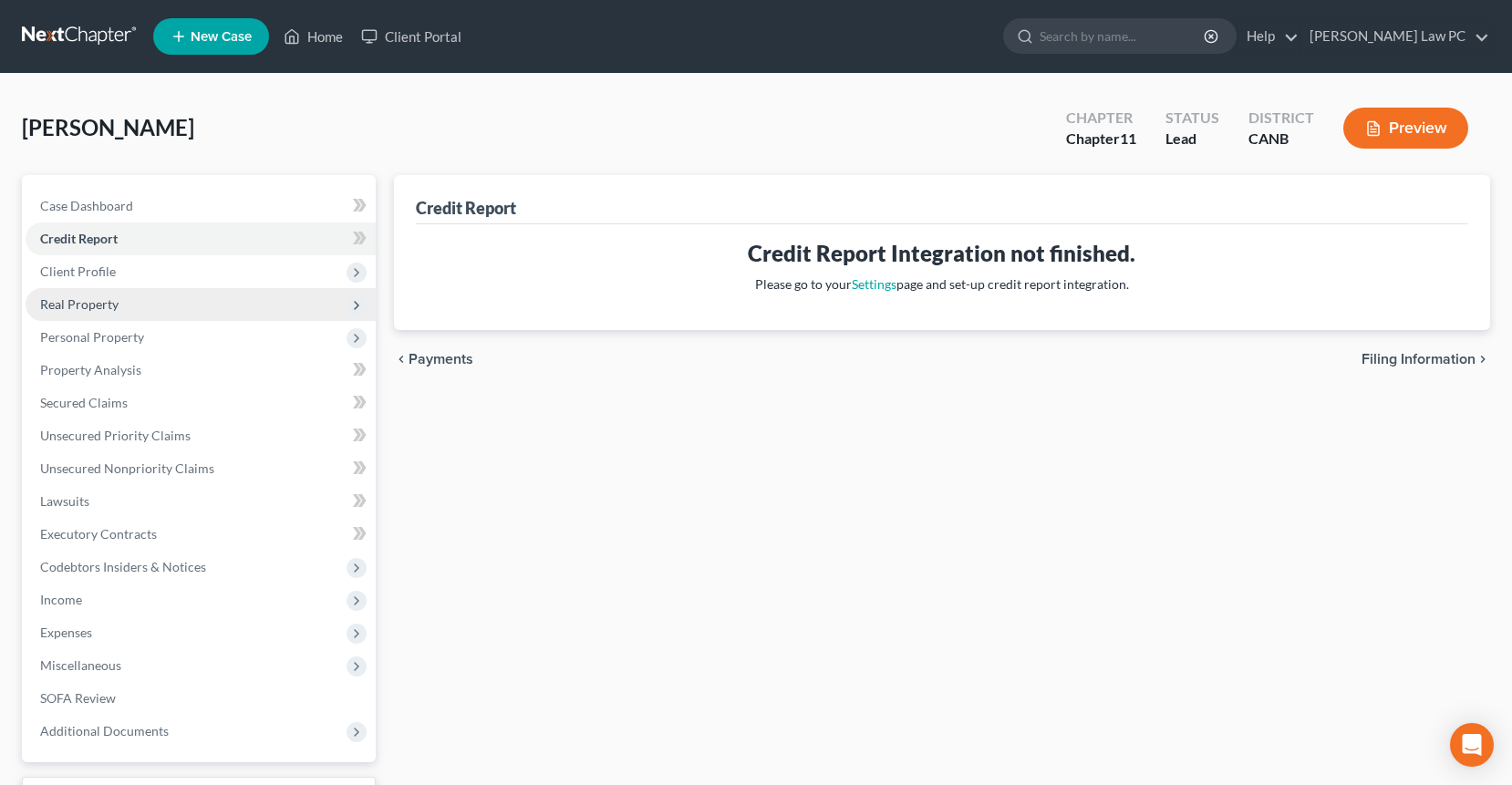 click on "Real Property" at bounding box center [79, 304] 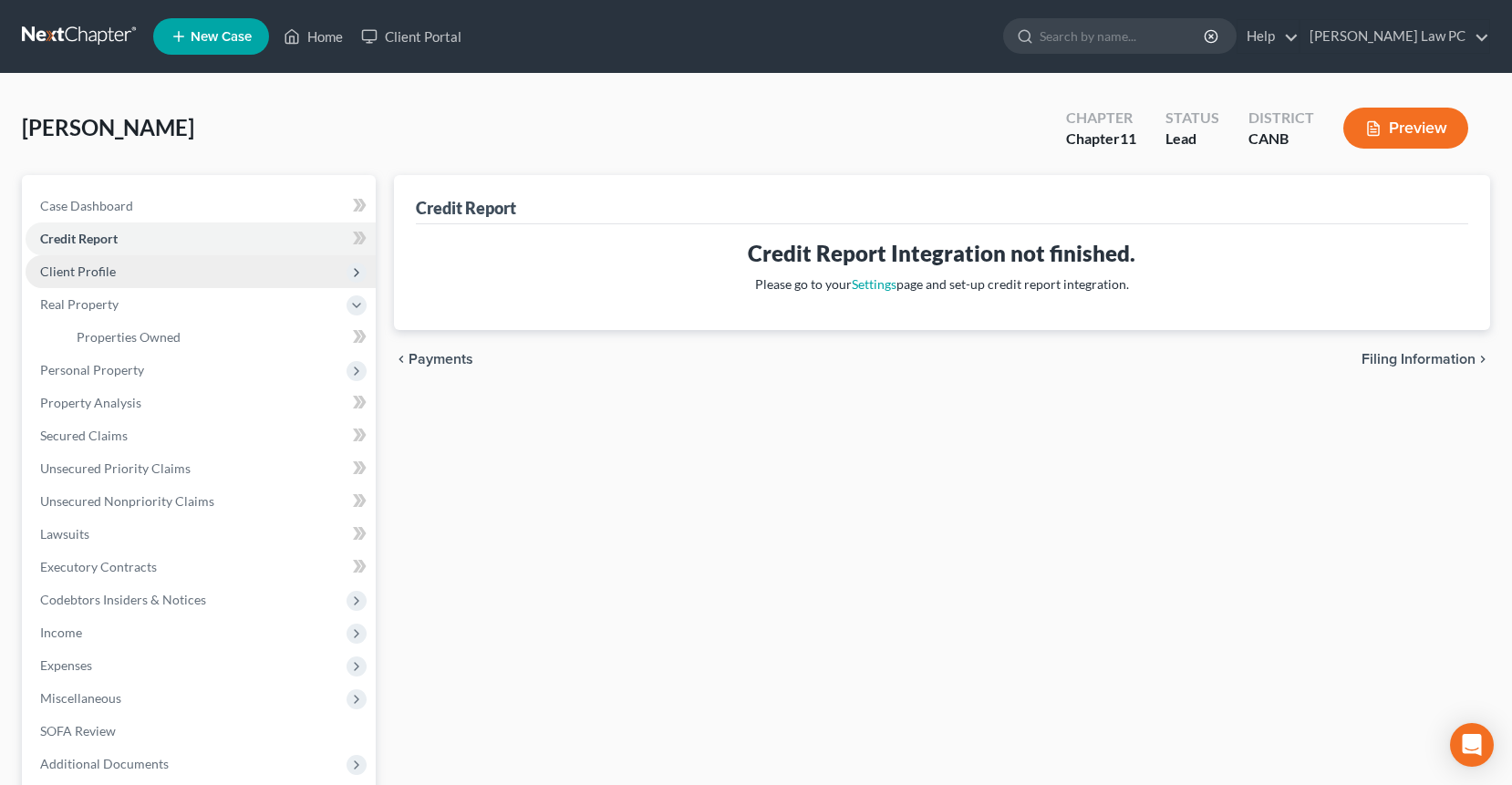 click on "Client Profile" at bounding box center [78, 271] 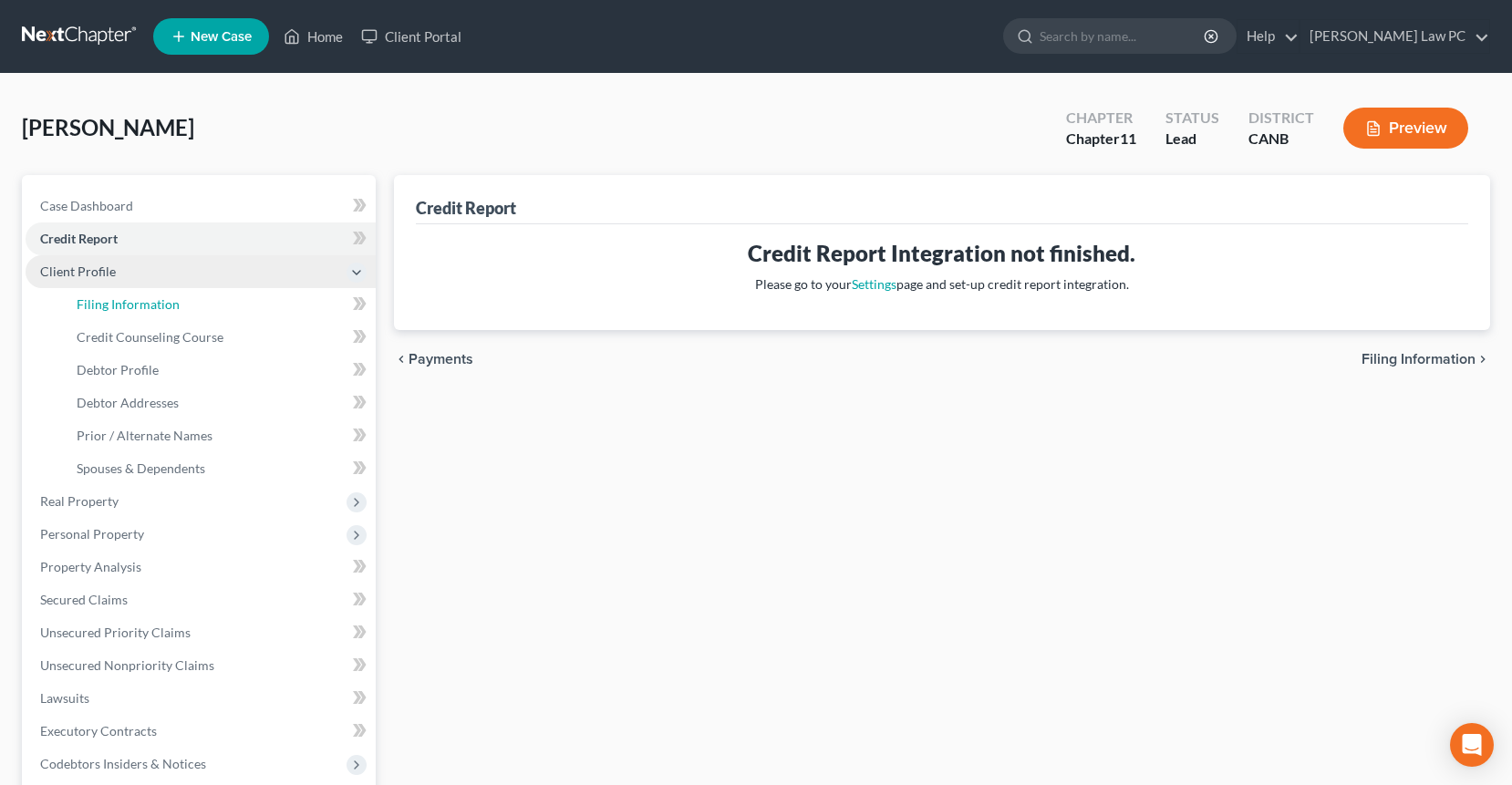drag, startPoint x: 120, startPoint y: 299, endPoint x: 127, endPoint y: 274, distance: 25.96151 